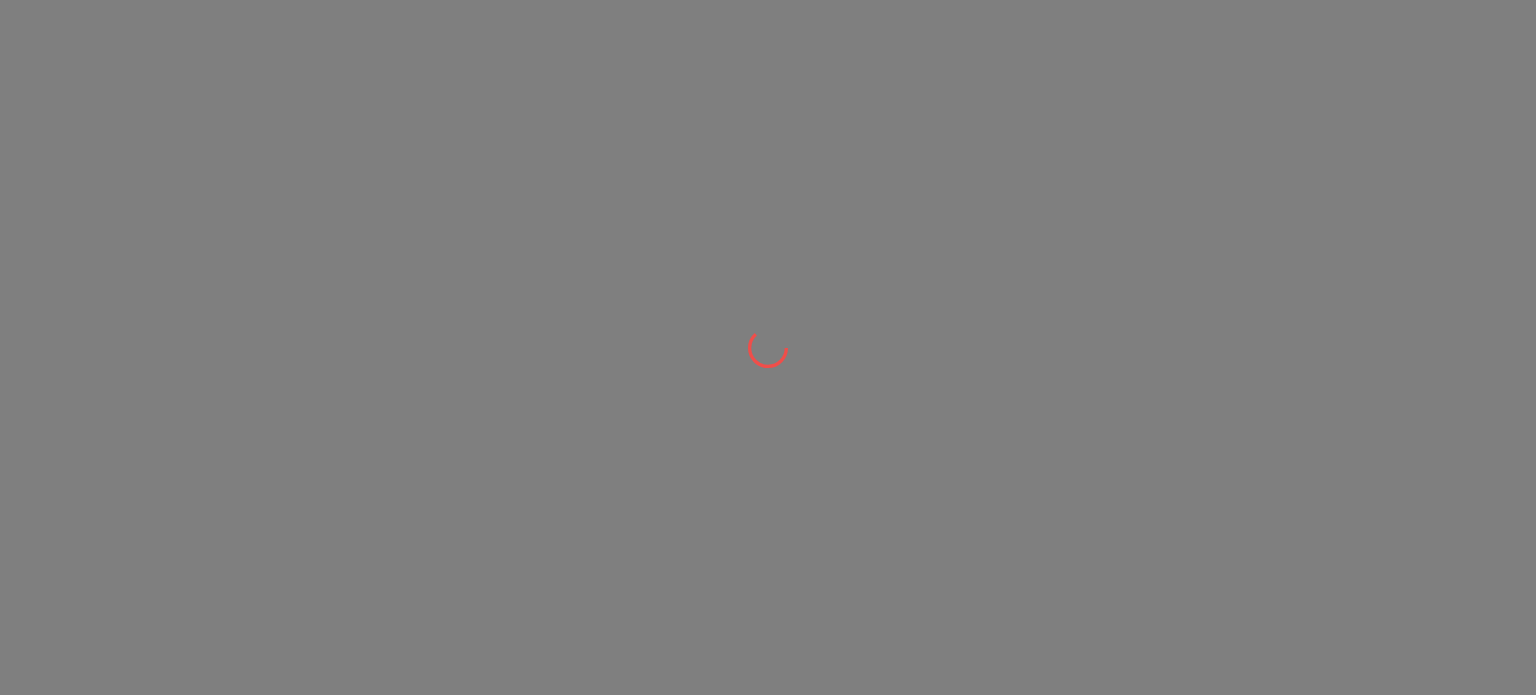 scroll, scrollTop: 0, scrollLeft: 0, axis: both 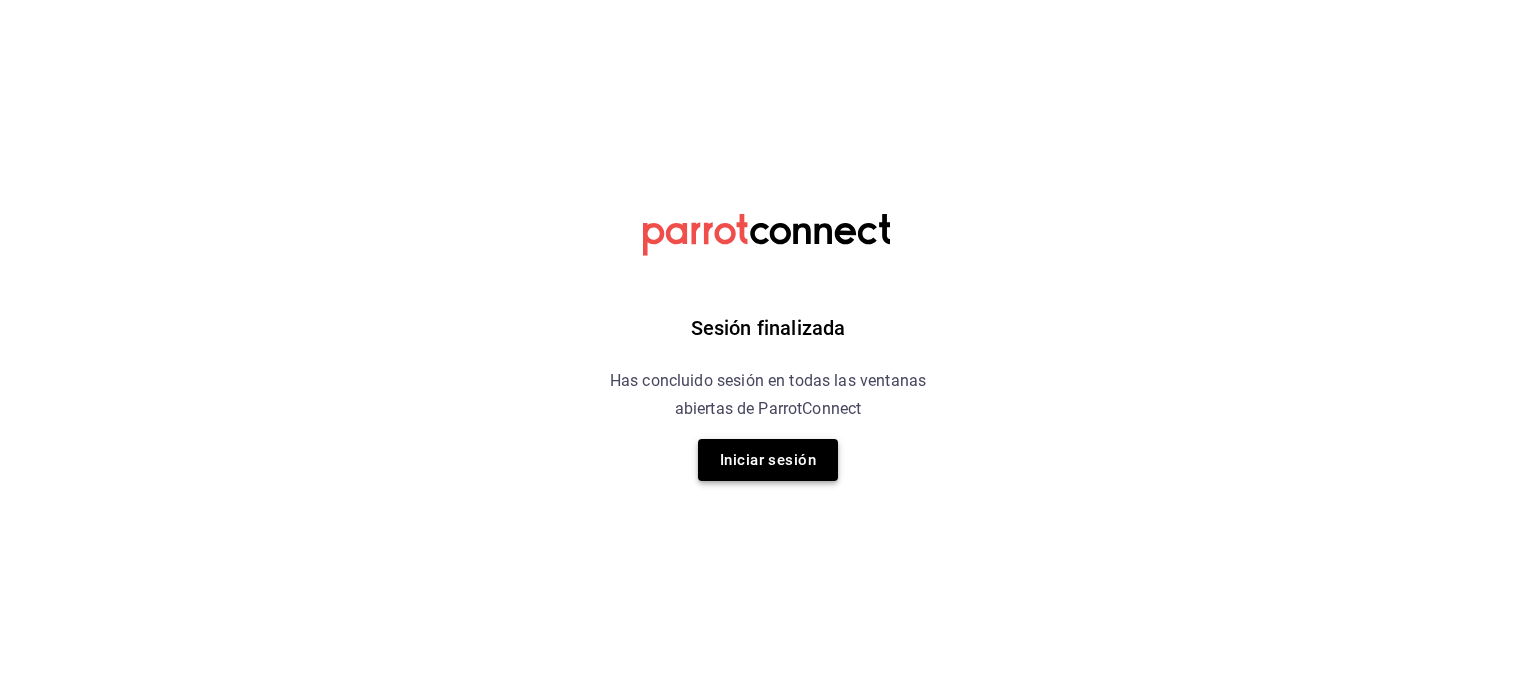 click on "Iniciar sesión" at bounding box center (768, 460) 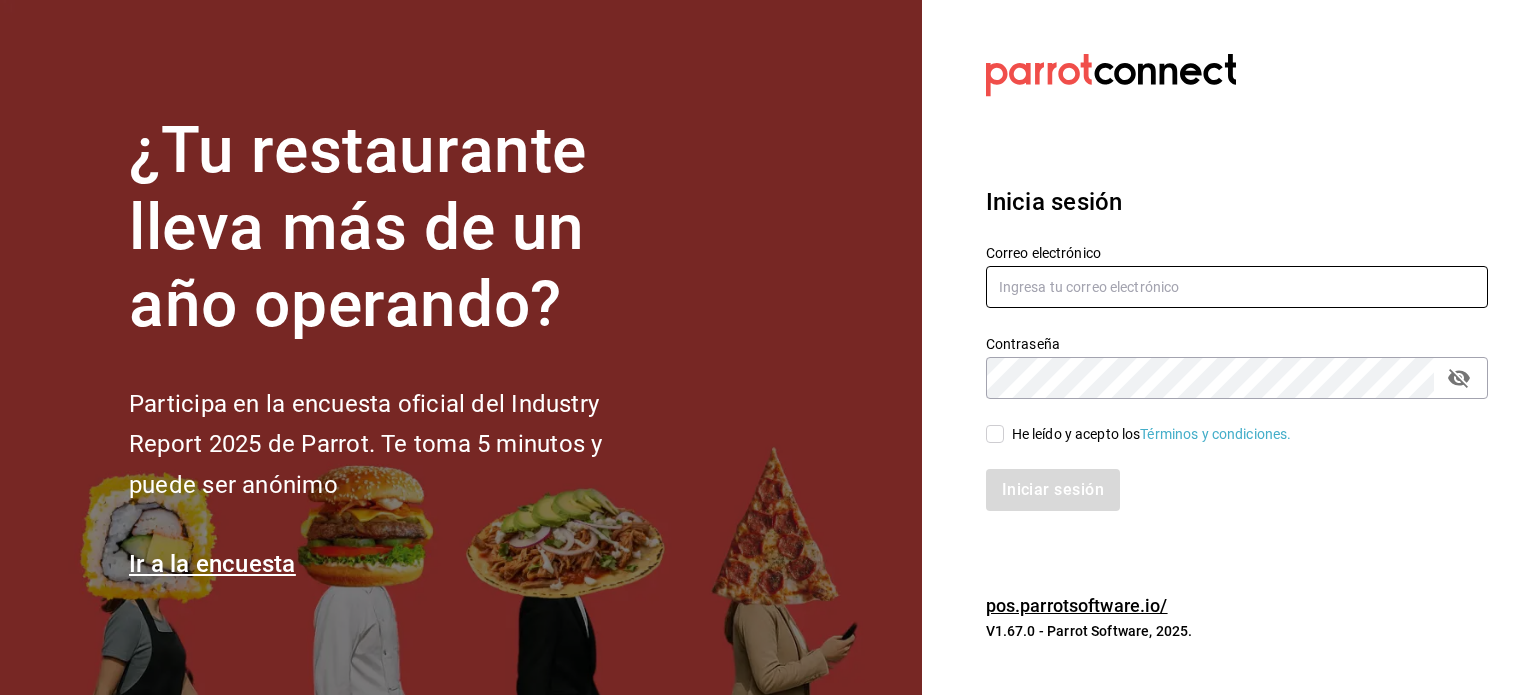 click at bounding box center [1237, 287] 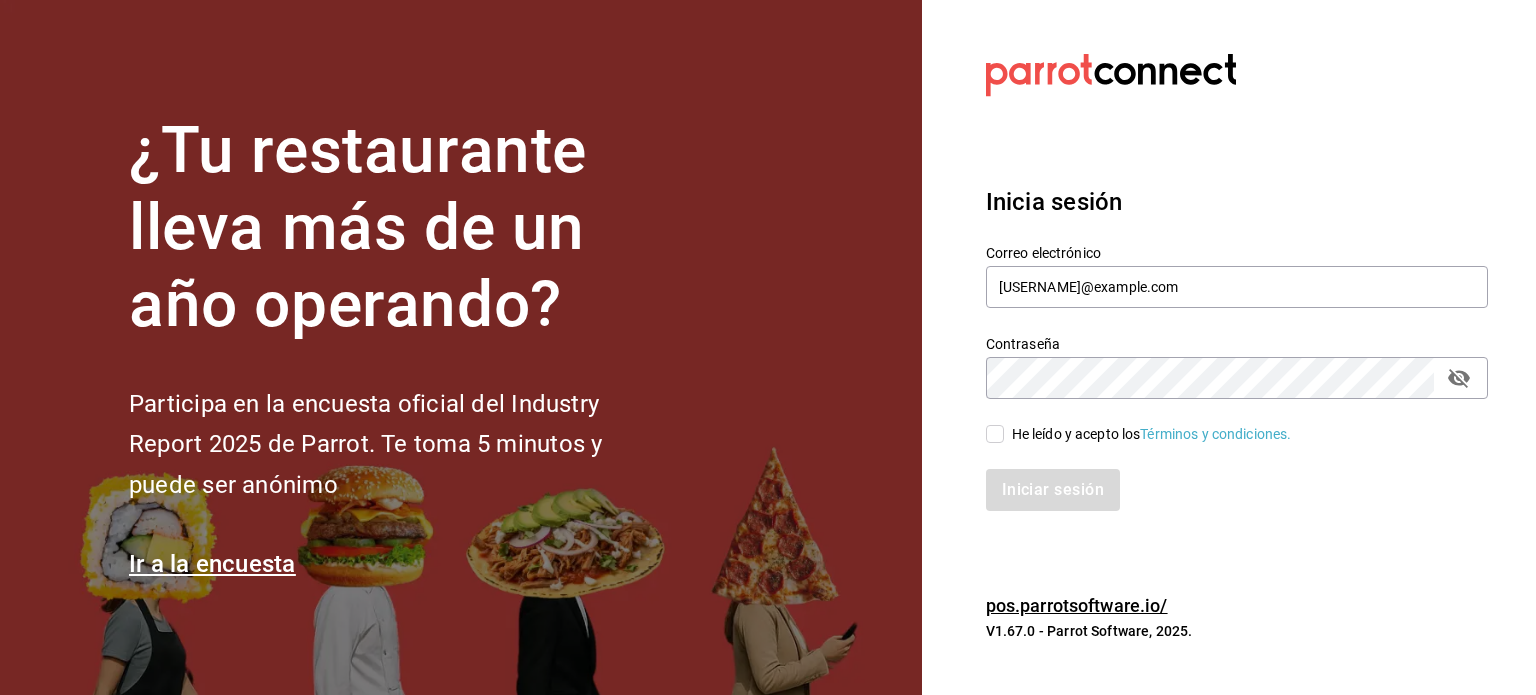 click on "He leído y acepto los  Términos y condiciones." at bounding box center (995, 434) 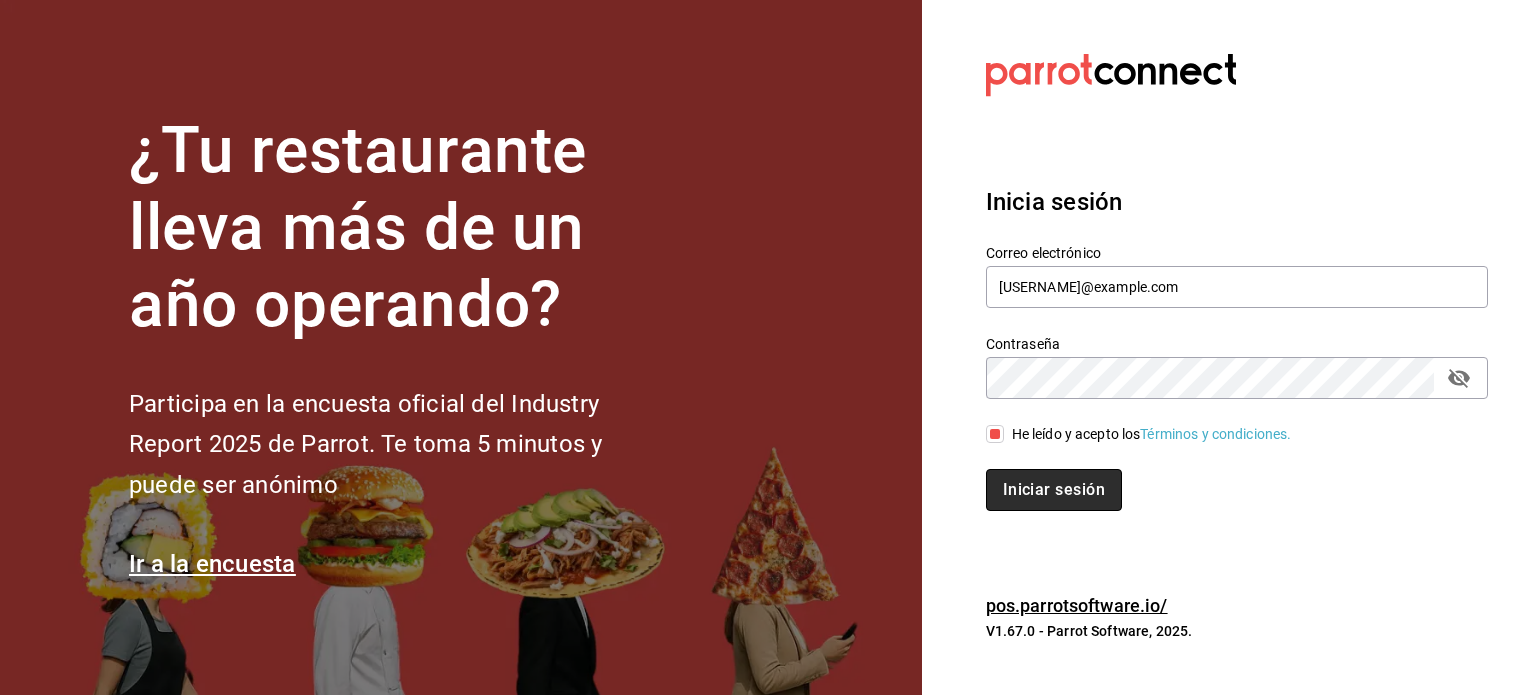 click on "Iniciar sesión" at bounding box center [1054, 490] 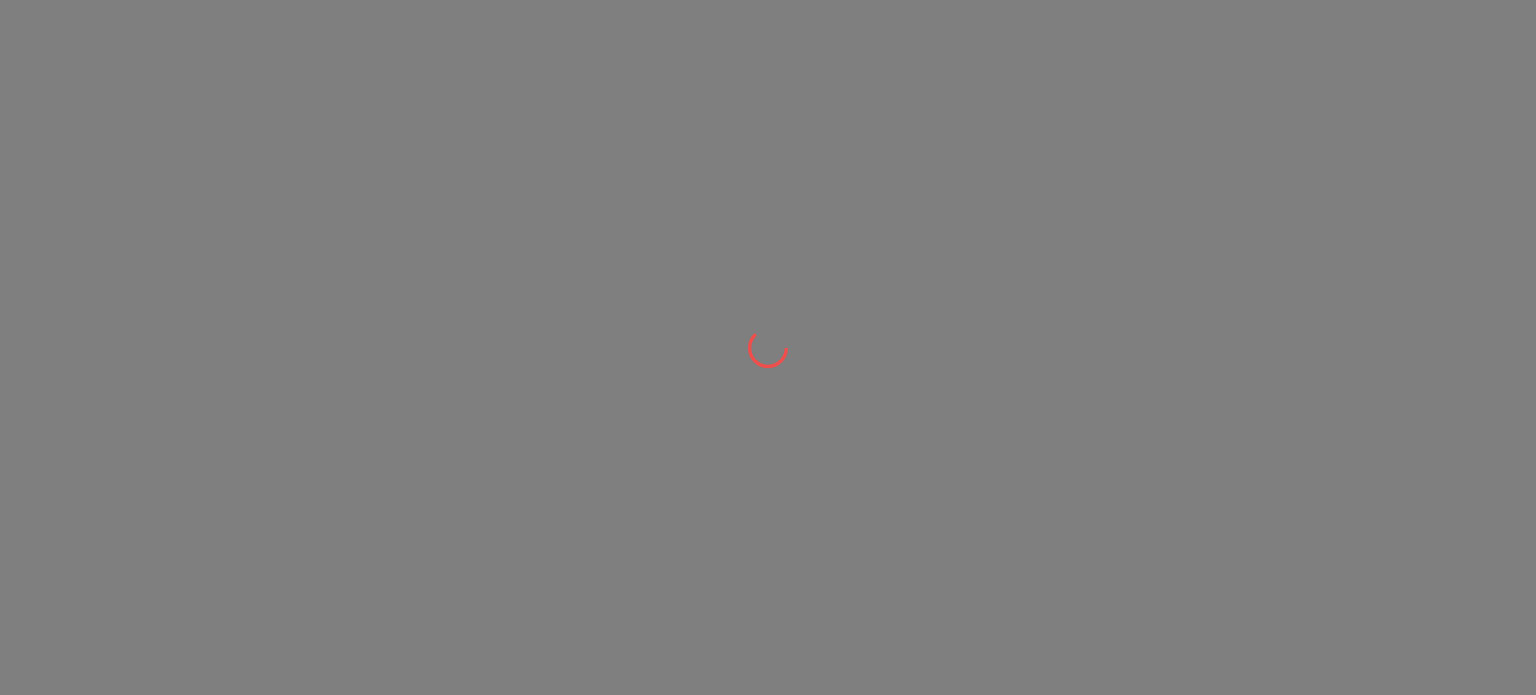 scroll, scrollTop: 0, scrollLeft: 0, axis: both 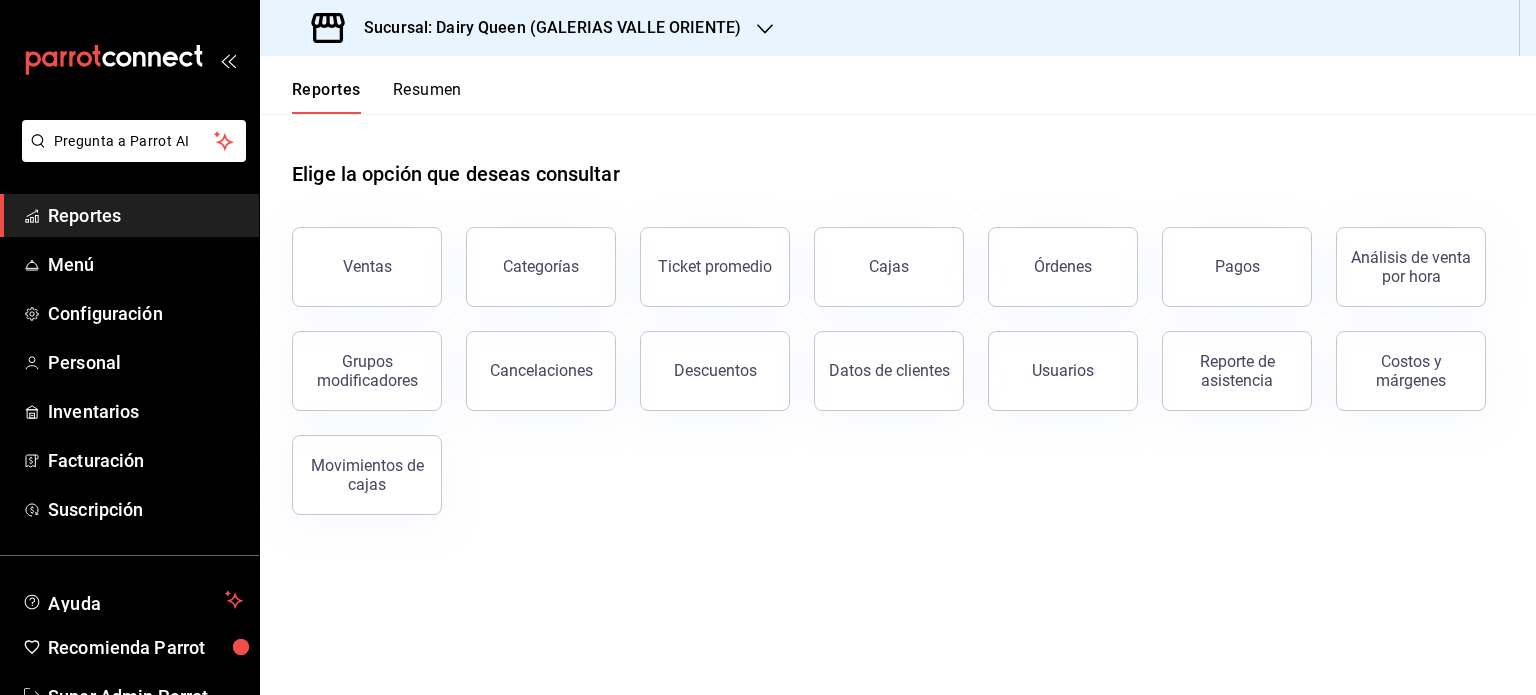 click on "Ventas" at bounding box center [367, 267] 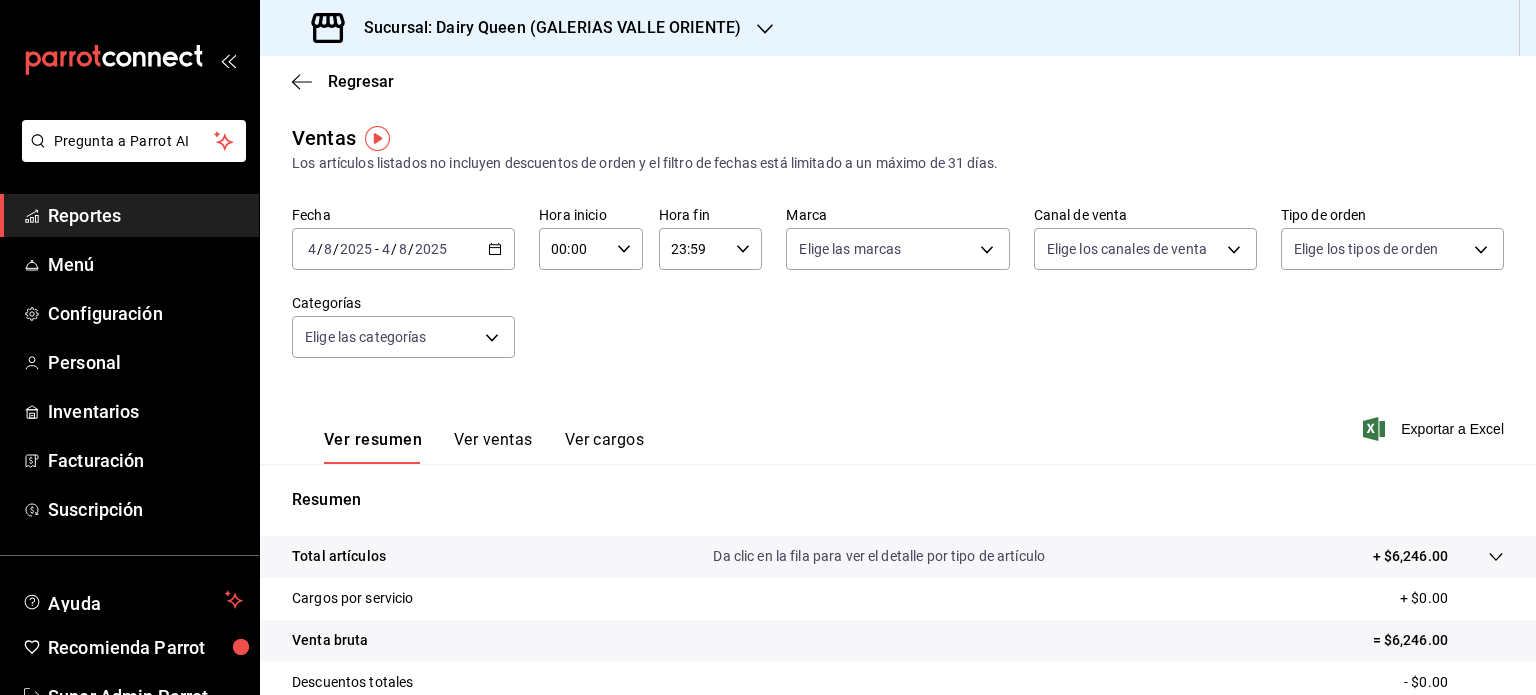 click on "2025-08-04 4 / 8 / 2025 - 2025-08-04 4 / 8 / 2025" at bounding box center [403, 249] 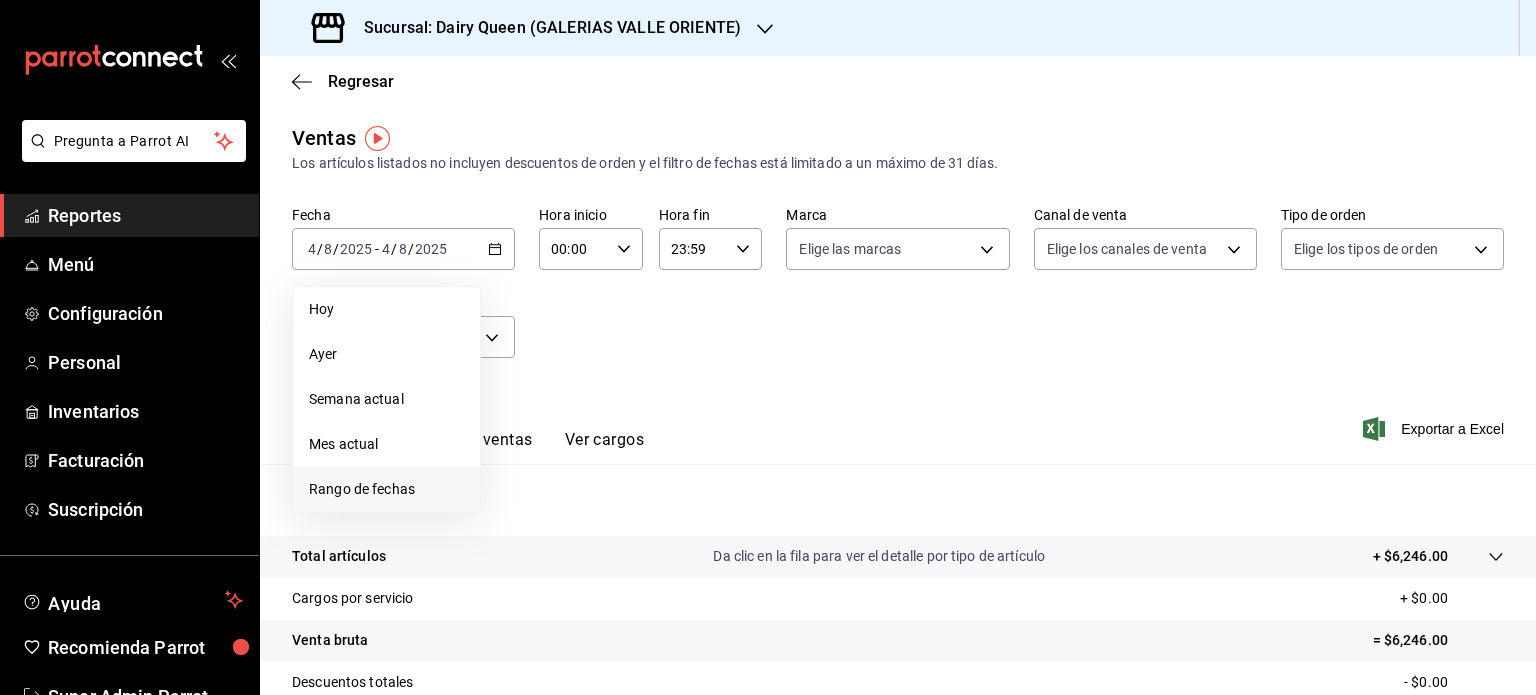 click on "Rango de fechas" at bounding box center (386, 489) 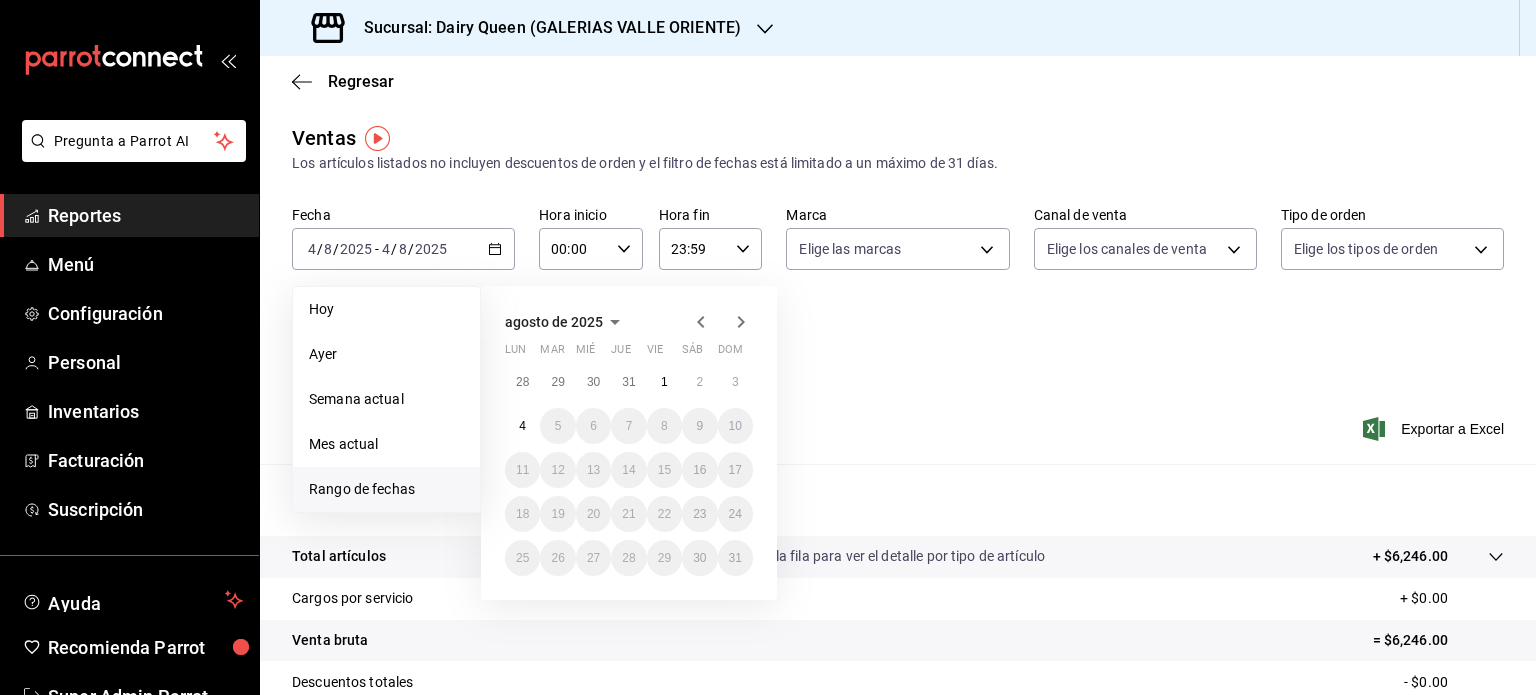 click 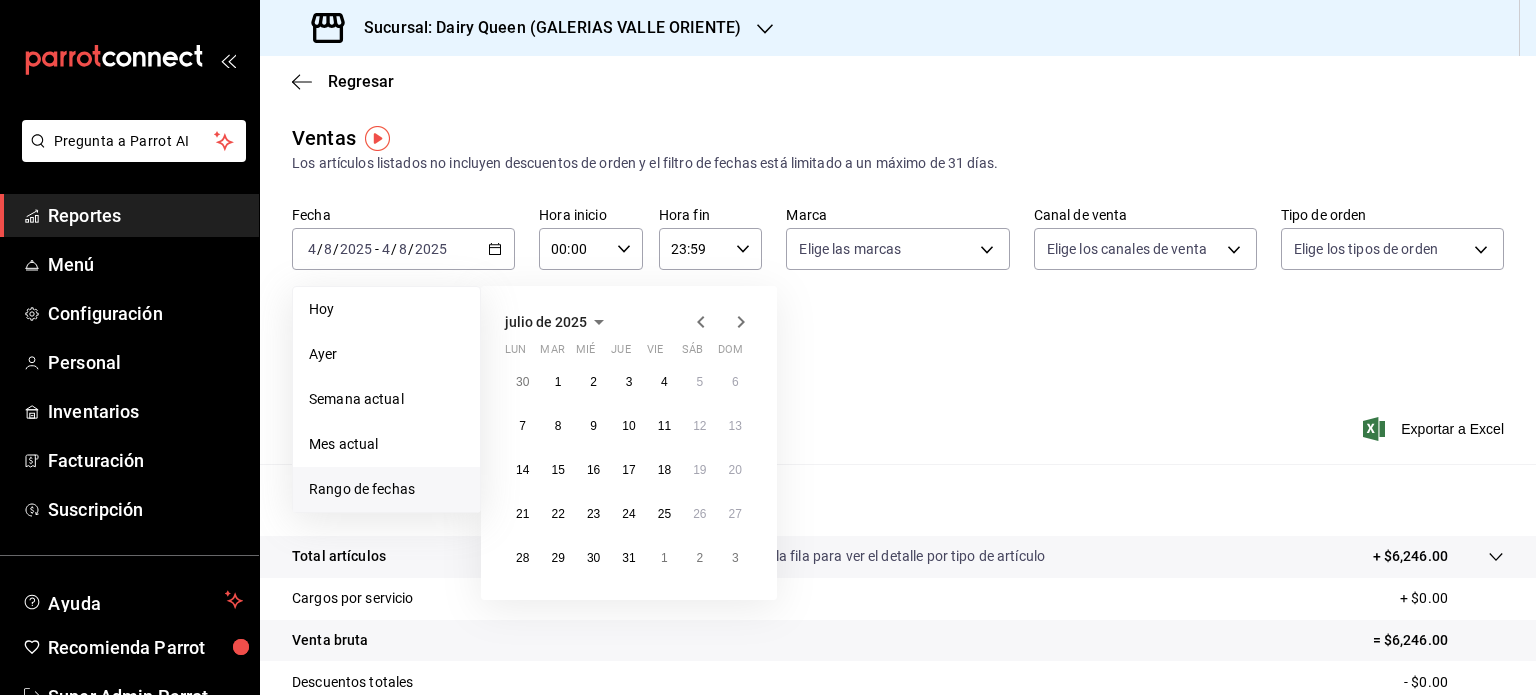 click on "Resumen" at bounding box center (898, 500) 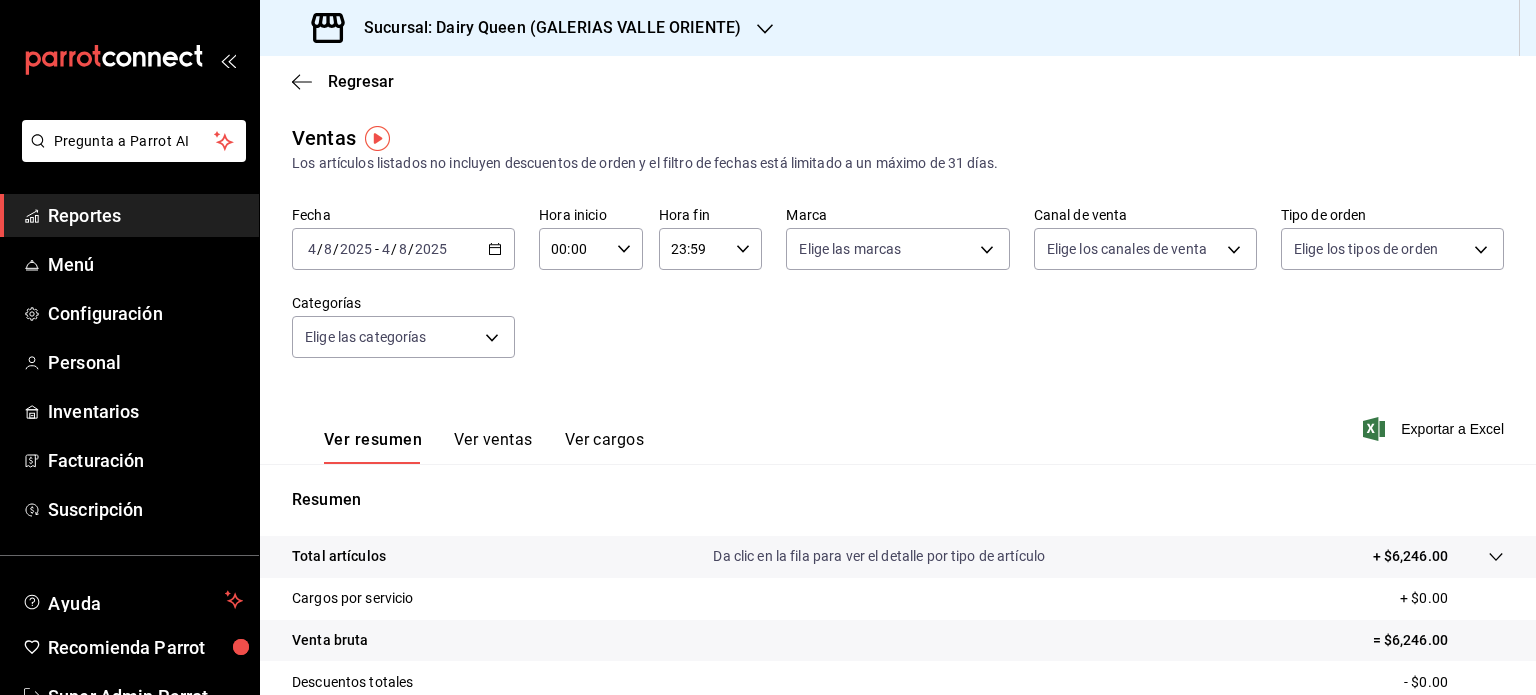 click on "Sucursal: Dairy Queen (GALERIAS VALLE ORIENTE)" at bounding box center [898, 28] 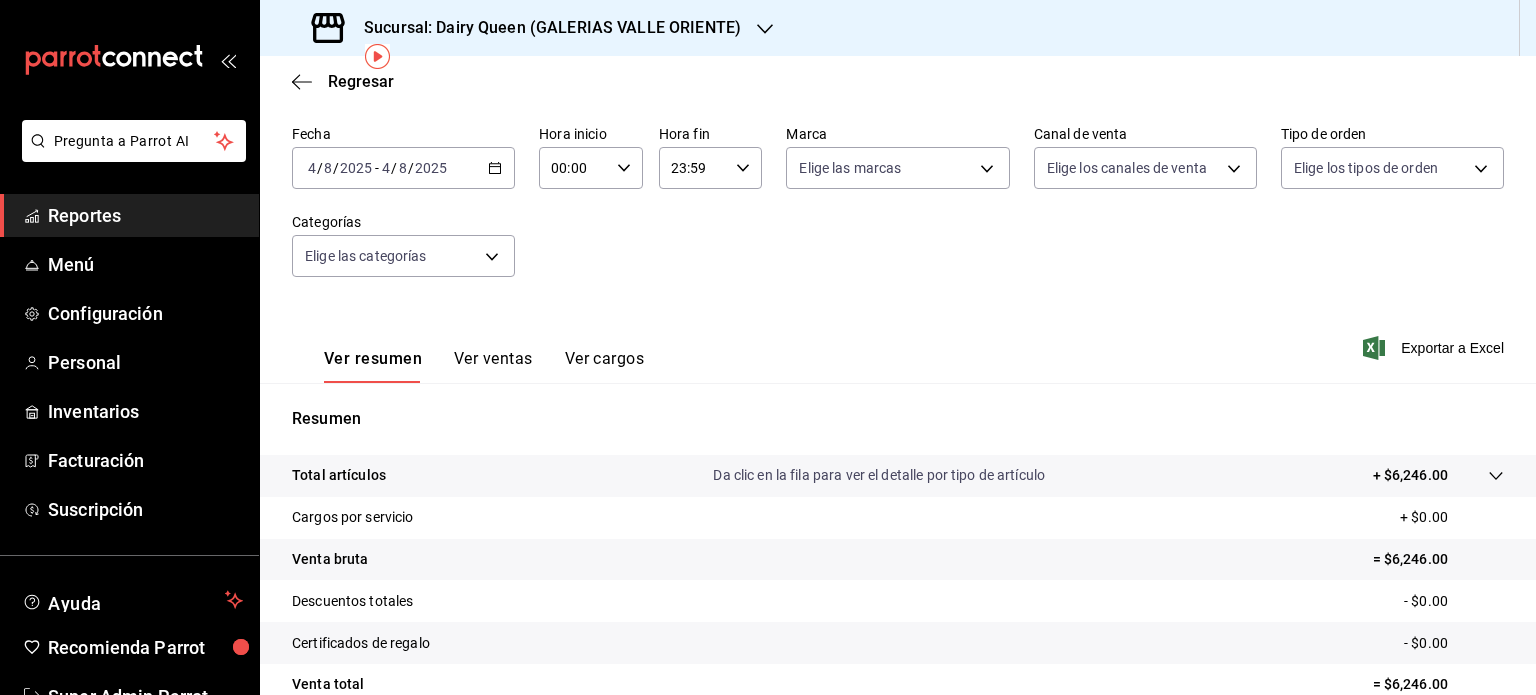 scroll, scrollTop: 0, scrollLeft: 0, axis: both 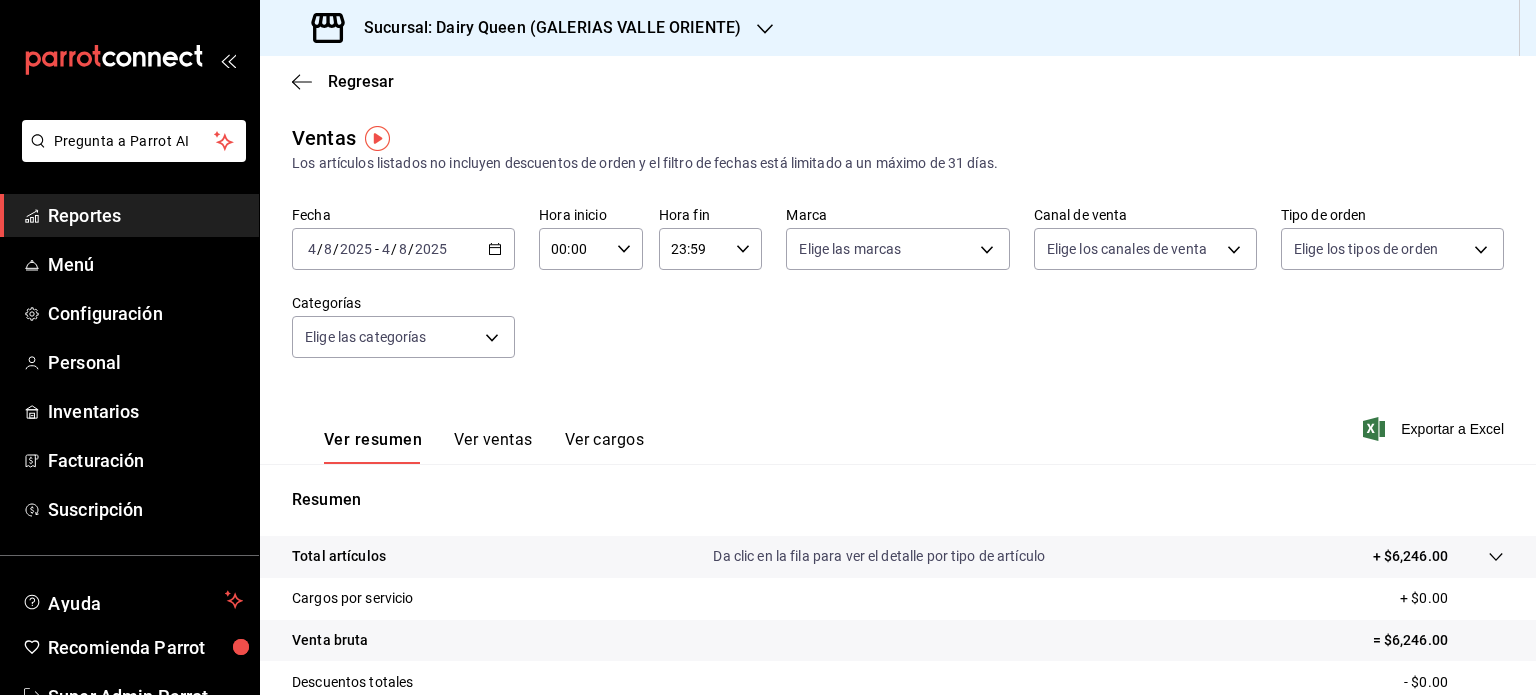 click on "Sucursal: Dairy Queen (GALERIAS VALLE ORIENTE)" at bounding box center (528, 28) 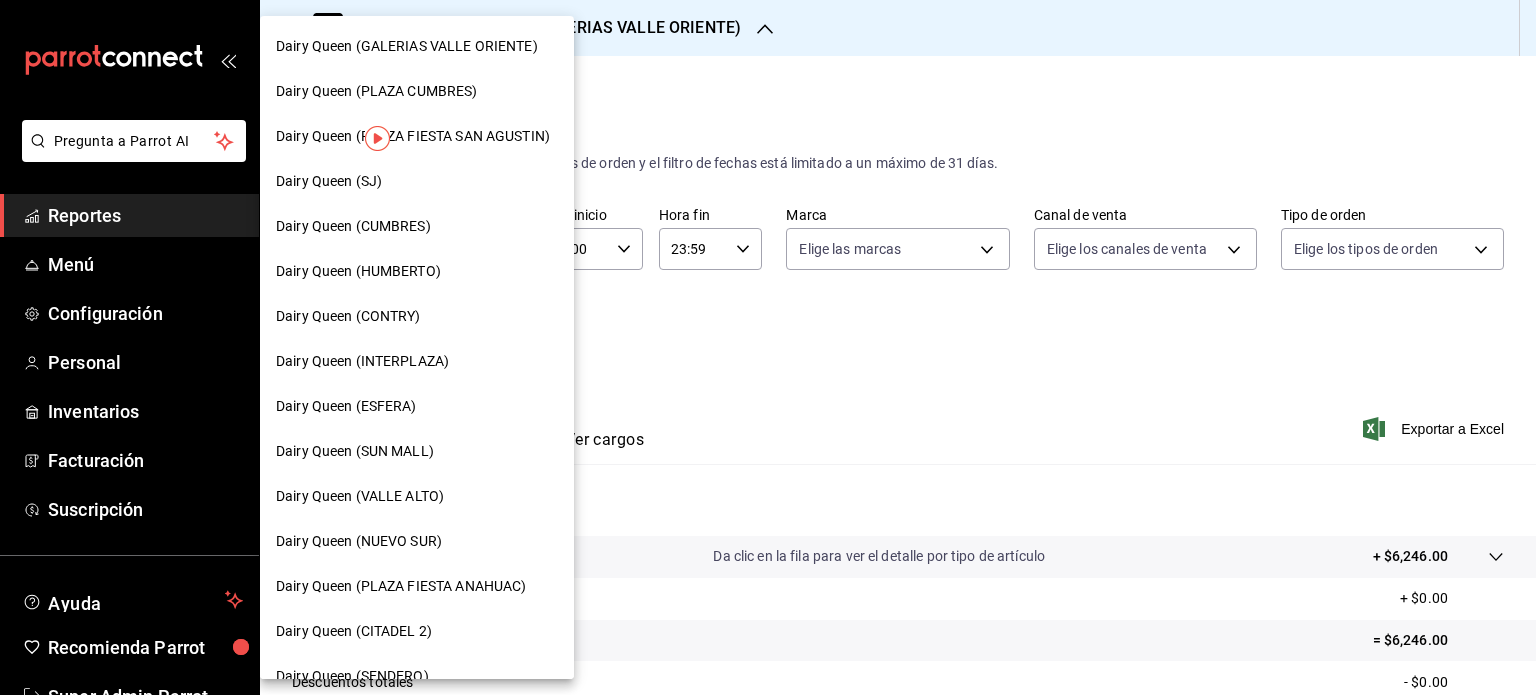 click at bounding box center (768, 347) 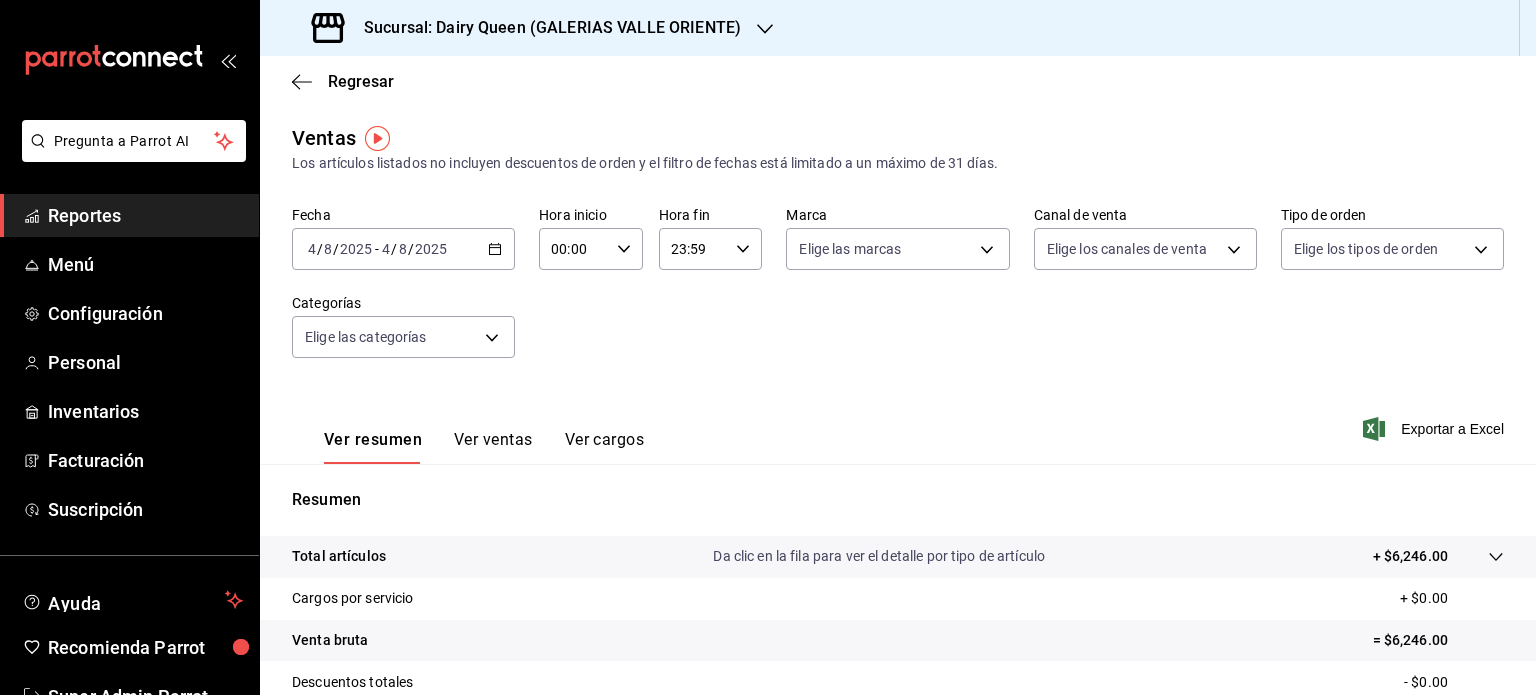 click 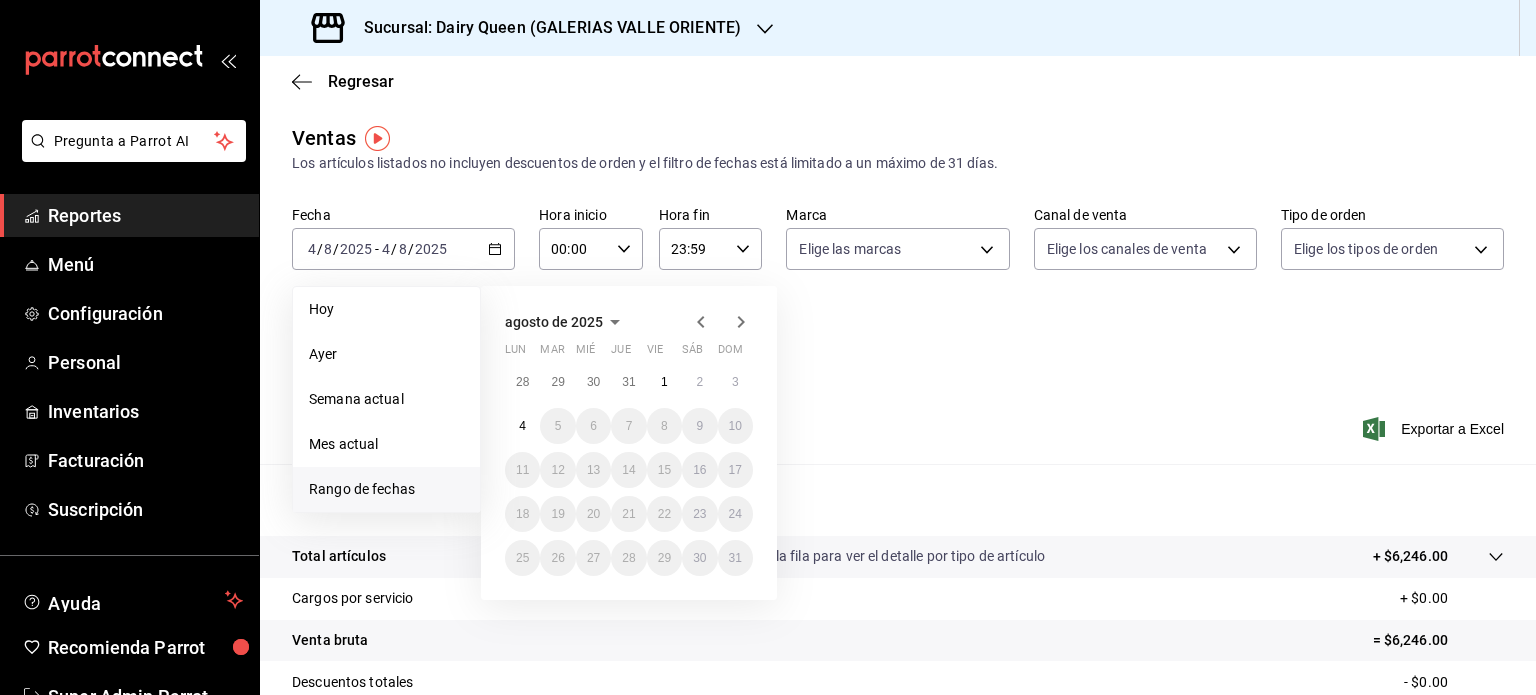click 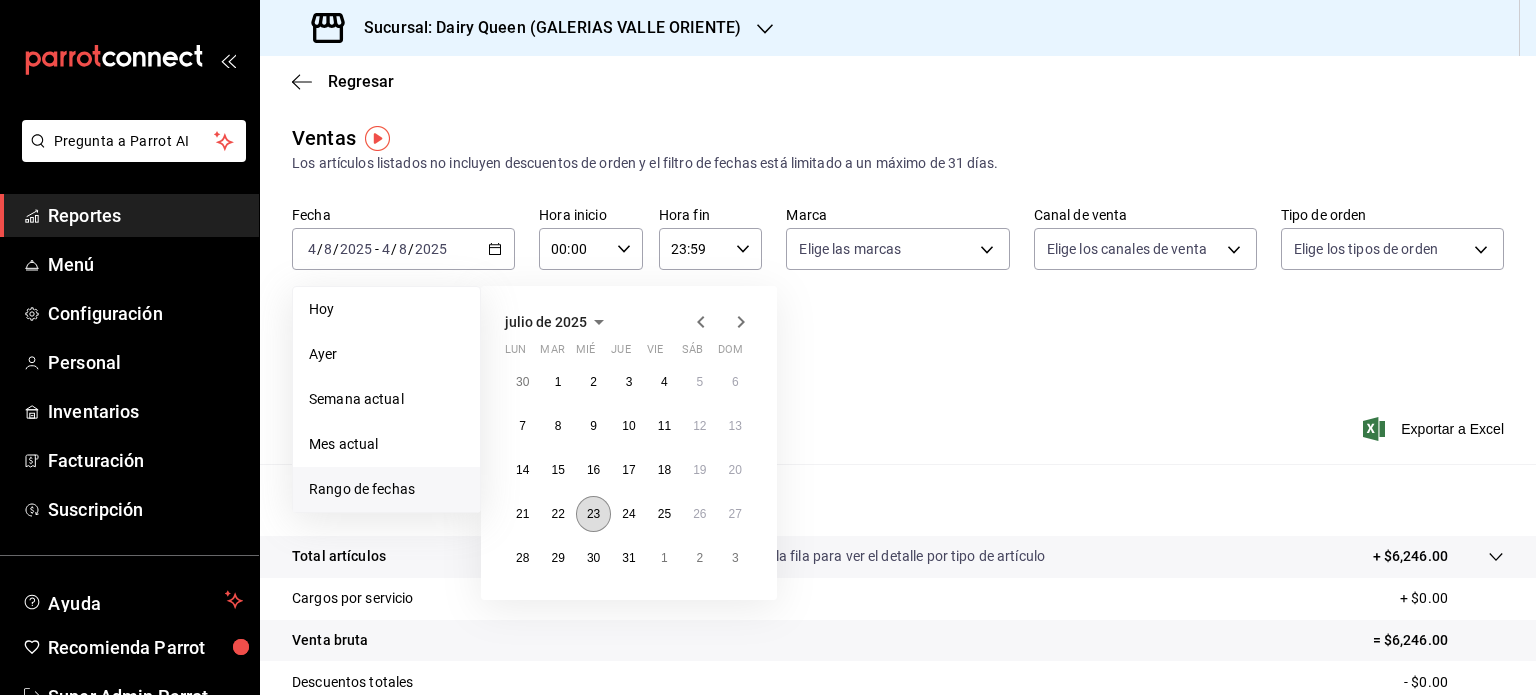 click on "23" at bounding box center [593, 514] 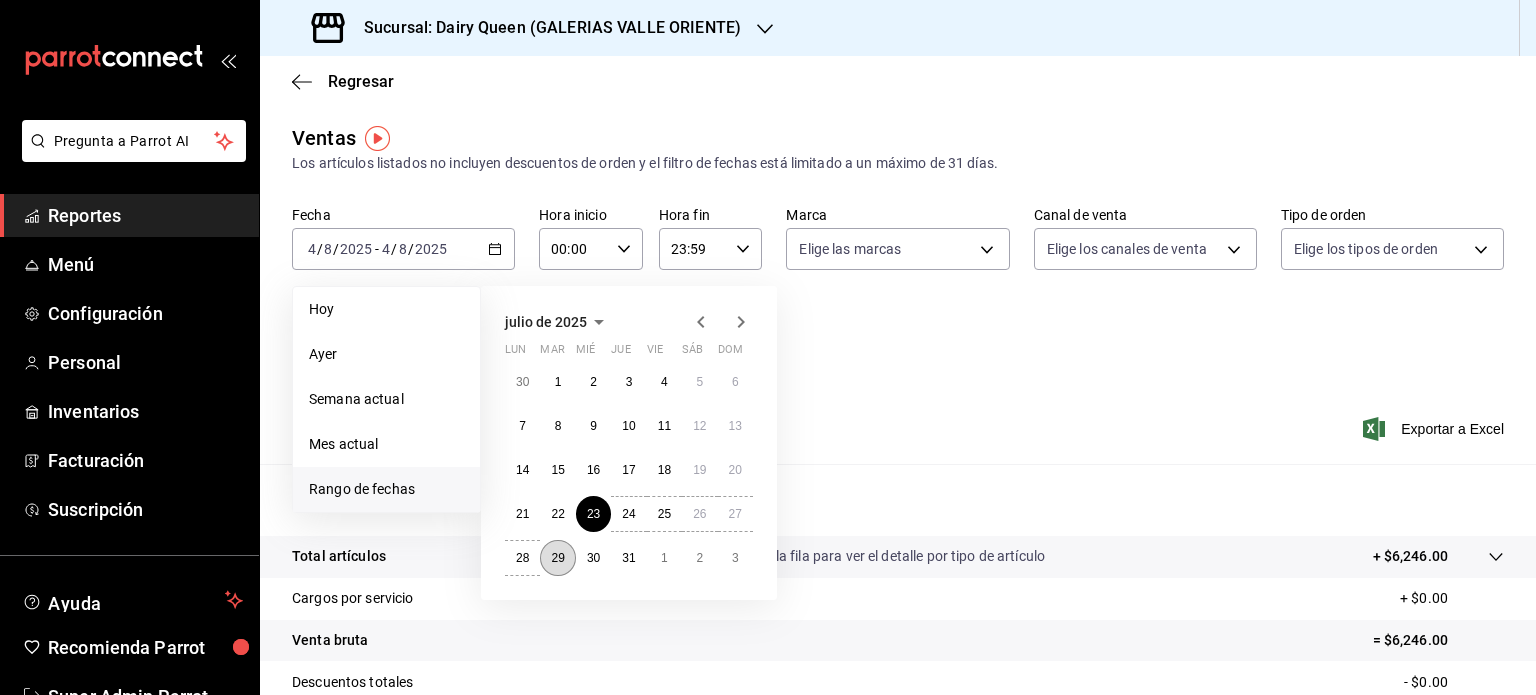 click on "29" at bounding box center [557, 558] 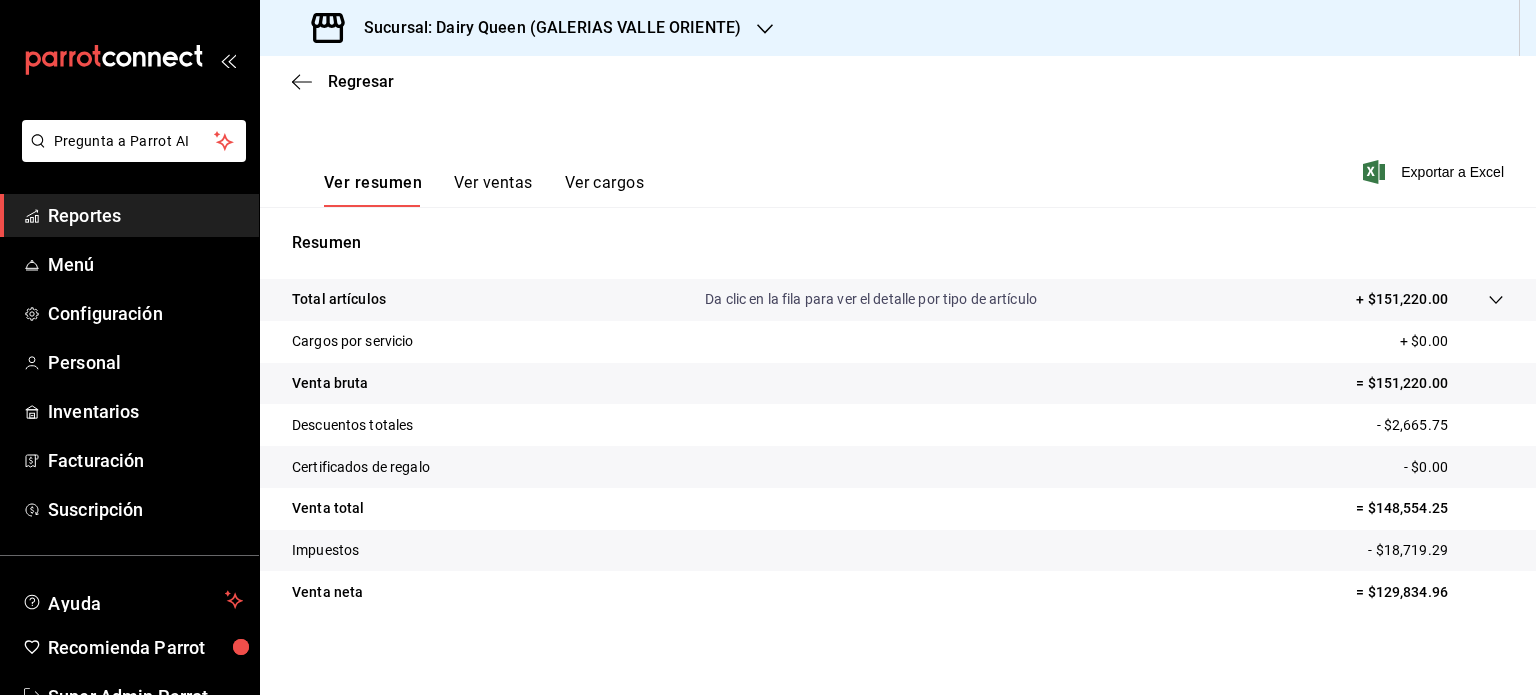 scroll, scrollTop: 263, scrollLeft: 0, axis: vertical 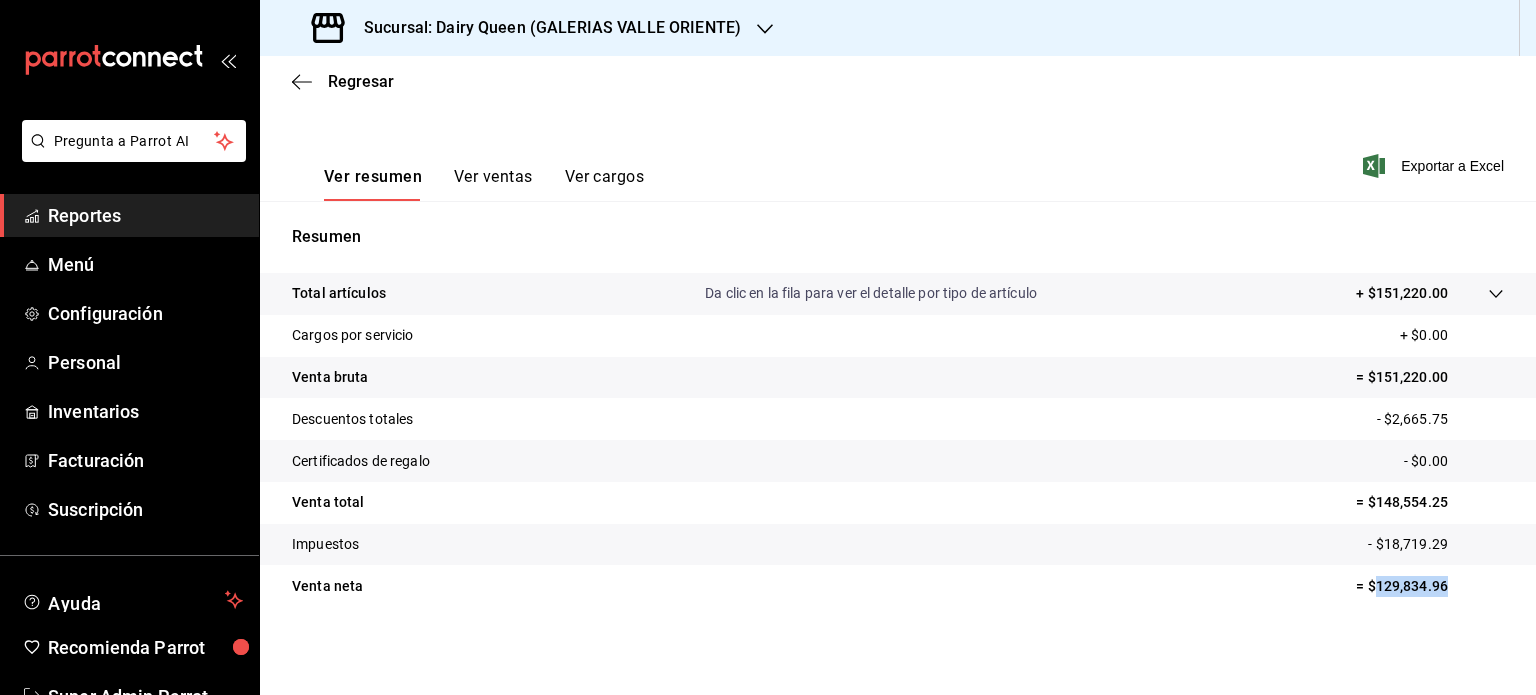 drag, startPoint x: 1438, startPoint y: 584, endPoint x: 1358, endPoint y: 589, distance: 80.1561 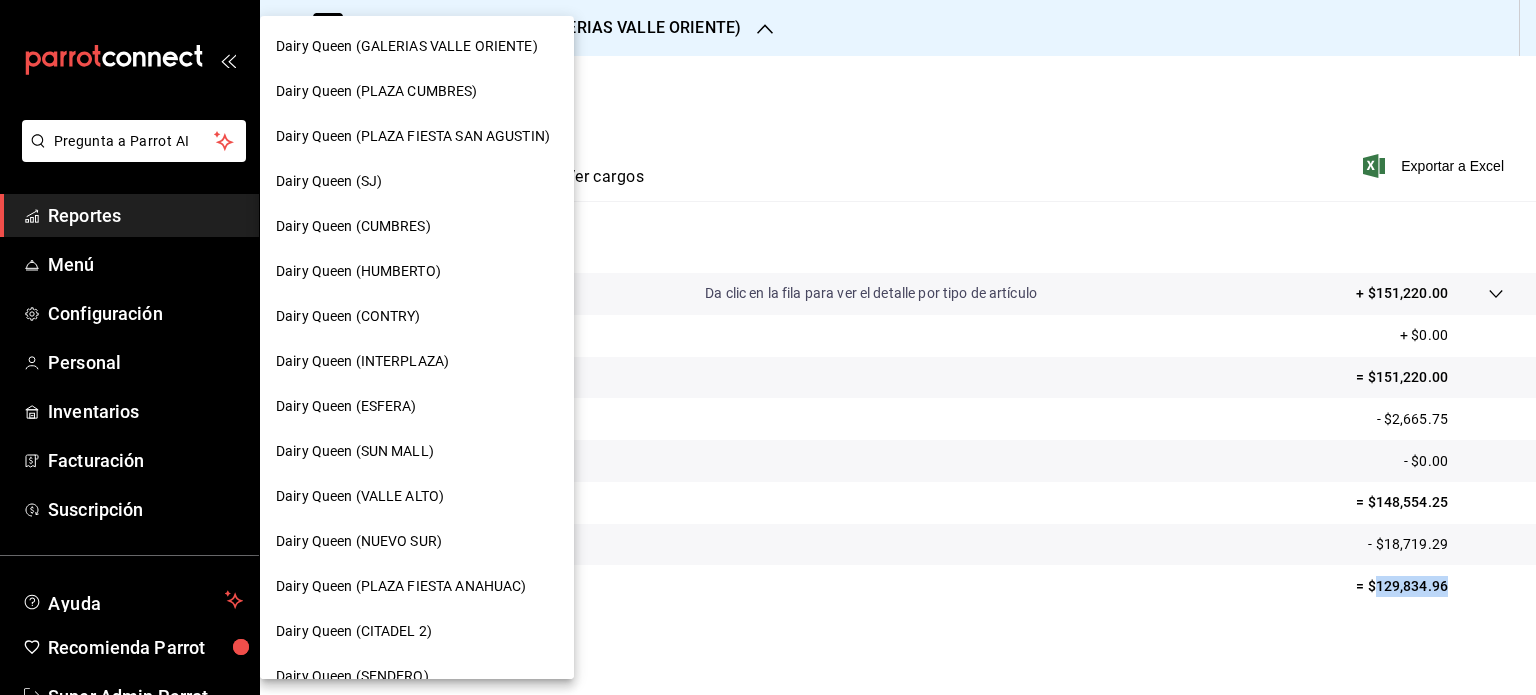 click on "Dairy Queen (PLAZA CUMBRES)" at bounding box center (417, 91) 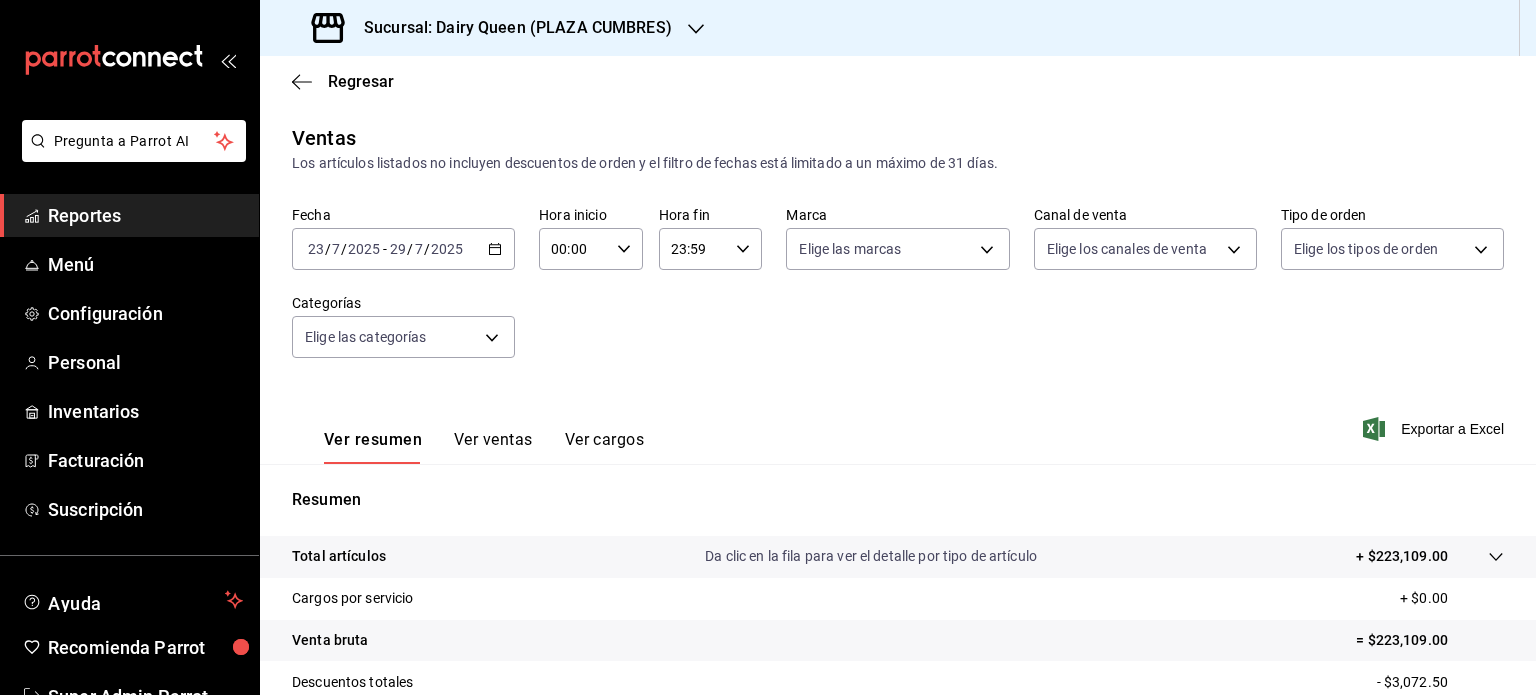 scroll, scrollTop: 263, scrollLeft: 0, axis: vertical 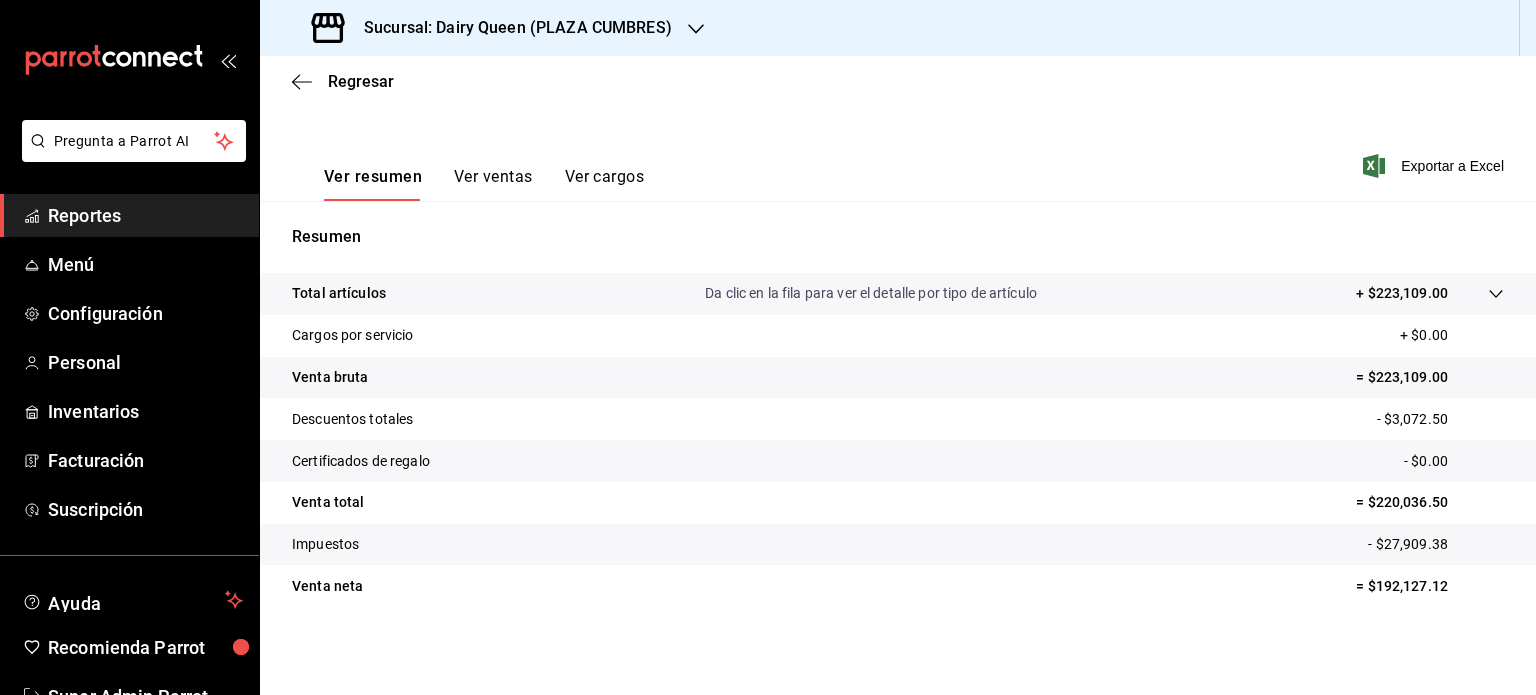 drag, startPoint x: 1491, startPoint y: 607, endPoint x: 1358, endPoint y: 593, distance: 133.73482 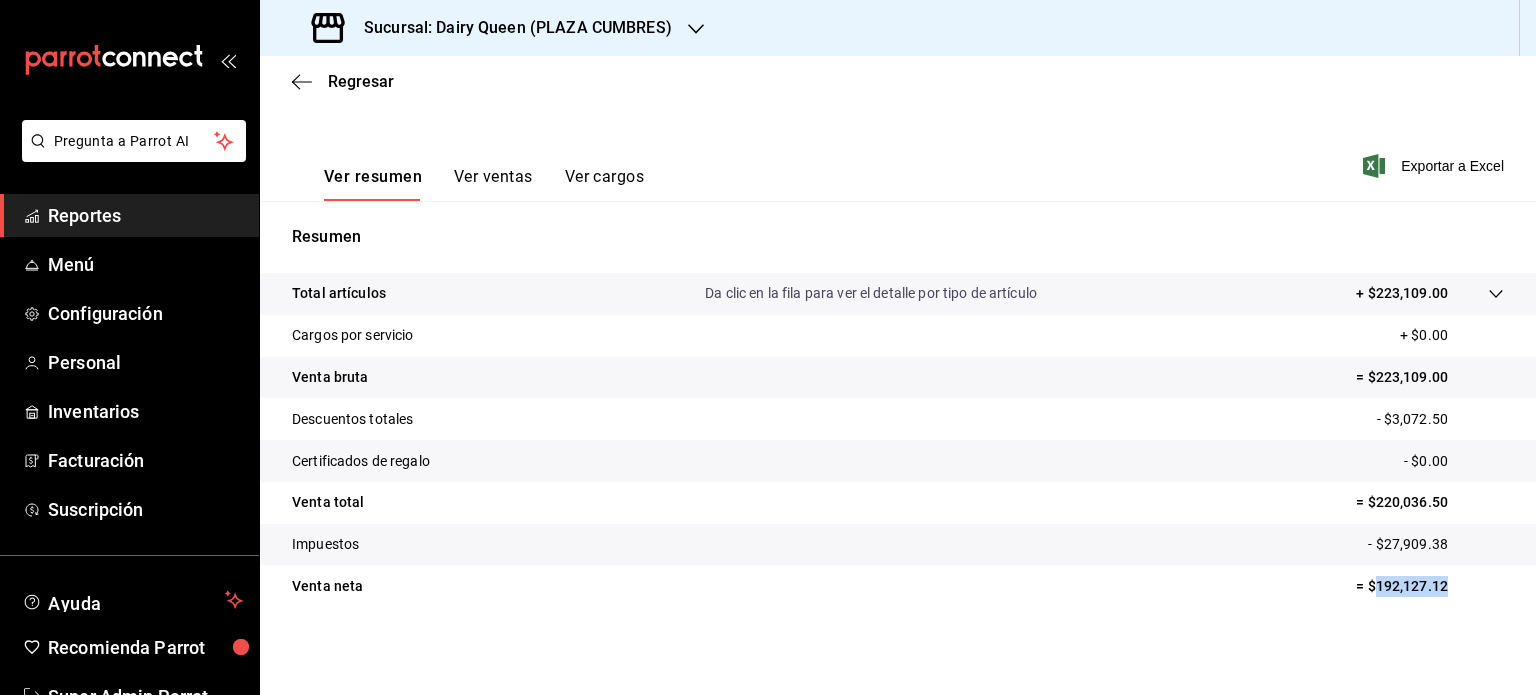drag, startPoint x: 1441, startPoint y: 590, endPoint x: 1356, endPoint y: 590, distance: 85 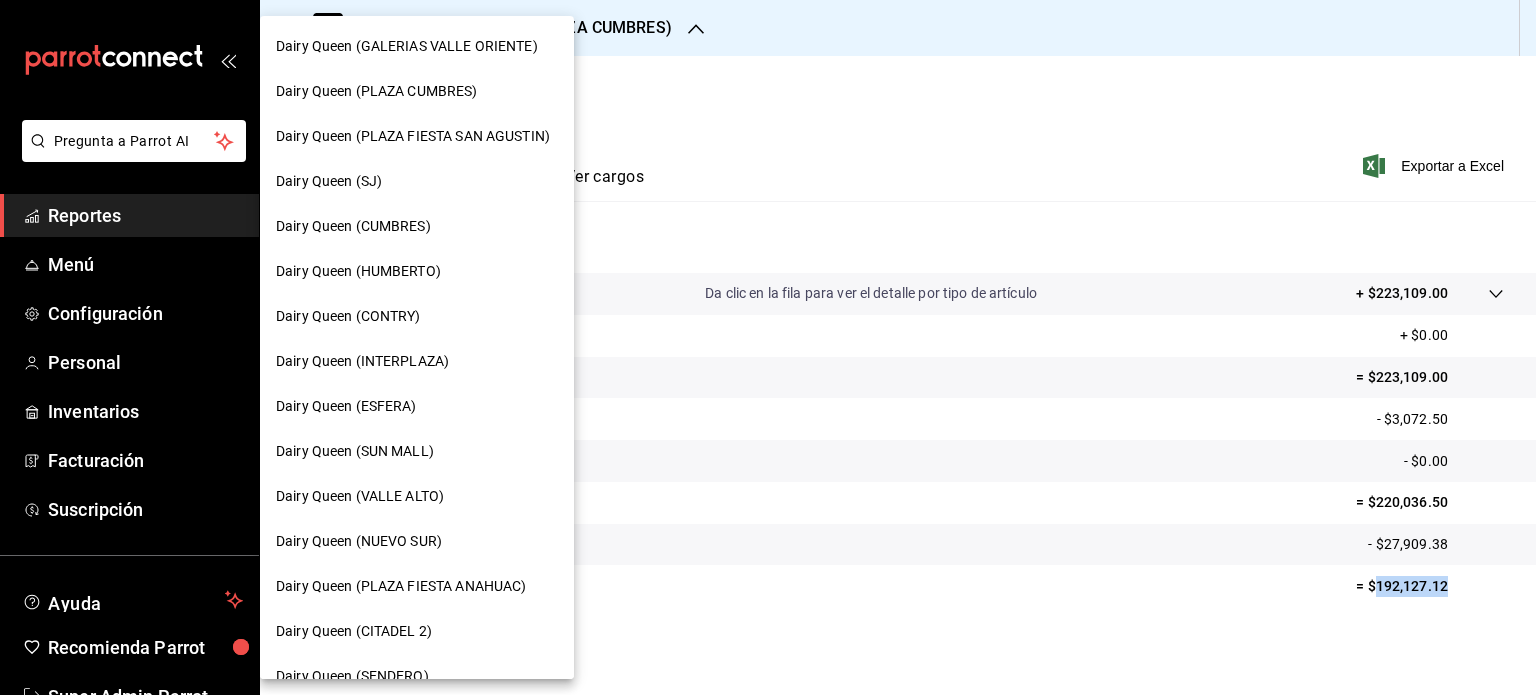 click on "Dairy Queen (PLAZA FIESTA SAN AGUSTIN)" at bounding box center (413, 136) 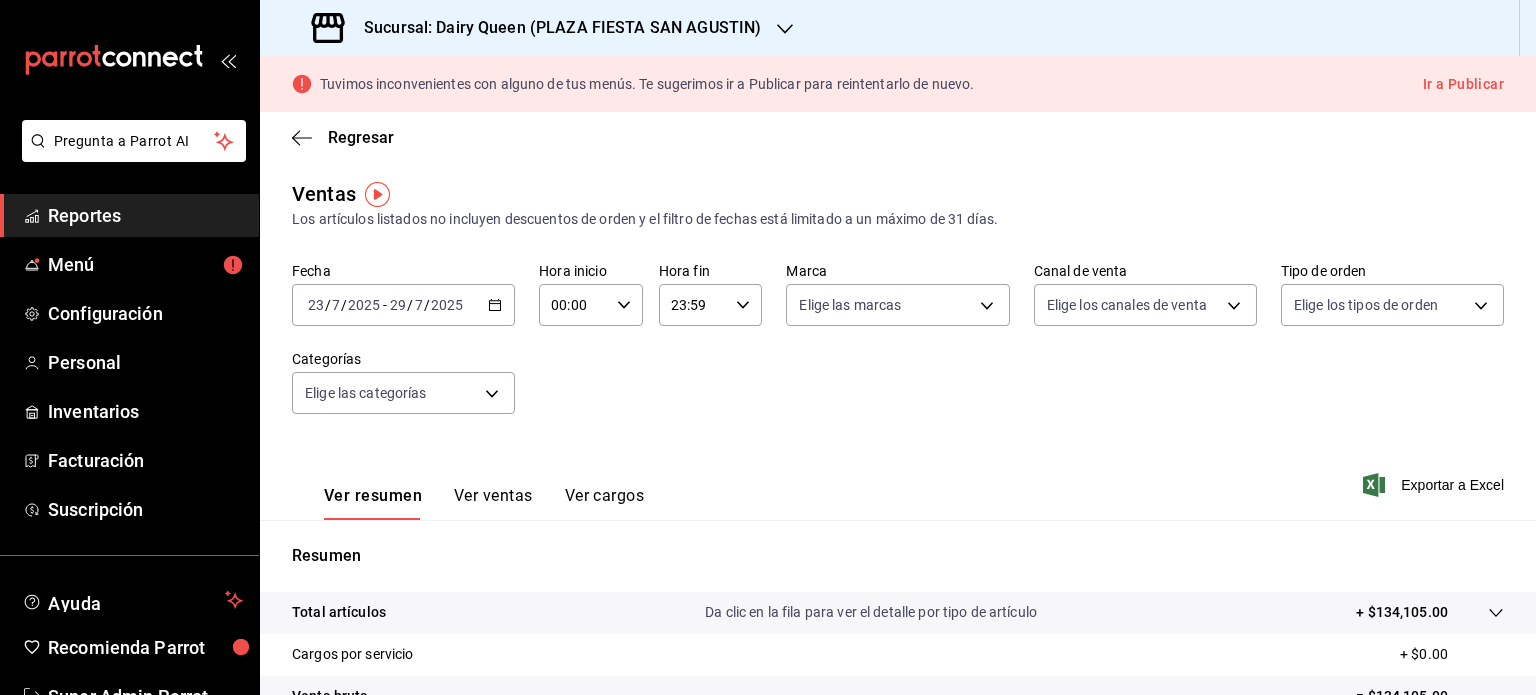 scroll, scrollTop: 319, scrollLeft: 0, axis: vertical 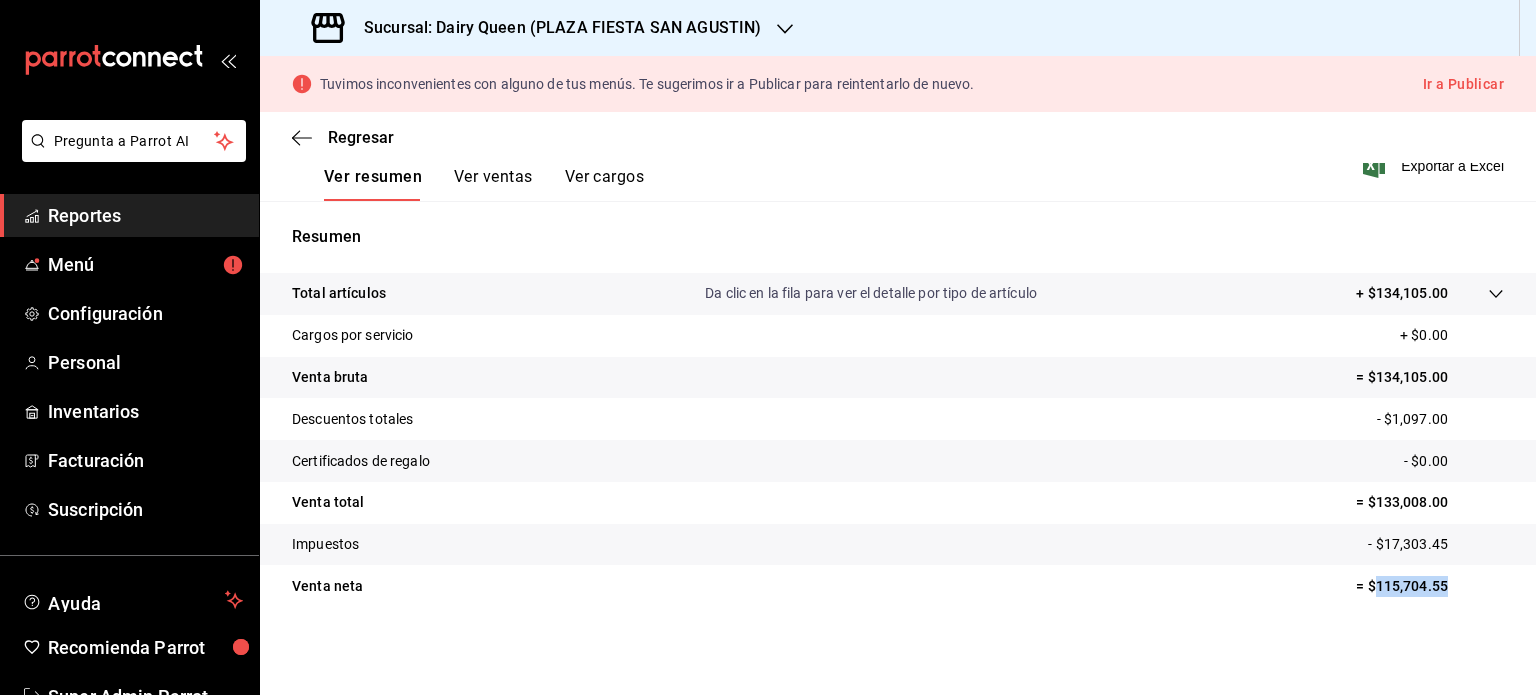 drag, startPoint x: 1472, startPoint y: 596, endPoint x: 1362, endPoint y: 599, distance: 110.0409 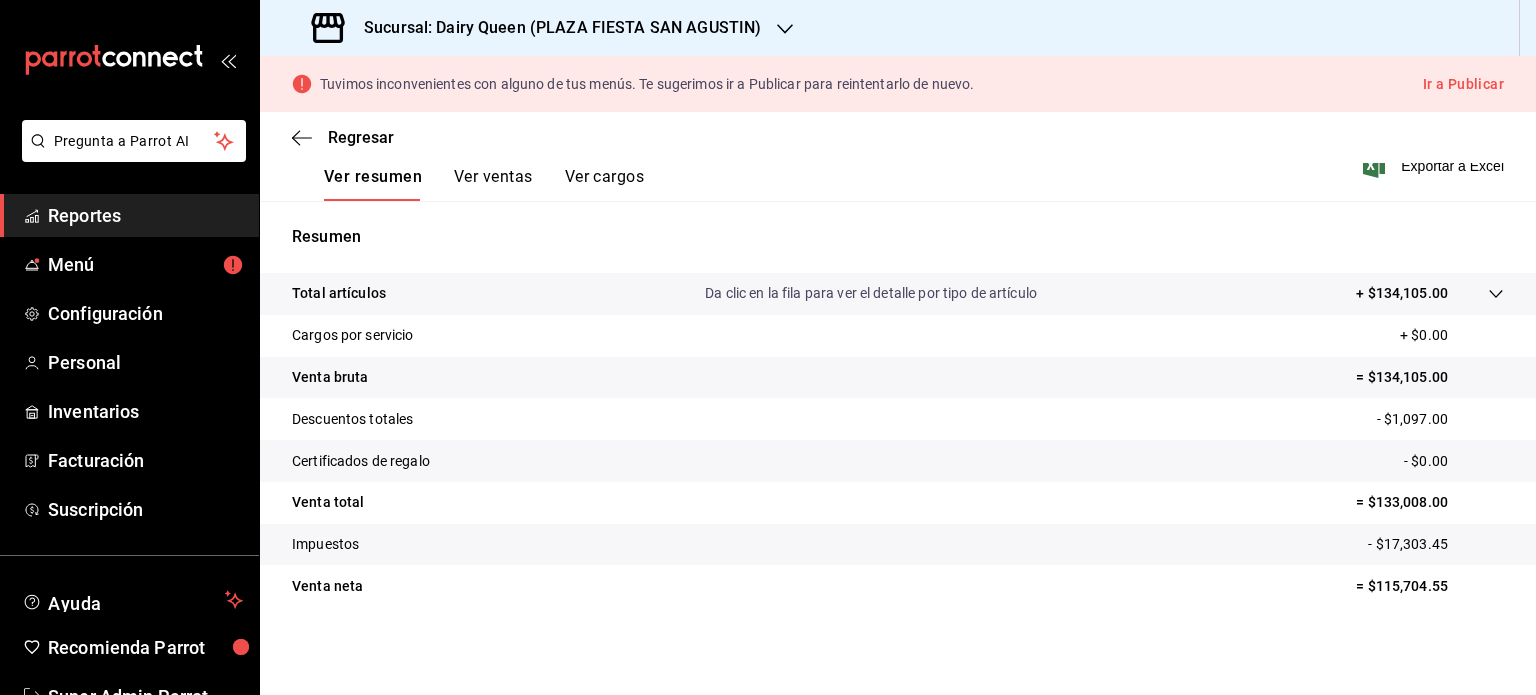 click on "Total artículos Da clic en la fila para ver el detalle por tipo de artículo + $134,105.00 Cargos por servicio + $0.00 Venta bruta = $134,105.00 Descuentos totales - $1,097.00 Certificados de regalo - $0.00 Venta total = $133,008.00 Impuestos - $17,303.45 Venta neta = $115,704.55" at bounding box center (898, 452) 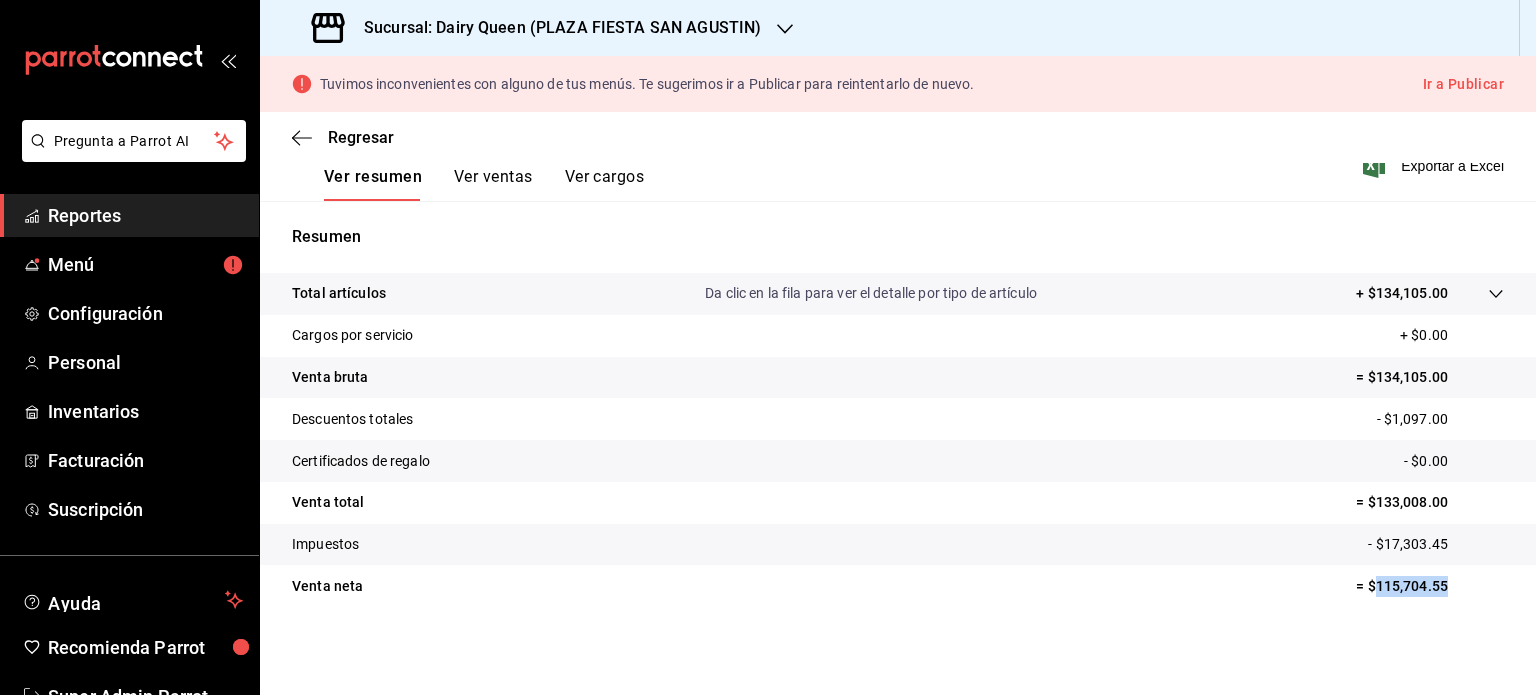 drag, startPoint x: 1444, startPoint y: 591, endPoint x: 1360, endPoint y: 588, distance: 84.05355 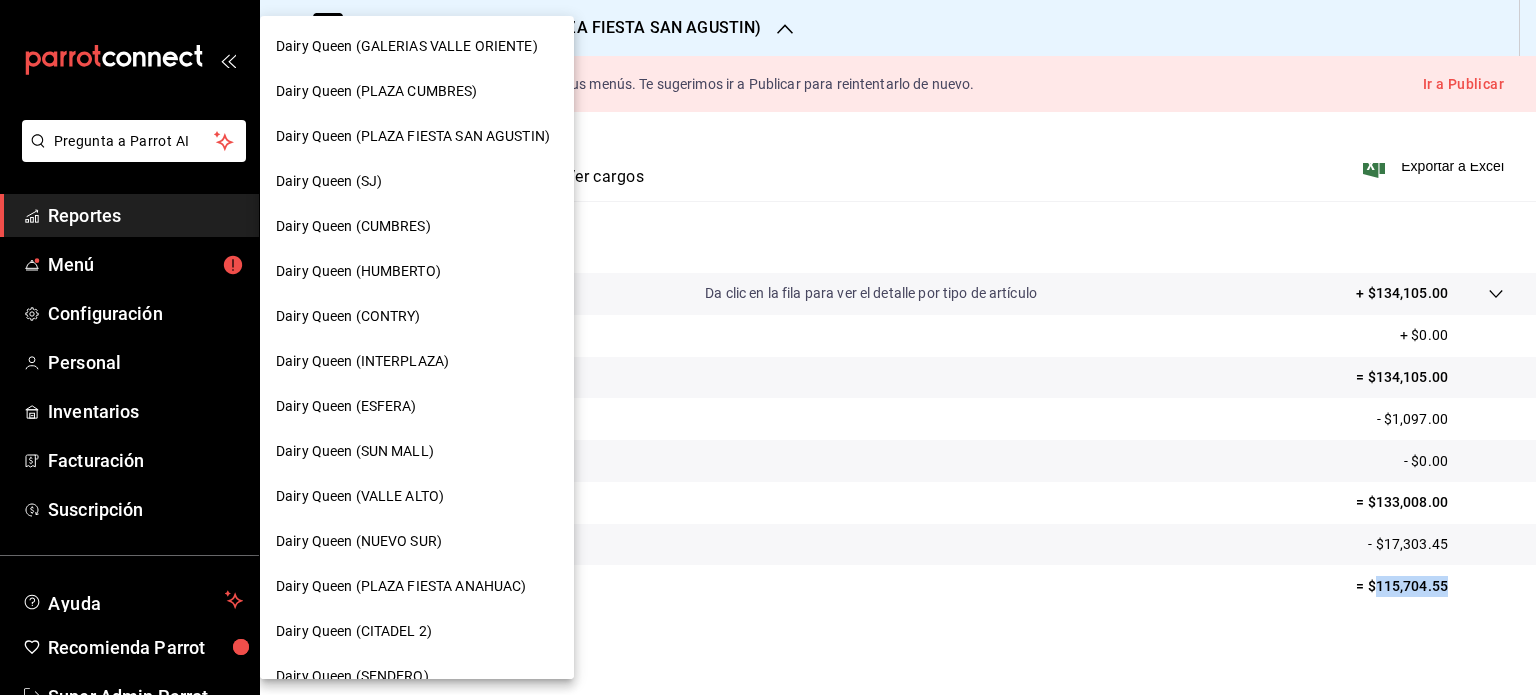 click on "Dairy Queen (SJ)" at bounding box center (417, 181) 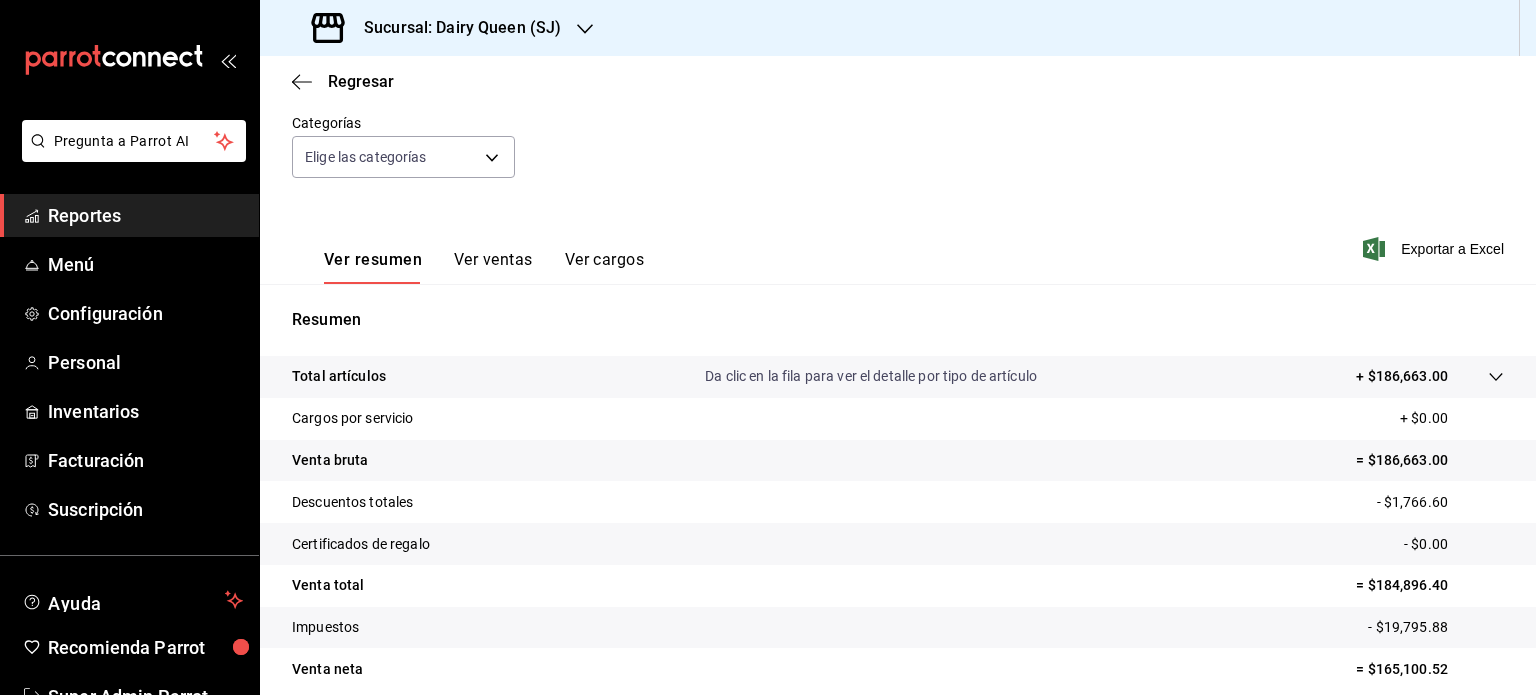 scroll, scrollTop: 263, scrollLeft: 0, axis: vertical 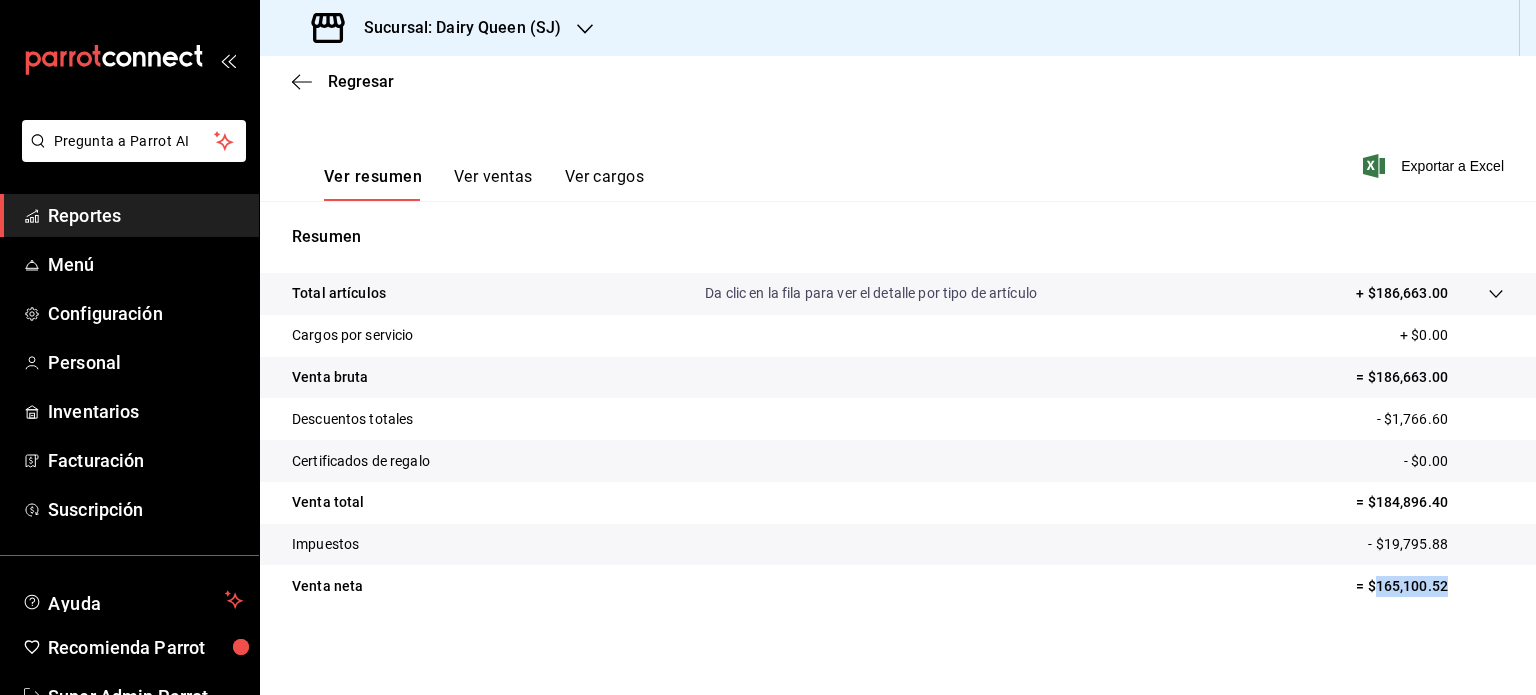 drag, startPoint x: 1462, startPoint y: 592, endPoint x: 1364, endPoint y: 578, distance: 98.99495 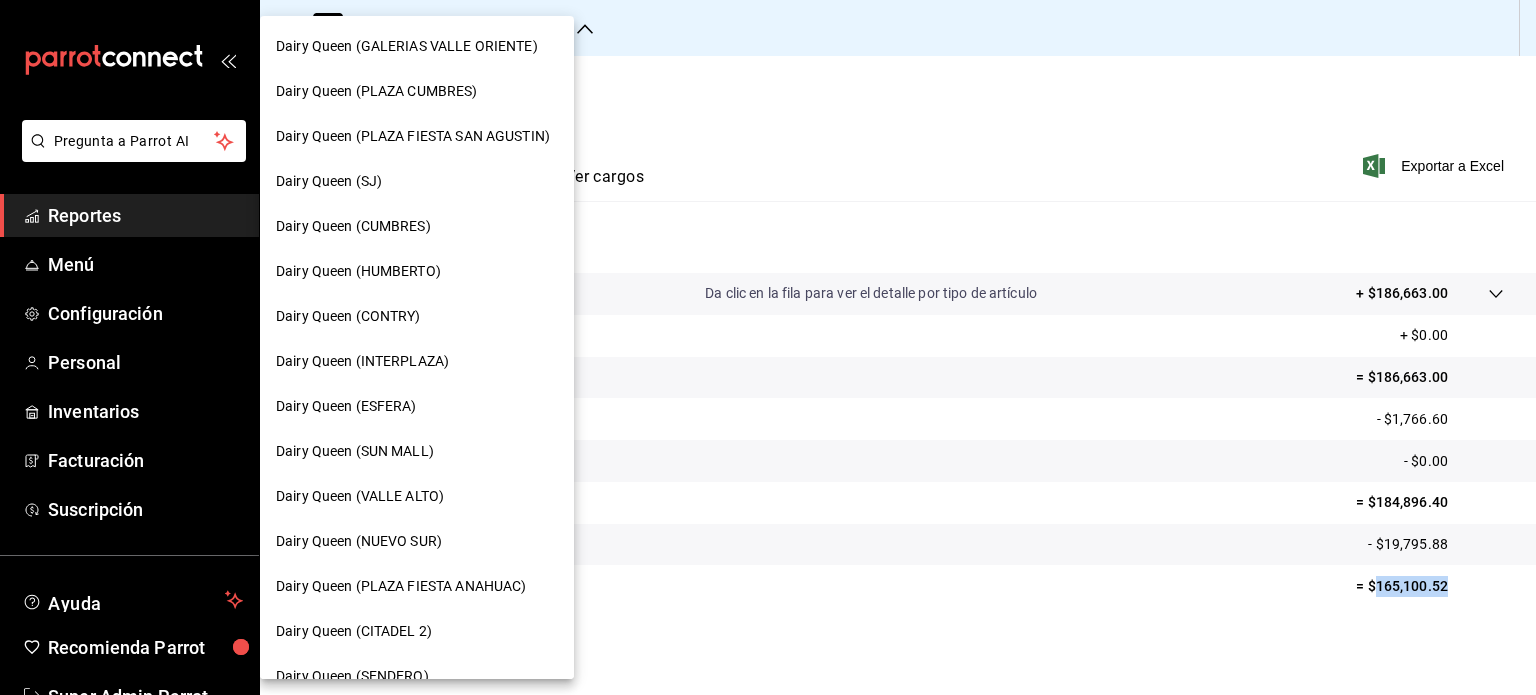 click on "Dairy Queen (CUMBRES)" at bounding box center (417, 226) 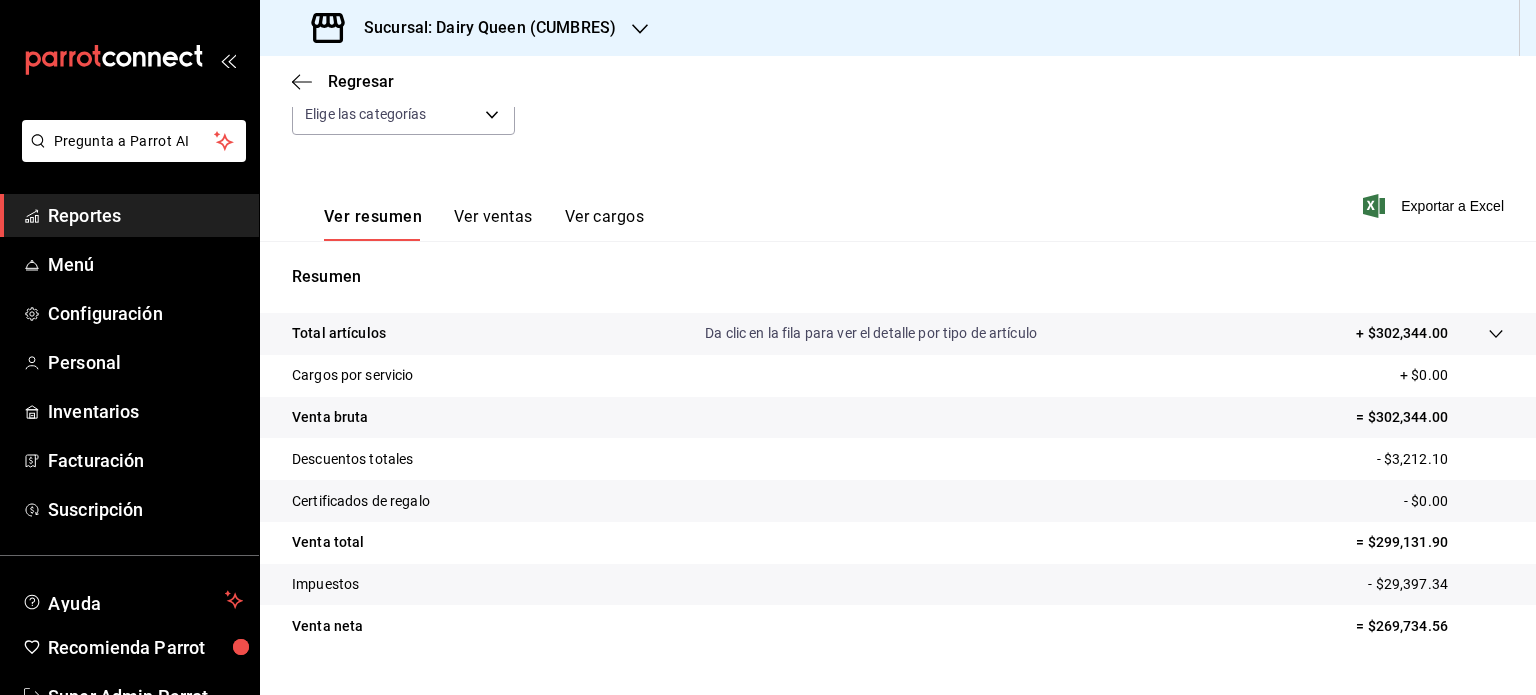 scroll, scrollTop: 263, scrollLeft: 0, axis: vertical 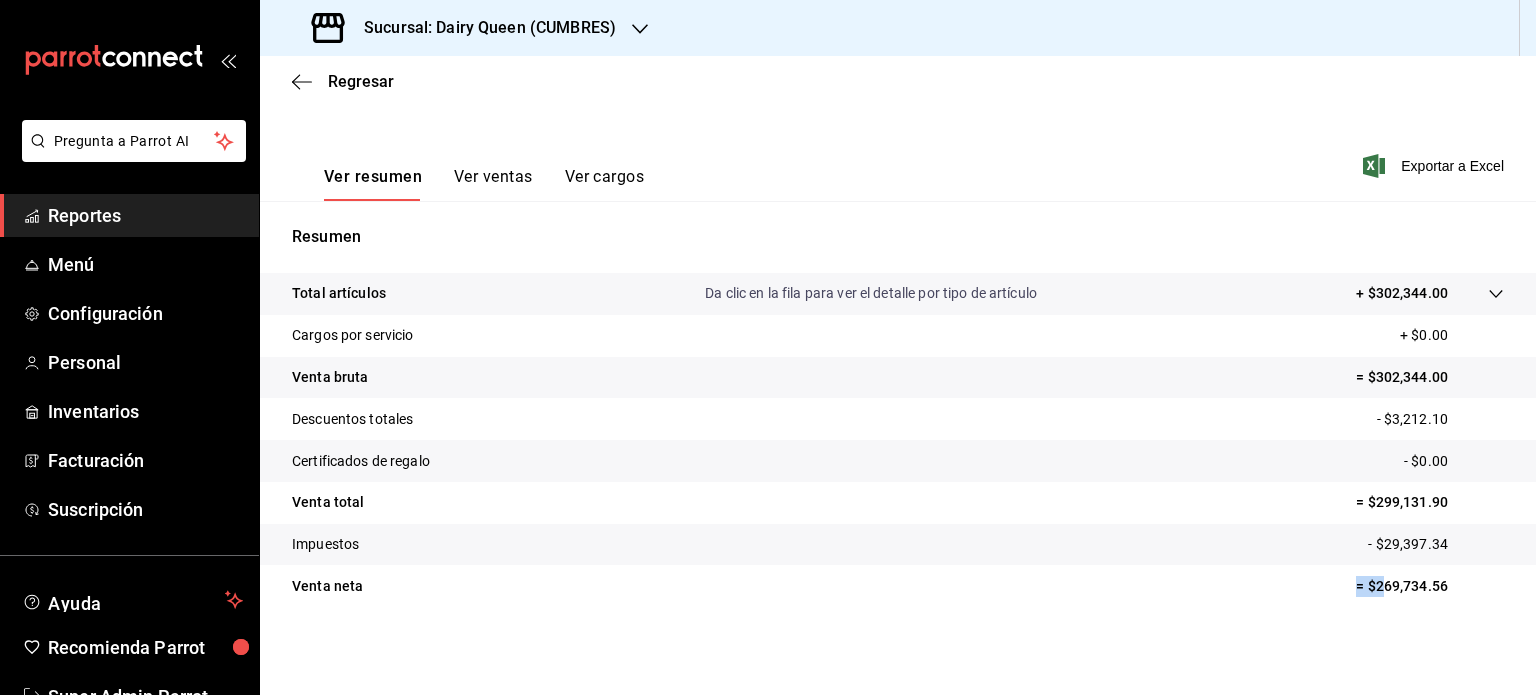 drag, startPoint x: 1356, startPoint y: 581, endPoint x: 1383, endPoint y: 576, distance: 27.45906 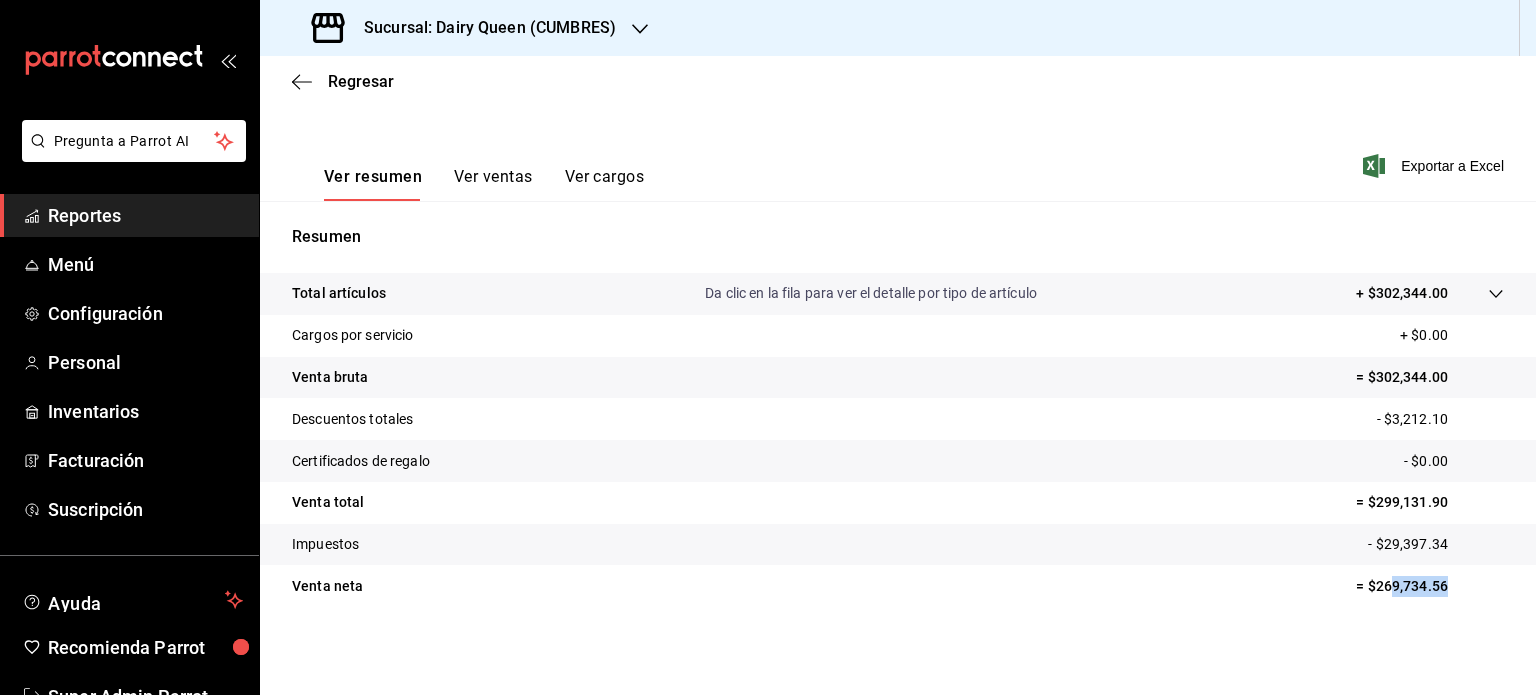 drag, startPoint x: 1433, startPoint y: 575, endPoint x: 1374, endPoint y: 584, distance: 59.682495 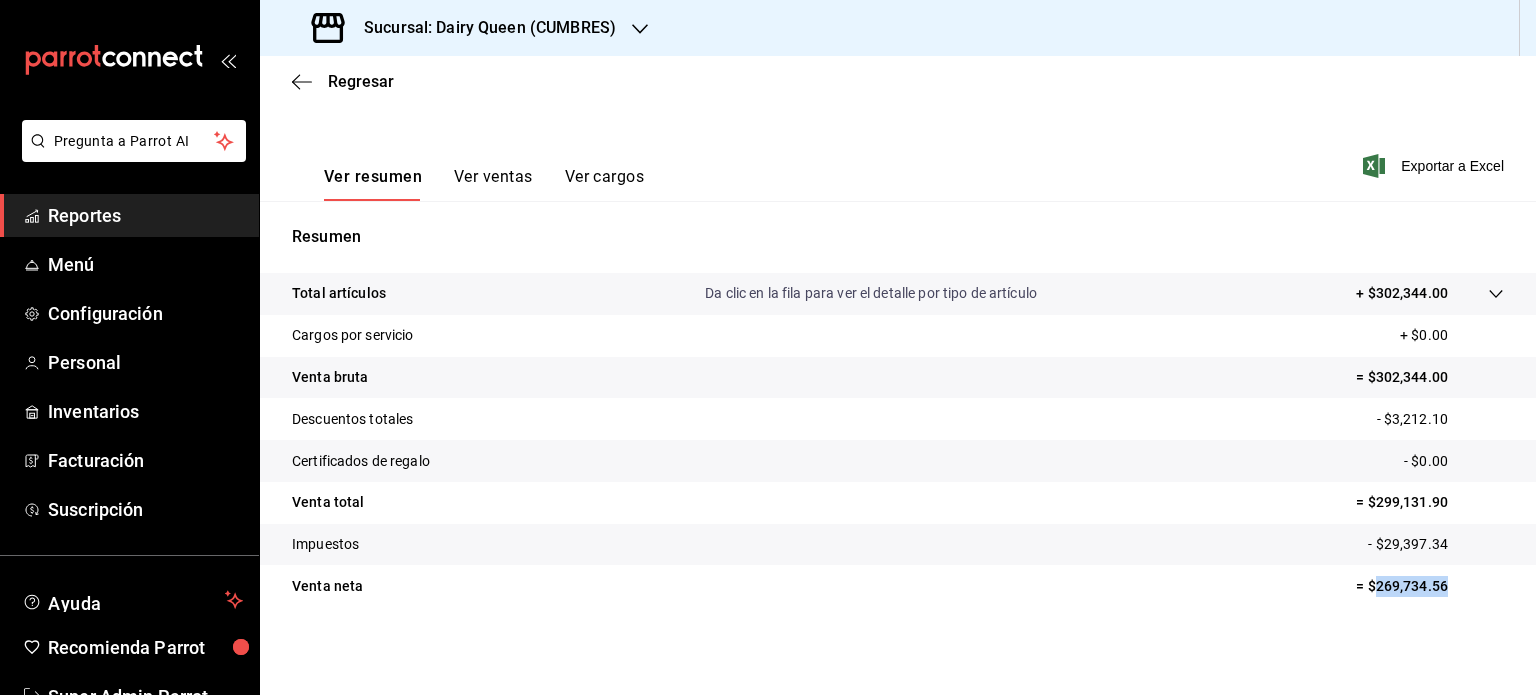 drag, startPoint x: 1460, startPoint y: 587, endPoint x: 1366, endPoint y: 595, distance: 94.33981 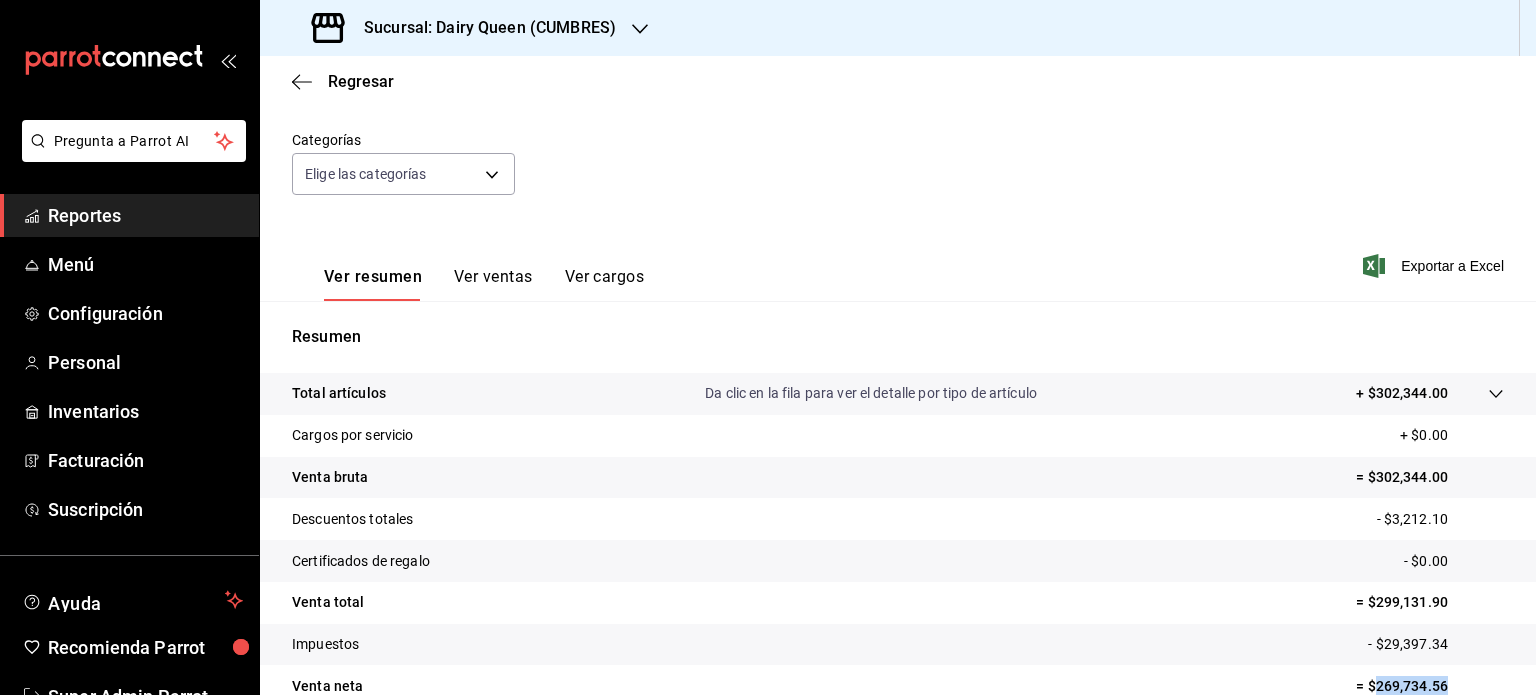 scroll, scrollTop: 63, scrollLeft: 0, axis: vertical 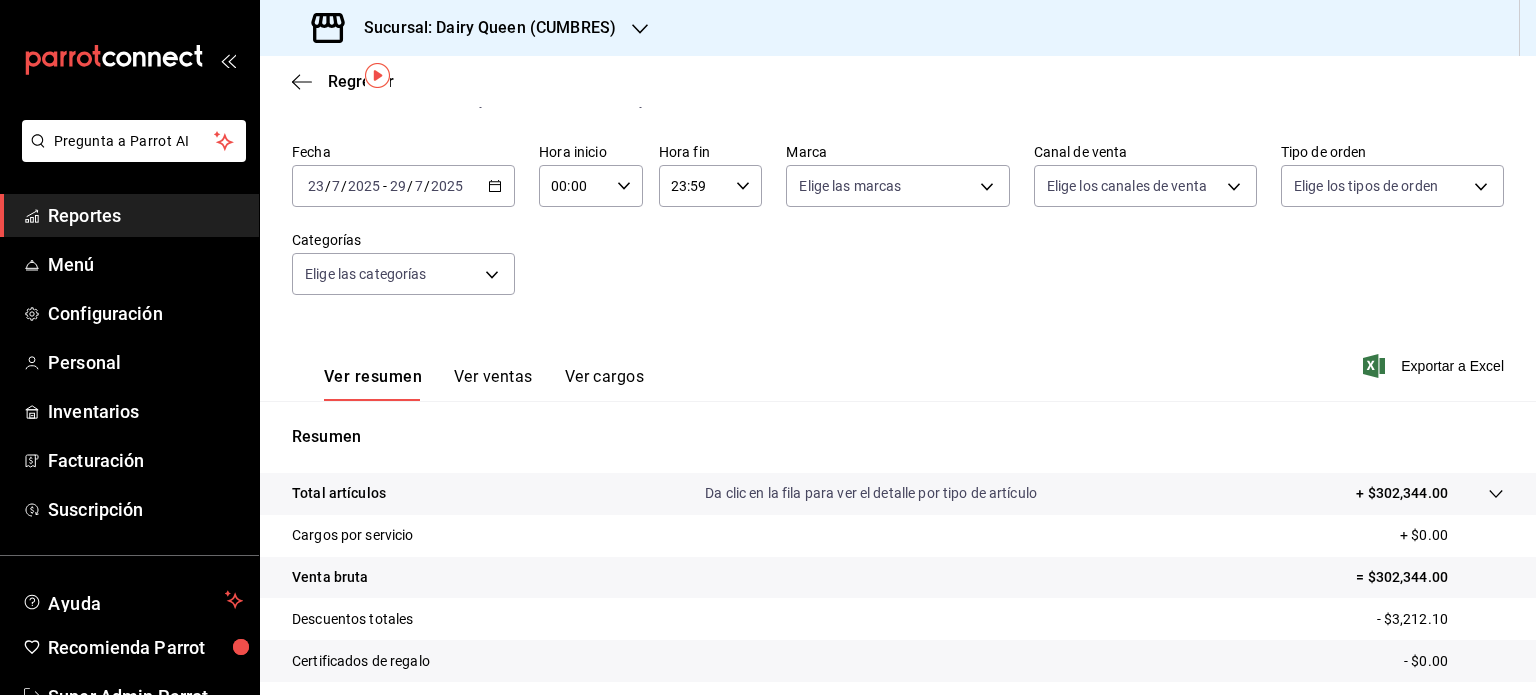 click on "Sucursal: Dairy Queen (CUMBRES)" at bounding box center (466, 28) 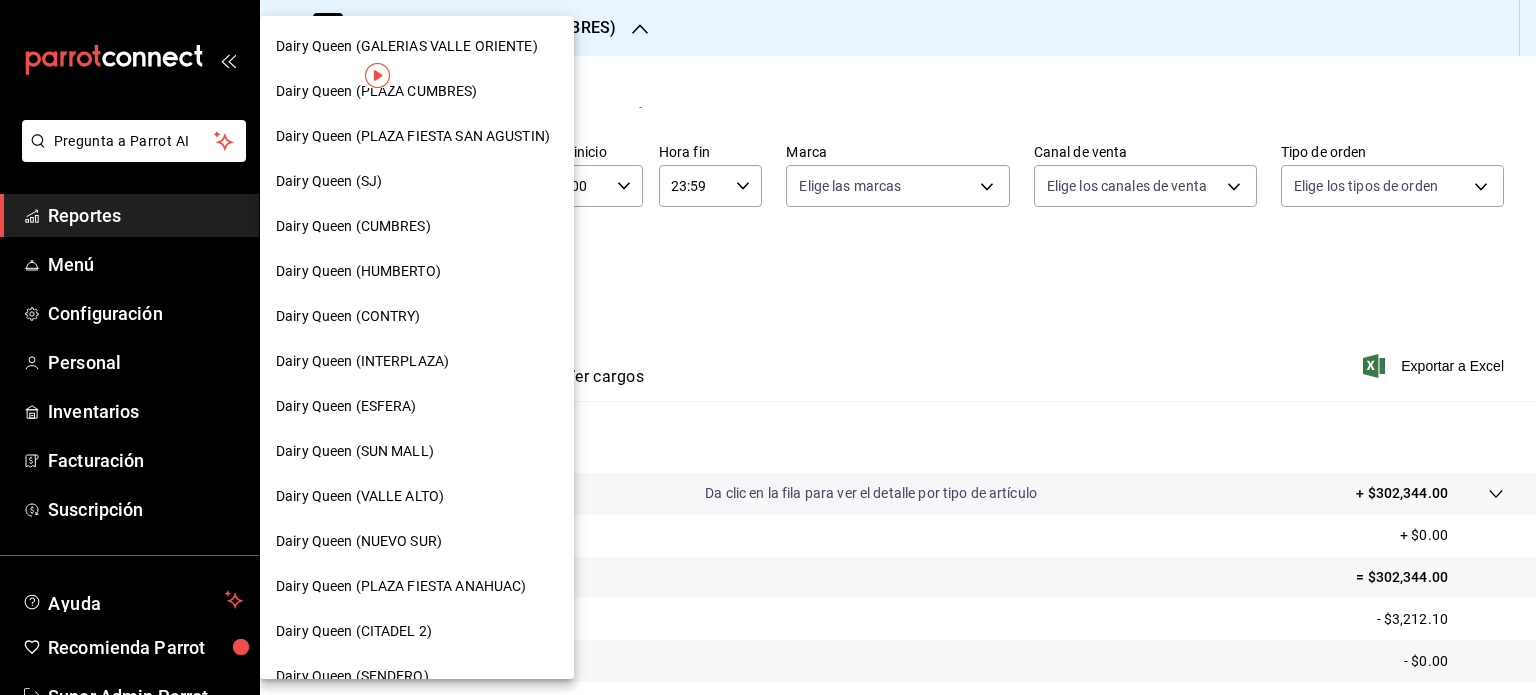 click on "Dairy Queen (HUMBERTO)" at bounding box center [417, 271] 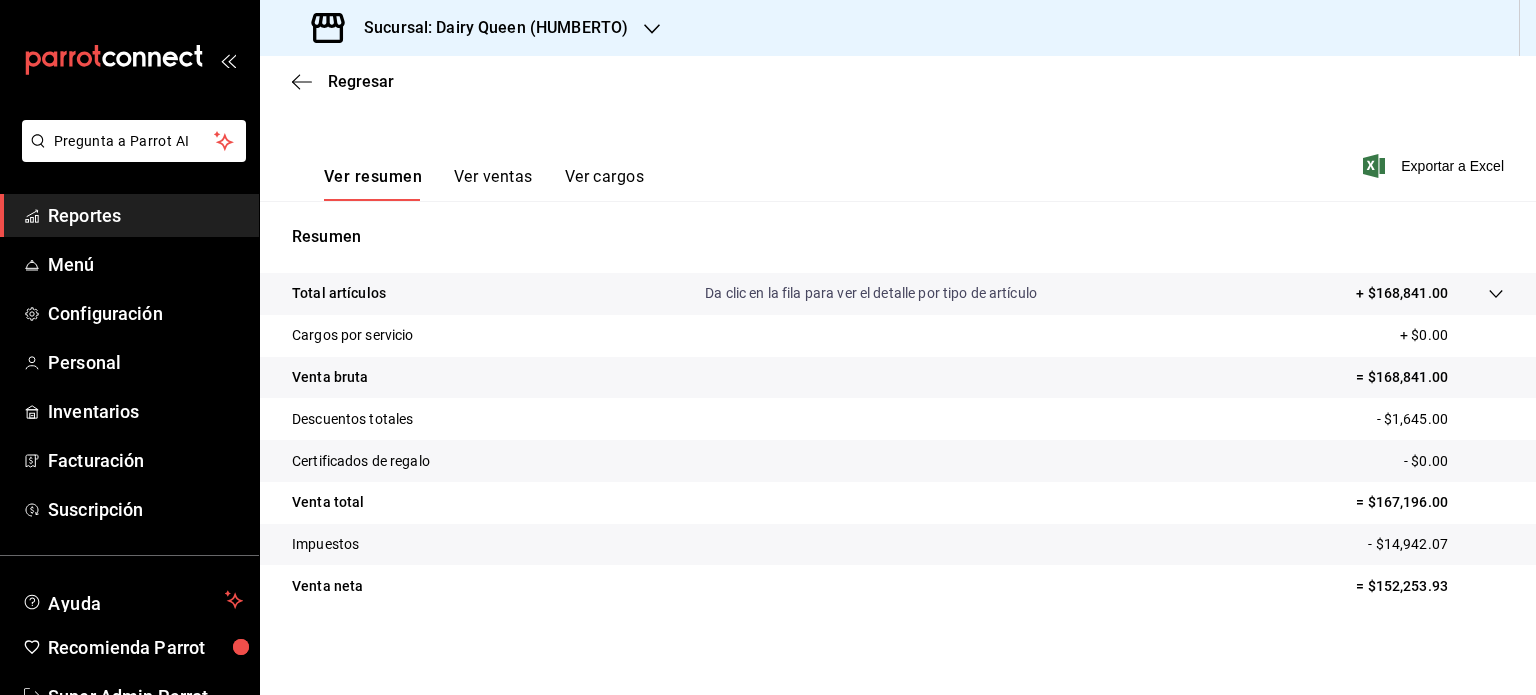 scroll, scrollTop: 263, scrollLeft: 0, axis: vertical 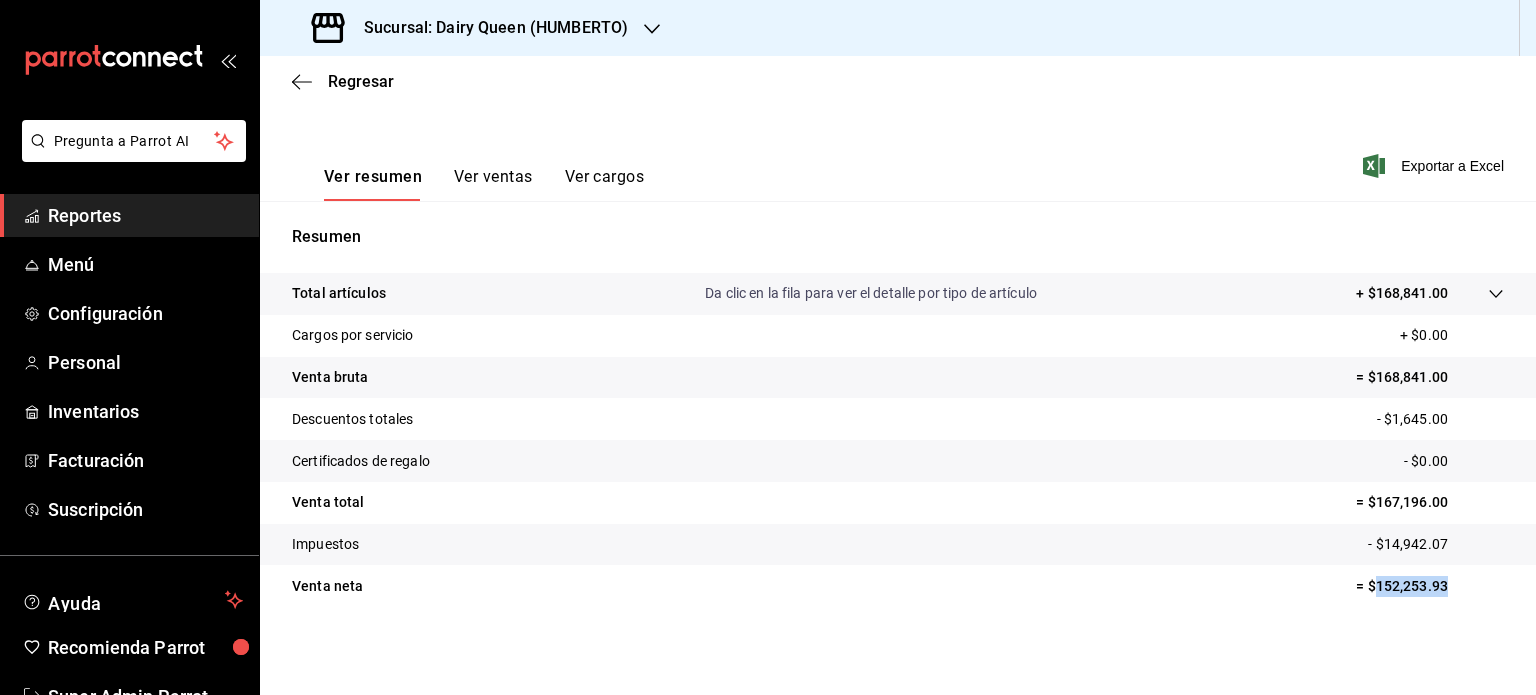 drag, startPoint x: 1412, startPoint y: 595, endPoint x: 1361, endPoint y: 598, distance: 51.088158 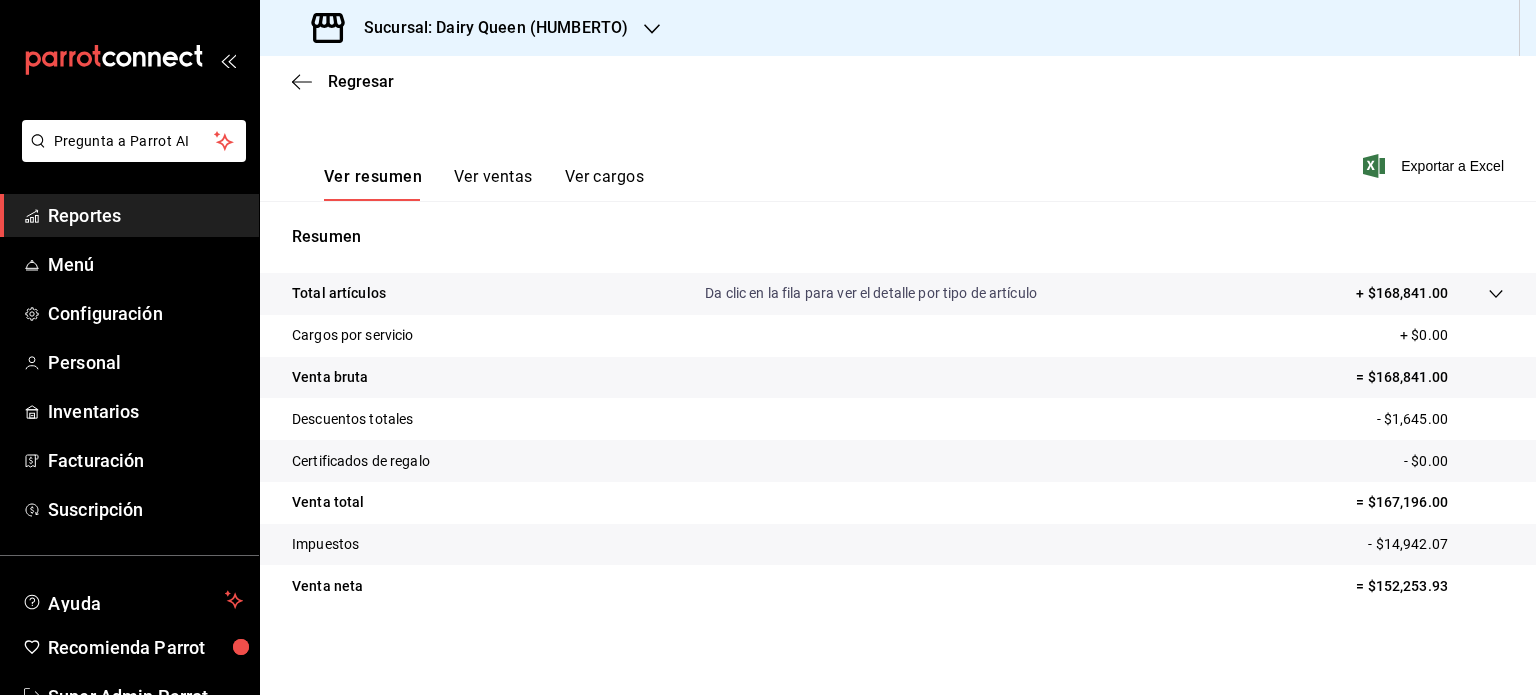 click on "Sucursal: Dairy Queen (HUMBERTO)" at bounding box center [472, 28] 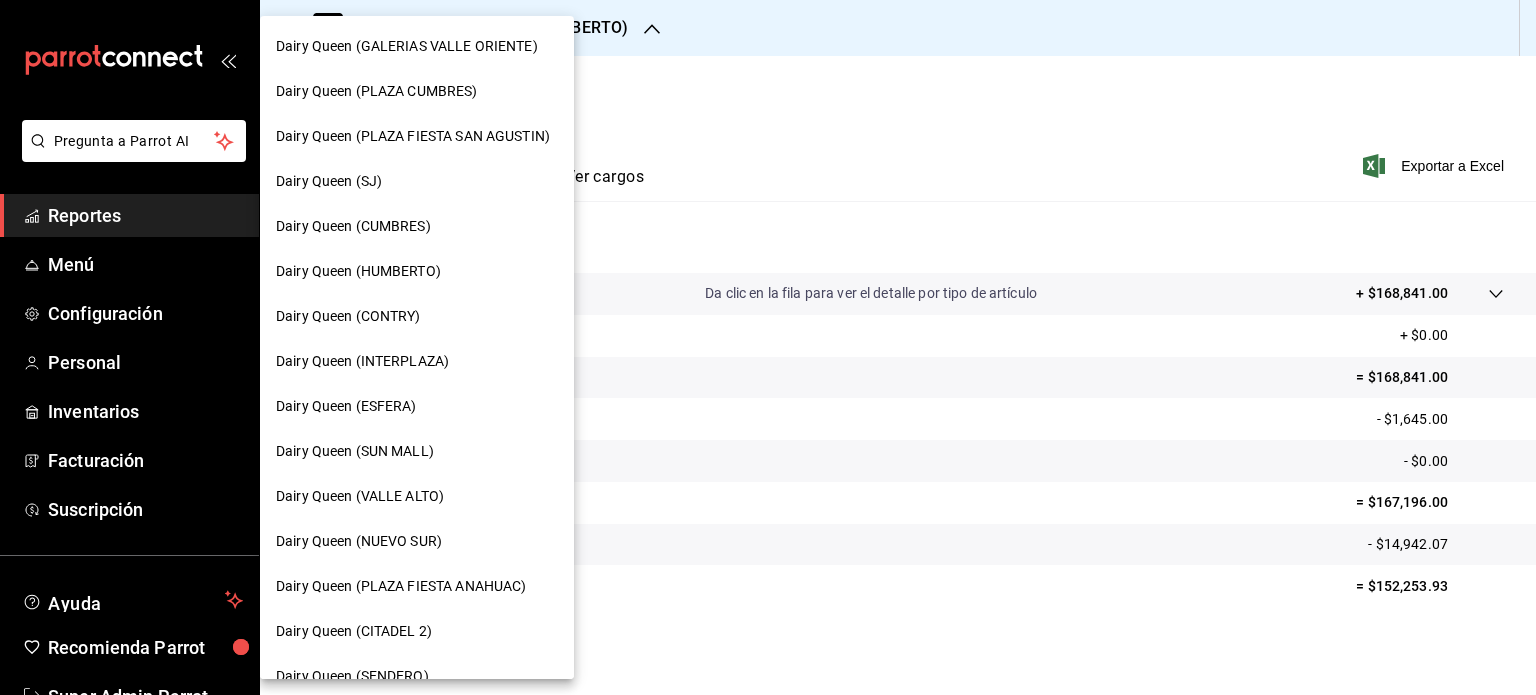 click on "Dairy Queen (CONTRY)" at bounding box center (417, 316) 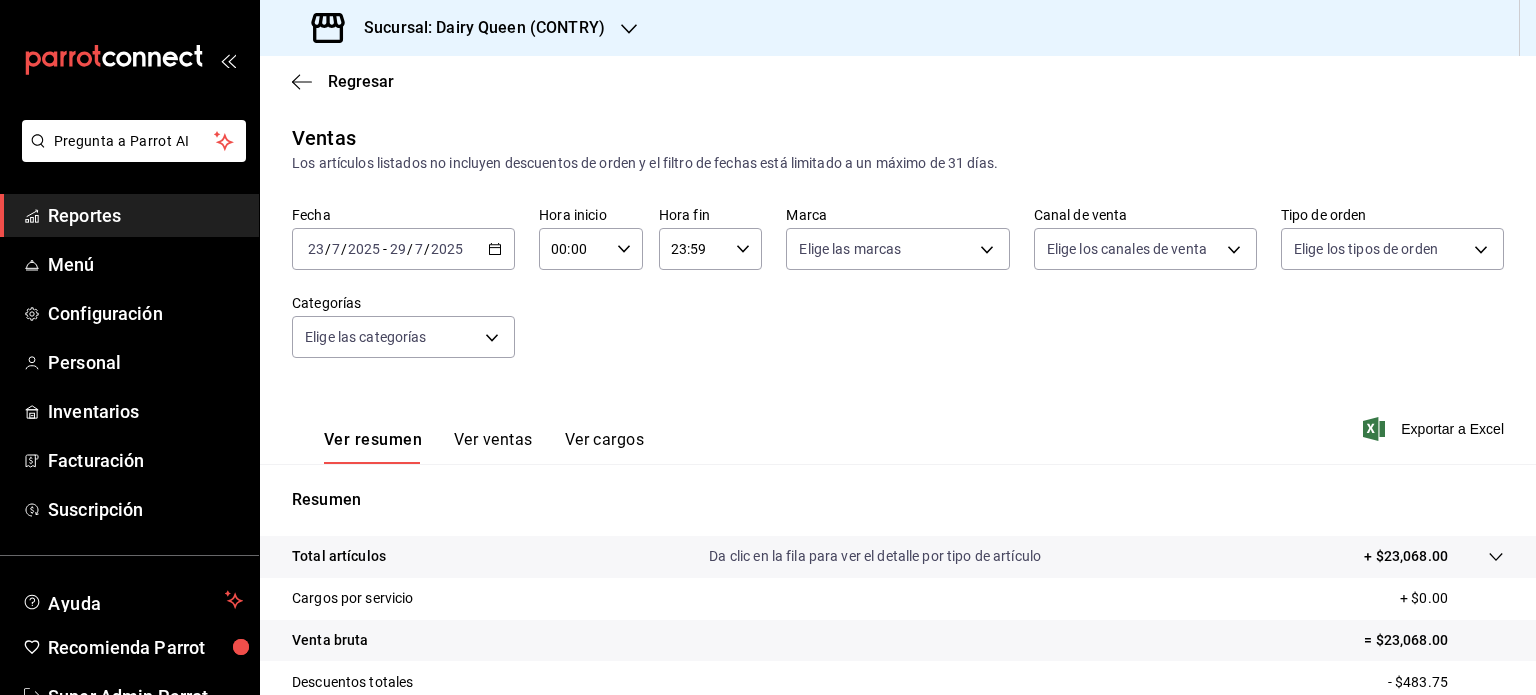 scroll, scrollTop: 263, scrollLeft: 0, axis: vertical 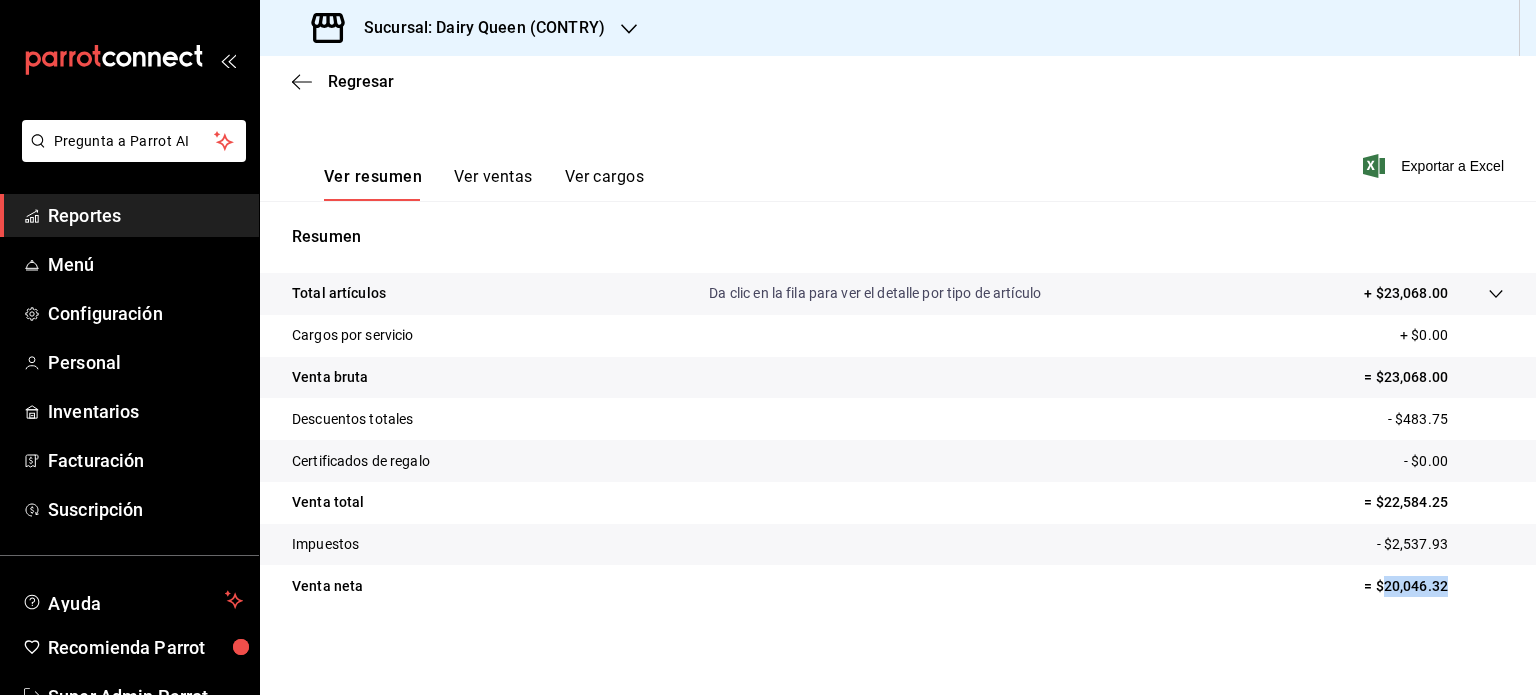 drag, startPoint x: 1470, startPoint y: 601, endPoint x: 1372, endPoint y: 595, distance: 98.1835 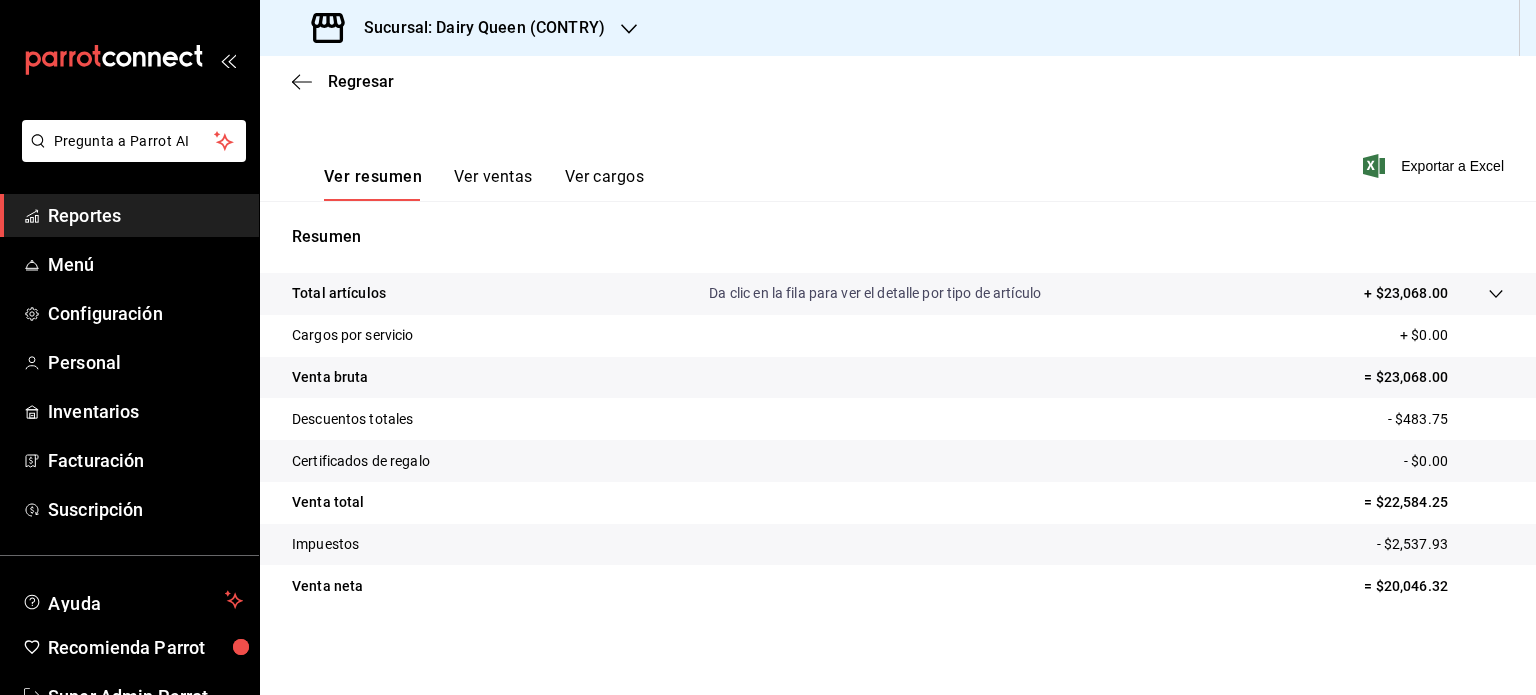 click on "Sucursal: Dairy Queen (CONTRY)" at bounding box center [476, 28] 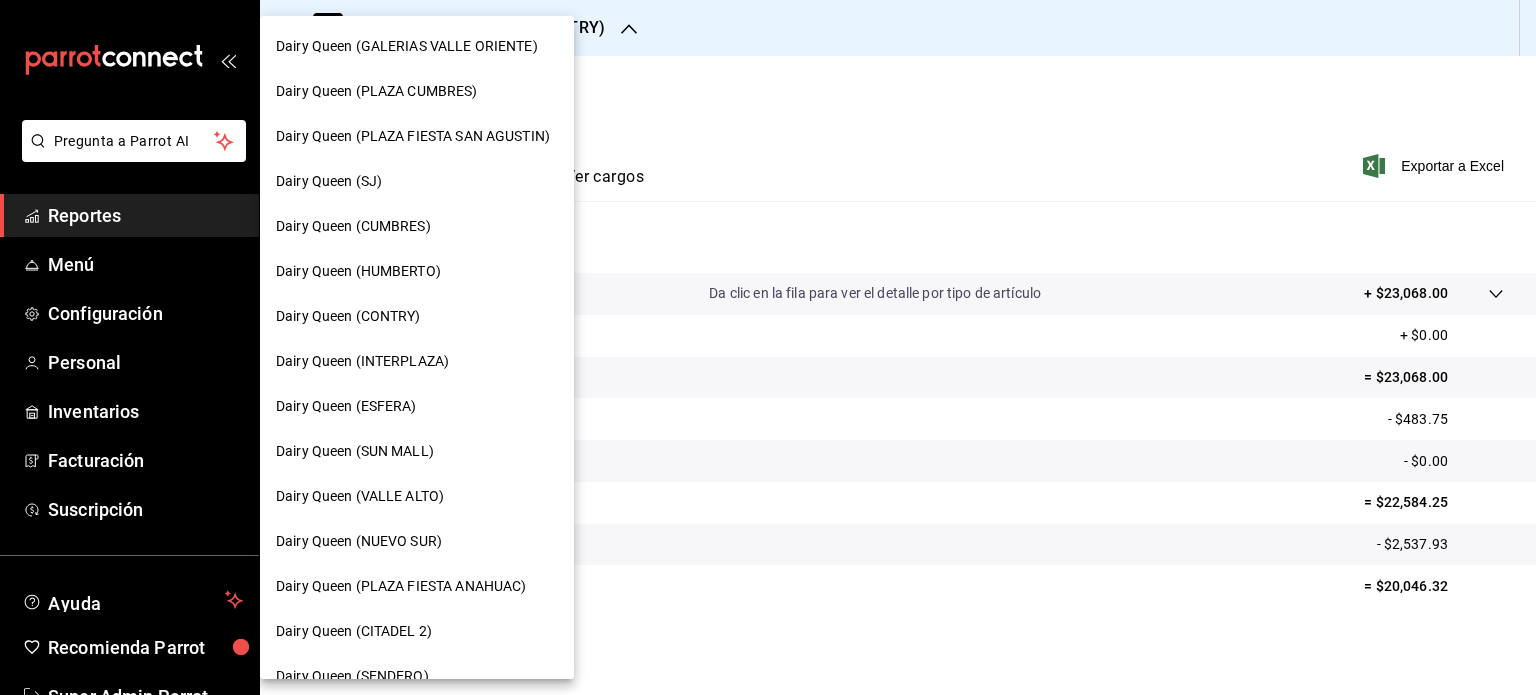 click on "Dairy Queen (INTERPLAZA)" at bounding box center [417, 361] 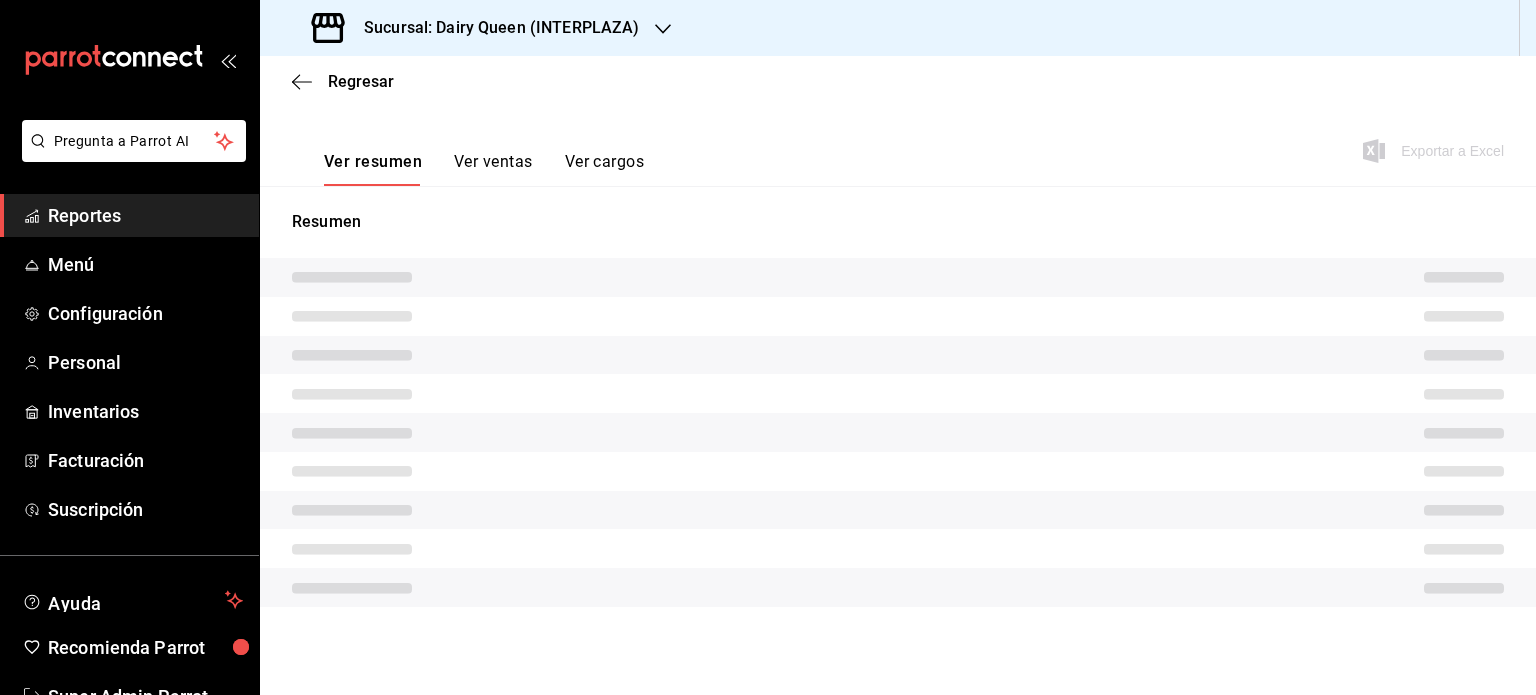 scroll, scrollTop: 263, scrollLeft: 0, axis: vertical 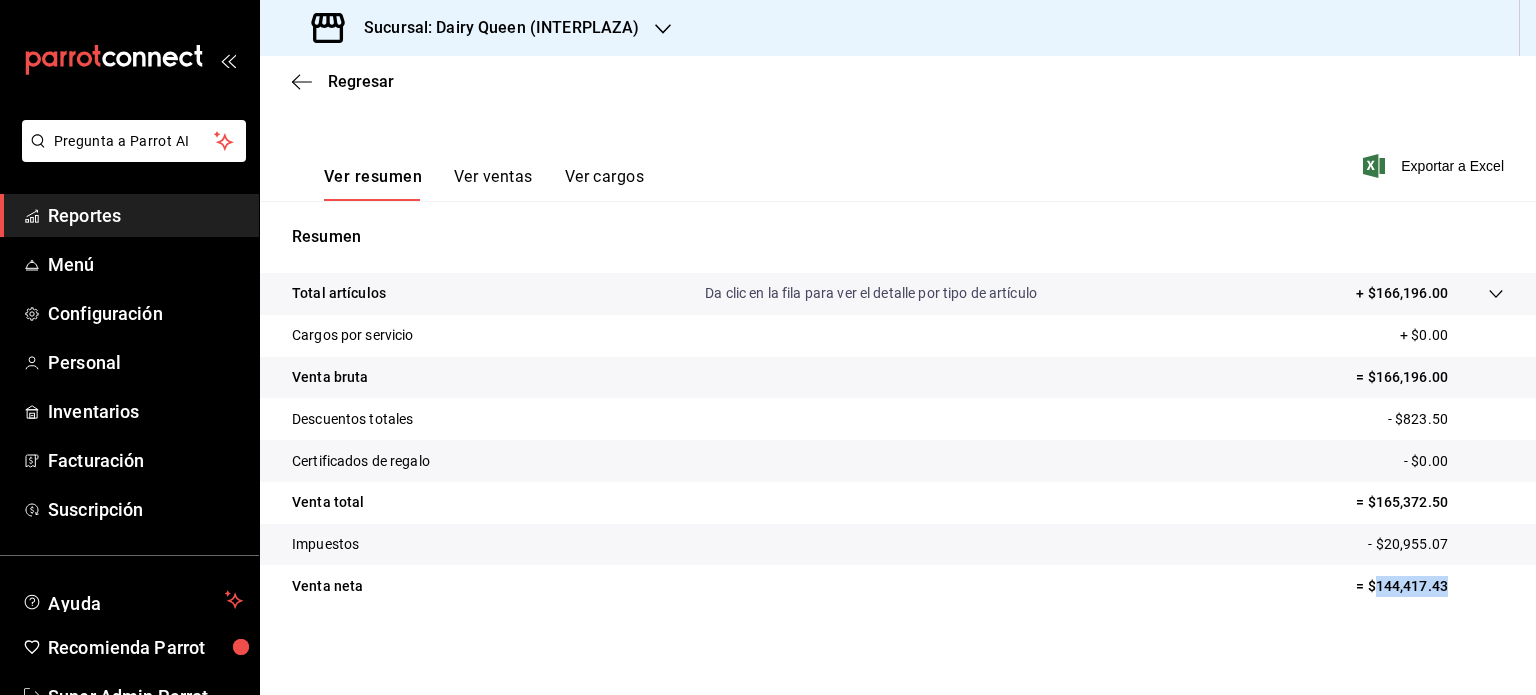 drag, startPoint x: 1458, startPoint y: 603, endPoint x: 1360, endPoint y: 600, distance: 98.045906 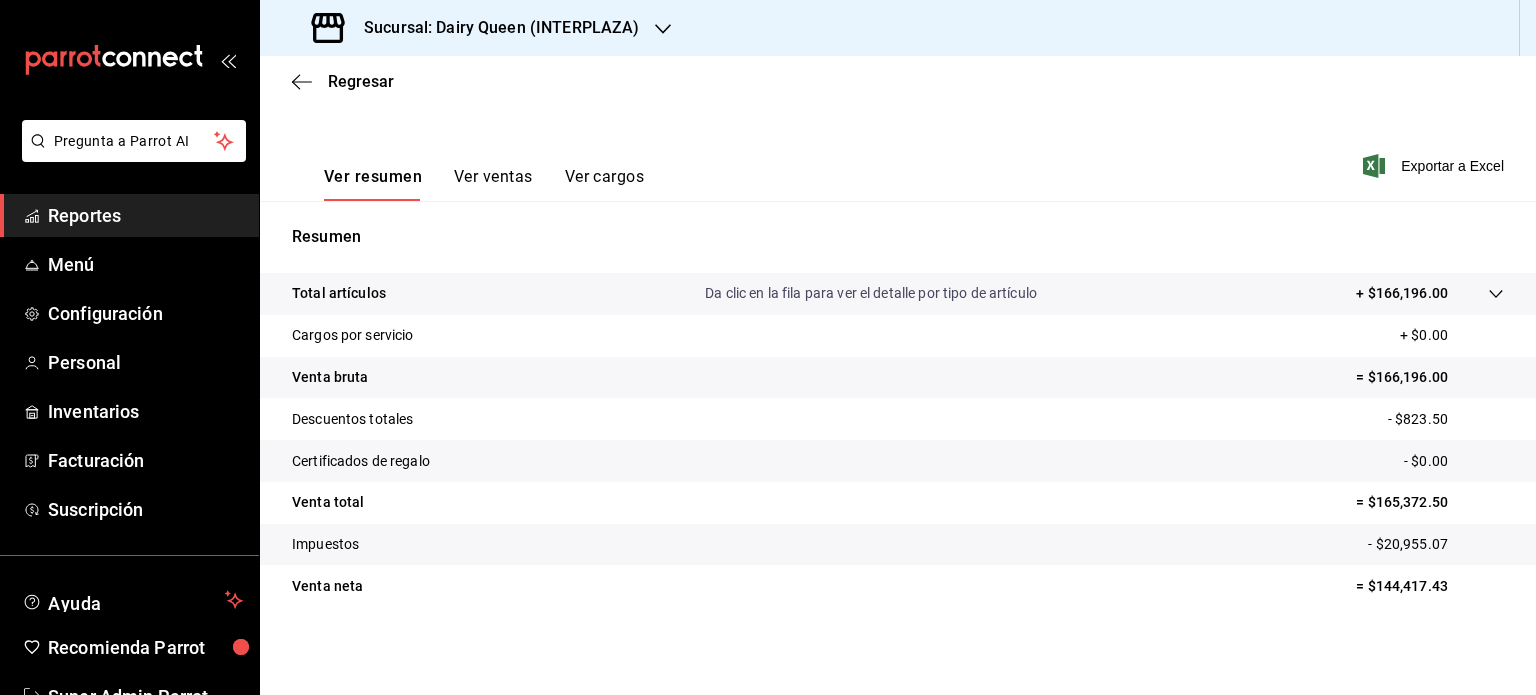 drag, startPoint x: 719, startPoint y: 87, endPoint x: 563, endPoint y: 43, distance: 162.0864 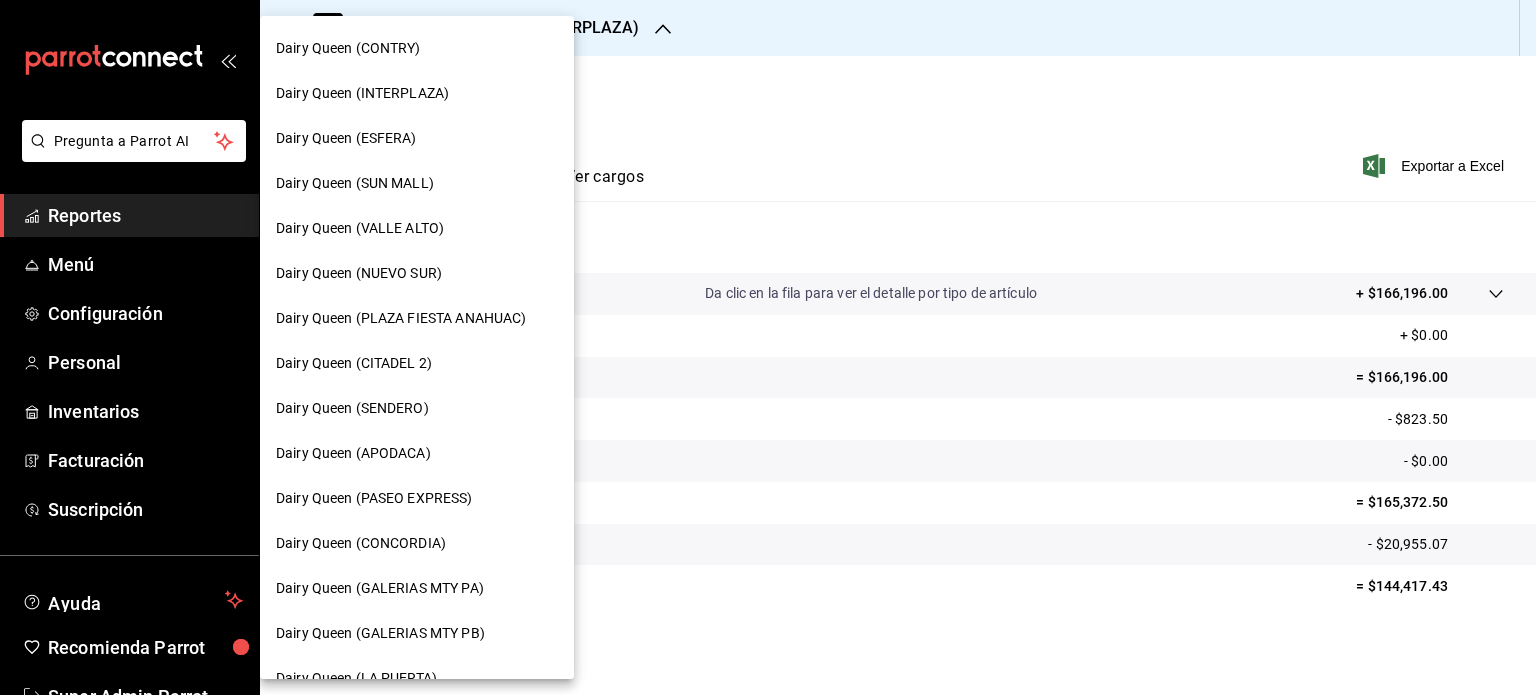 scroll, scrollTop: 300, scrollLeft: 0, axis: vertical 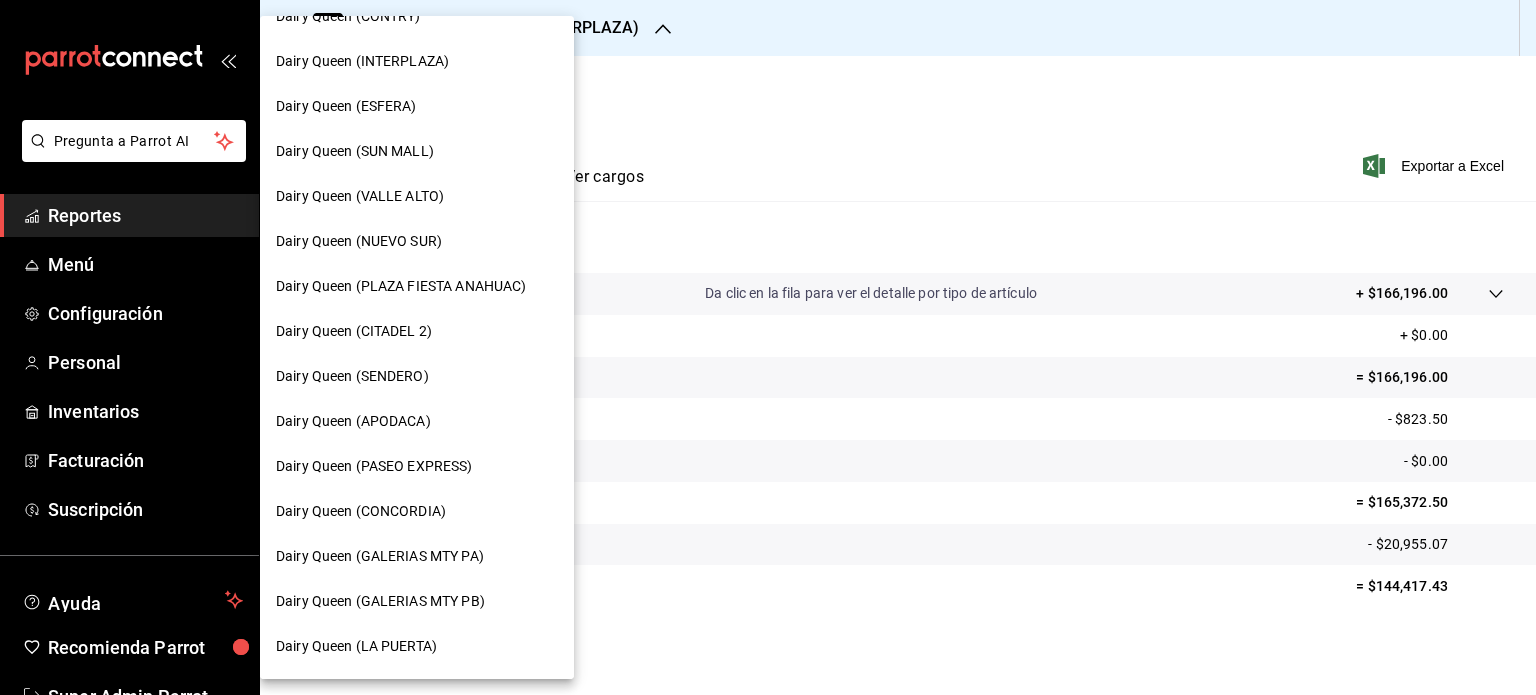 click on "Dairy Queen (ESFERA)" at bounding box center [417, 106] 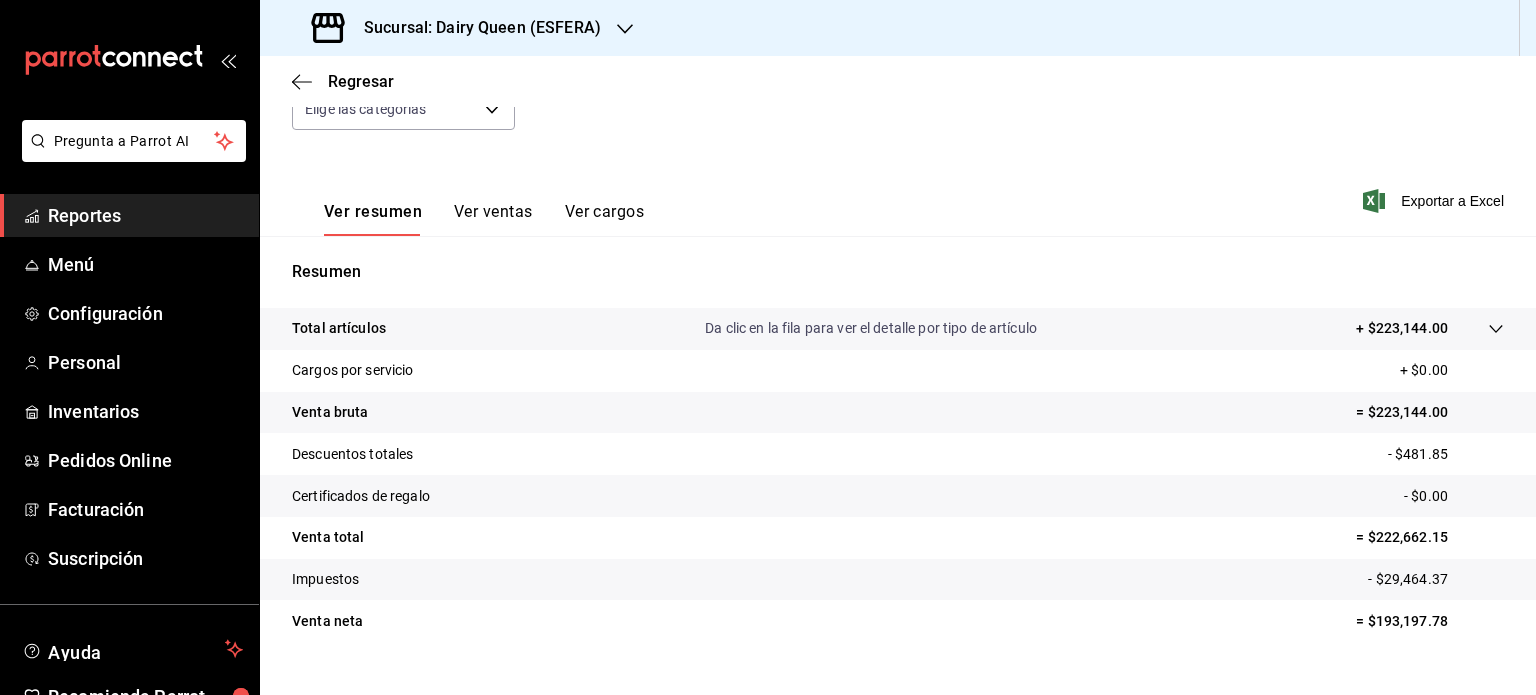 scroll, scrollTop: 263, scrollLeft: 0, axis: vertical 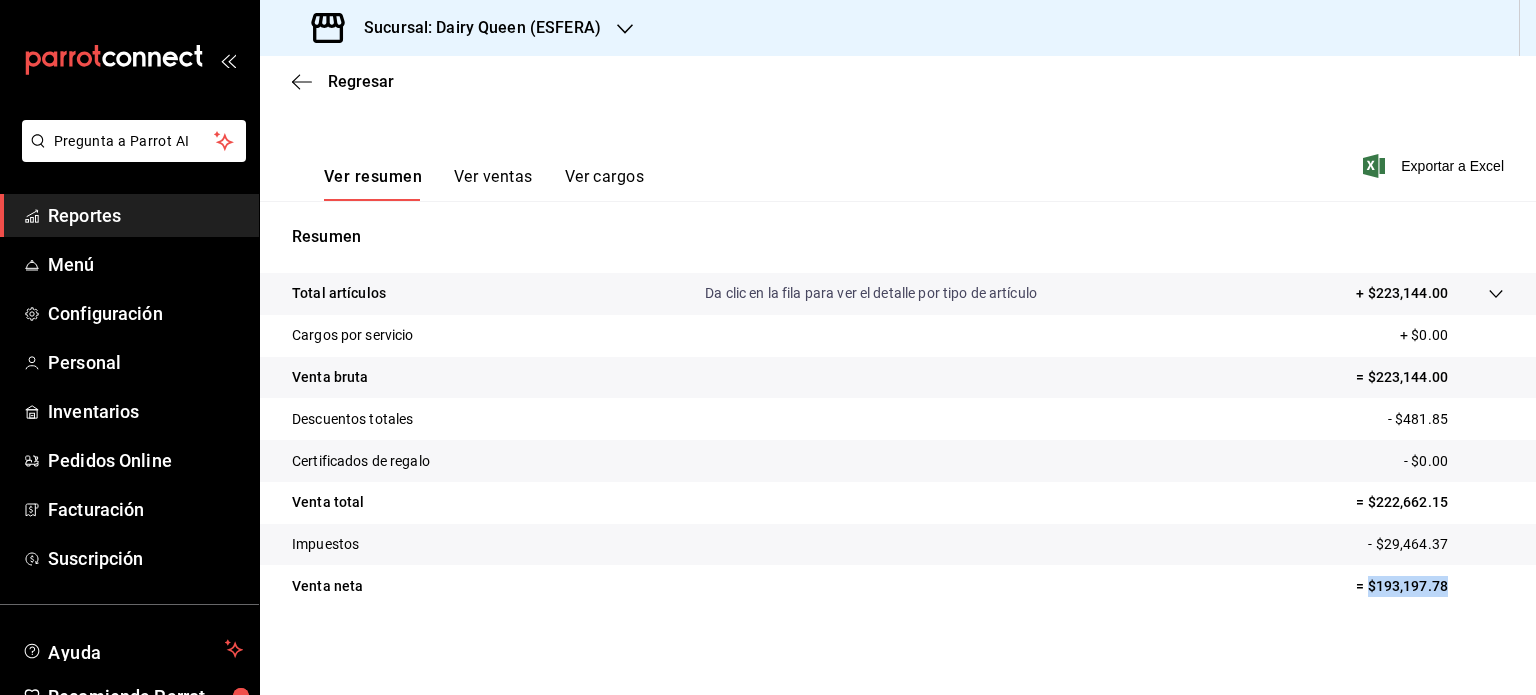 drag, startPoint x: 1458, startPoint y: 582, endPoint x: 1354, endPoint y: 591, distance: 104.388695 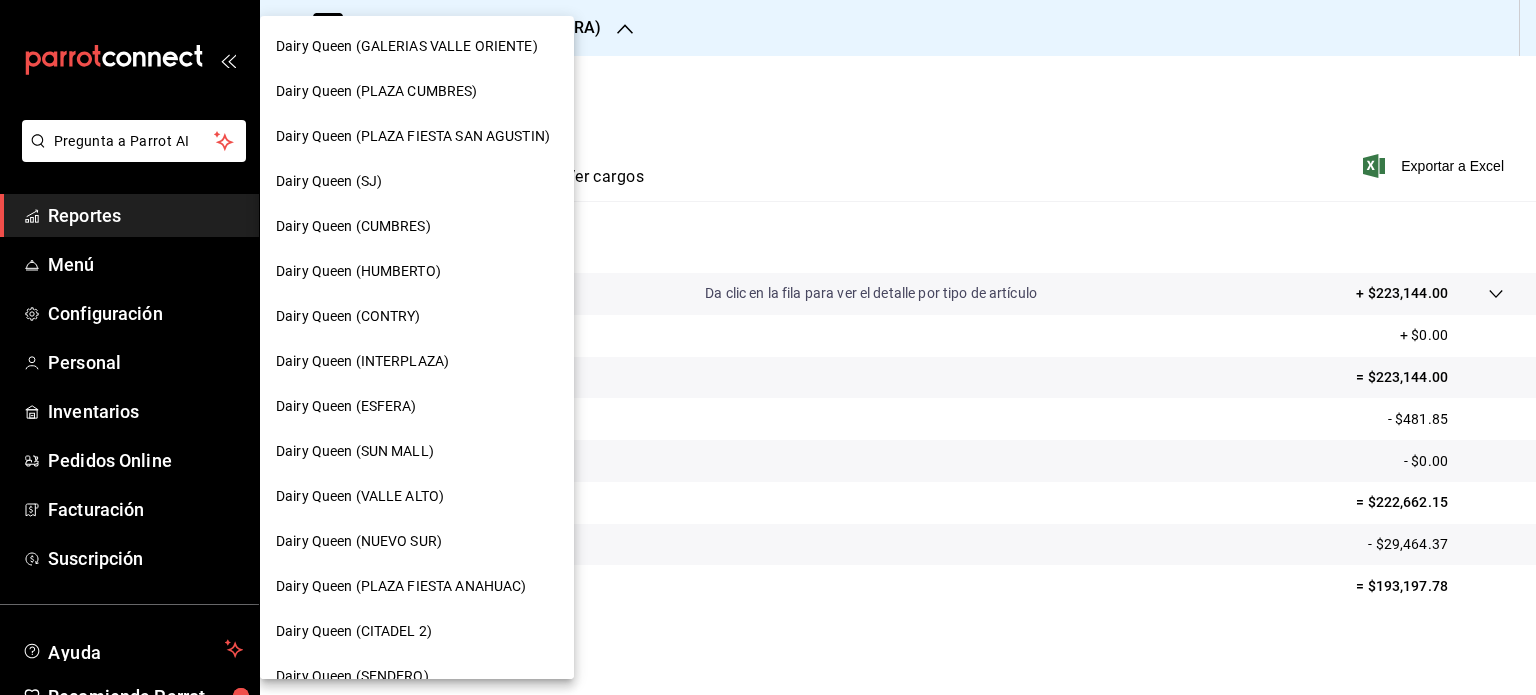 click on "Dairy Queen (SUN MALL)" at bounding box center [417, 451] 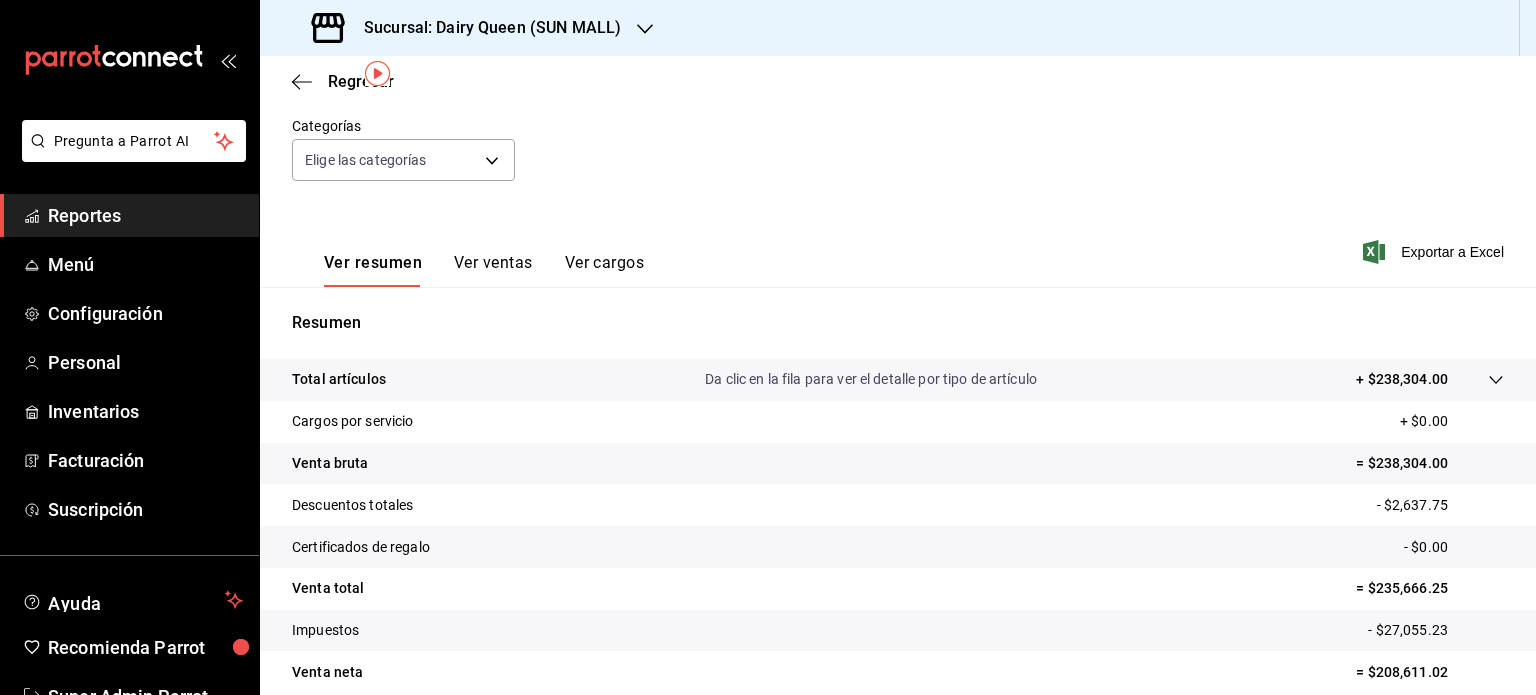 scroll, scrollTop: 263, scrollLeft: 0, axis: vertical 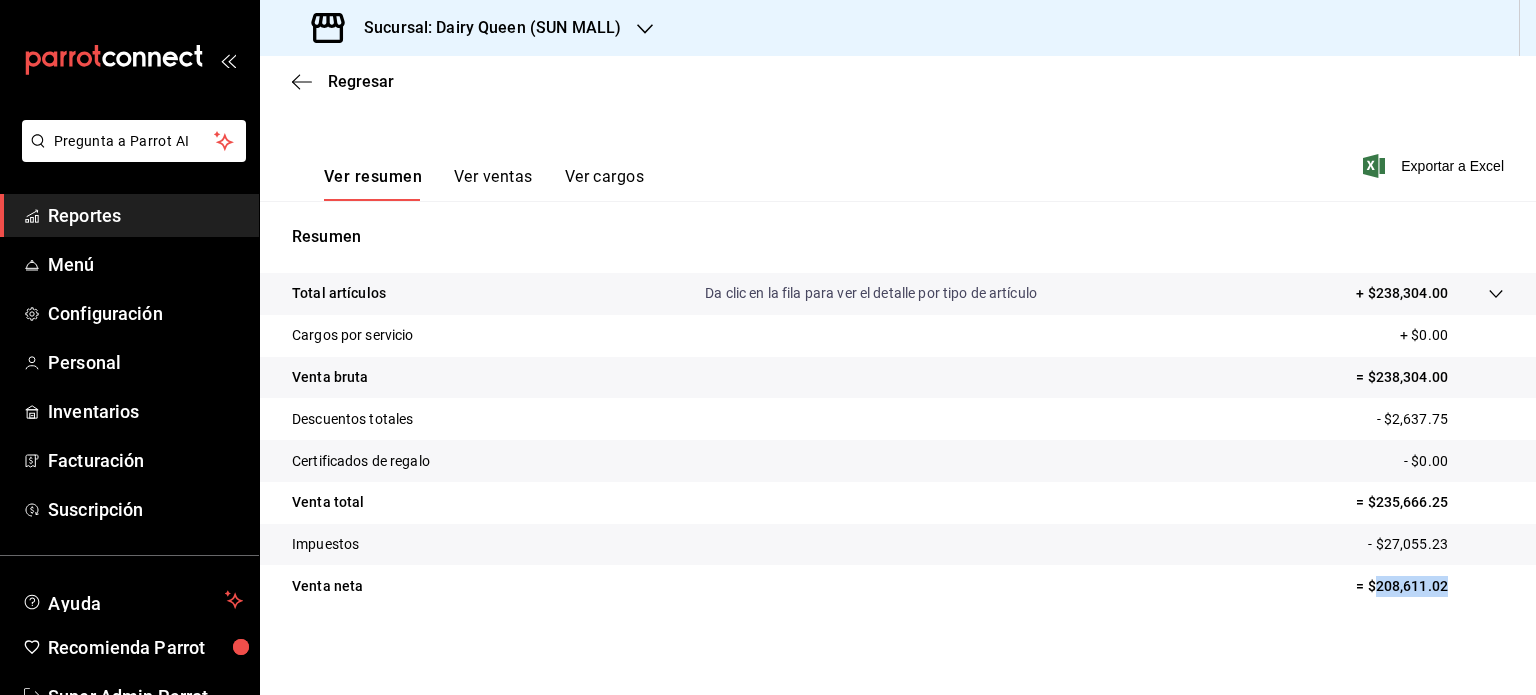drag, startPoint x: 1384, startPoint y: 590, endPoint x: 1361, endPoint y: 593, distance: 23.194826 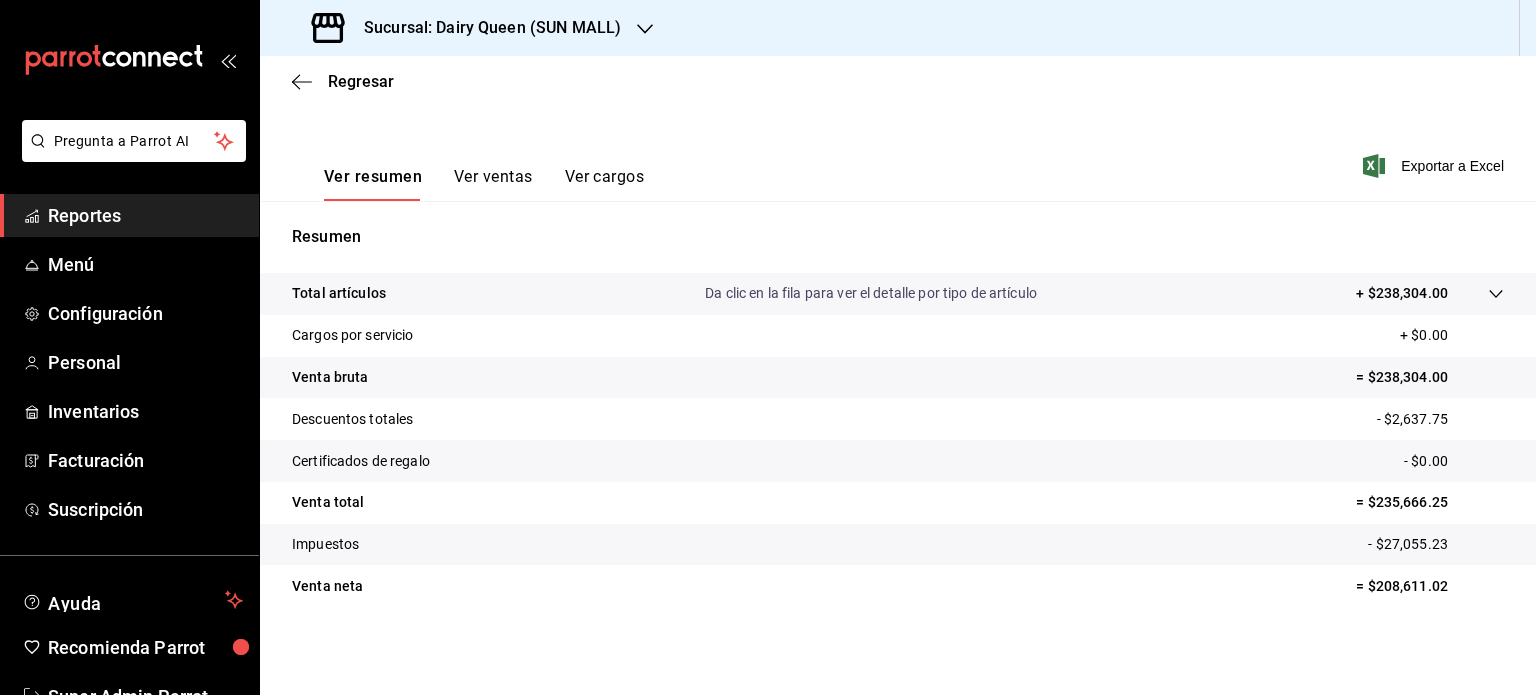 click on "Descuentos totales - $2,637.75" at bounding box center [898, 419] 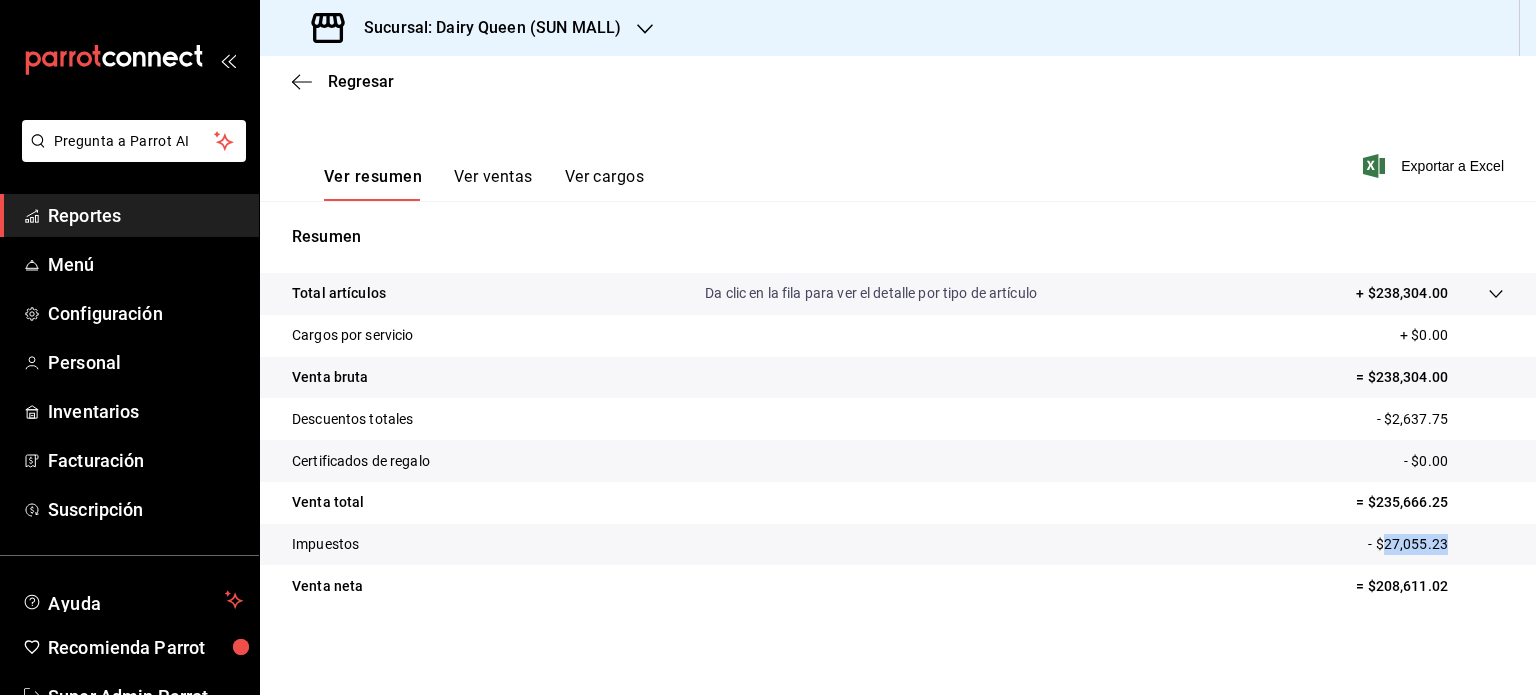 drag, startPoint x: 1452, startPoint y: 561, endPoint x: 1370, endPoint y: 559, distance: 82.02438 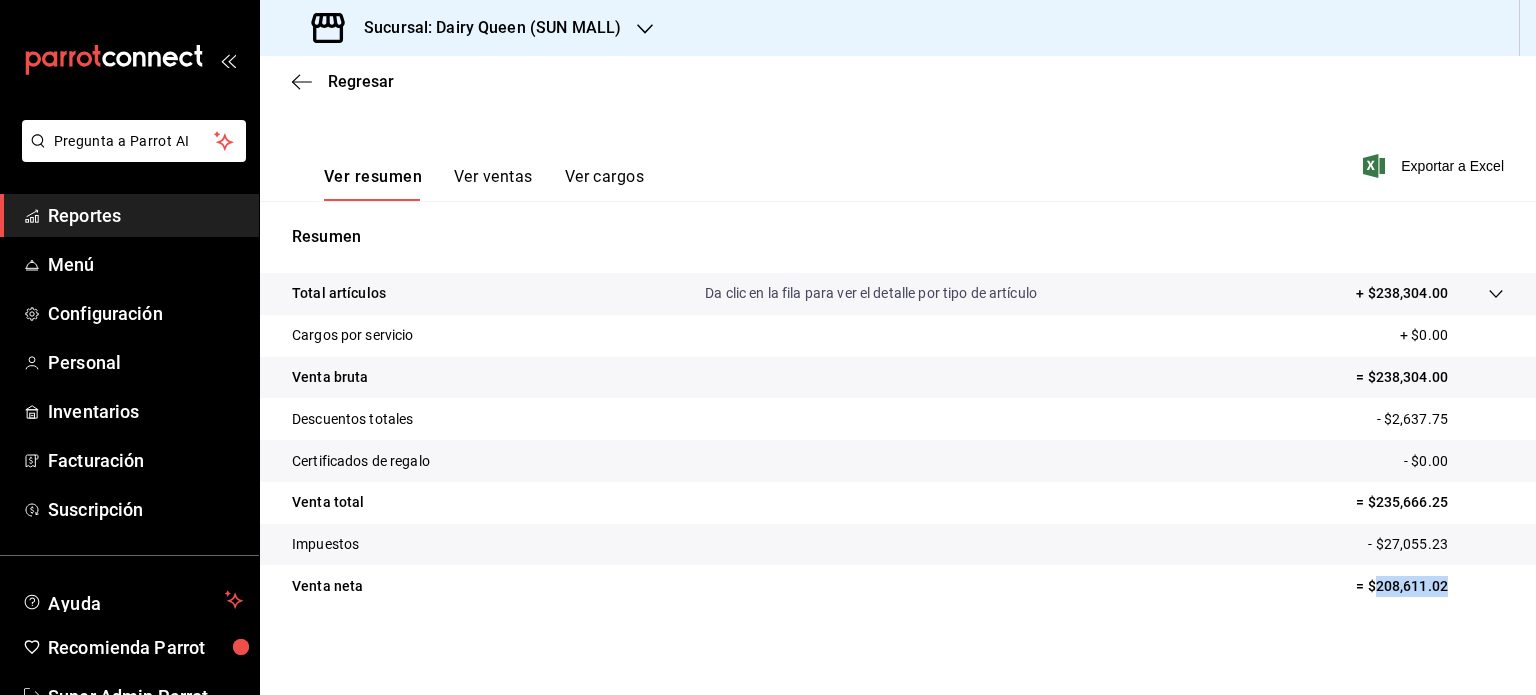 drag, startPoint x: 1447, startPoint y: 576, endPoint x: 1363, endPoint y: 594, distance: 85.90693 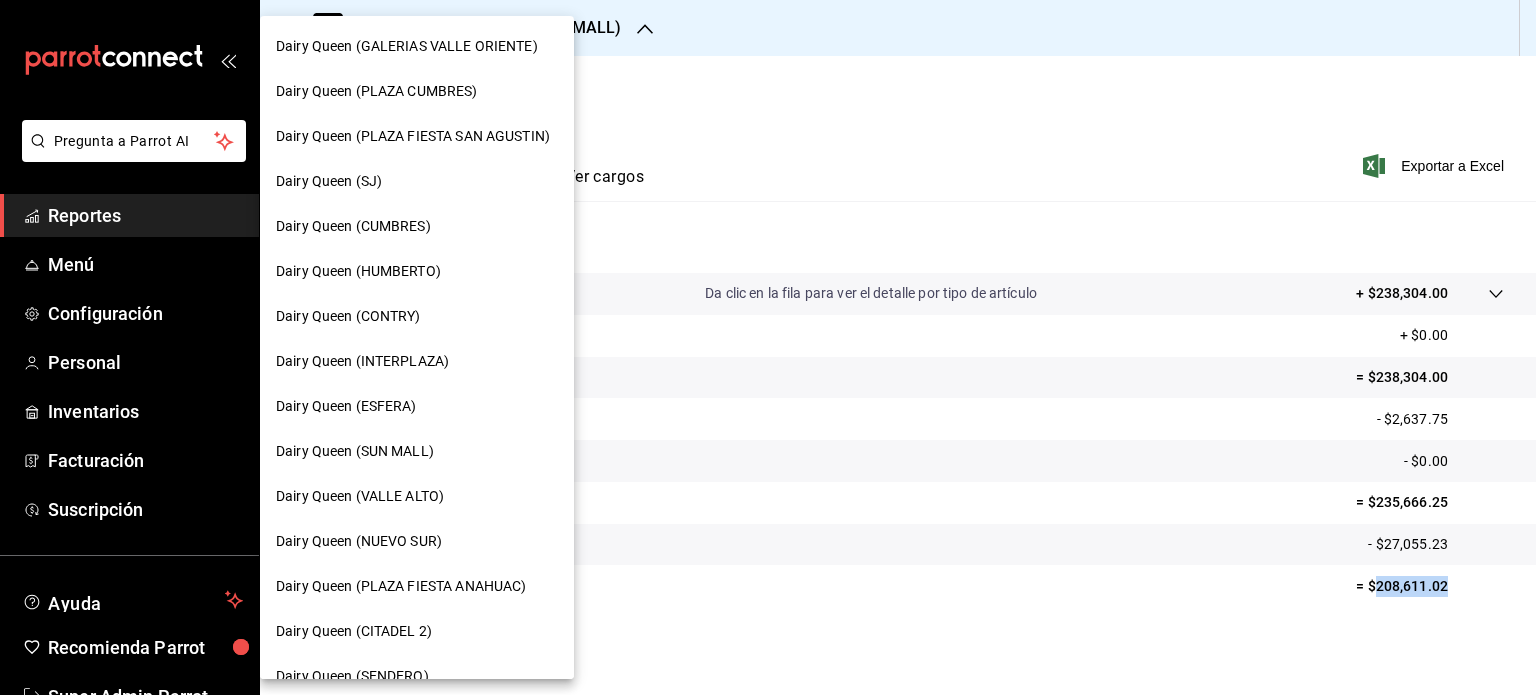 click on "Dairy Queen (VALLE ALTO)" at bounding box center (417, 496) 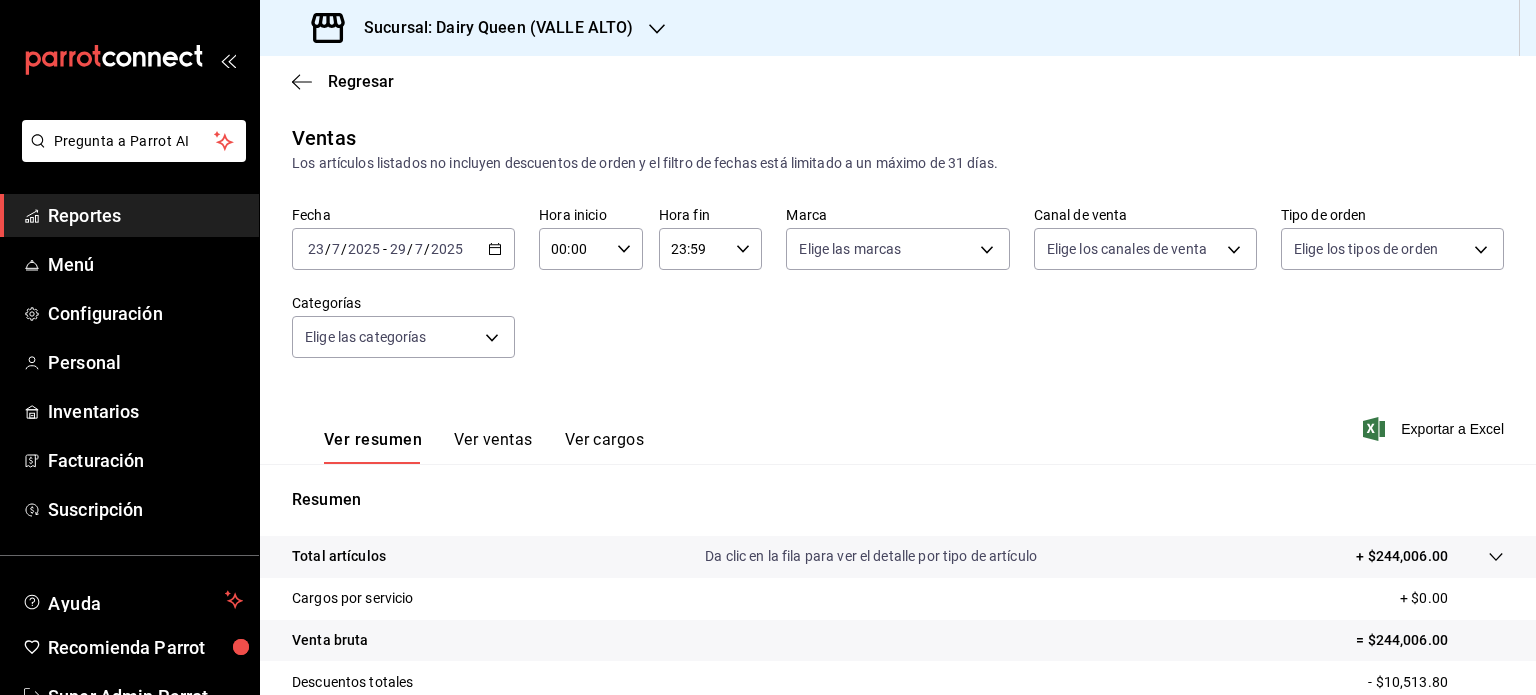 scroll, scrollTop: 263, scrollLeft: 0, axis: vertical 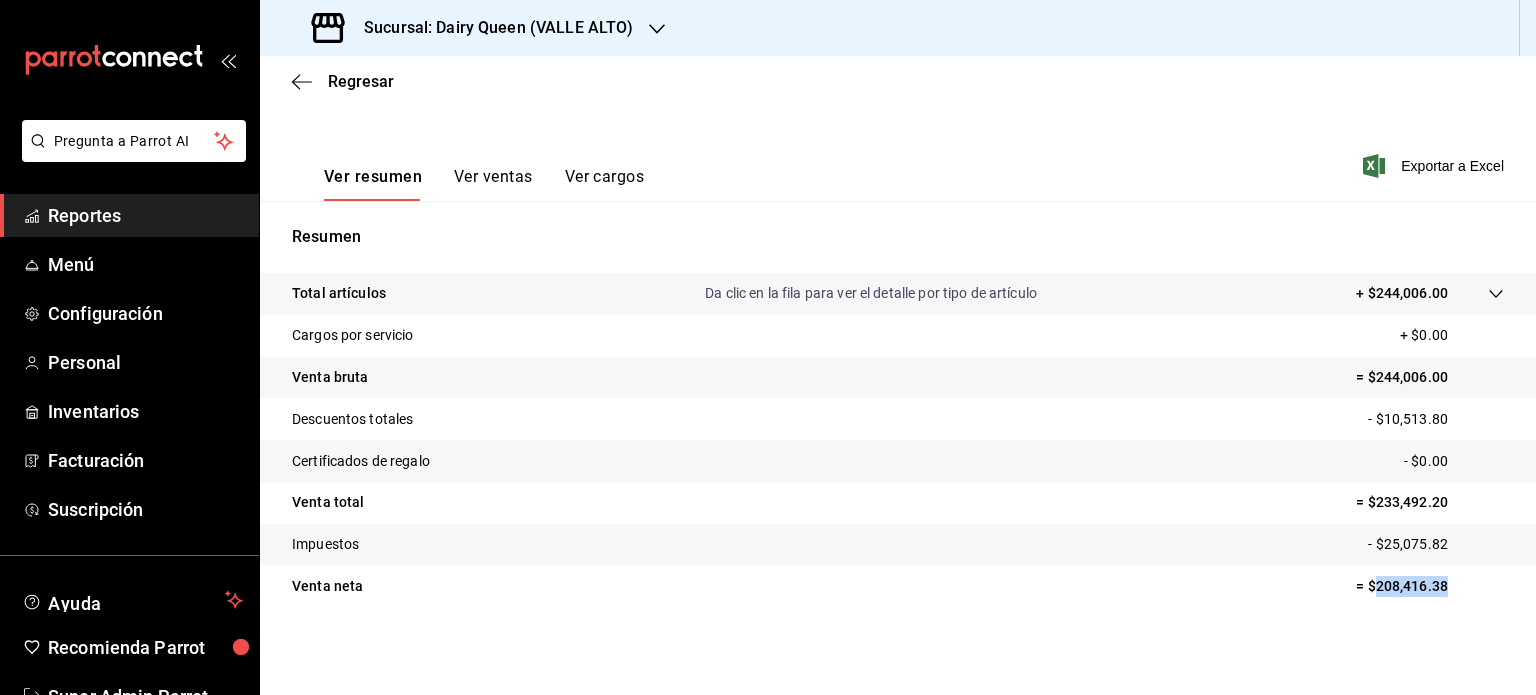 drag, startPoint x: 1464, startPoint y: 600, endPoint x: 1364, endPoint y: 587, distance: 100.84146 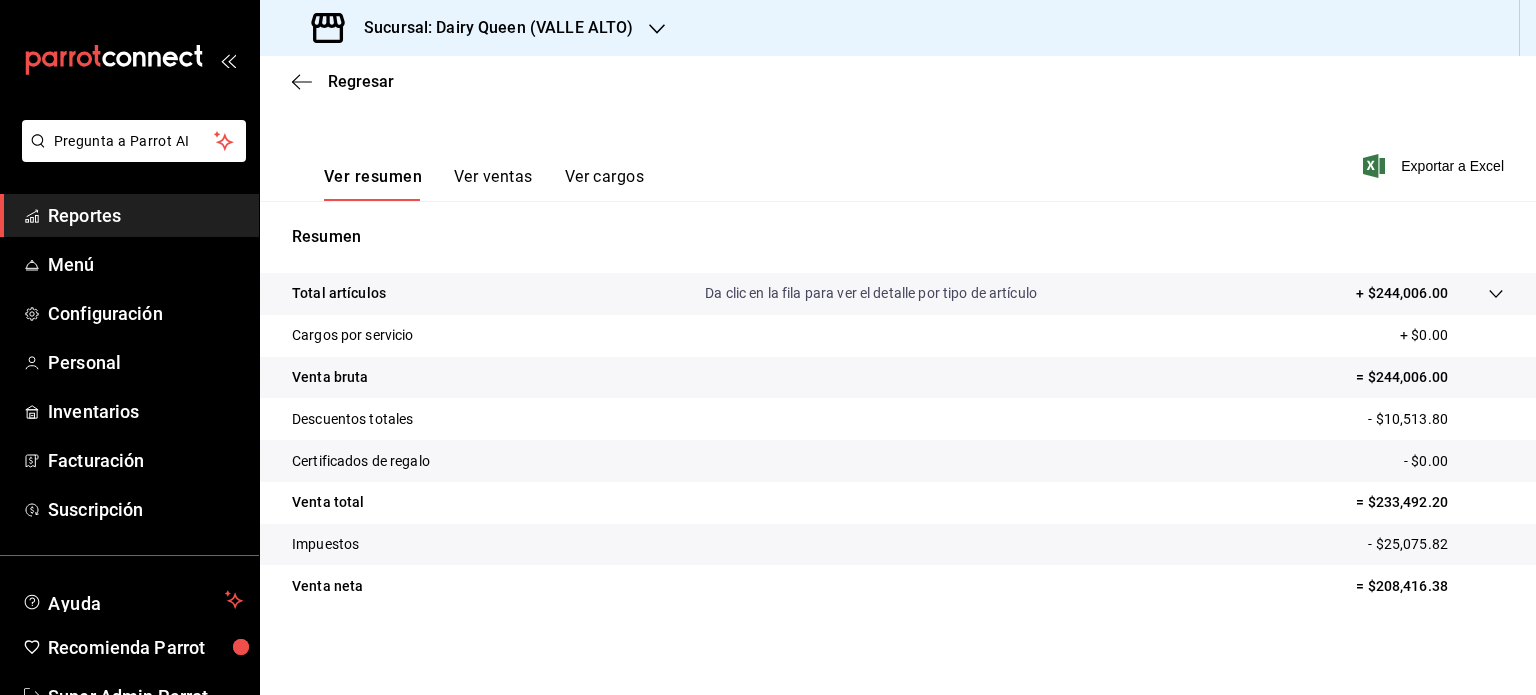 click on "Sucursal: Dairy Queen (VALLE ALTO)" at bounding box center (474, 28) 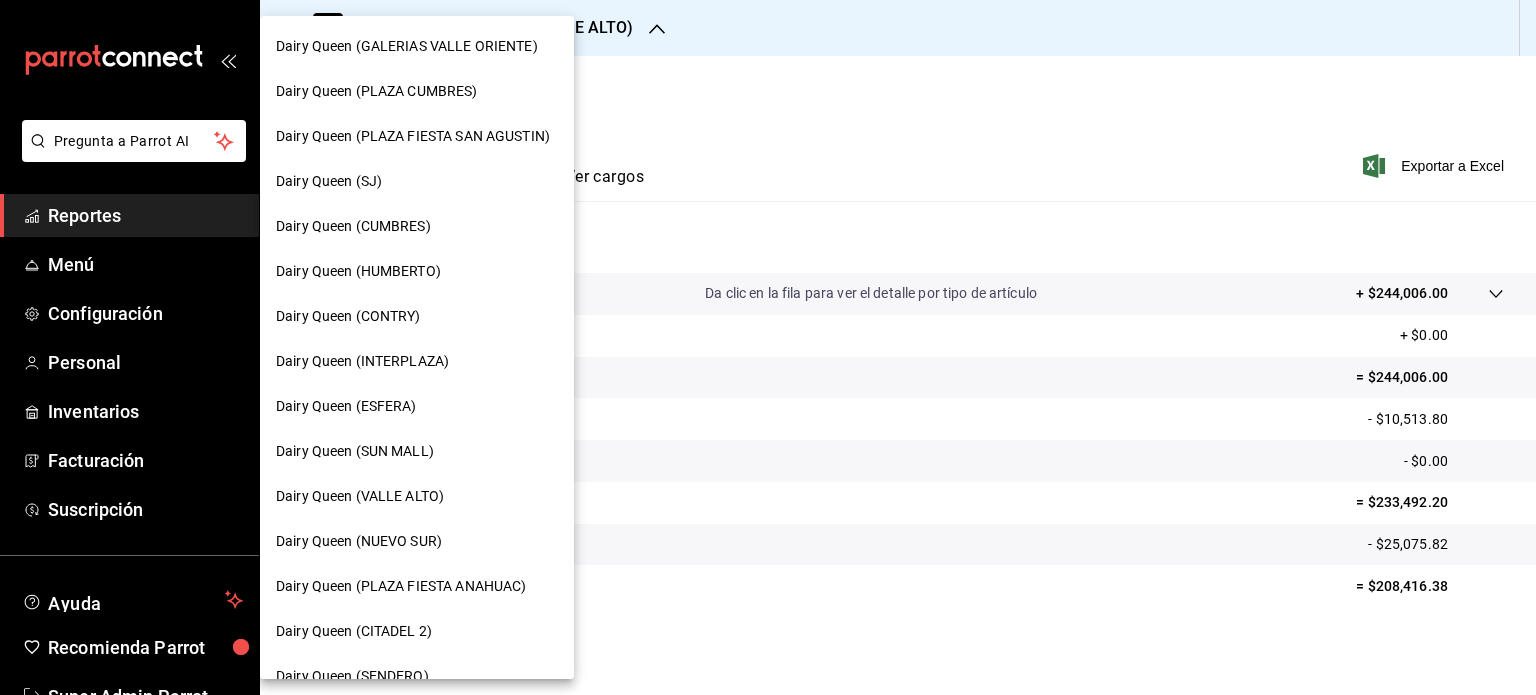click on "Dairy Queen (NUEVO SUR)" at bounding box center [417, 541] 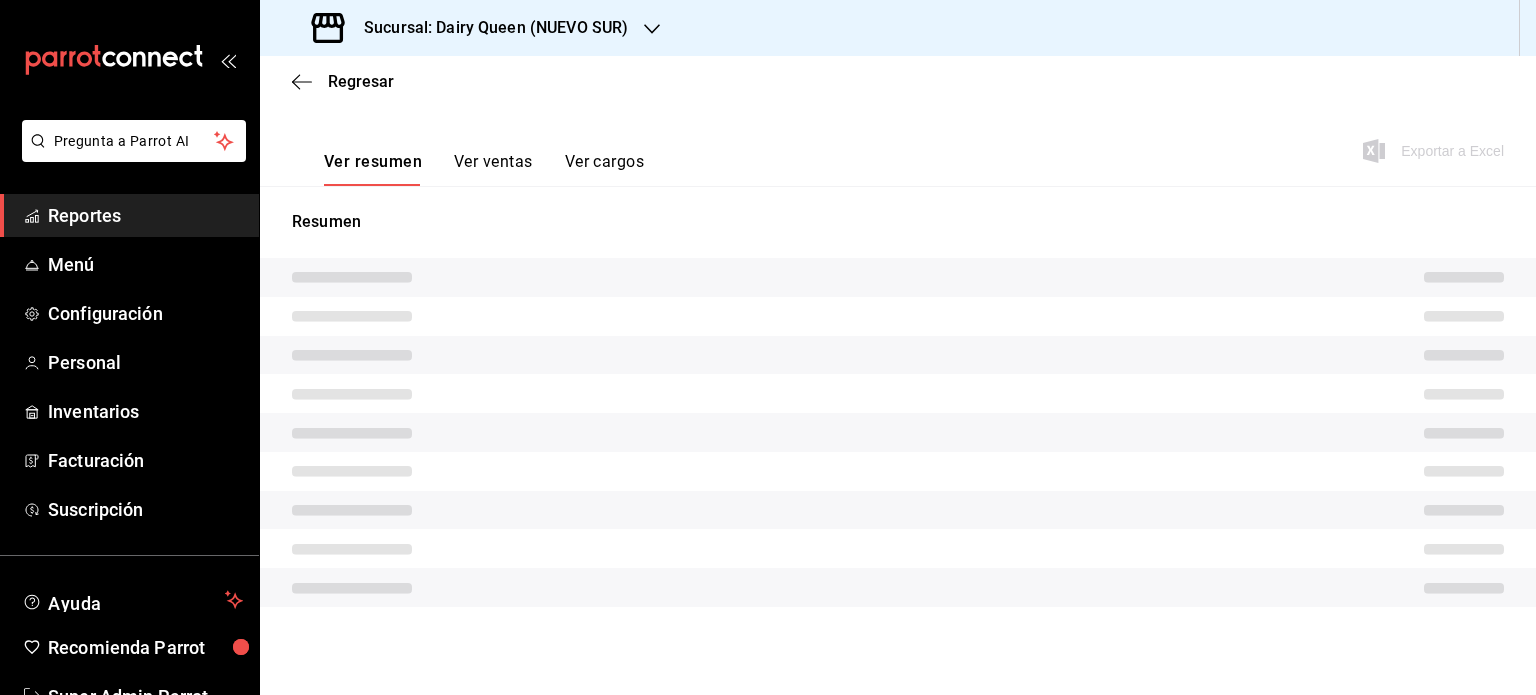 scroll, scrollTop: 263, scrollLeft: 0, axis: vertical 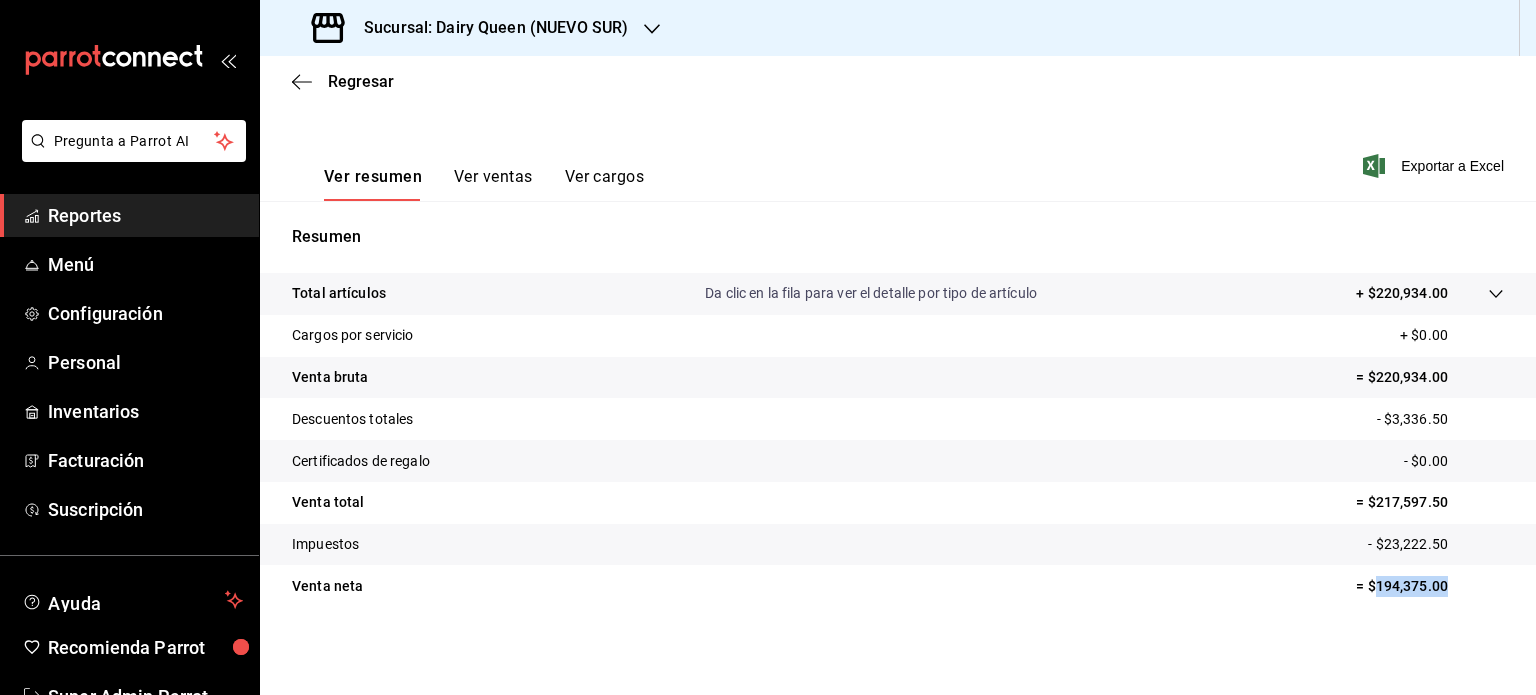 drag, startPoint x: 1443, startPoint y: 582, endPoint x: 1364, endPoint y: 590, distance: 79.40403 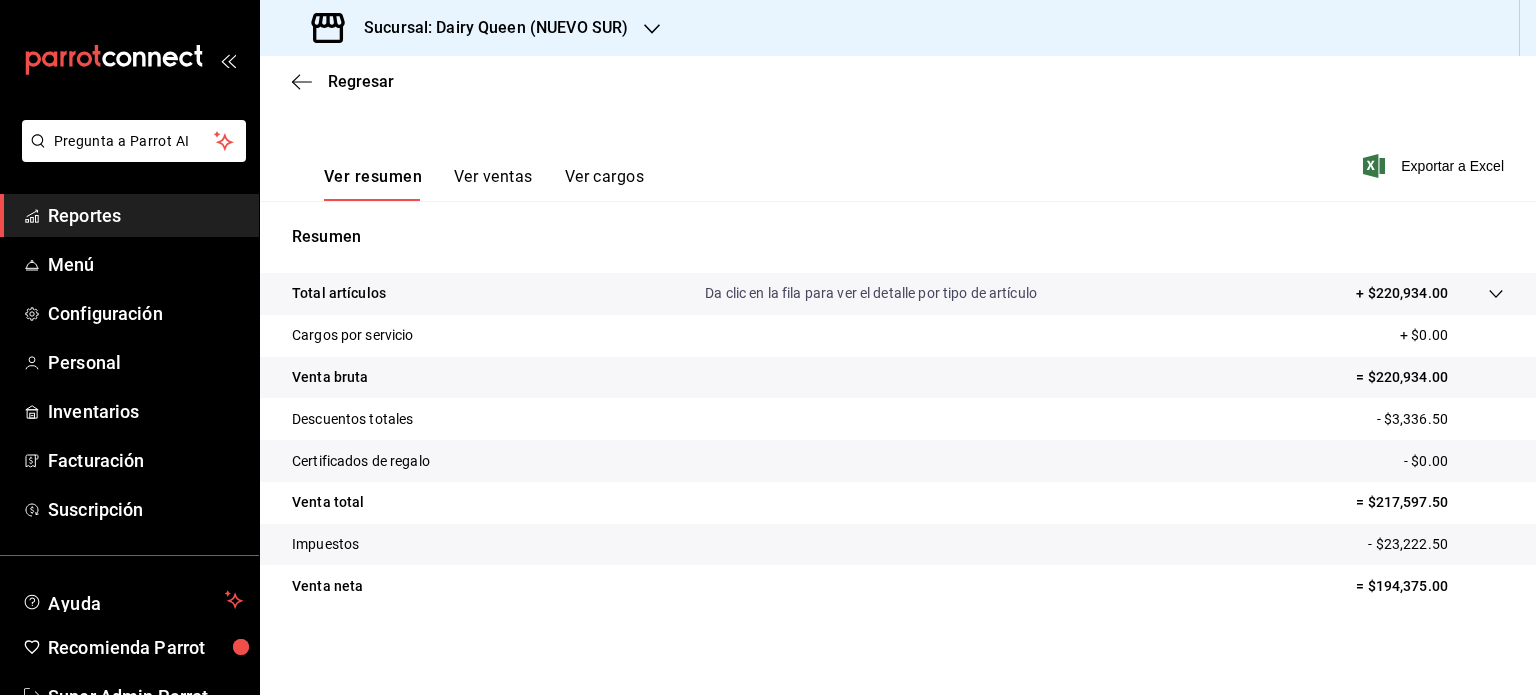click at bounding box center [652, 28] 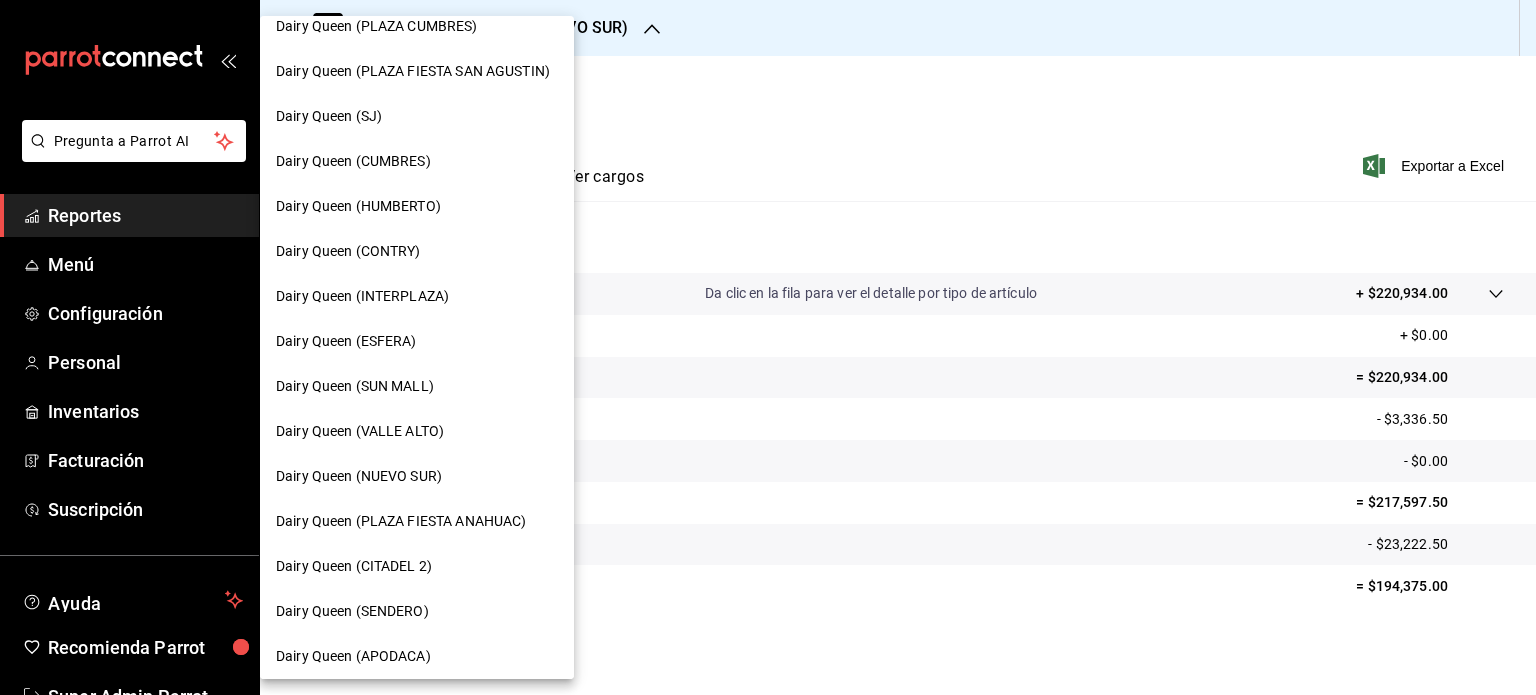 scroll, scrollTop: 100, scrollLeft: 0, axis: vertical 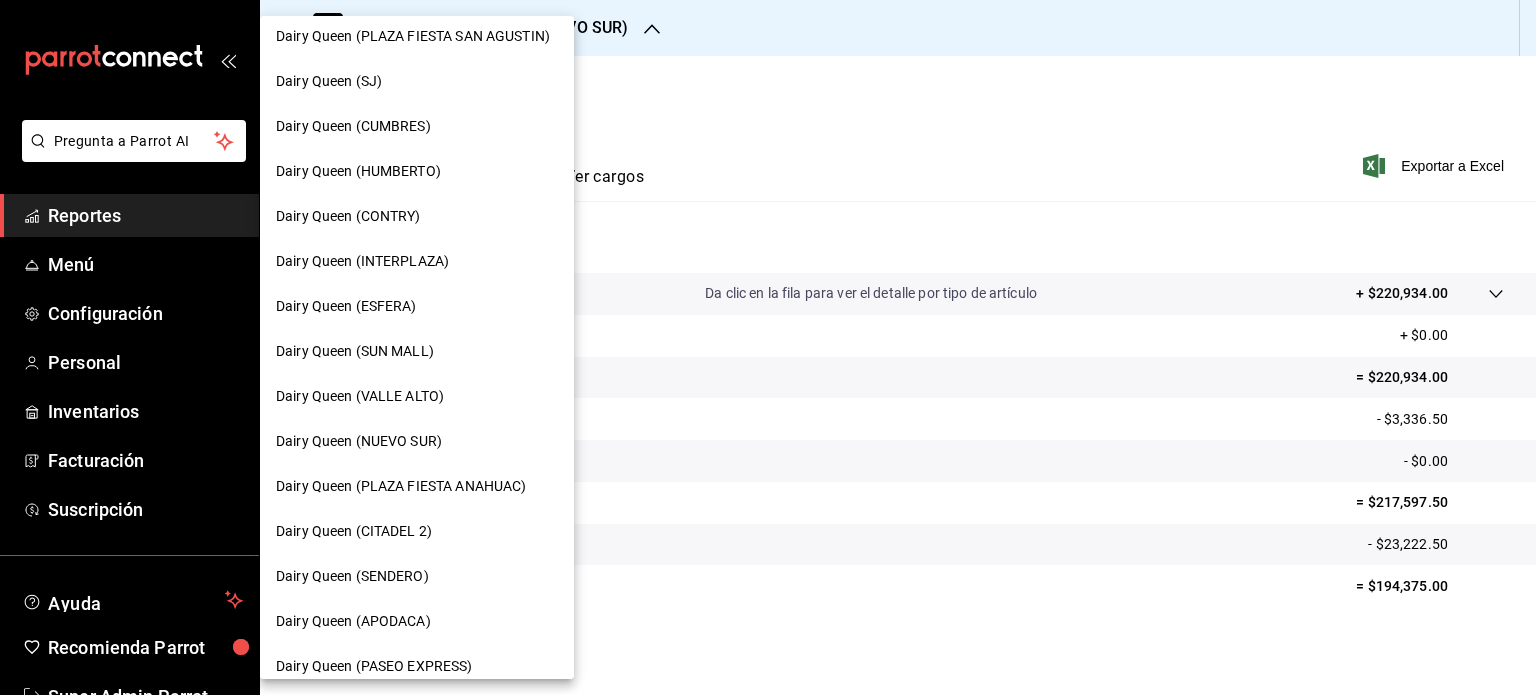 click on "Dairy Queen (PLAZA FIESTA ANAHUAC)" at bounding box center [401, 486] 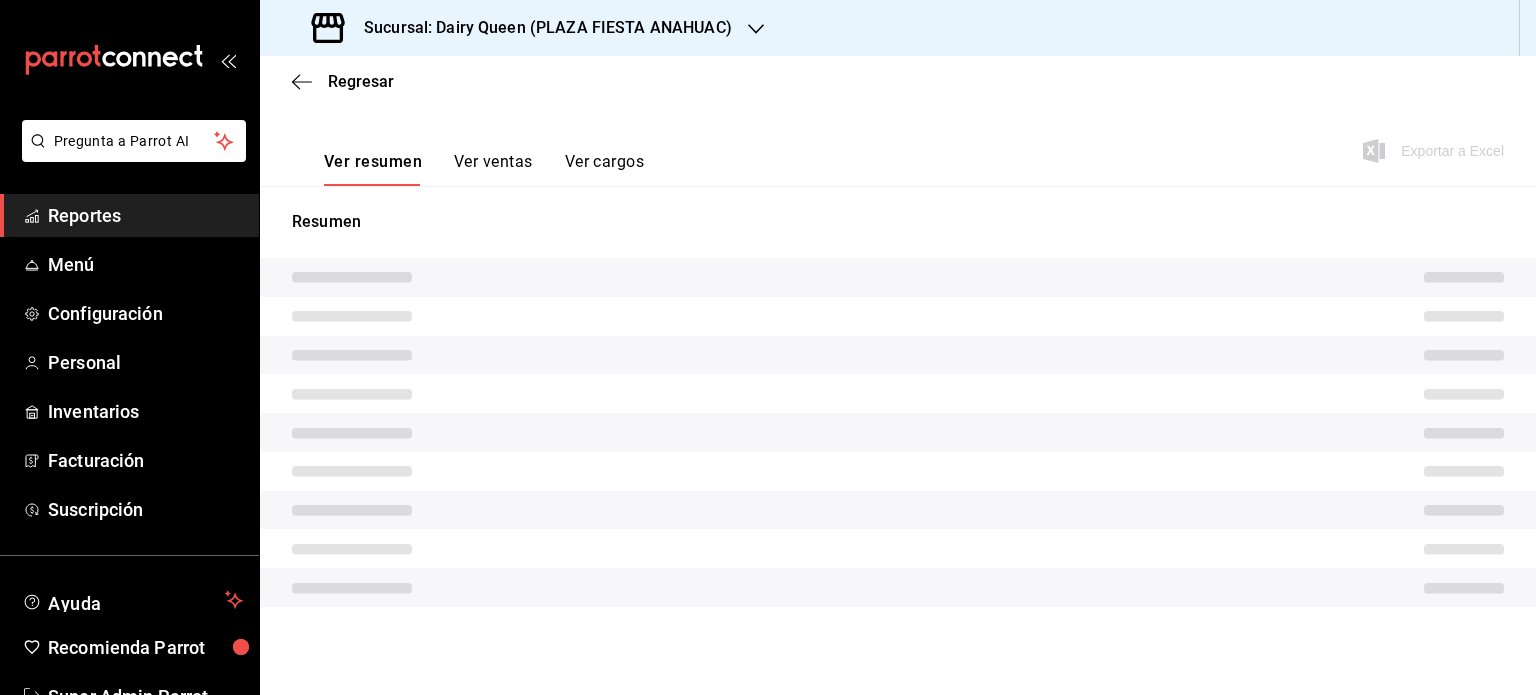 scroll, scrollTop: 263, scrollLeft: 0, axis: vertical 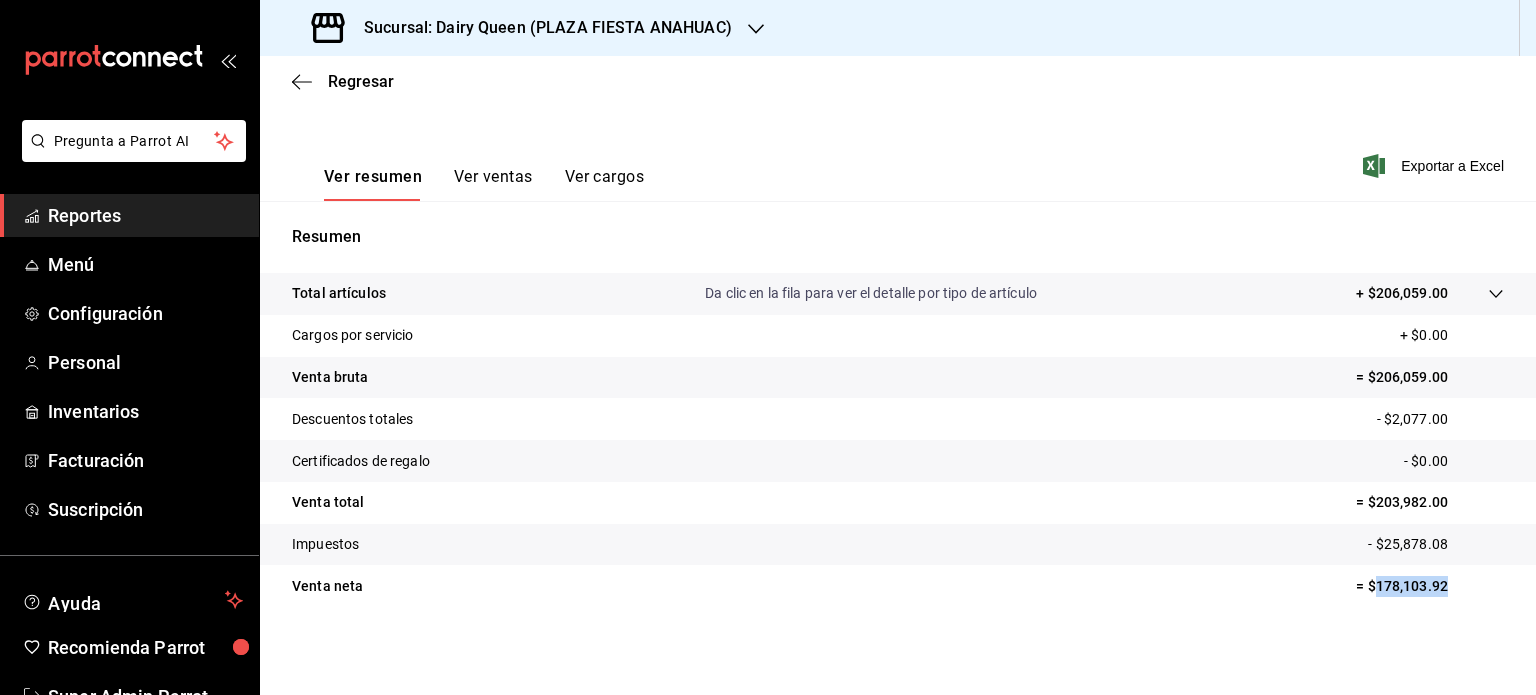 drag, startPoint x: 1448, startPoint y: 589, endPoint x: 1356, endPoint y: 594, distance: 92.13577 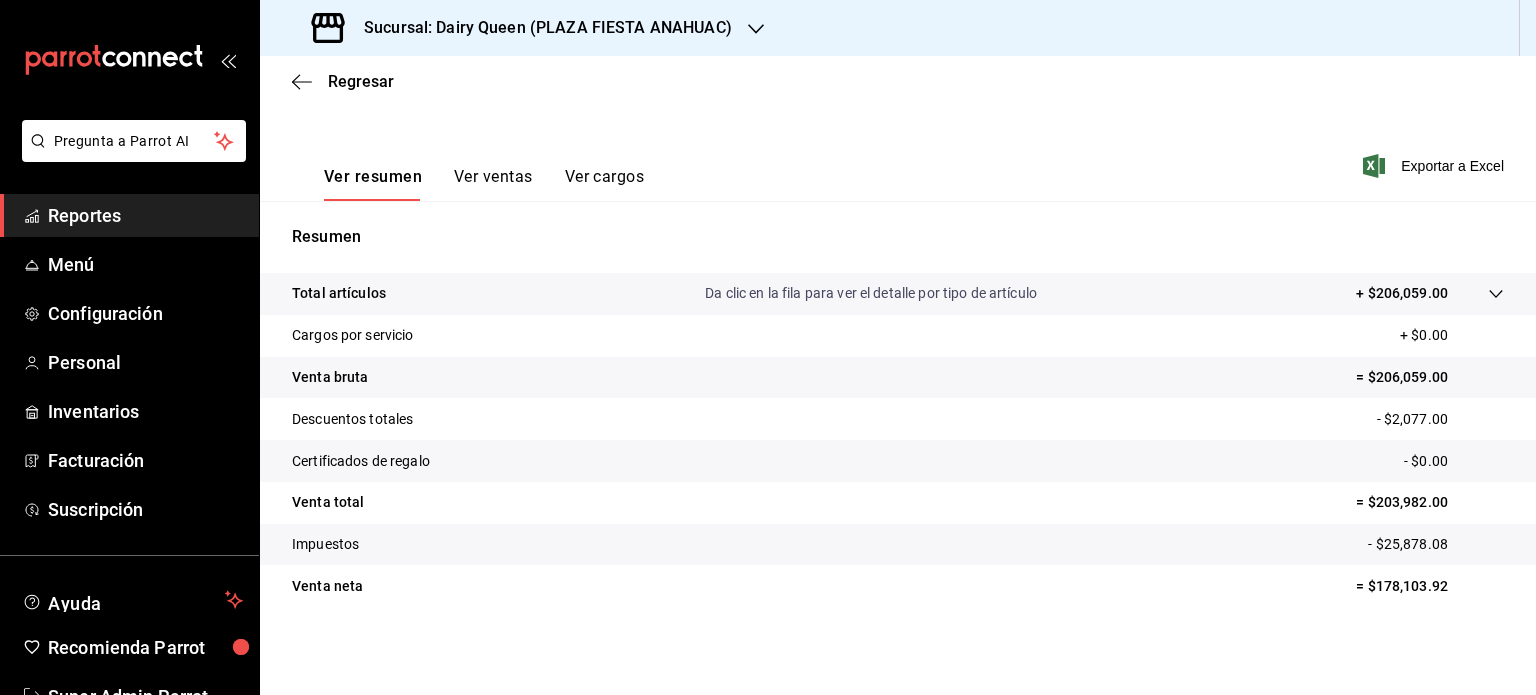 click on "Total artículos Da clic en la fila para ver el detalle por tipo de artículo + $206,059.00 Cargos por servicio + $0.00 Venta bruta = $206,059.00 Descuentos totales - $2,077.00 Certificados de regalo - $0.00 Venta total = $203,982.00 Impuestos - $25,878.08 Venta neta = $178,103.92" at bounding box center [898, 452] 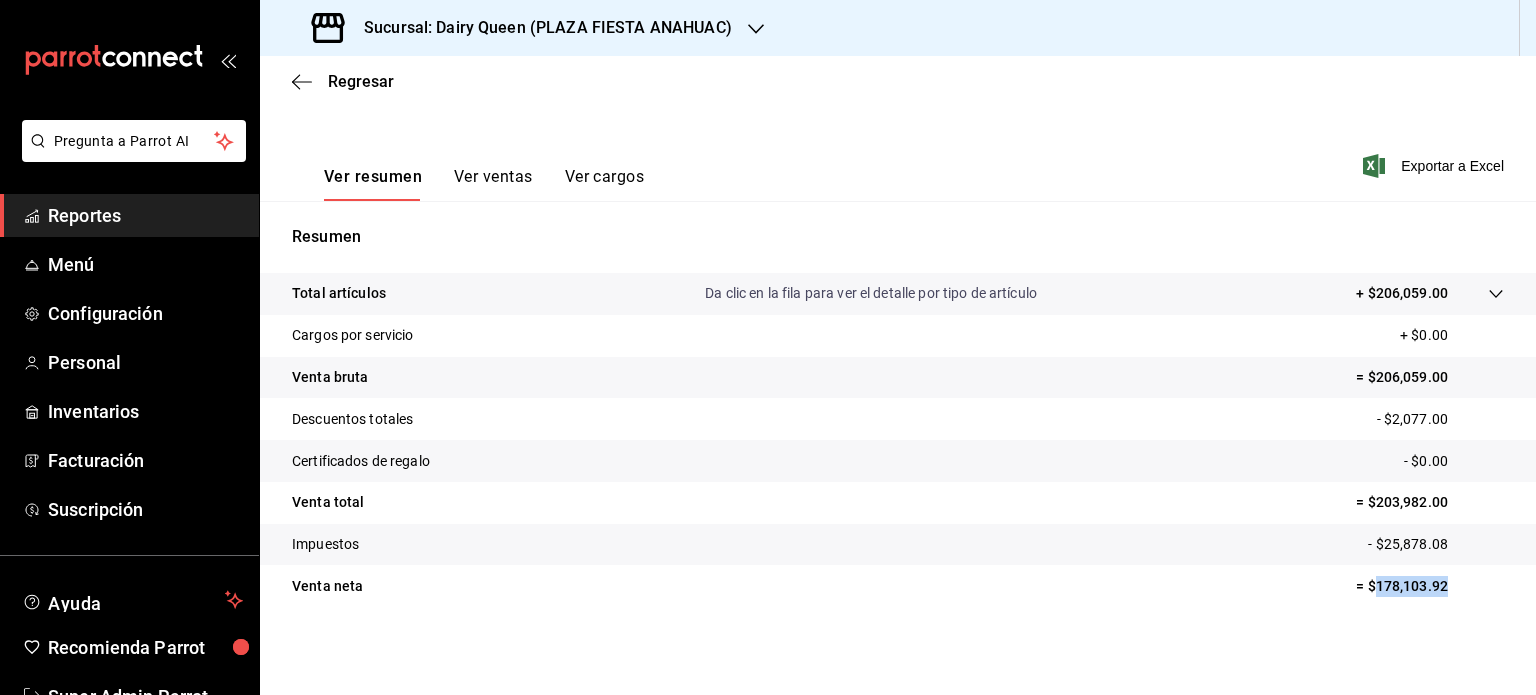 drag, startPoint x: 1463, startPoint y: 575, endPoint x: 1363, endPoint y: 602, distance: 103.58089 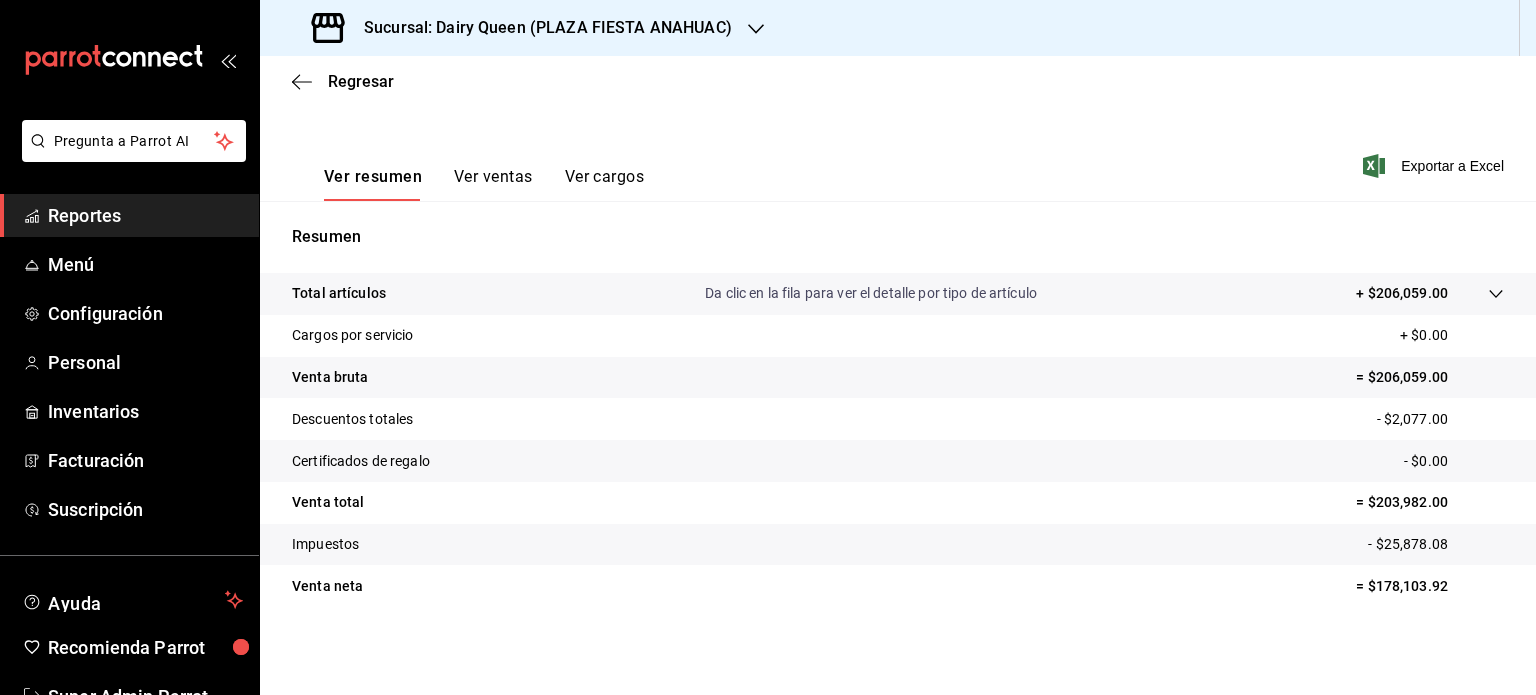 click on "Venta neta = $178,103.92" at bounding box center (898, 586) 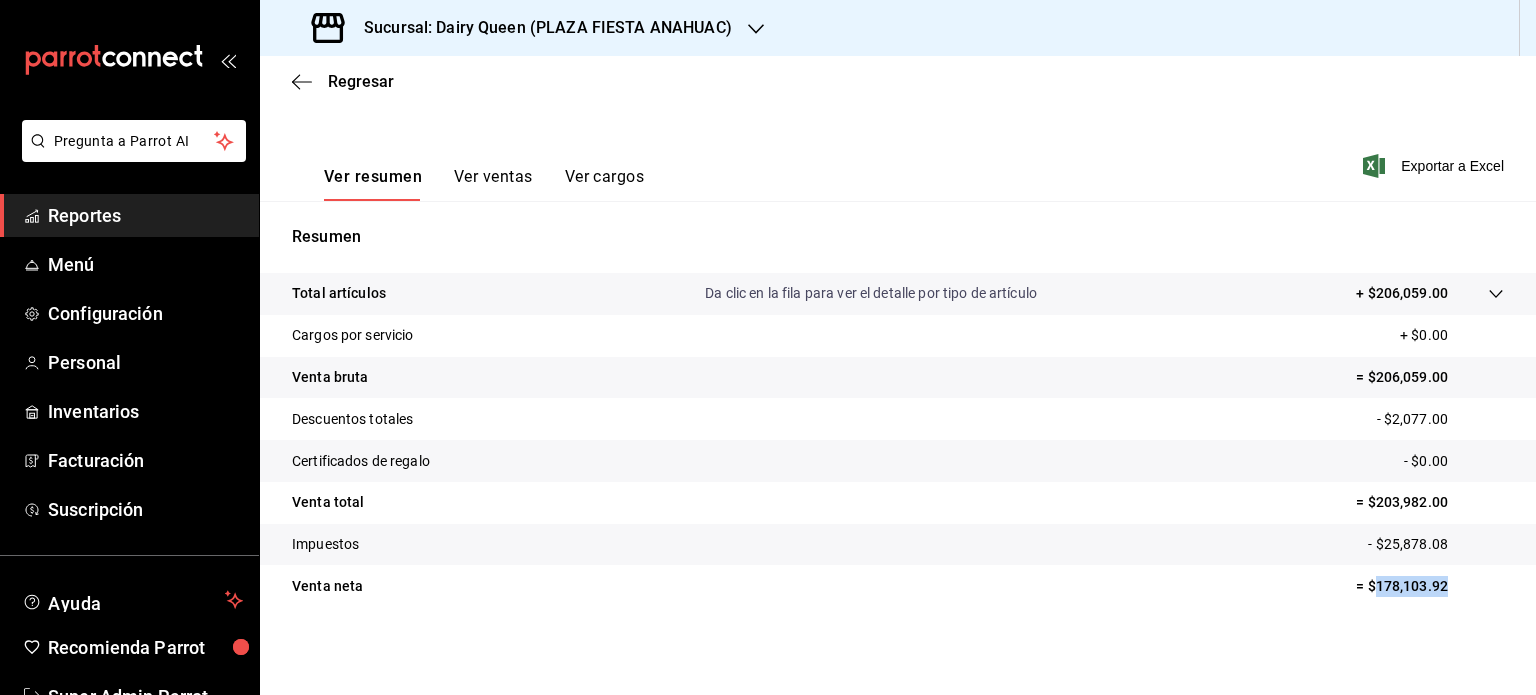 drag, startPoint x: 1465, startPoint y: 583, endPoint x: 1360, endPoint y: 579, distance: 105.076164 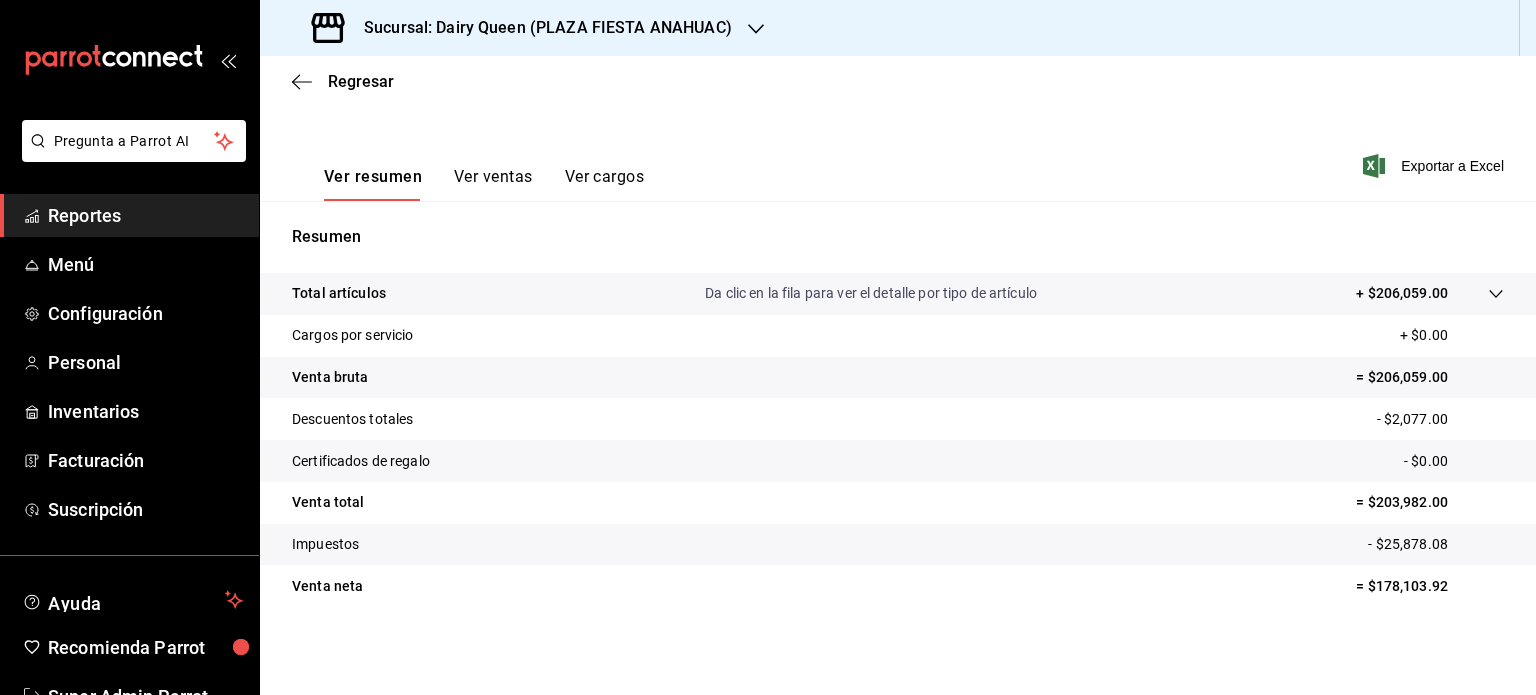 click on "Sucursal: Dairy Queen (PLAZA FIESTA ANAHUAC)" at bounding box center [524, 28] 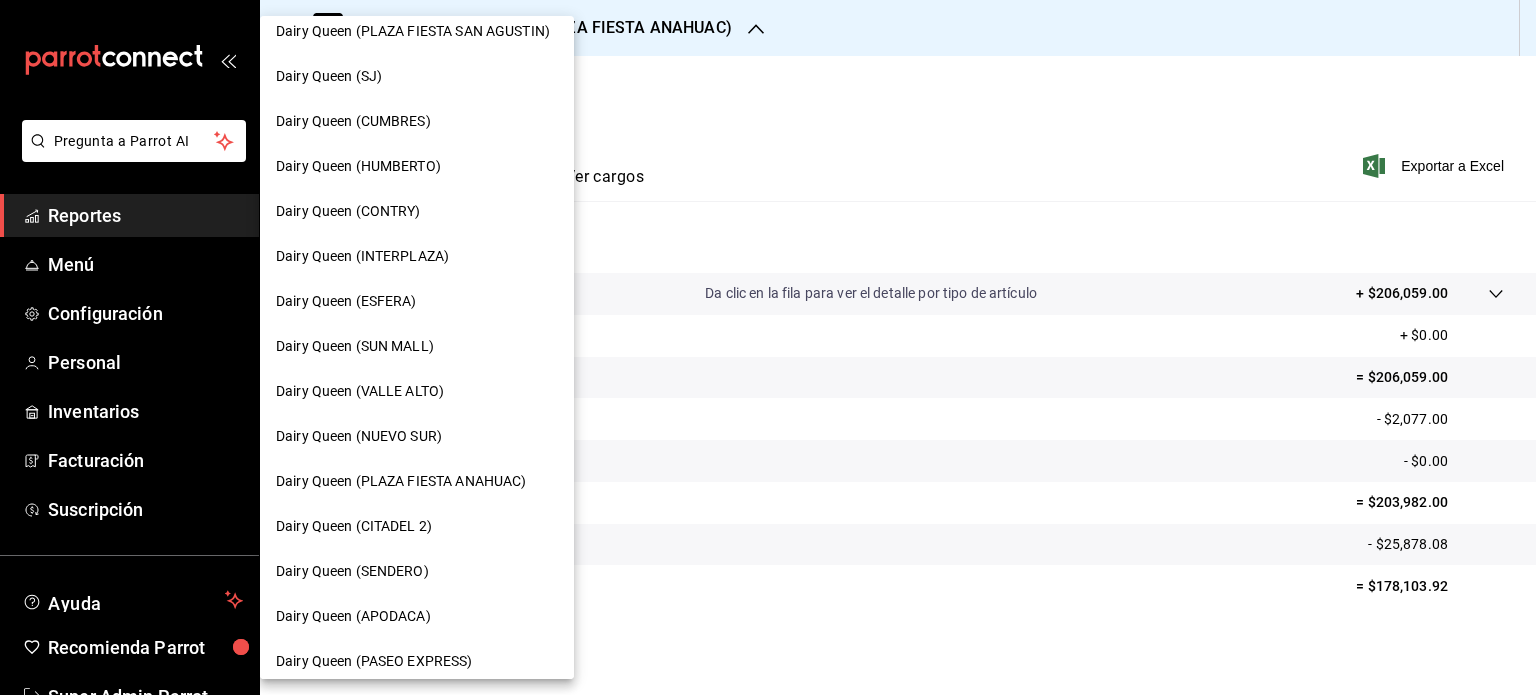 scroll, scrollTop: 200, scrollLeft: 0, axis: vertical 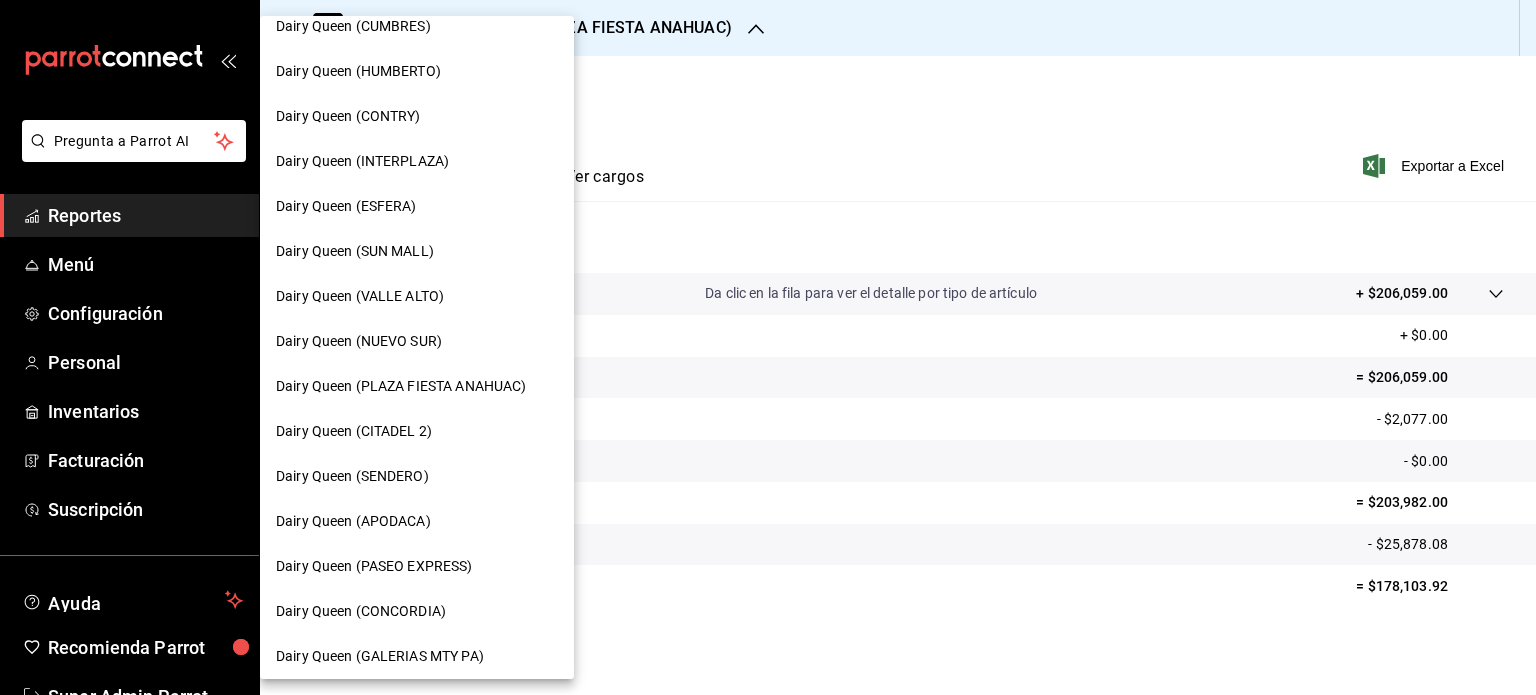 click on "Dairy Queen (CITADEL 2)" at bounding box center (417, 431) 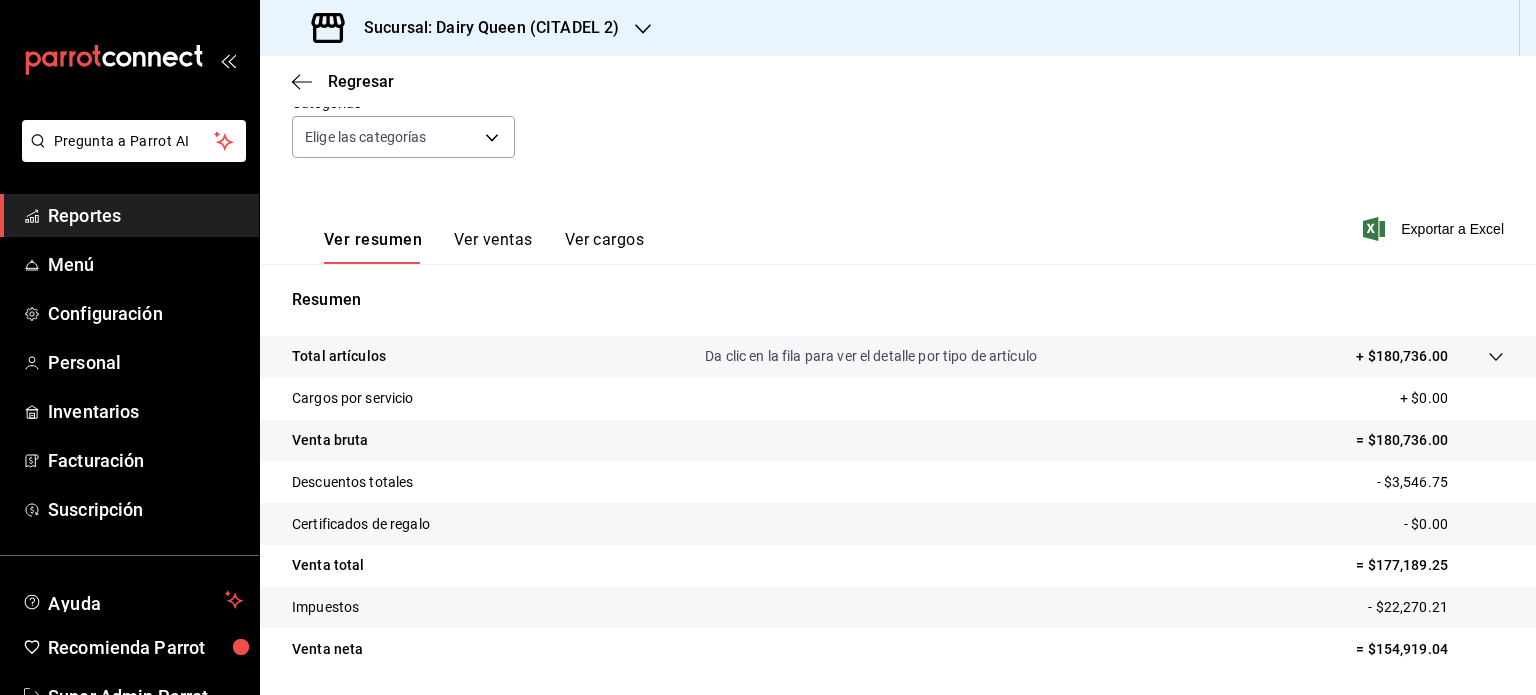 scroll, scrollTop: 263, scrollLeft: 0, axis: vertical 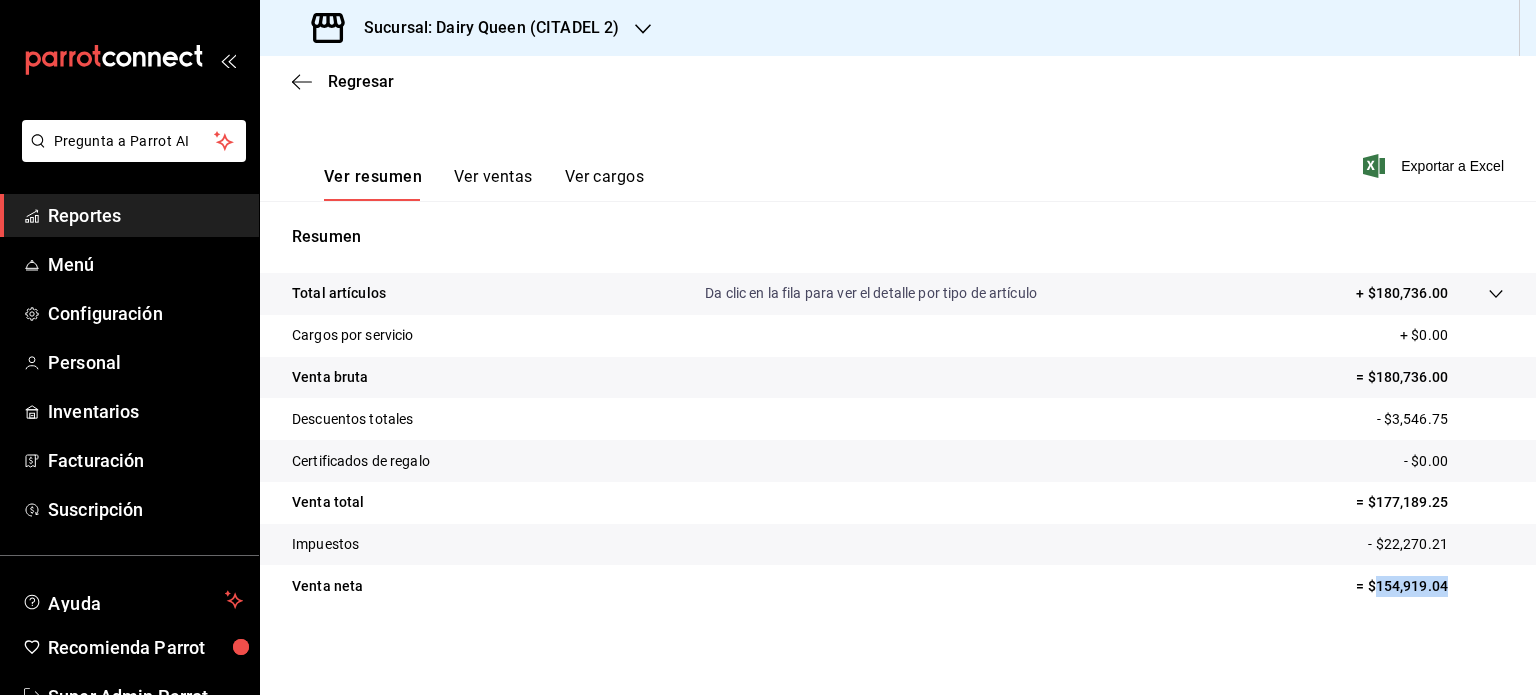 drag, startPoint x: 1440, startPoint y: 593, endPoint x: 1359, endPoint y: 595, distance: 81.02469 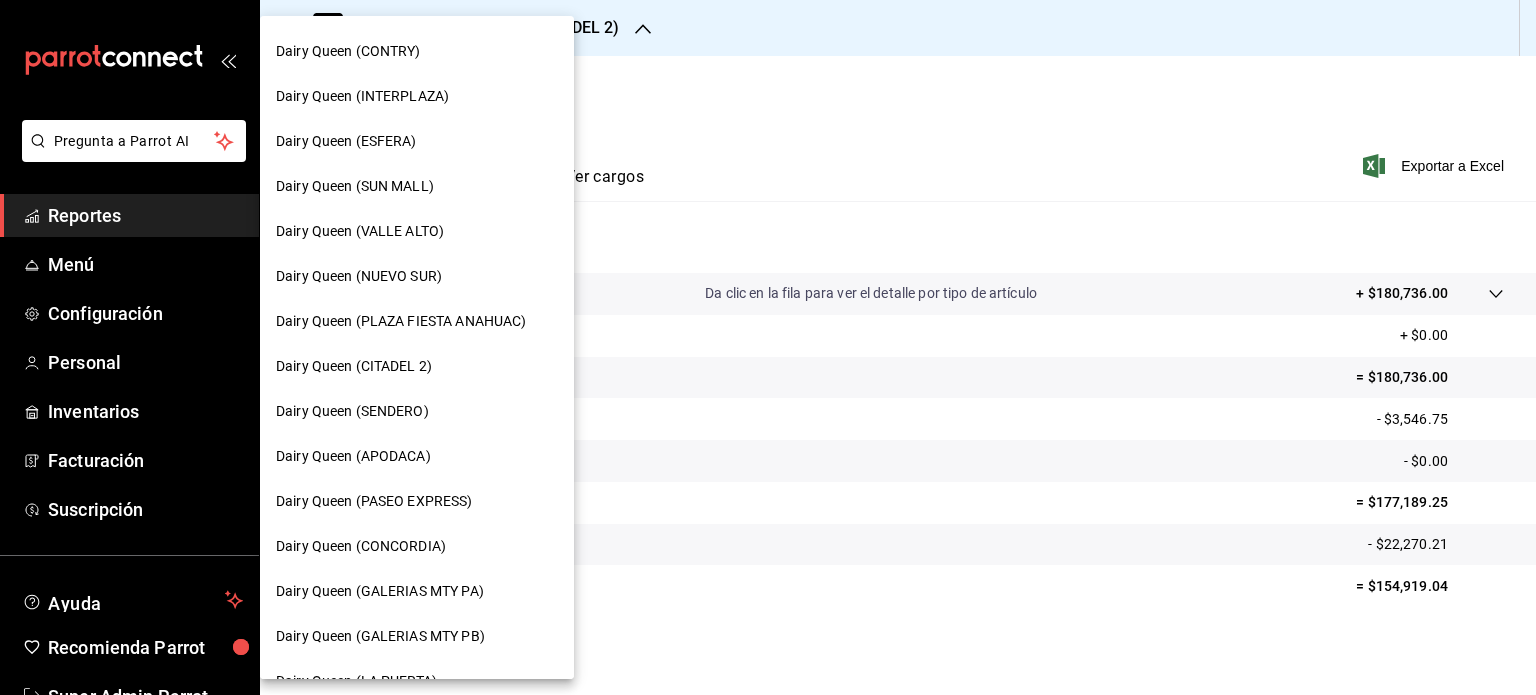 scroll, scrollTop: 300, scrollLeft: 0, axis: vertical 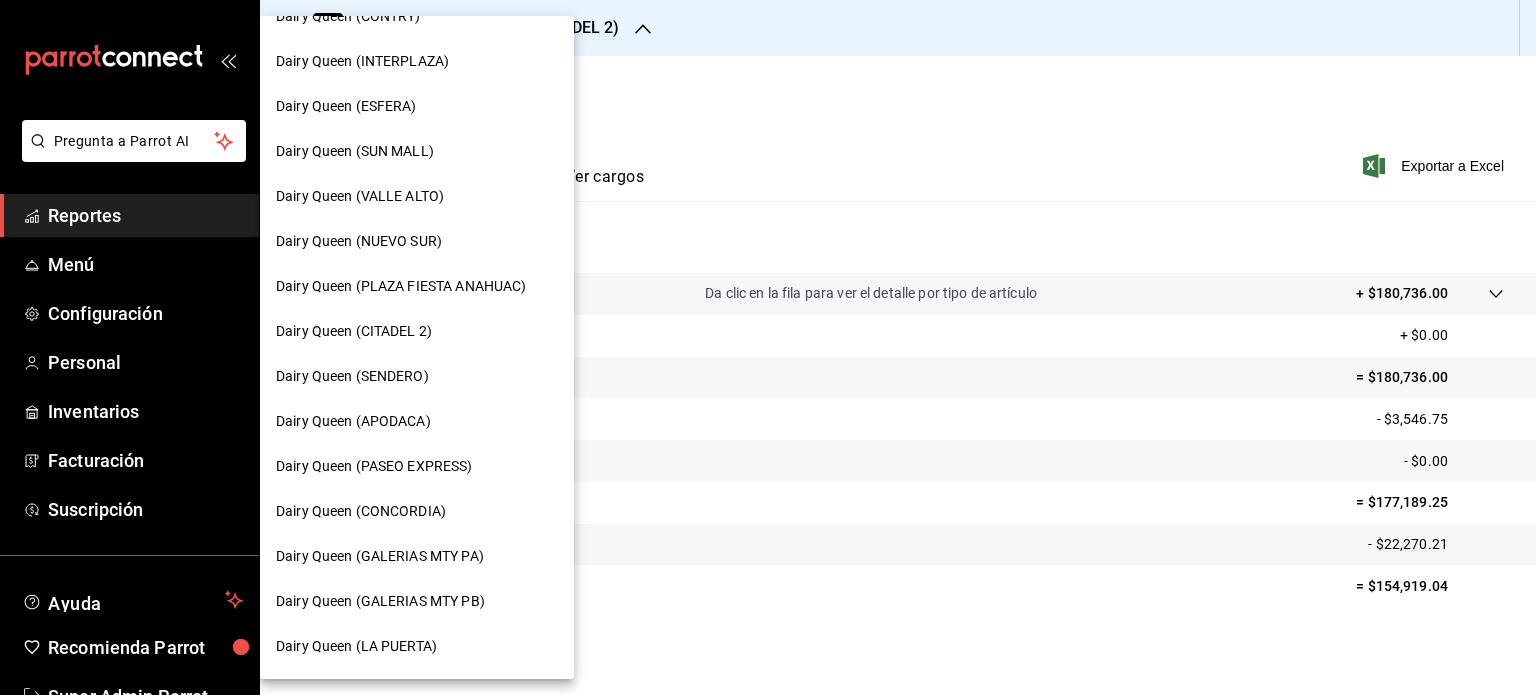 click on "Dairy Queen (SENDERO)" at bounding box center [417, 376] 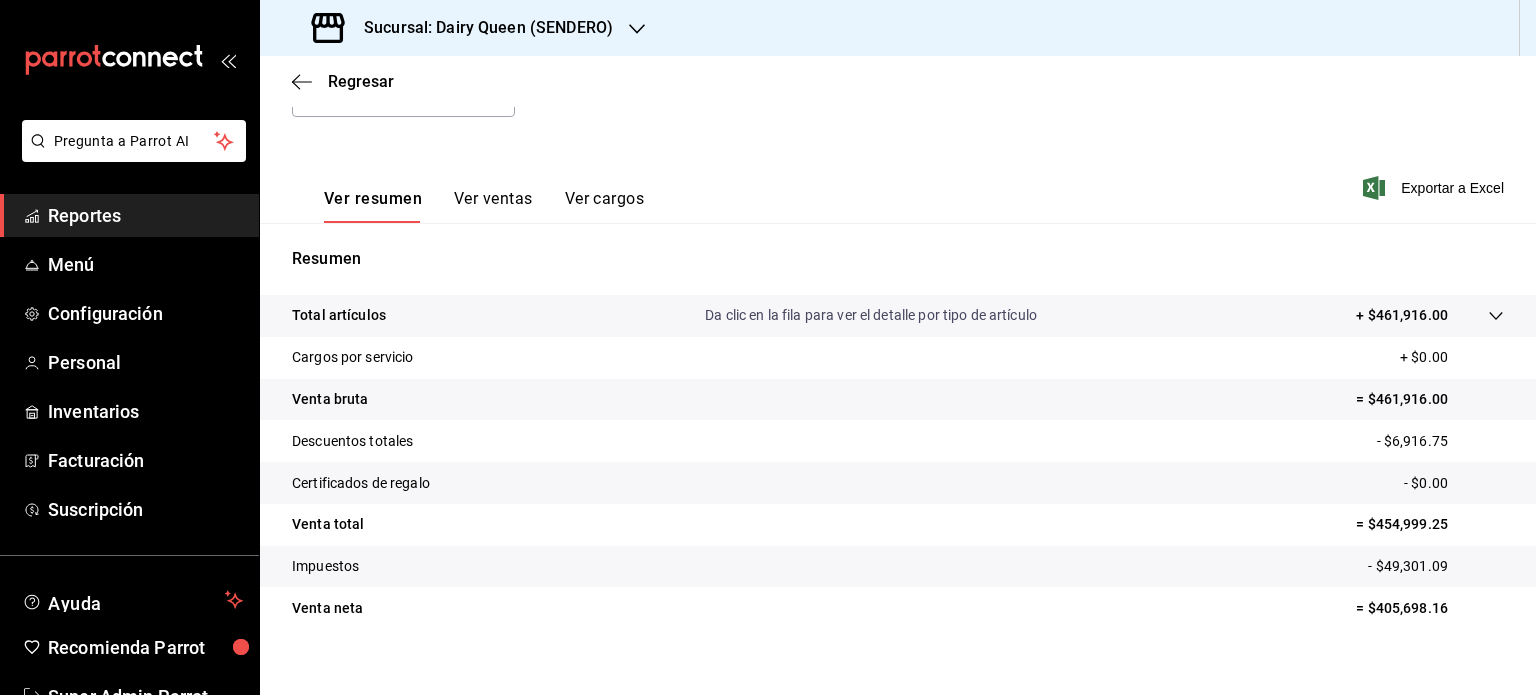 scroll, scrollTop: 263, scrollLeft: 0, axis: vertical 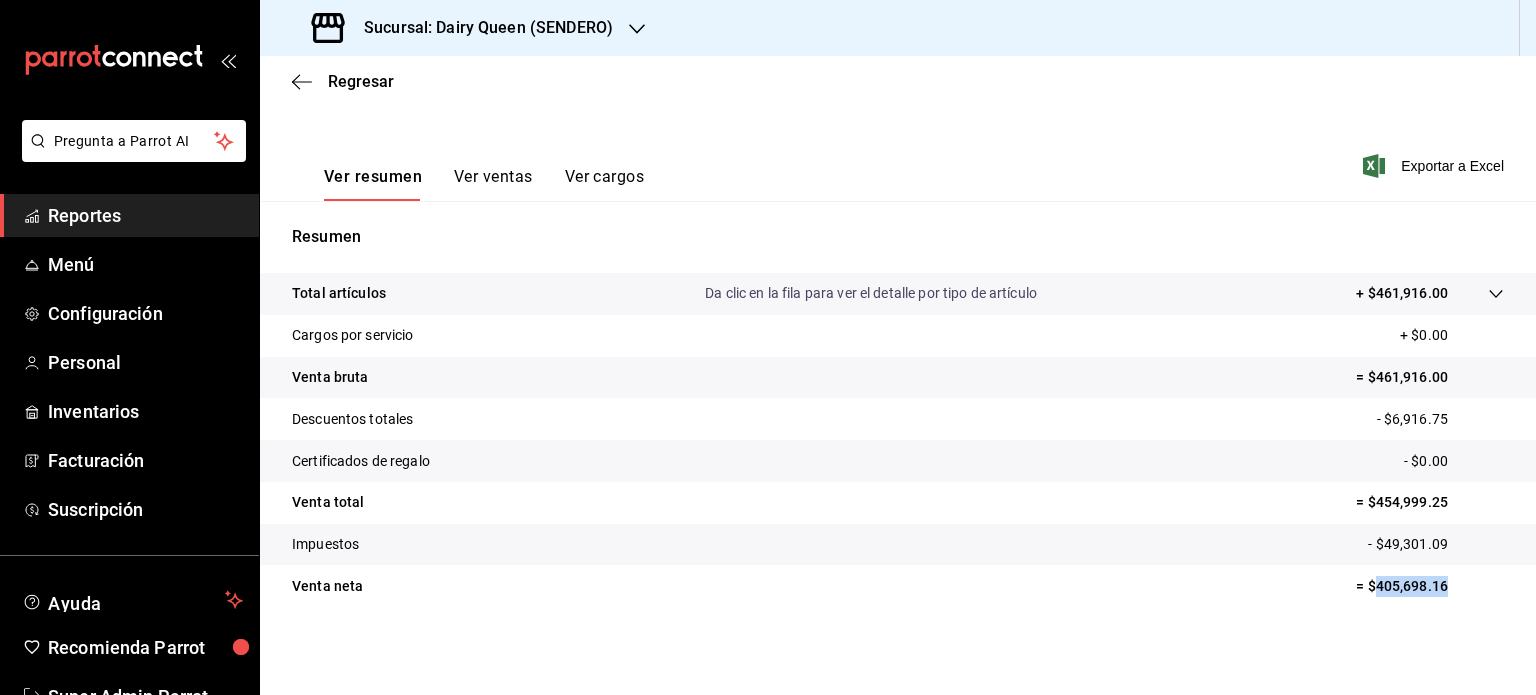 drag, startPoint x: 1448, startPoint y: 587, endPoint x: 1363, endPoint y: 588, distance: 85.00588 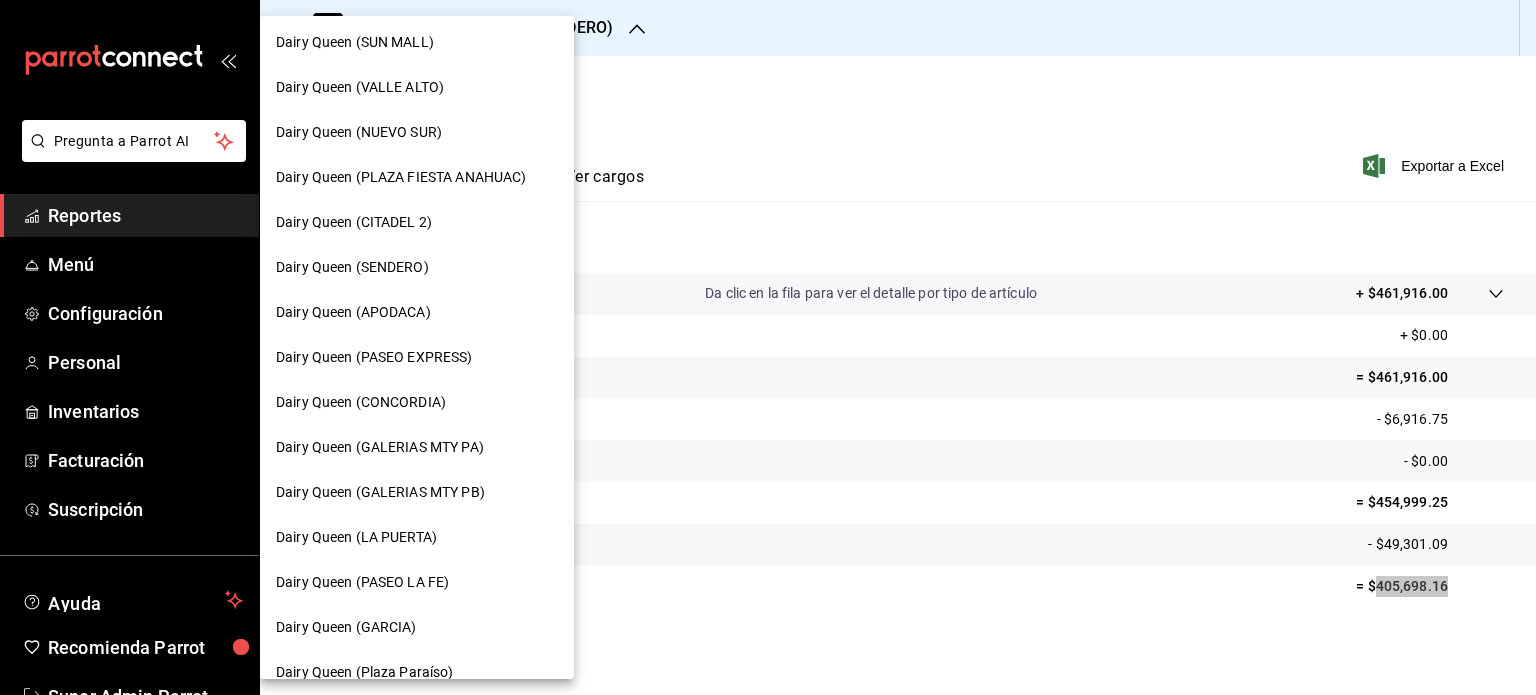 scroll, scrollTop: 600, scrollLeft: 0, axis: vertical 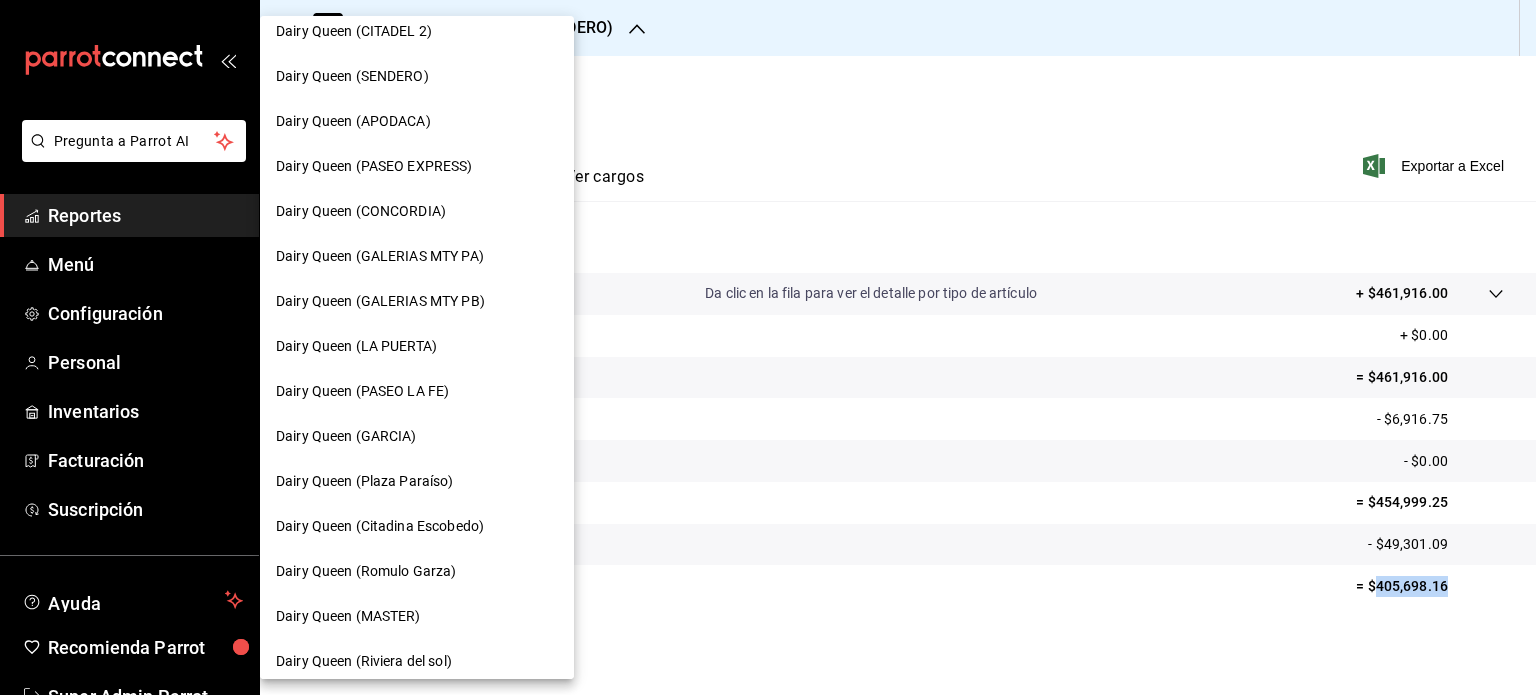 click on "Dairy Queen (APODACA)" at bounding box center (417, 121) 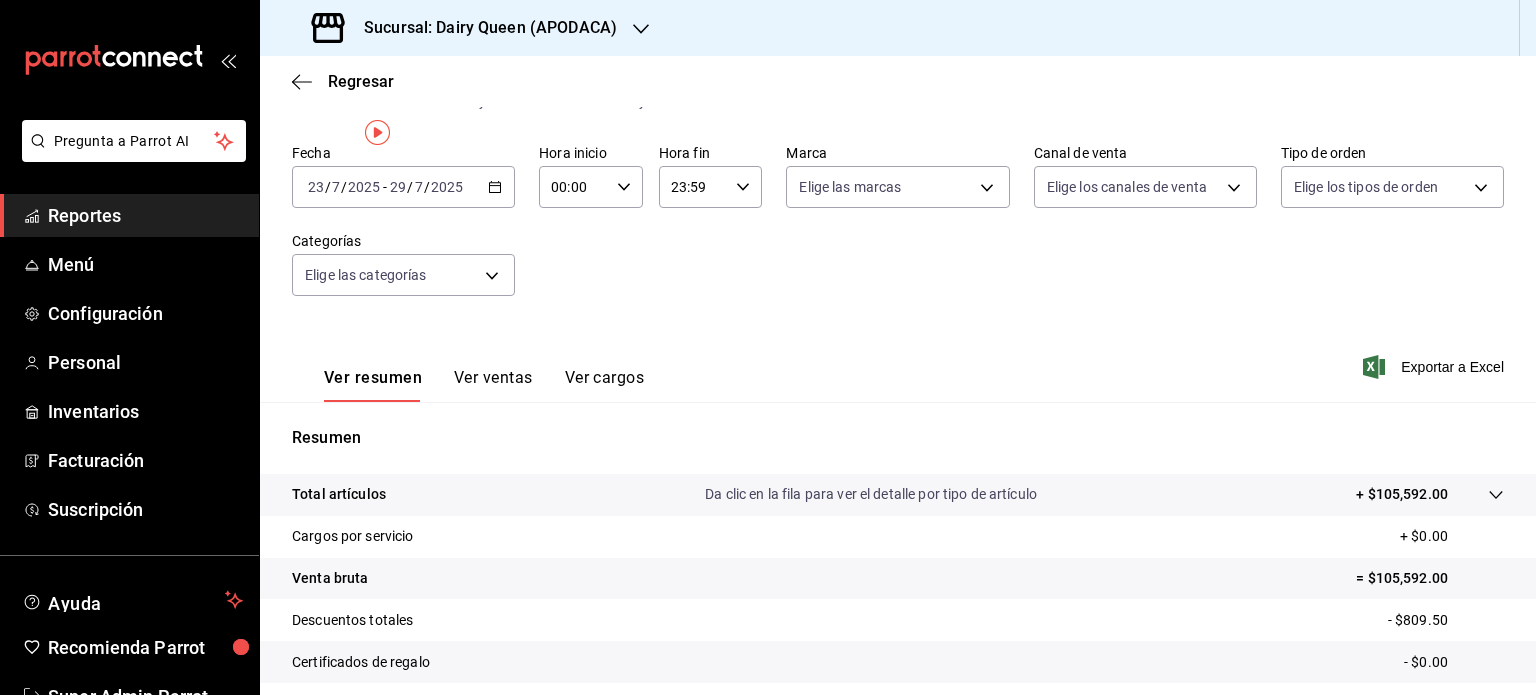 scroll, scrollTop: 263, scrollLeft: 0, axis: vertical 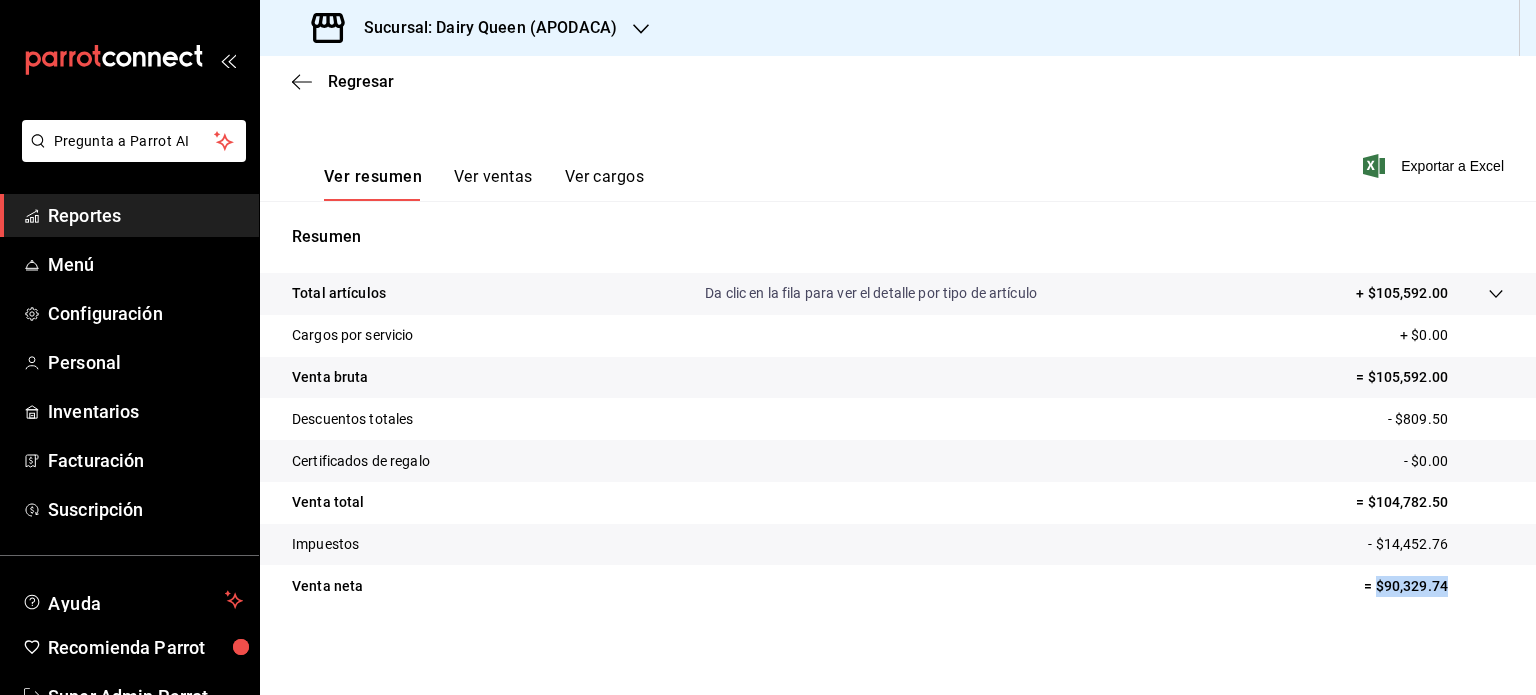 drag, startPoint x: 1457, startPoint y: 594, endPoint x: 1364, endPoint y: 596, distance: 93.0215 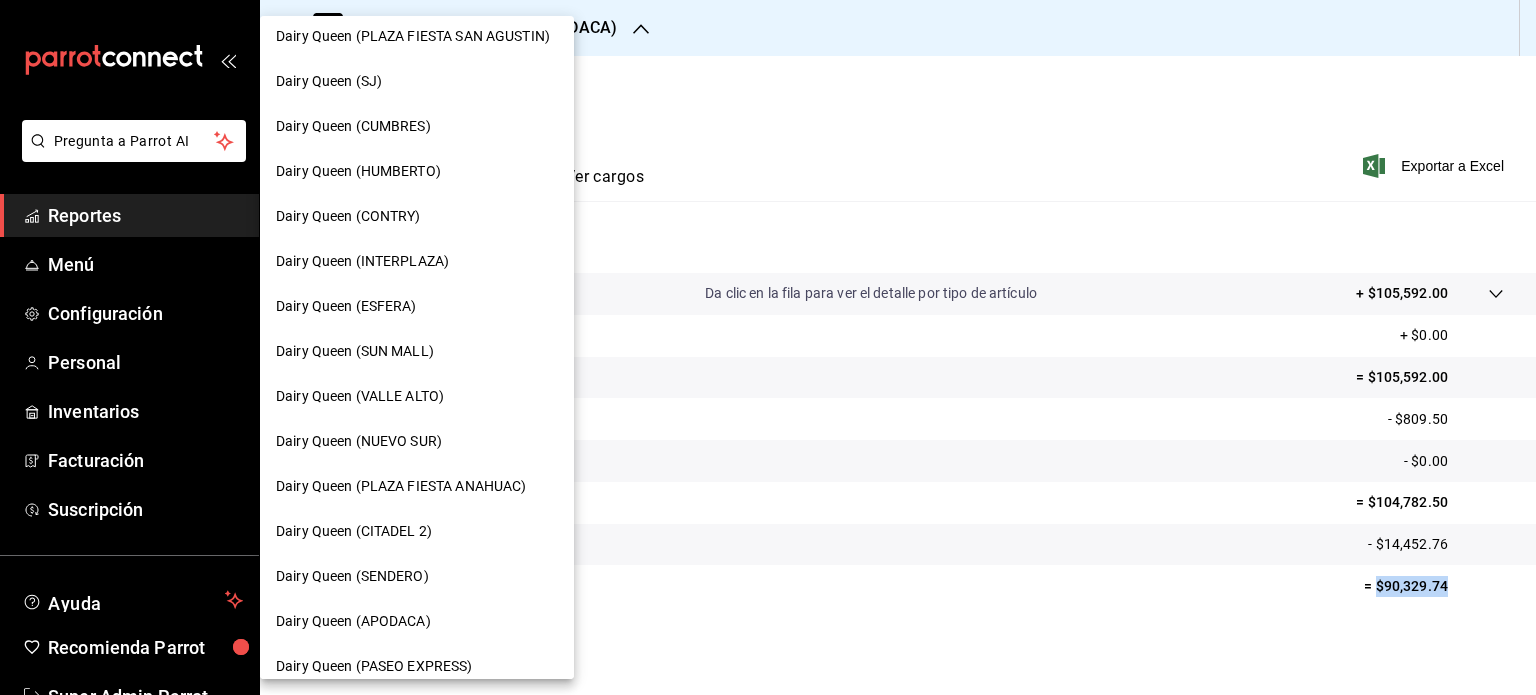 scroll, scrollTop: 200, scrollLeft: 0, axis: vertical 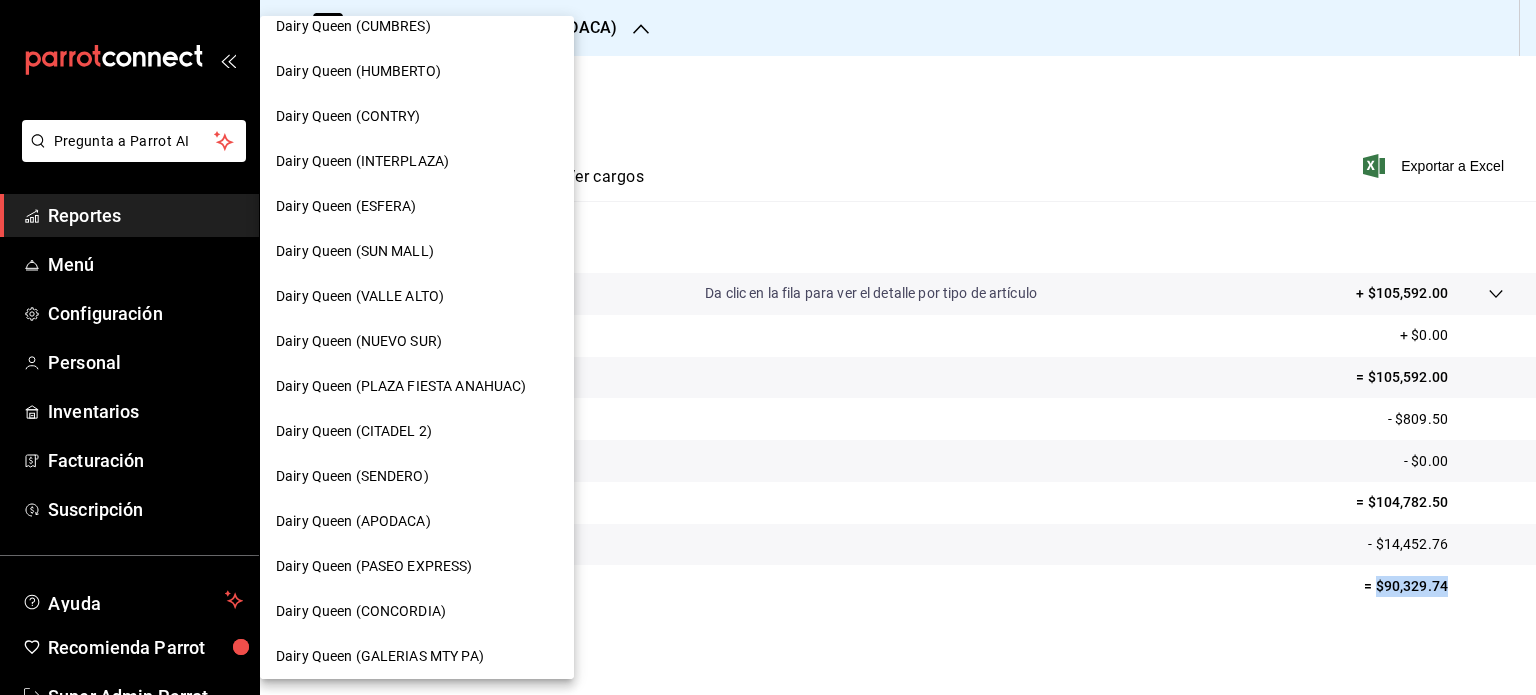 click on "Dairy Queen (CITADEL 2)" at bounding box center (417, 431) 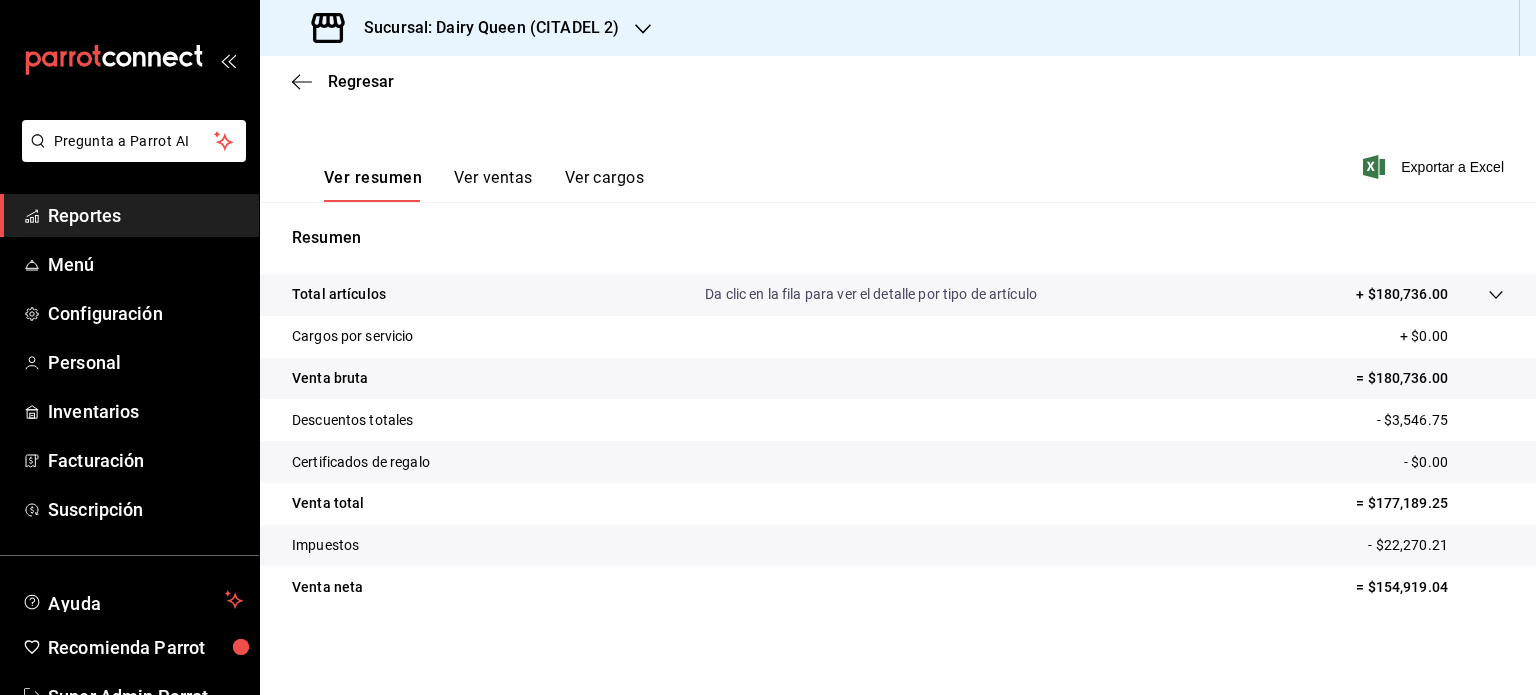 scroll, scrollTop: 263, scrollLeft: 0, axis: vertical 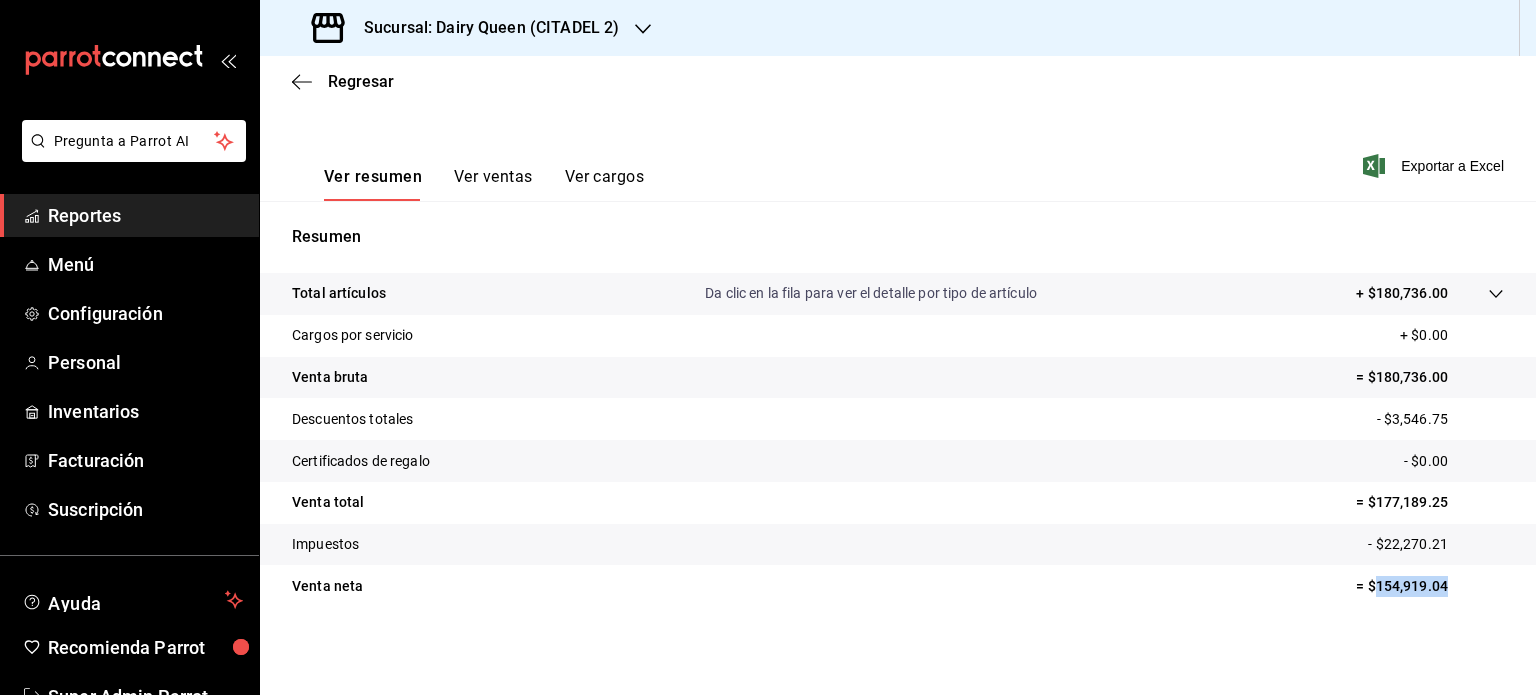 drag, startPoint x: 1460, startPoint y: 589, endPoint x: 1360, endPoint y: 604, distance: 101.118744 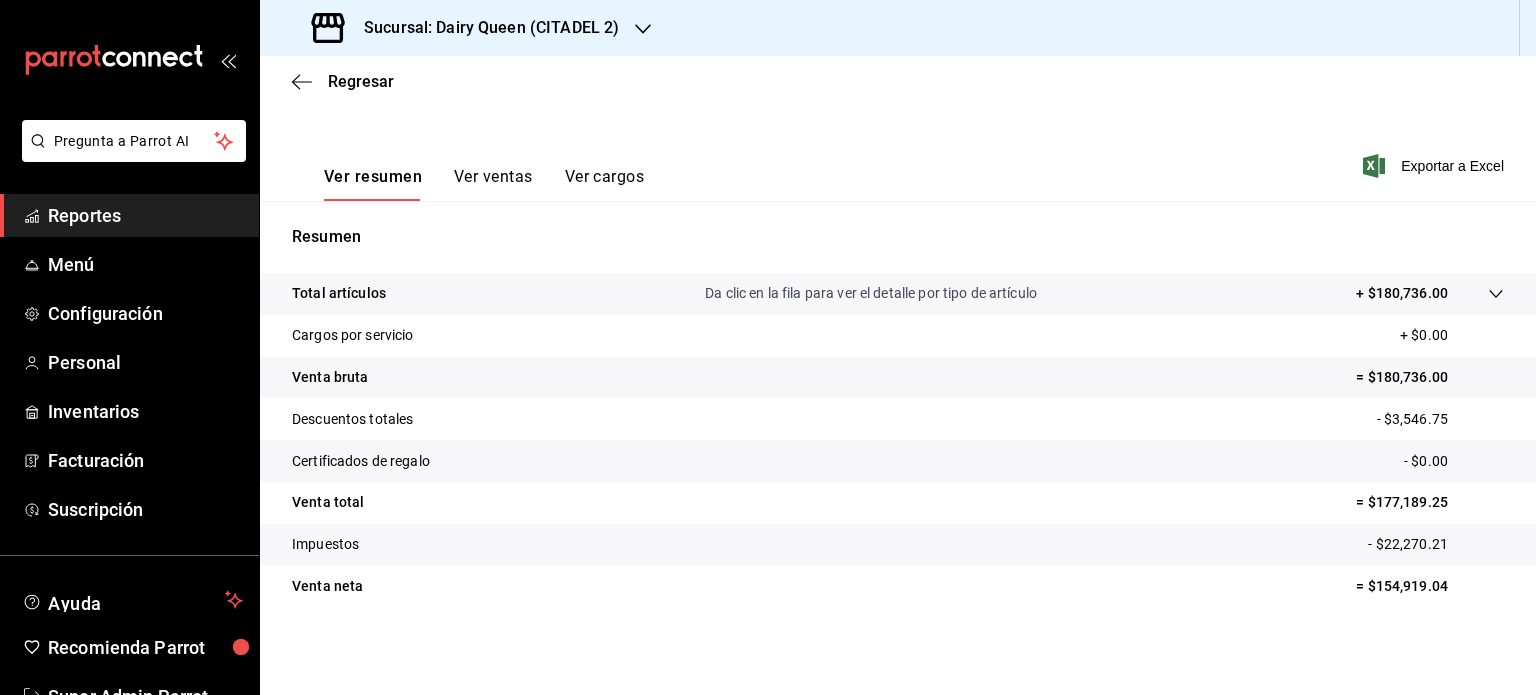 click on "Sucursal: Dairy Queen (CITADEL 2)" at bounding box center (467, 28) 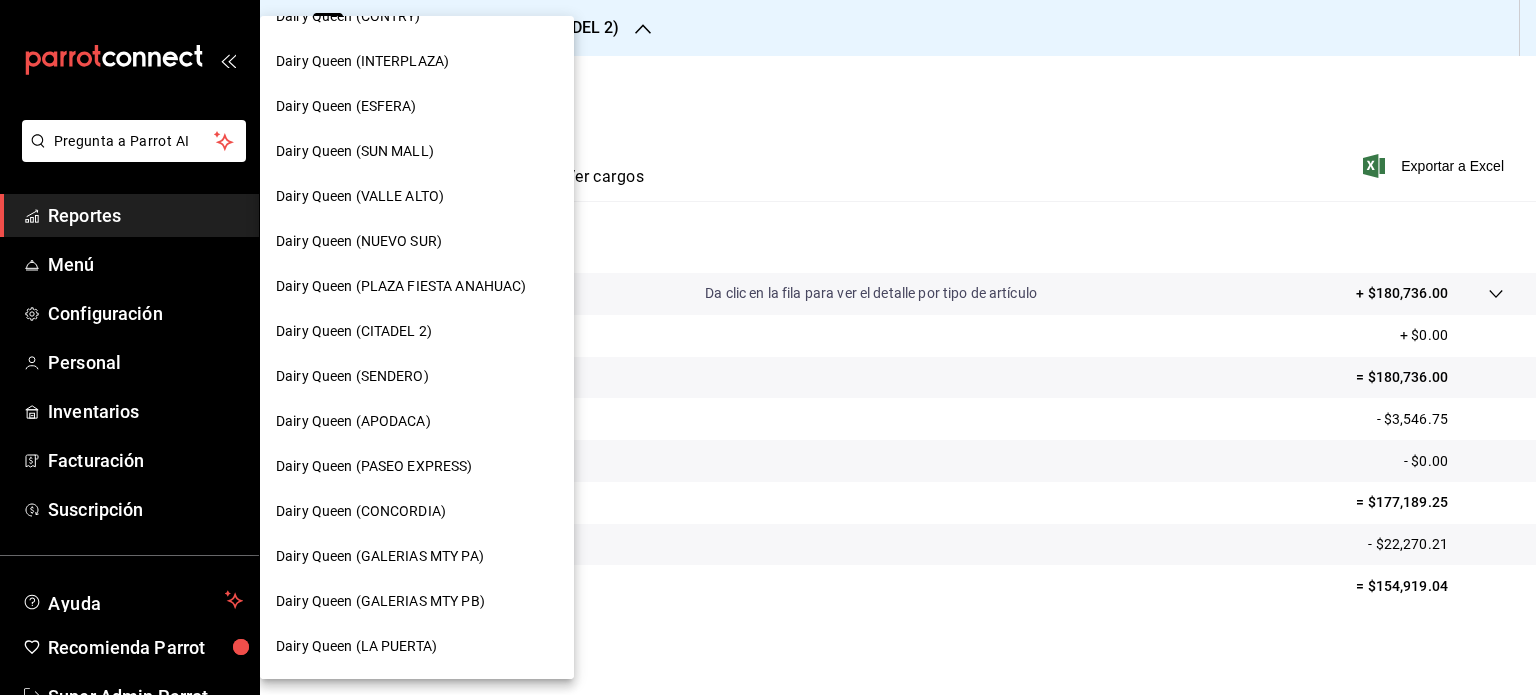 scroll, scrollTop: 400, scrollLeft: 0, axis: vertical 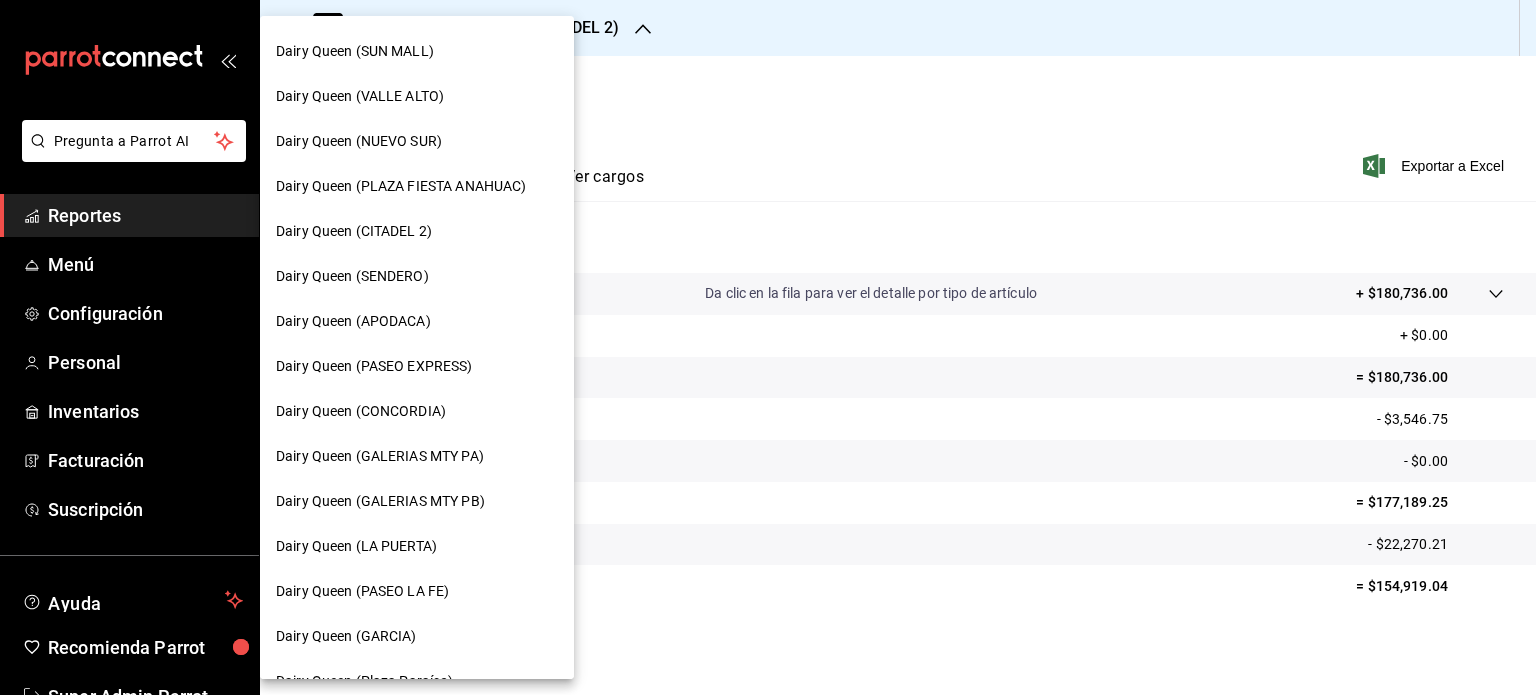 click on "Dairy Queen (PASEO EXPRESS)" at bounding box center (417, 366) 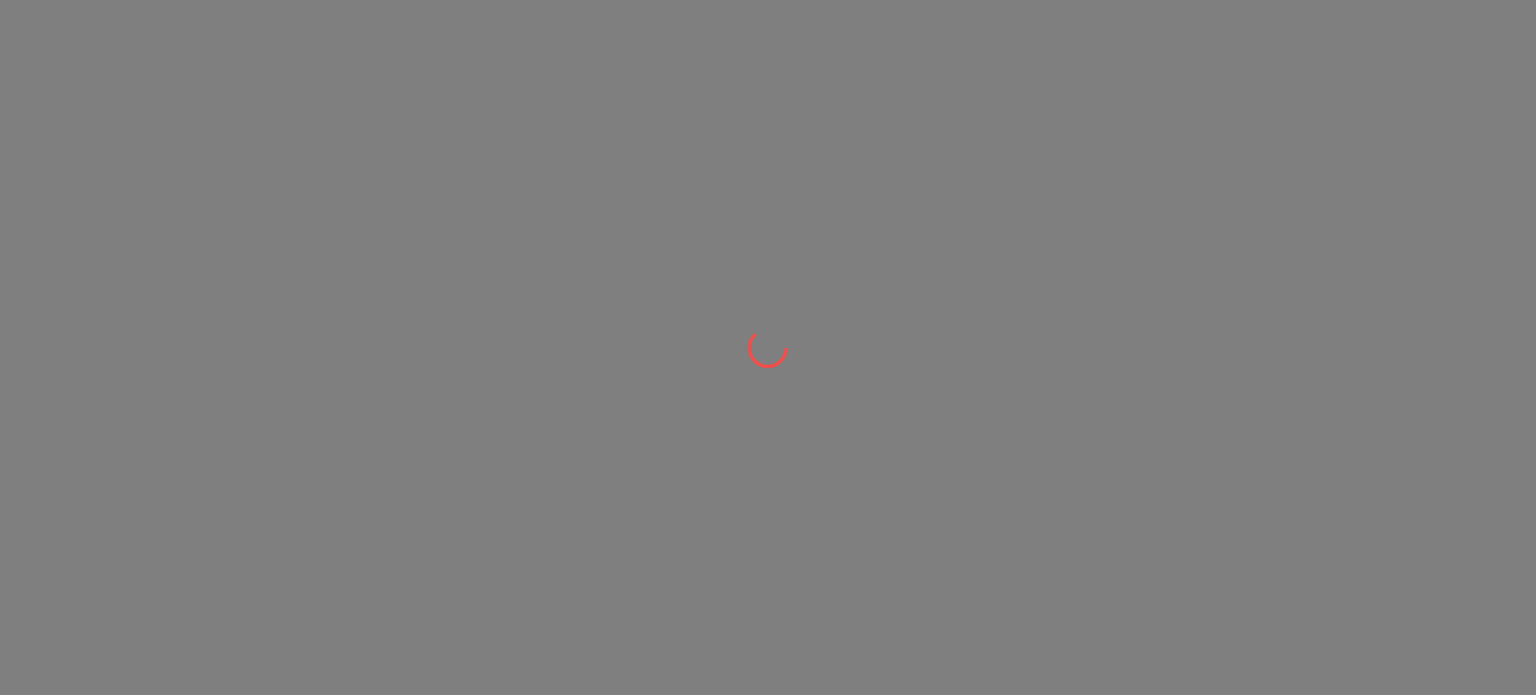 click at bounding box center (768, 347) 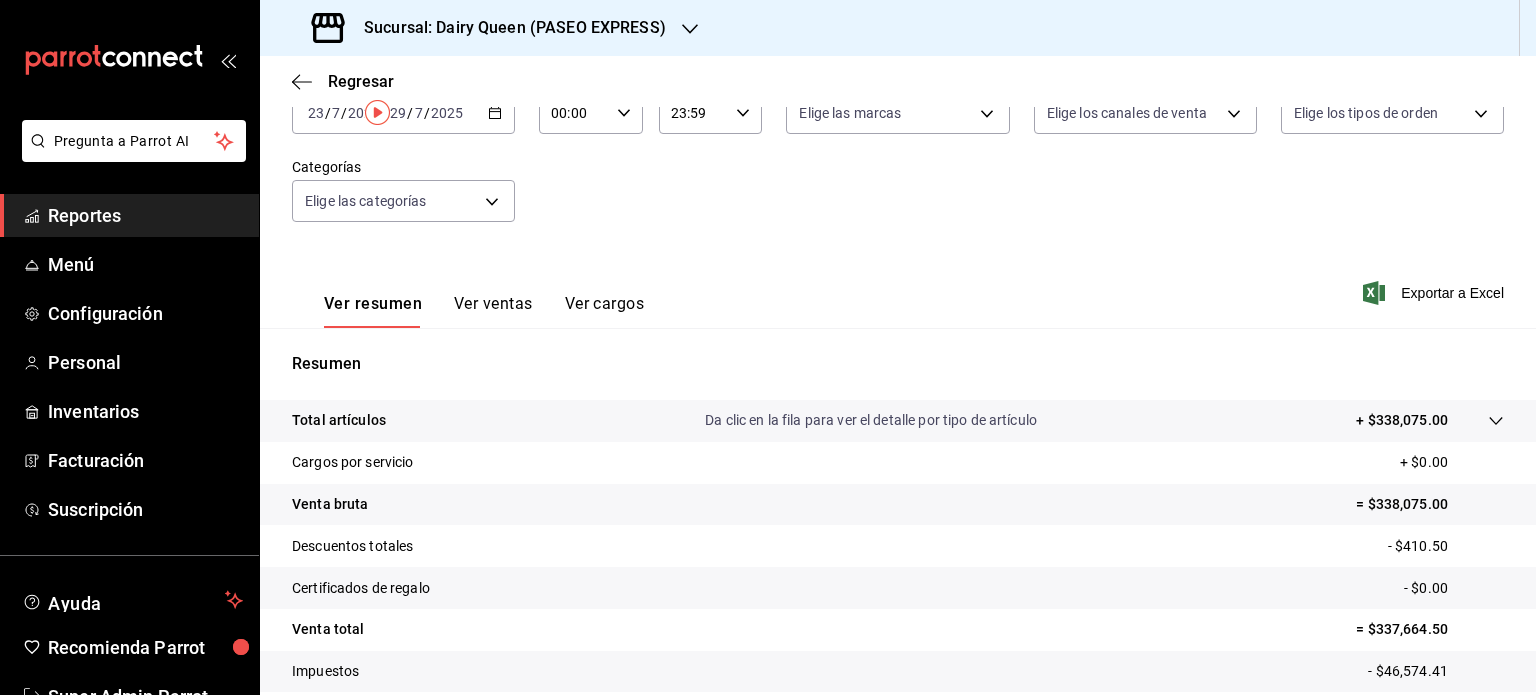 scroll, scrollTop: 263, scrollLeft: 0, axis: vertical 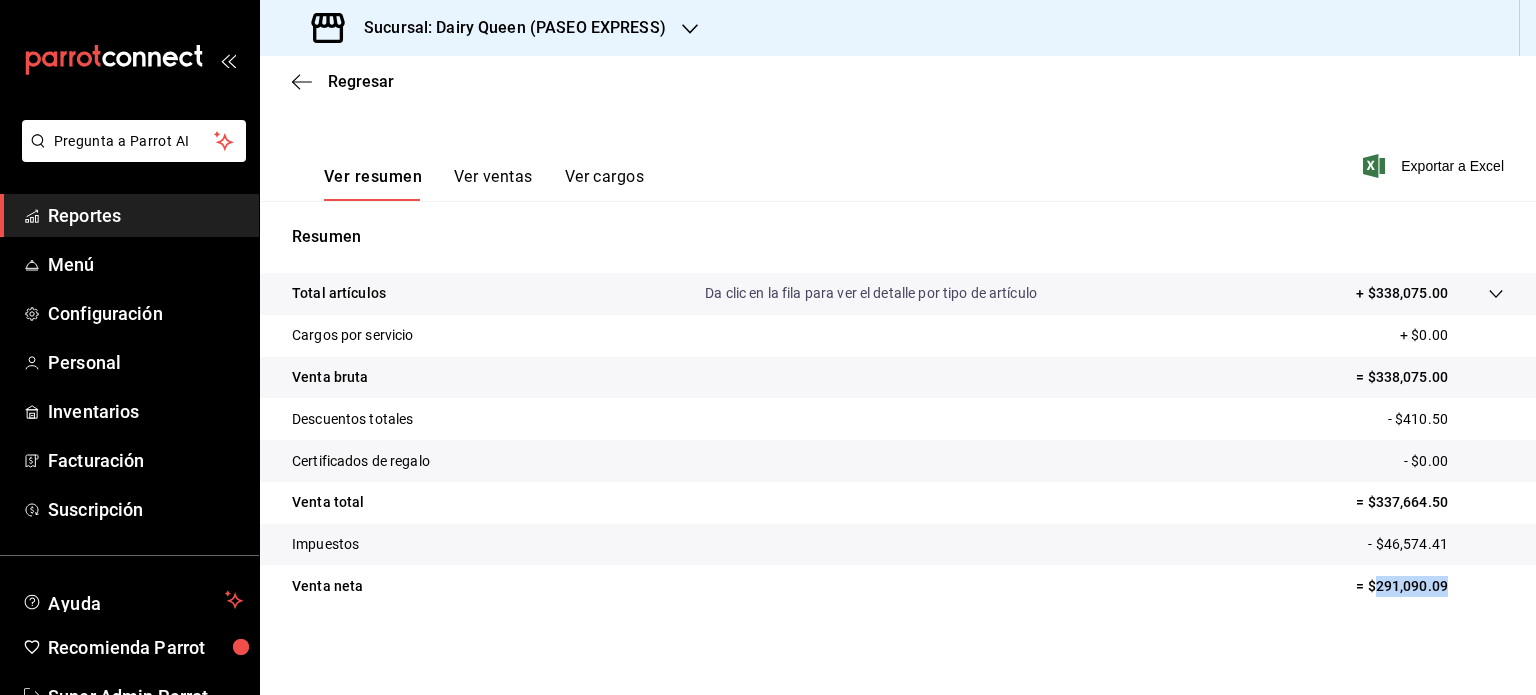 drag, startPoint x: 1452, startPoint y: 587, endPoint x: 1358, endPoint y: 583, distance: 94.08507 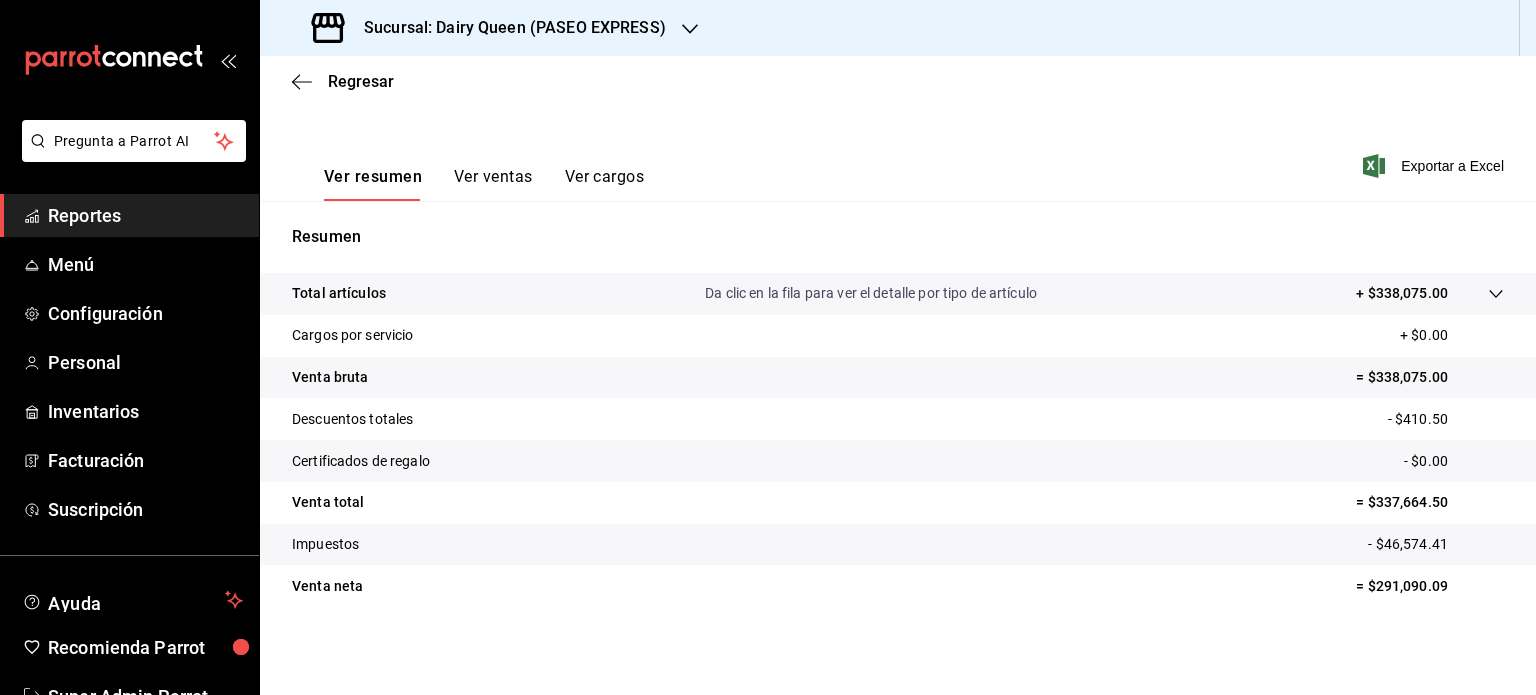 click on "Sucursal: Dairy Queen (PASEO EXPRESS)" at bounding box center (491, 28) 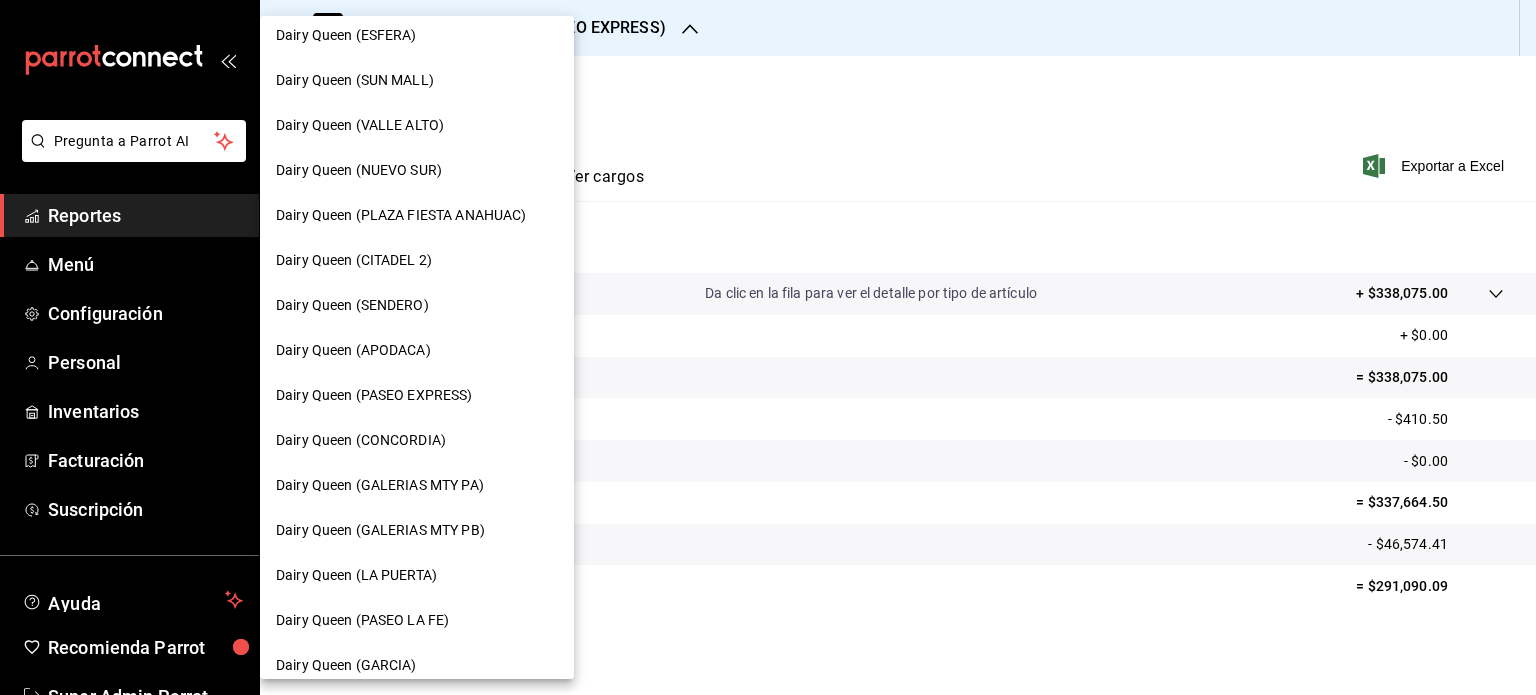 scroll, scrollTop: 400, scrollLeft: 0, axis: vertical 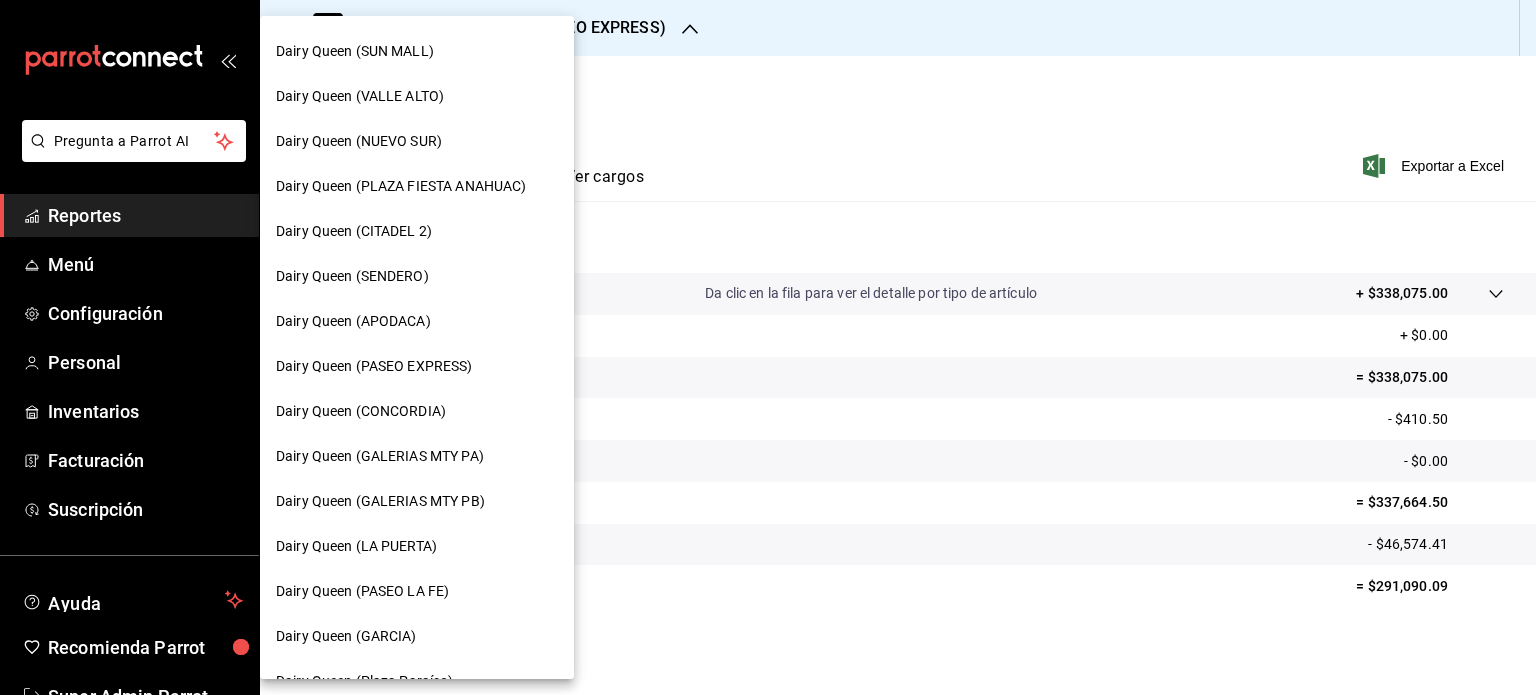 click on "Dairy Queen (CONCORDIA)" at bounding box center (417, 411) 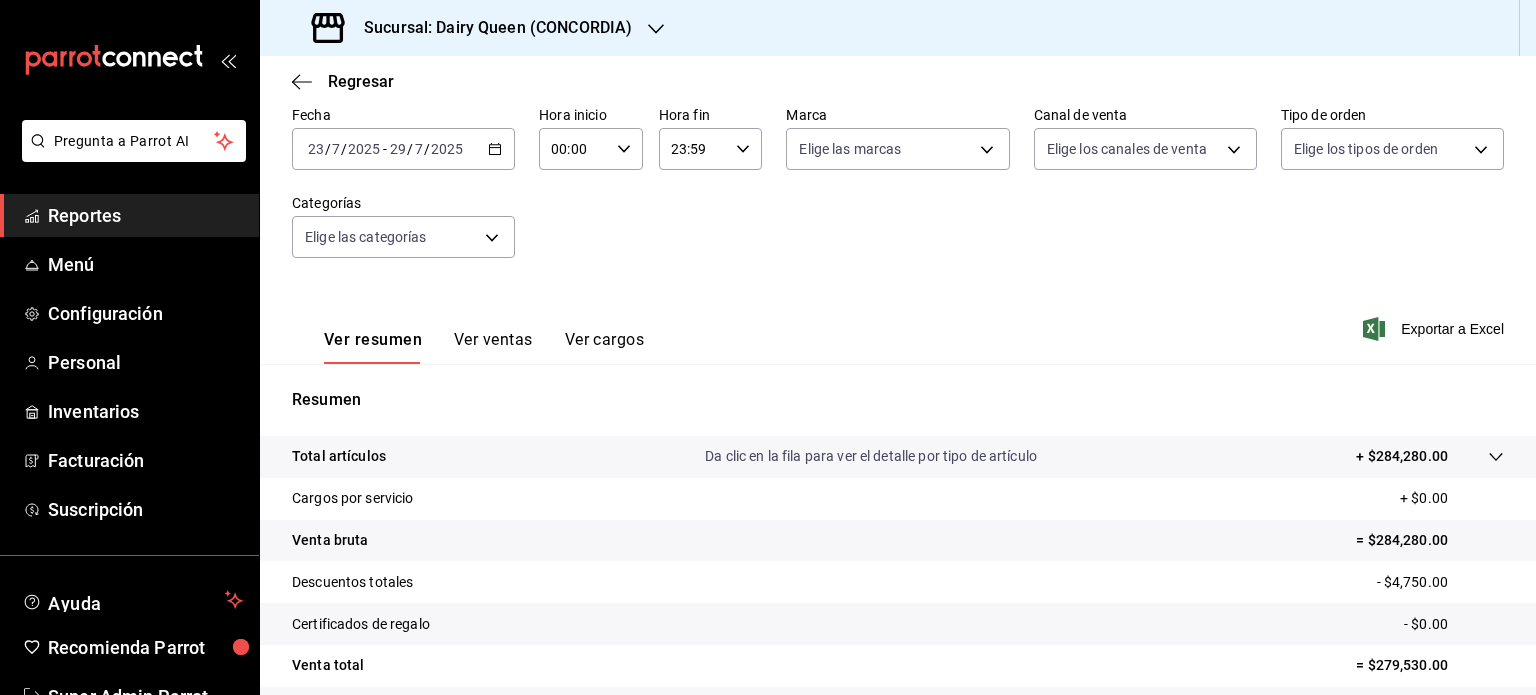 scroll, scrollTop: 263, scrollLeft: 0, axis: vertical 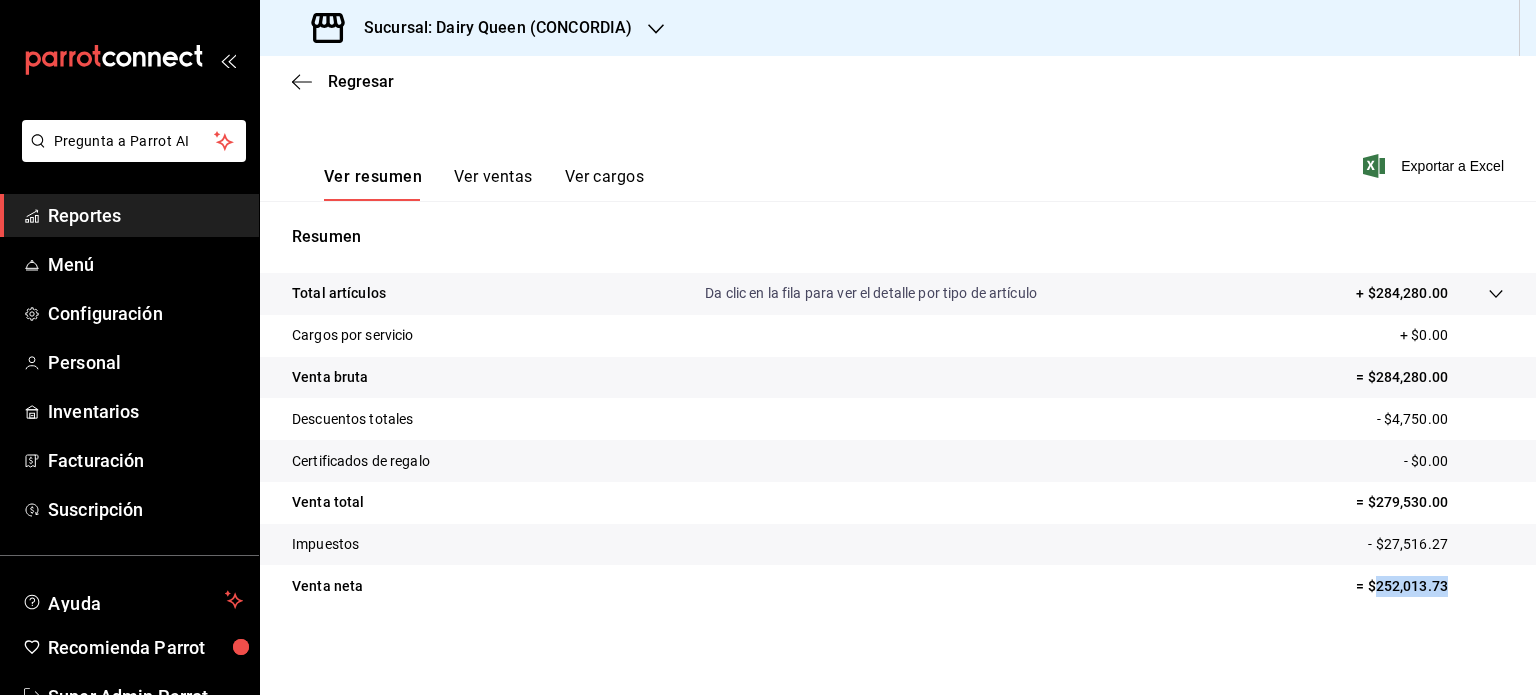 drag, startPoint x: 1449, startPoint y: 583, endPoint x: 1357, endPoint y: 592, distance: 92.43917 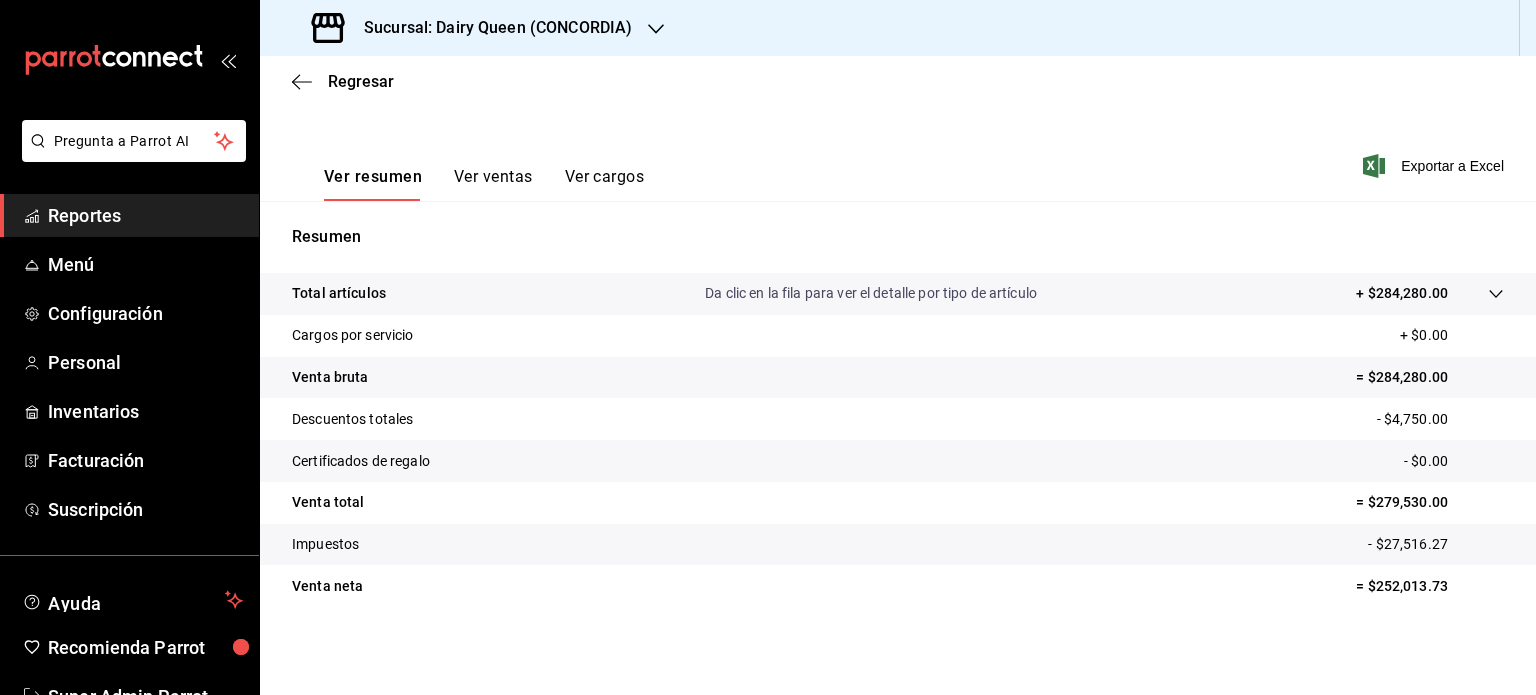 click on "Sucursal: Dairy Queen (CONCORDIA)" at bounding box center (474, 28) 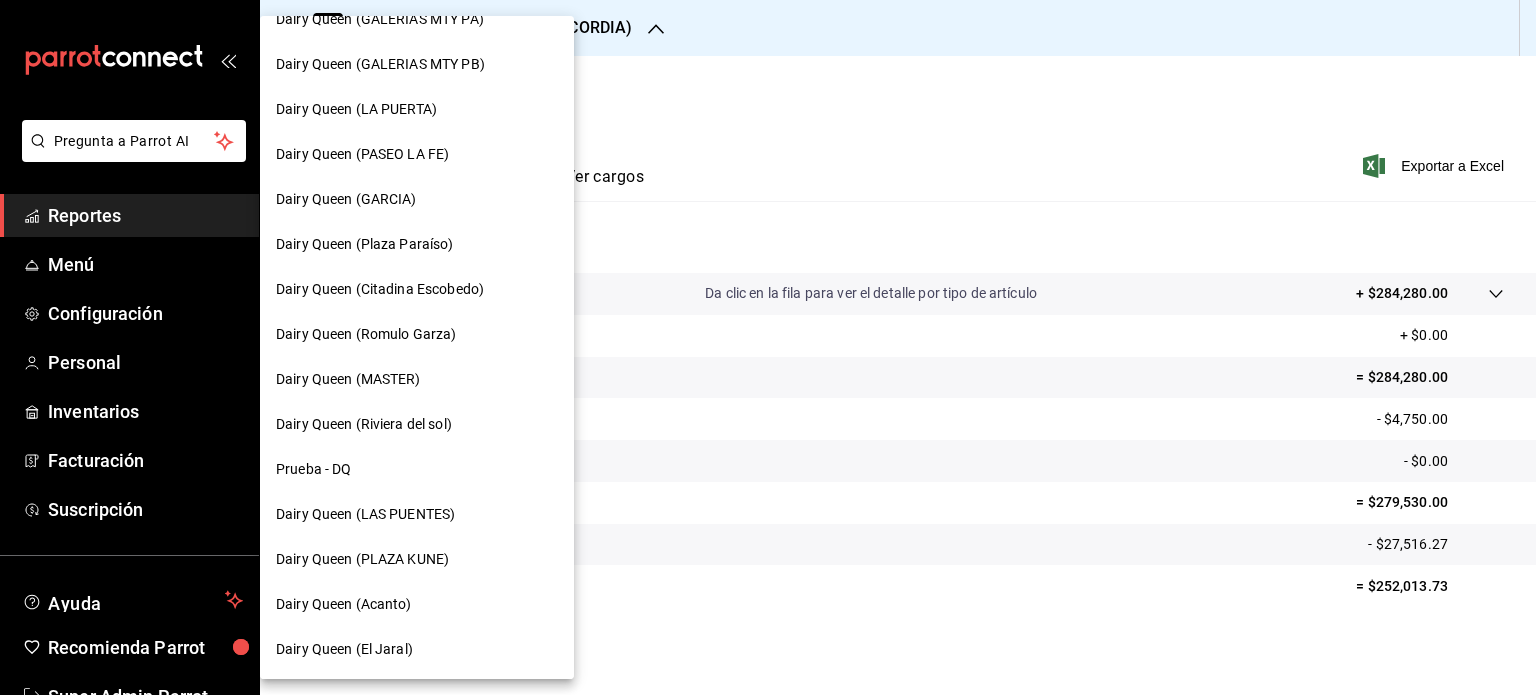 scroll, scrollTop: 737, scrollLeft: 0, axis: vertical 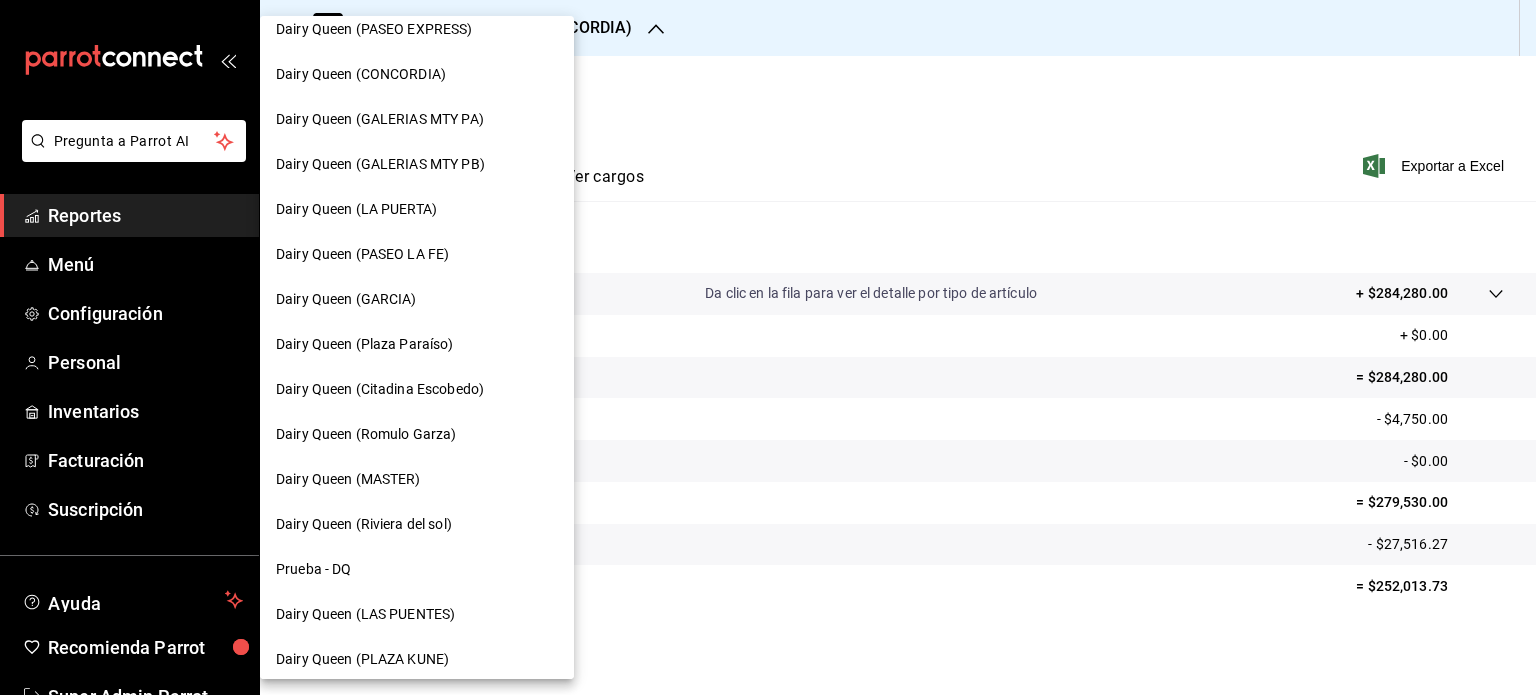 click on "Dairy Queen (GALERIAS MTY PA)" at bounding box center (417, 119) 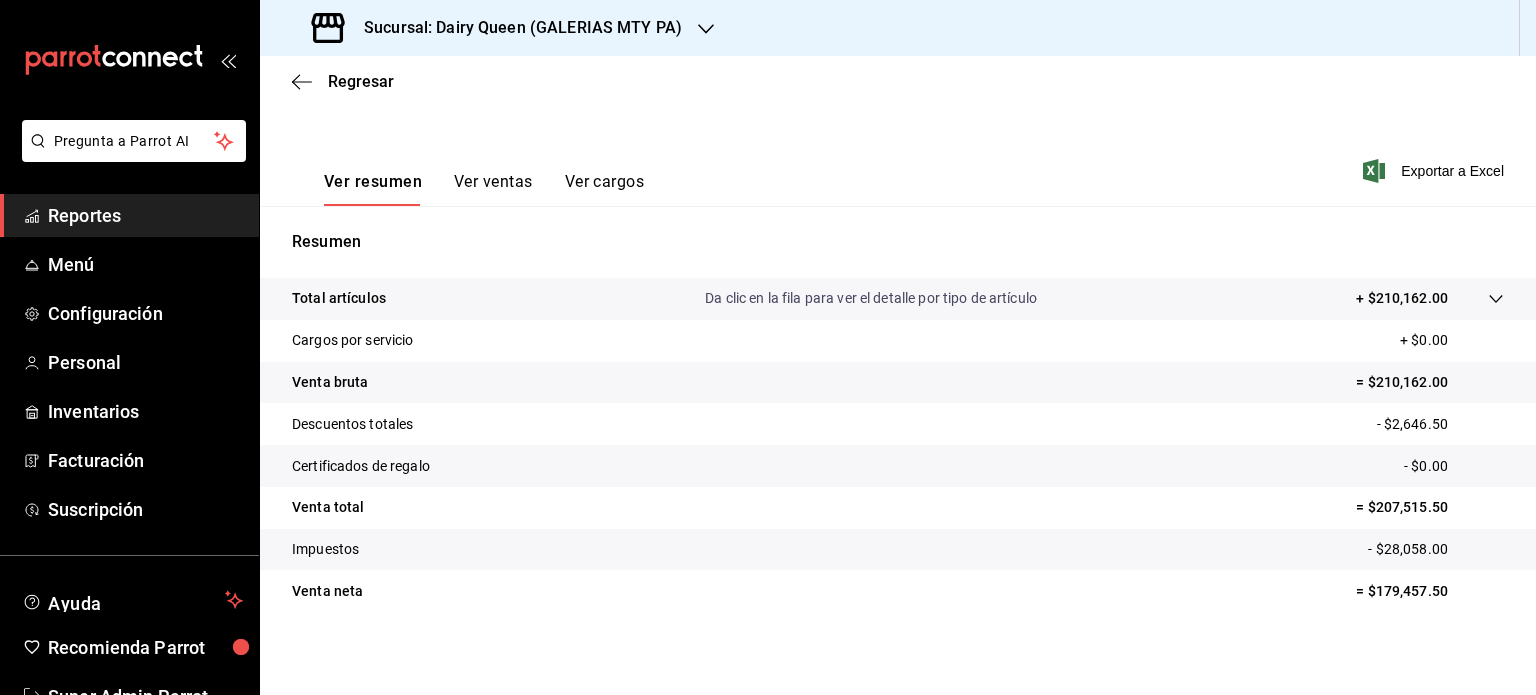 scroll, scrollTop: 263, scrollLeft: 0, axis: vertical 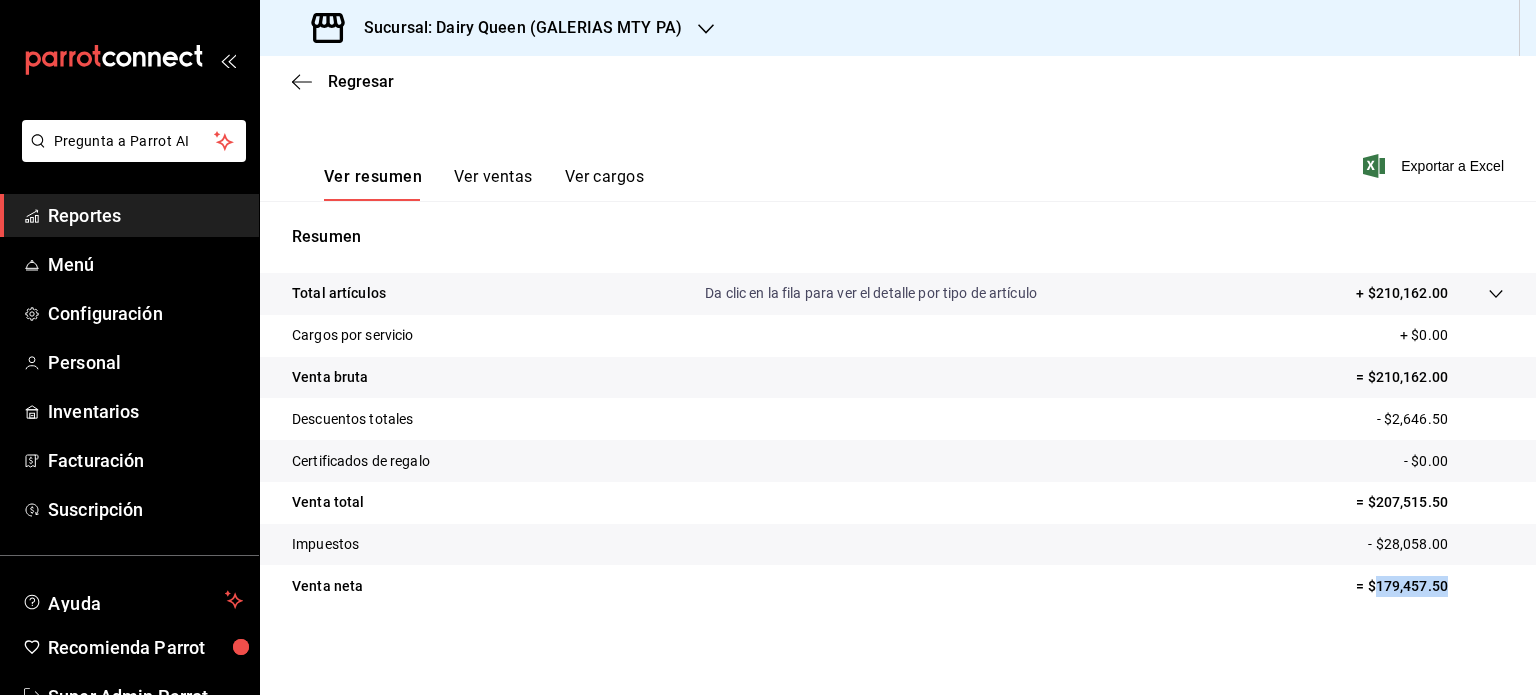 drag, startPoint x: 1446, startPoint y: 592, endPoint x: 1358, endPoint y: 584, distance: 88.362885 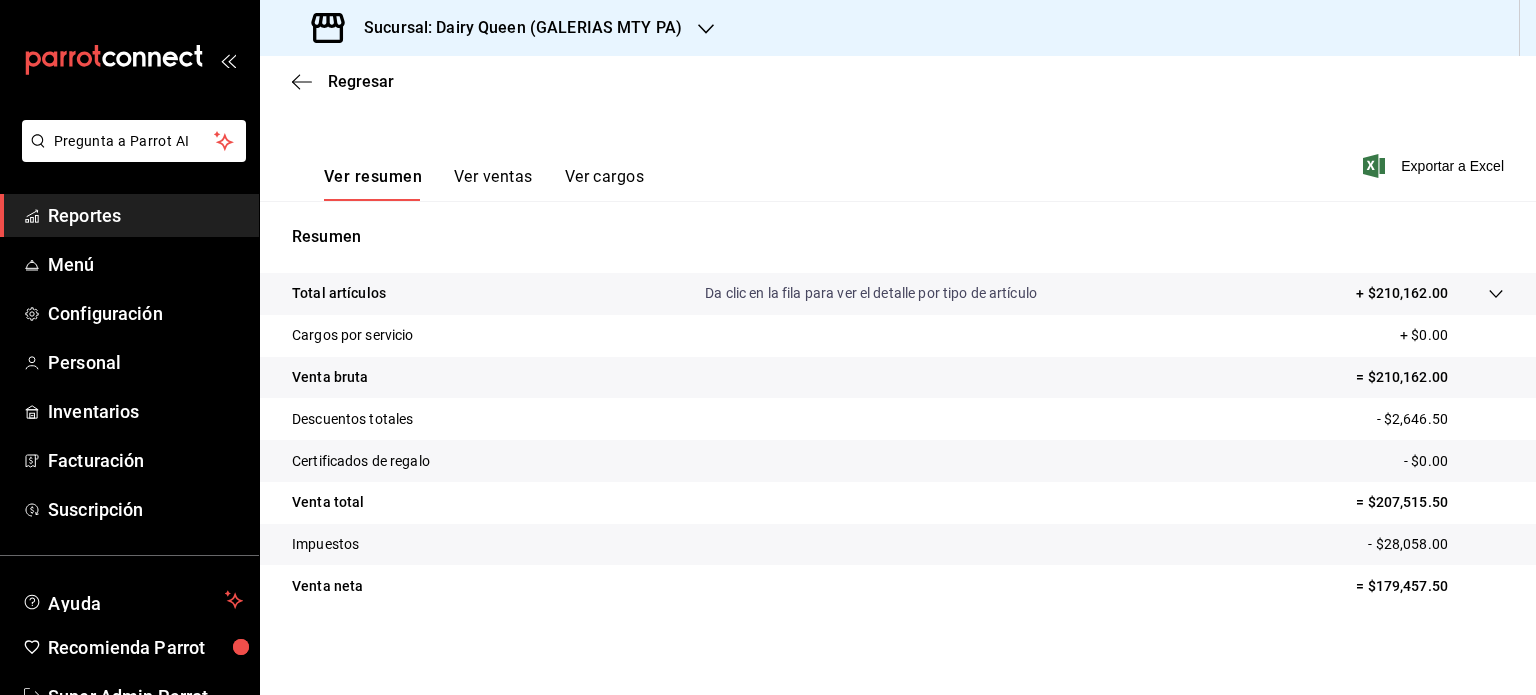 click on "Sucursal: Dairy Queen (GALERIAS MTY PA)" at bounding box center (515, 28) 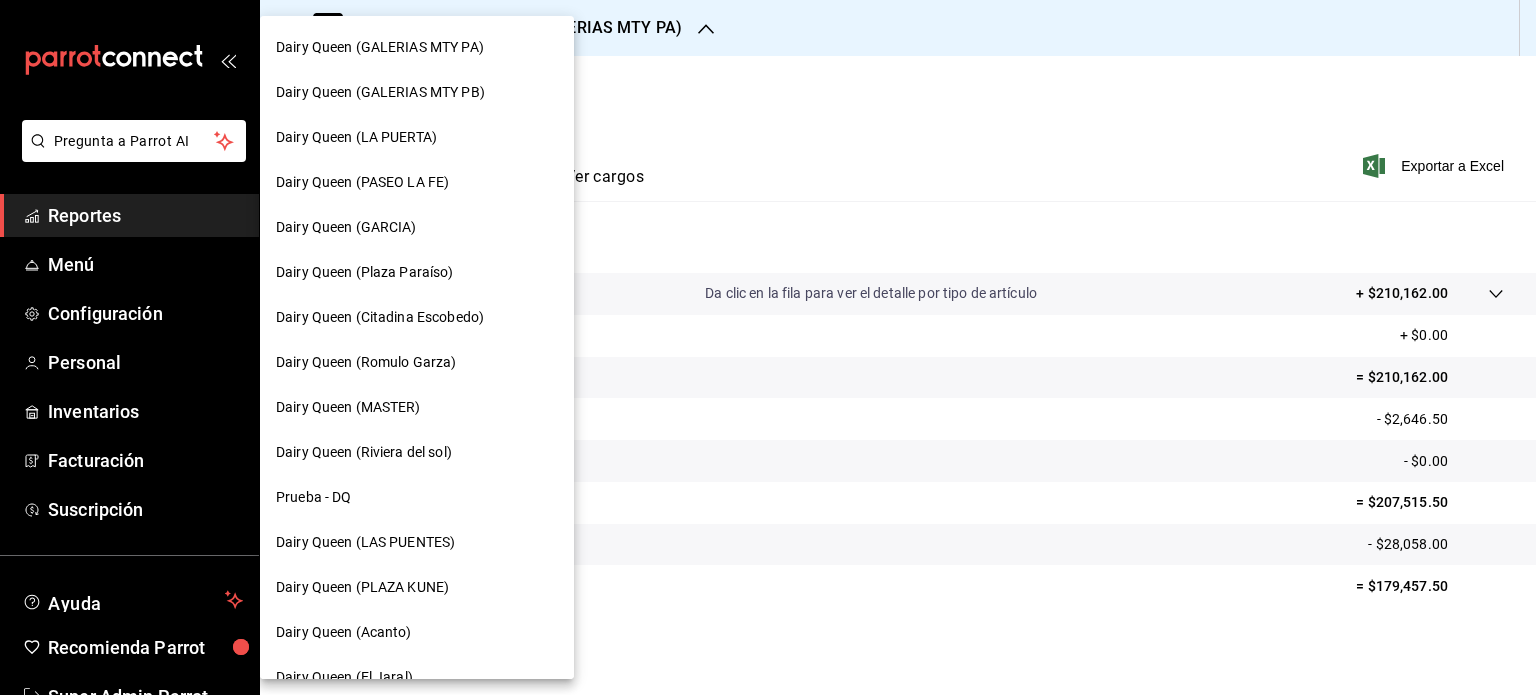 scroll, scrollTop: 837, scrollLeft: 0, axis: vertical 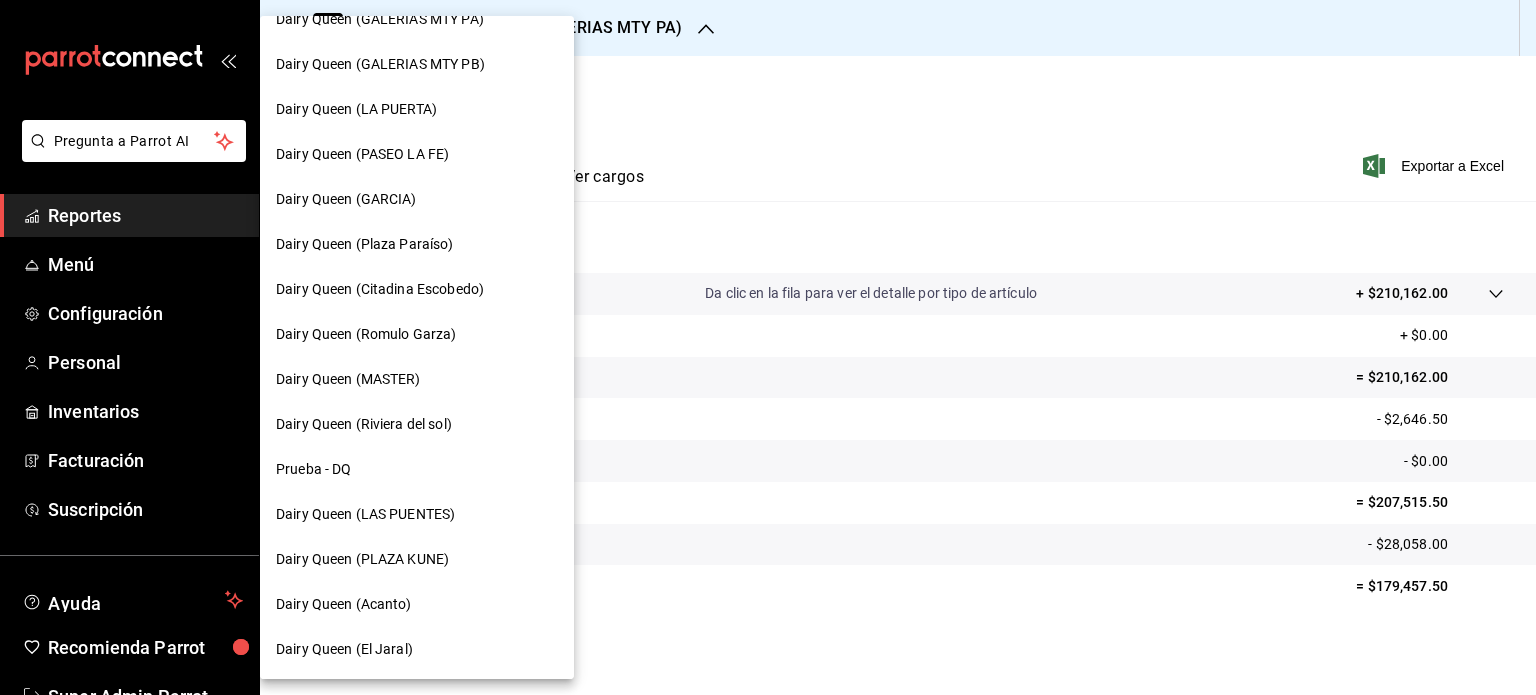 click on "Dairy Queen (GALERIAS MTY PB)" at bounding box center (417, 64) 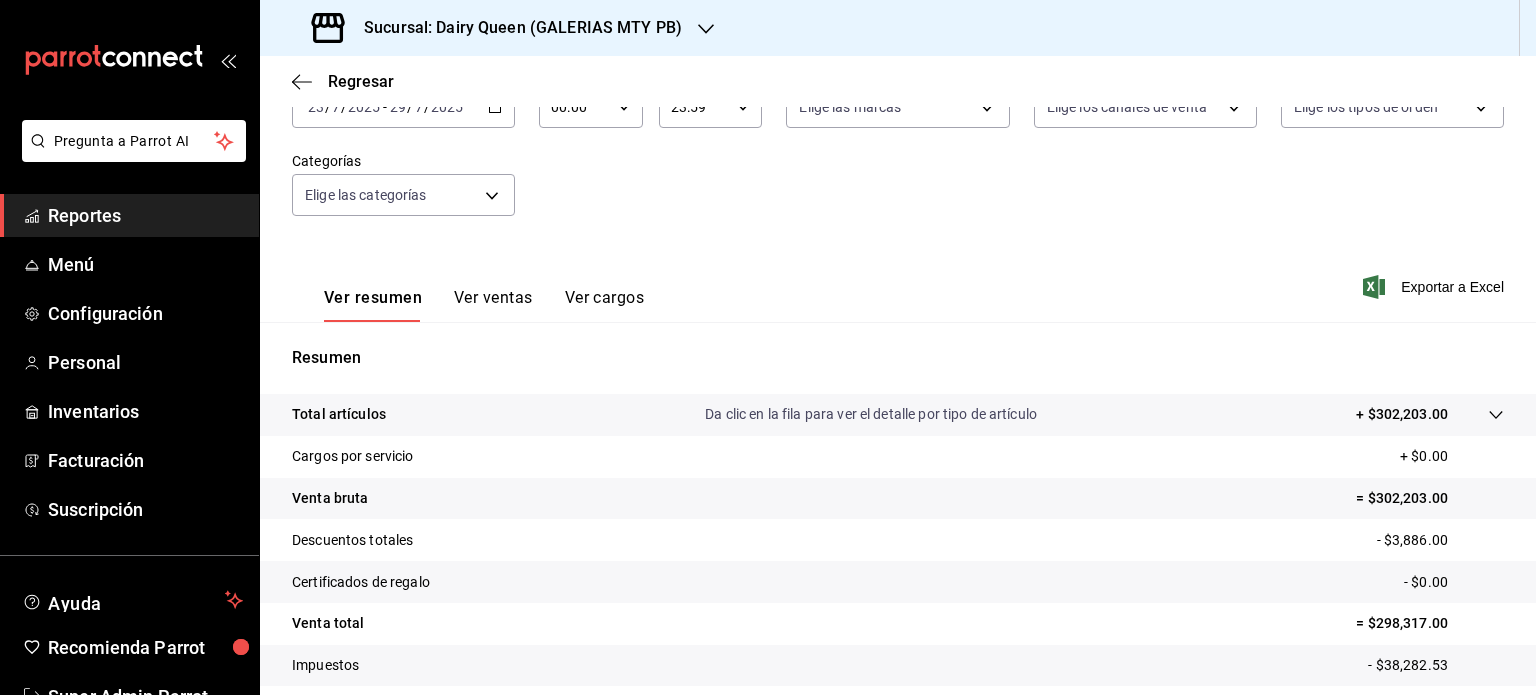 scroll, scrollTop: 263, scrollLeft: 0, axis: vertical 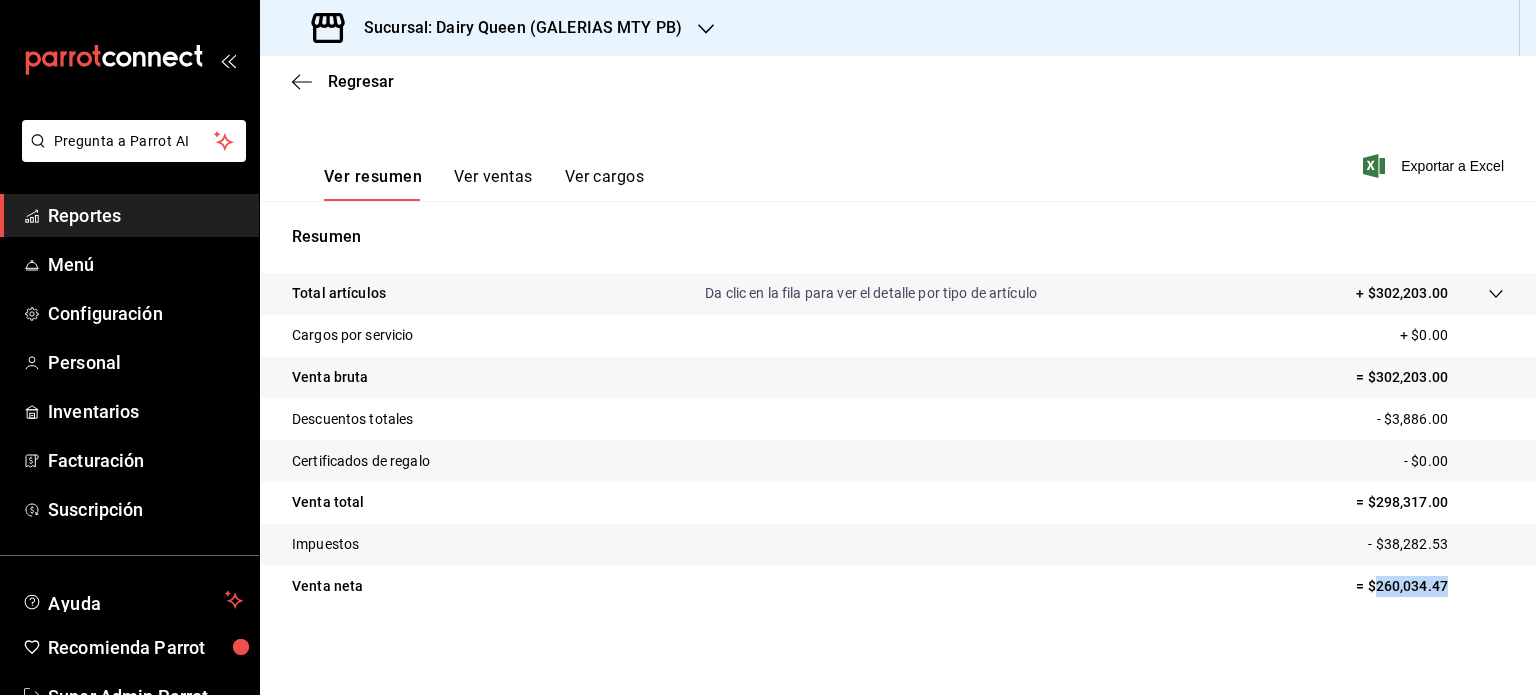drag, startPoint x: 1429, startPoint y: 600, endPoint x: 1359, endPoint y: 601, distance: 70.00714 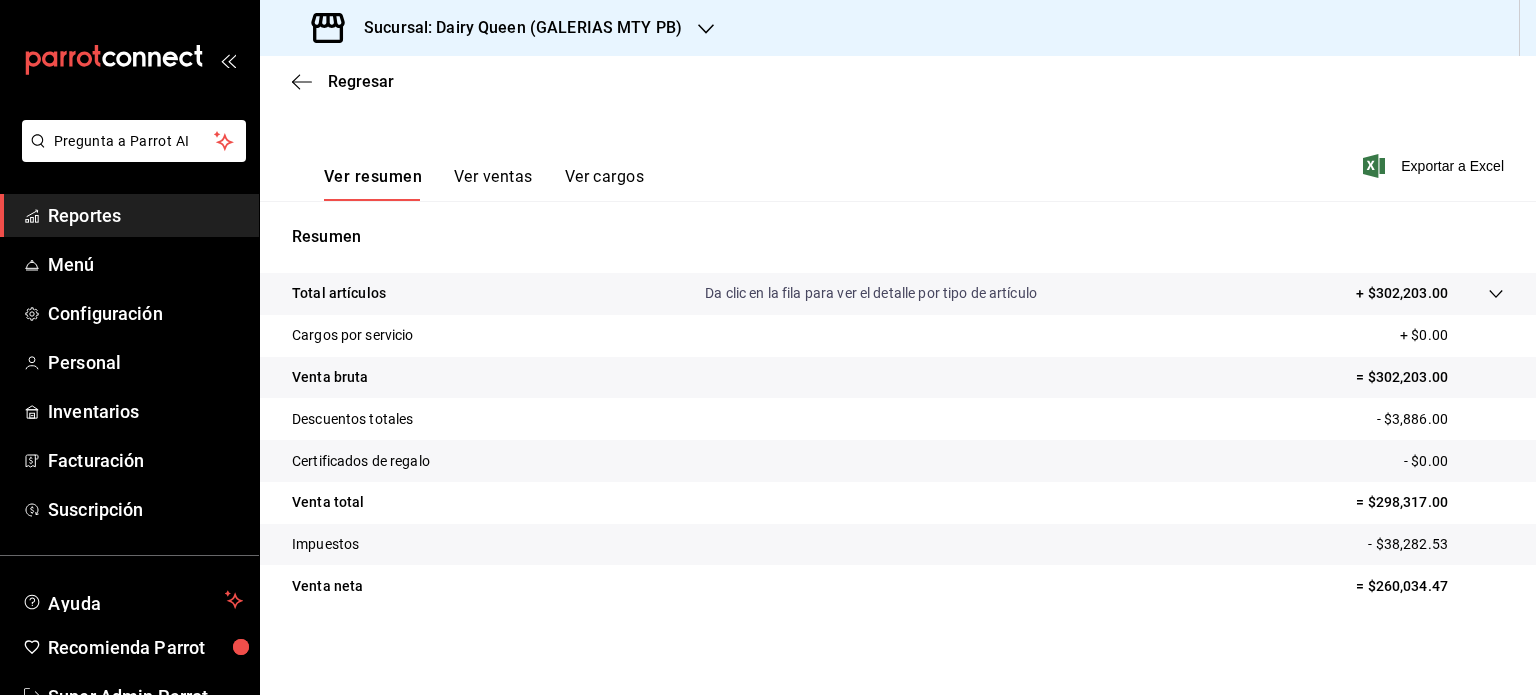 click at bounding box center [706, 28] 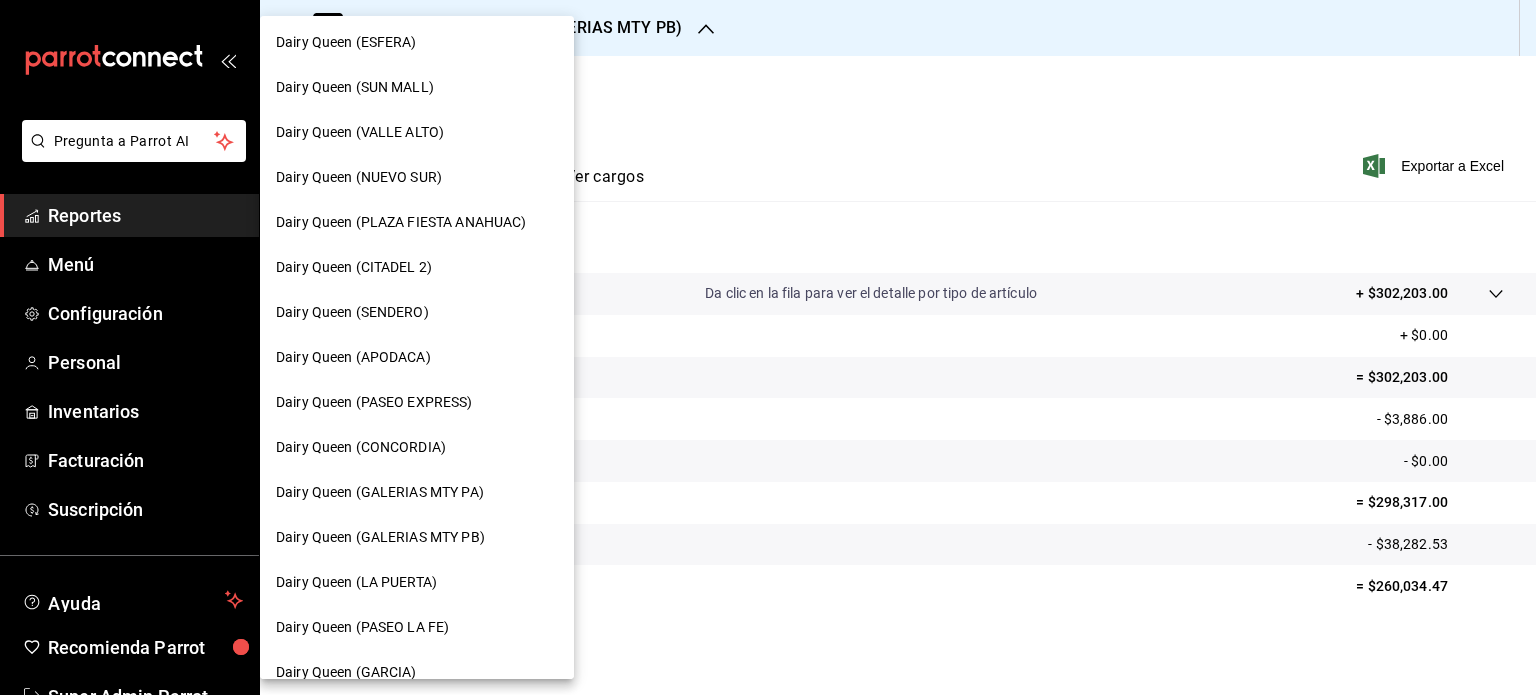 scroll, scrollTop: 600, scrollLeft: 0, axis: vertical 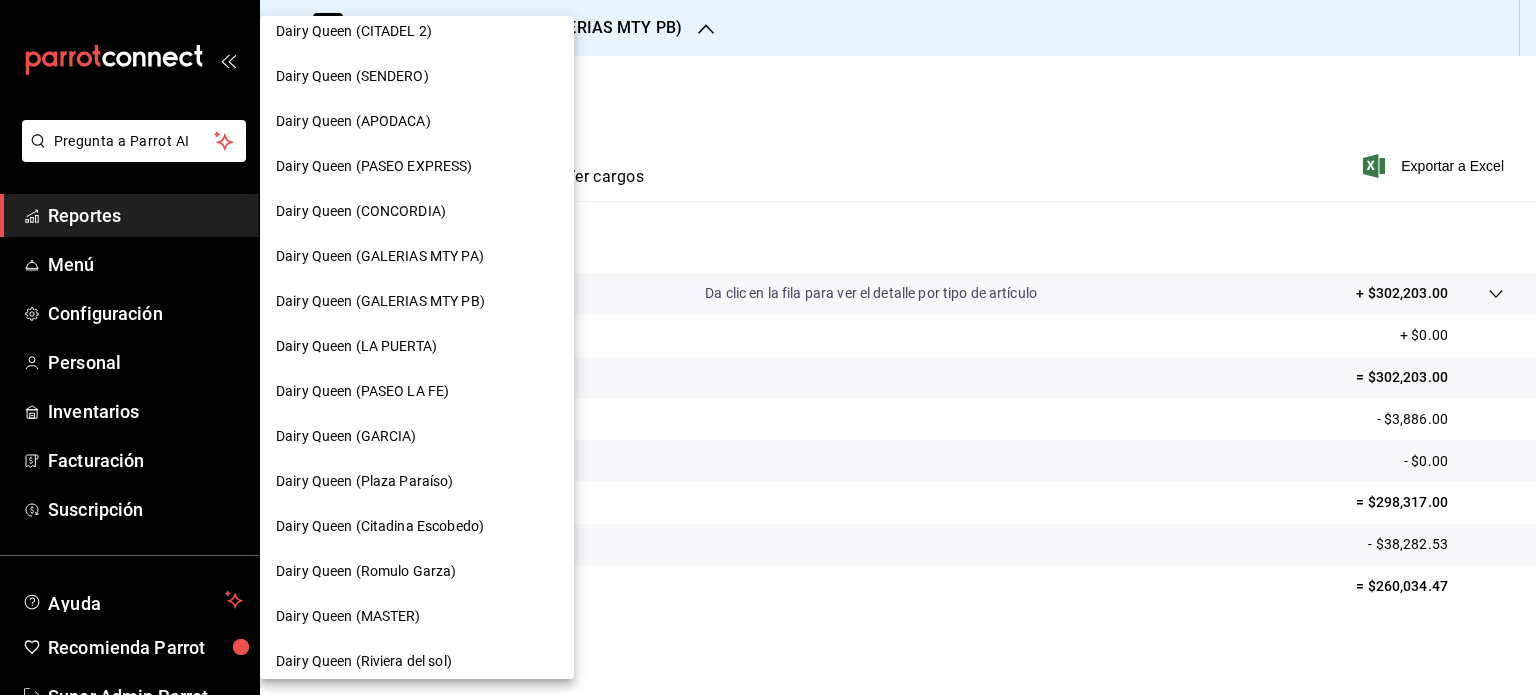 click on "Dairy Queen (LA PUERTA)" at bounding box center [417, 346] 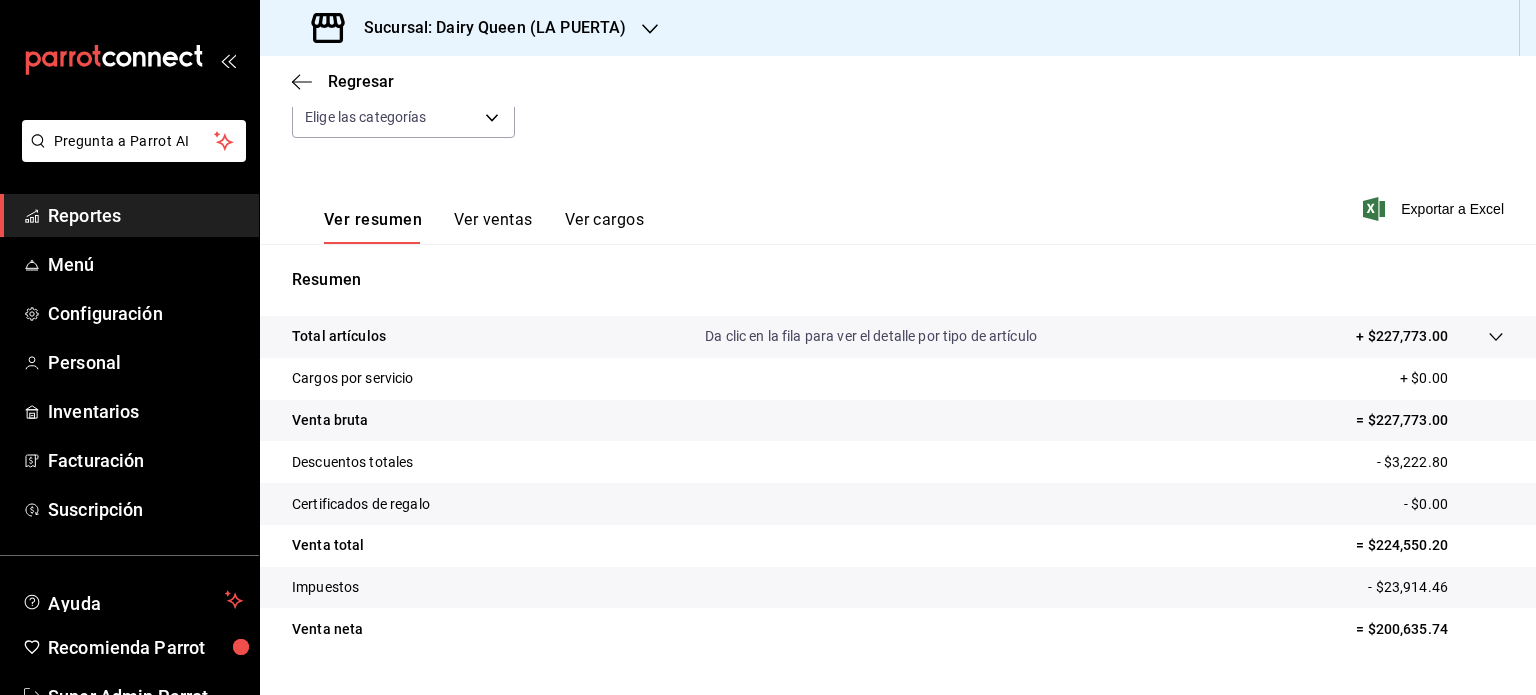 scroll, scrollTop: 263, scrollLeft: 0, axis: vertical 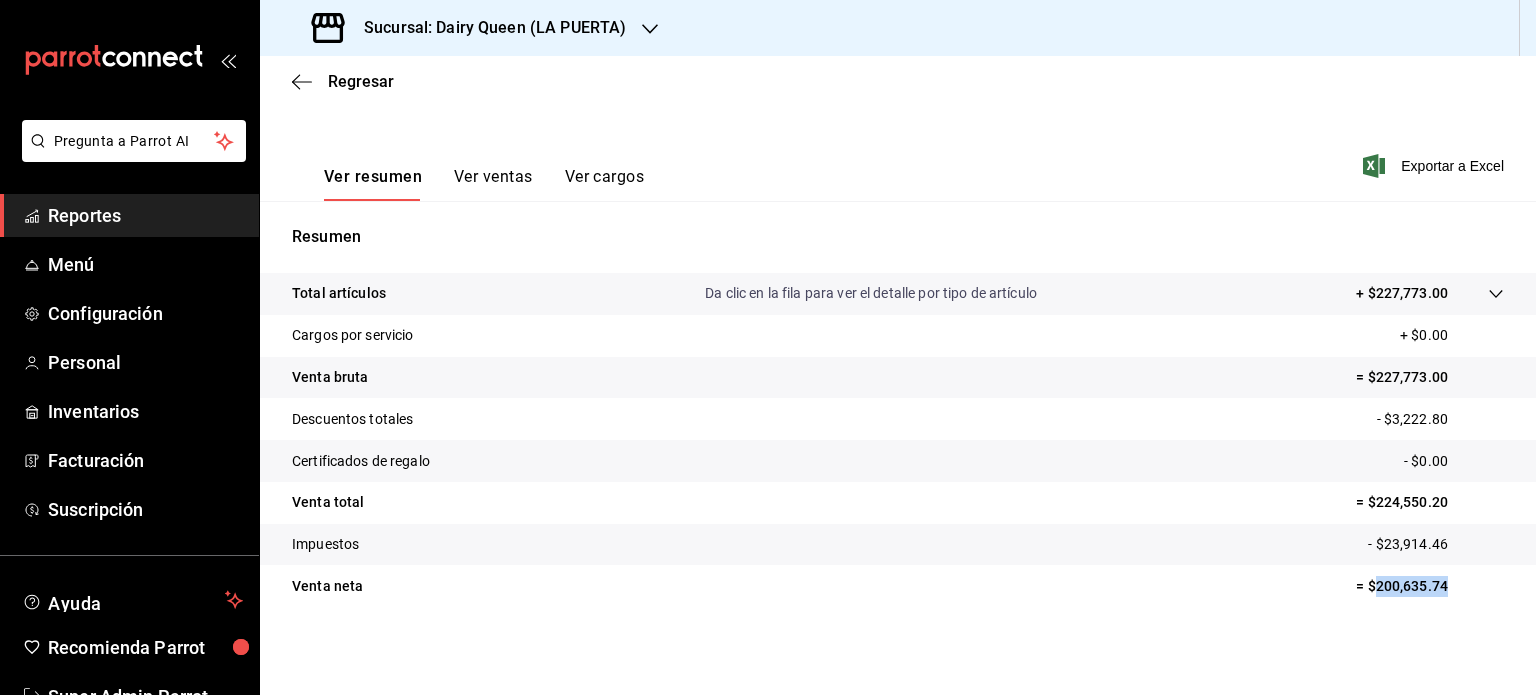 drag, startPoint x: 1426, startPoint y: 594, endPoint x: 1360, endPoint y: 599, distance: 66.189125 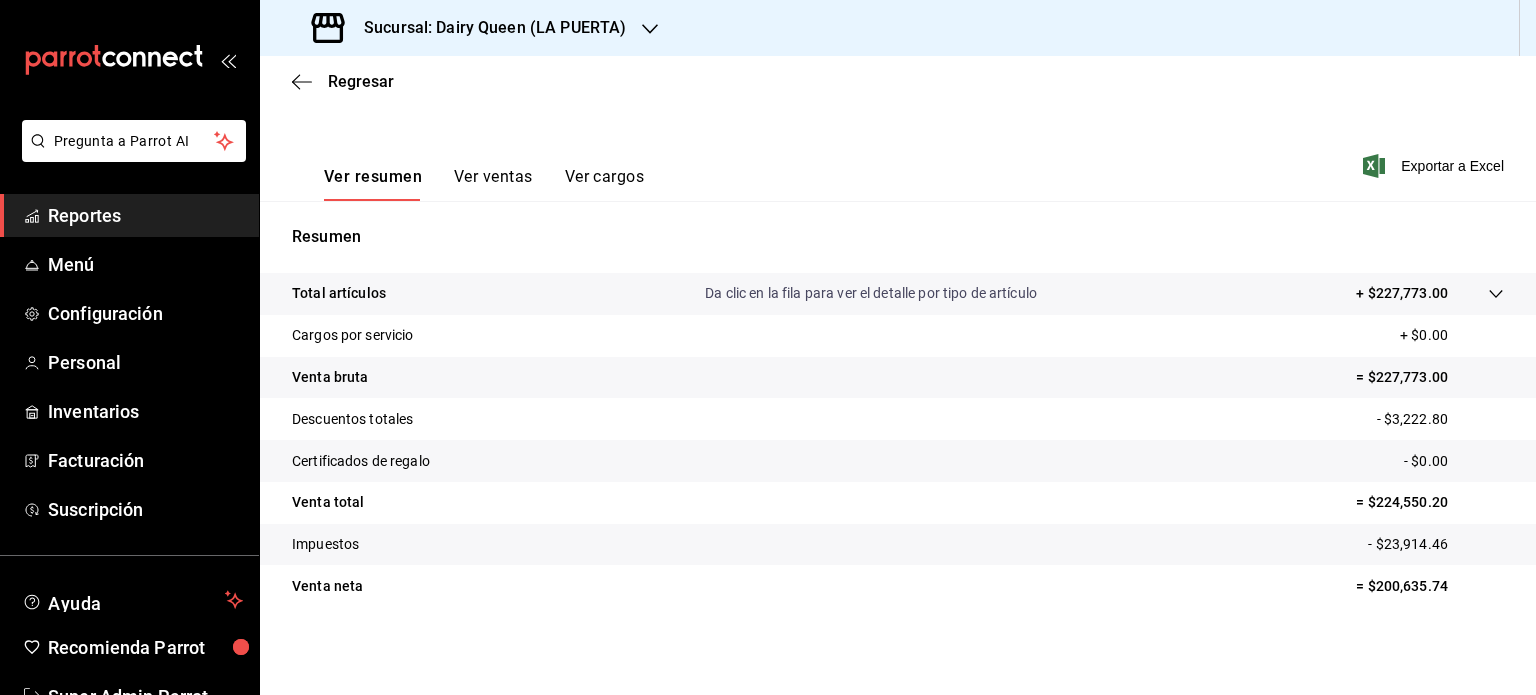 click on "Sucursal: Dairy Queen (LA PUERTA)" at bounding box center [471, 28] 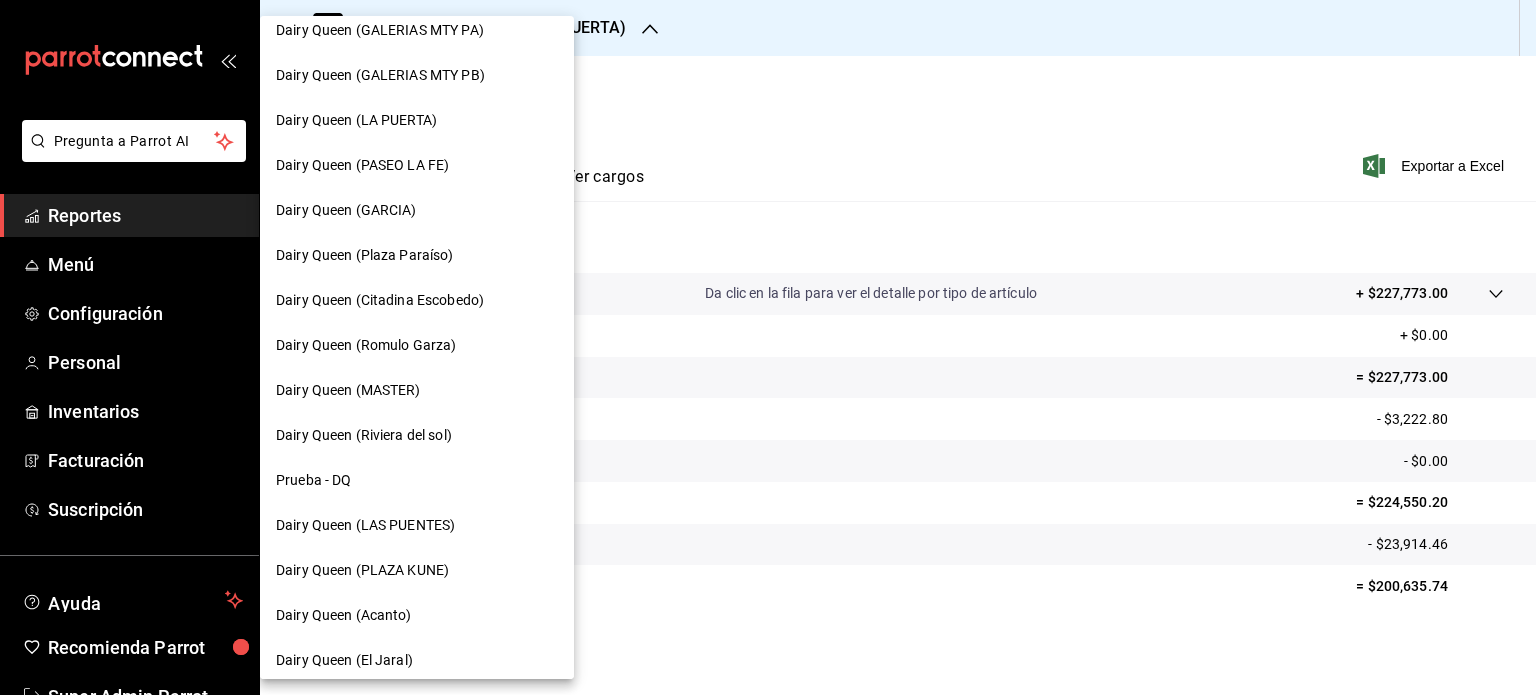 scroll, scrollTop: 837, scrollLeft: 0, axis: vertical 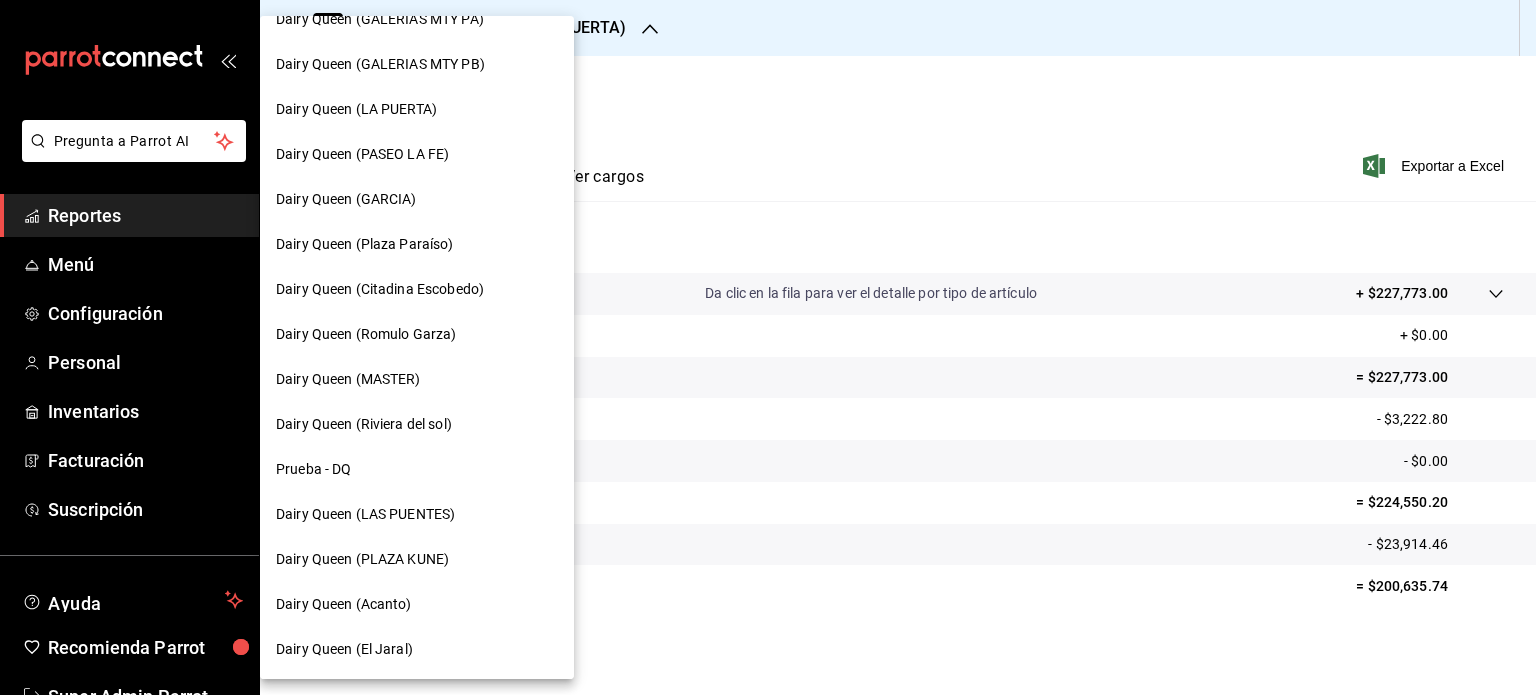 click on "Dairy Queen (GARCIA)" at bounding box center [417, 199] 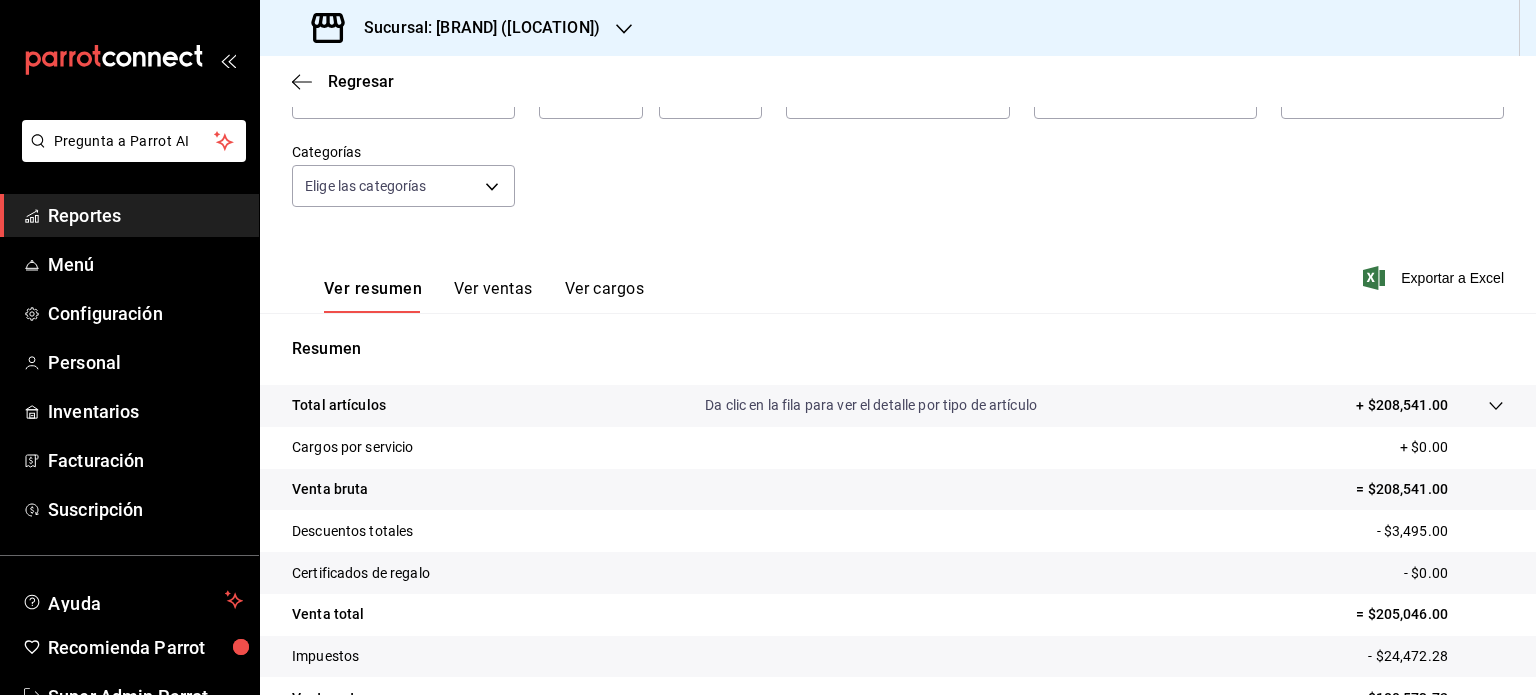 scroll, scrollTop: 263, scrollLeft: 0, axis: vertical 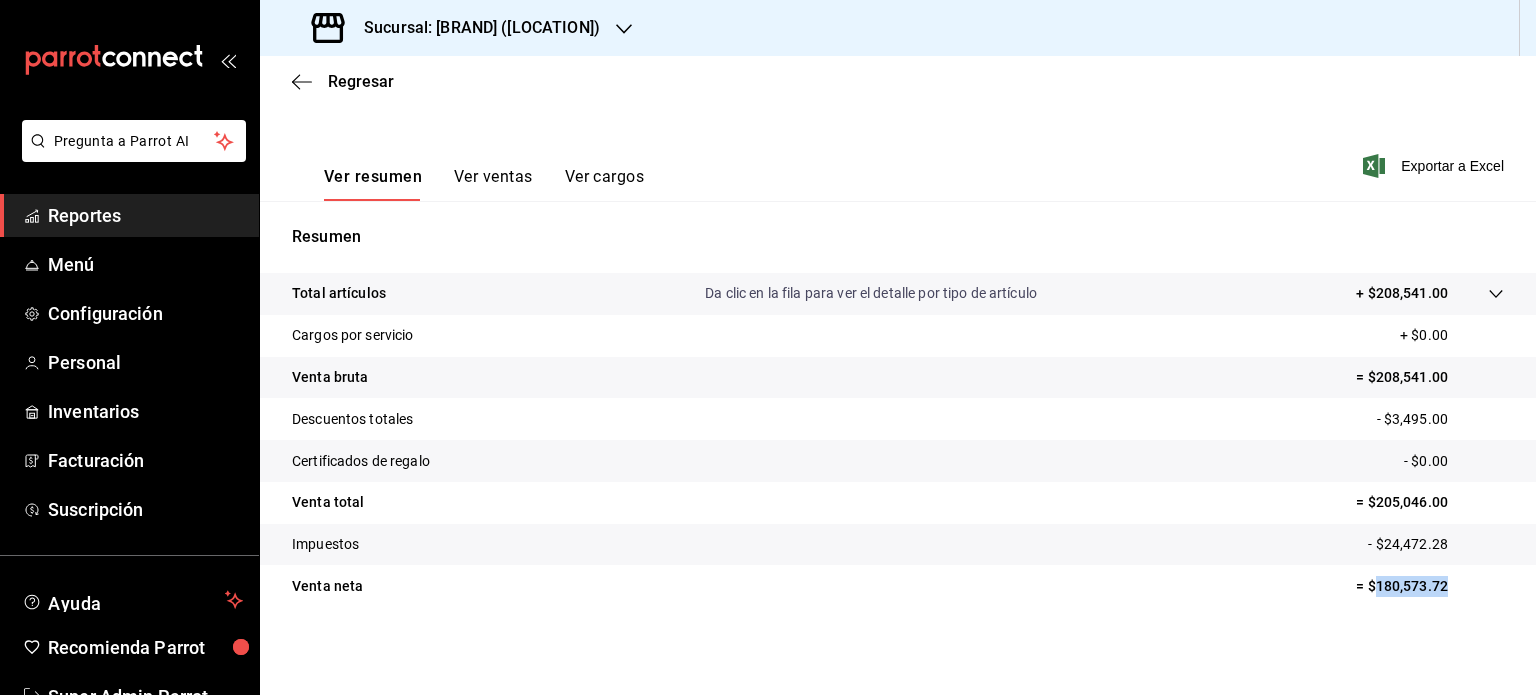 drag, startPoint x: 1408, startPoint y: 599, endPoint x: 1361, endPoint y: 601, distance: 47.042534 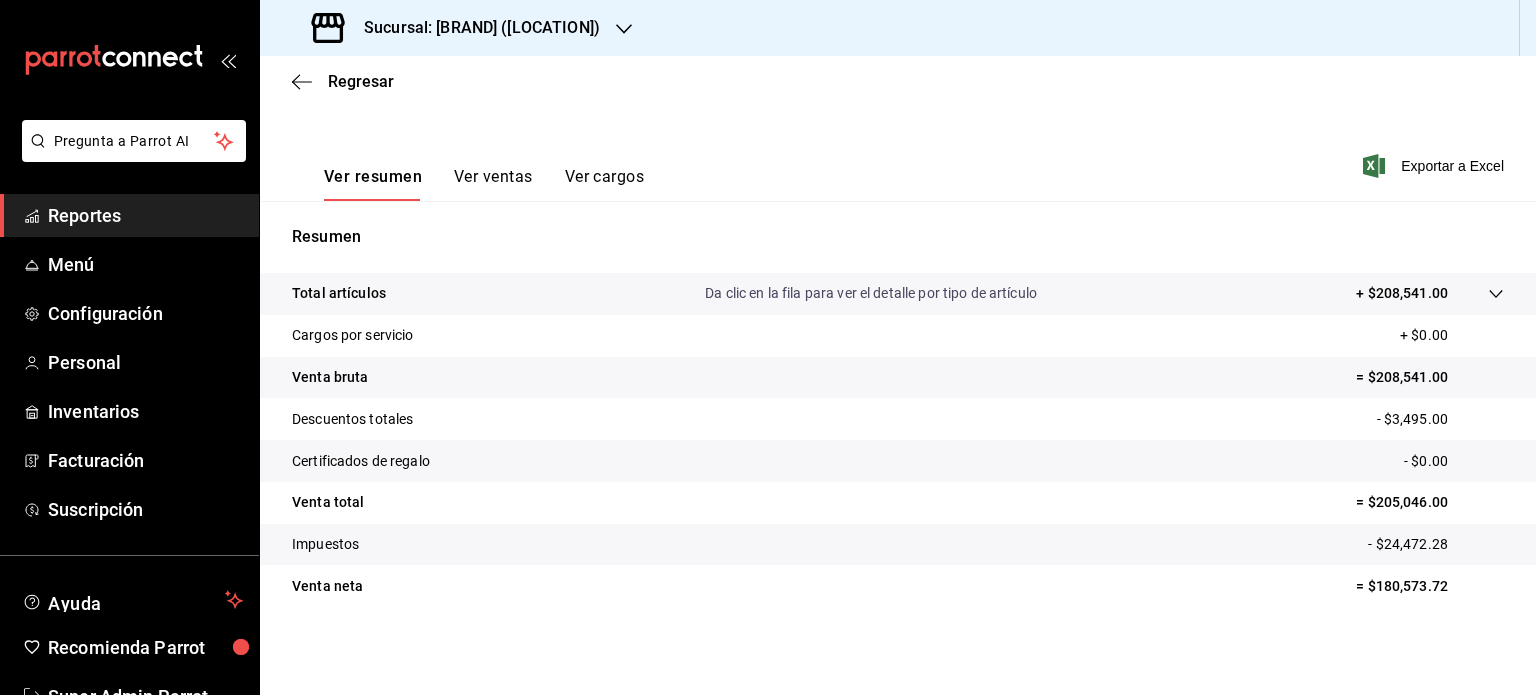 click on "Sucursal: [BRAND] ([LOCATION])" at bounding box center (474, 28) 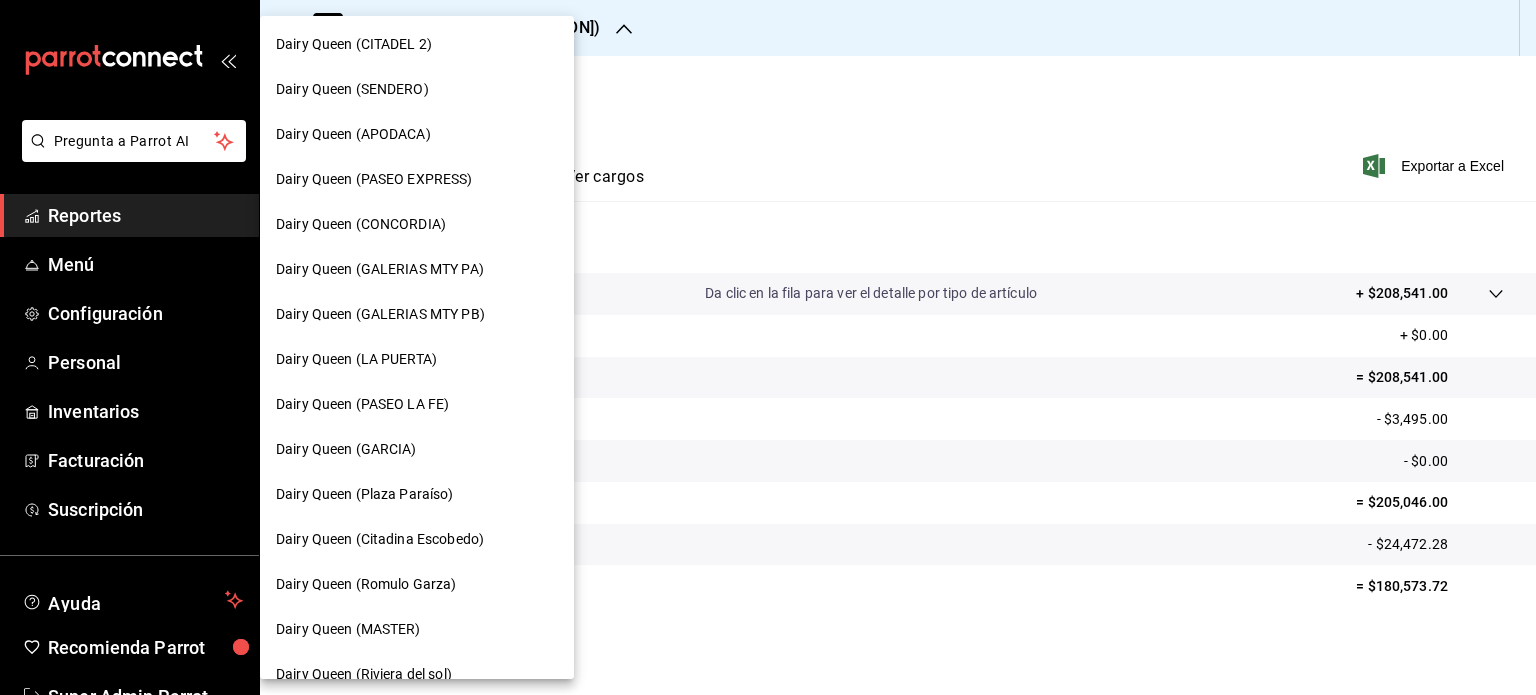 scroll, scrollTop: 600, scrollLeft: 0, axis: vertical 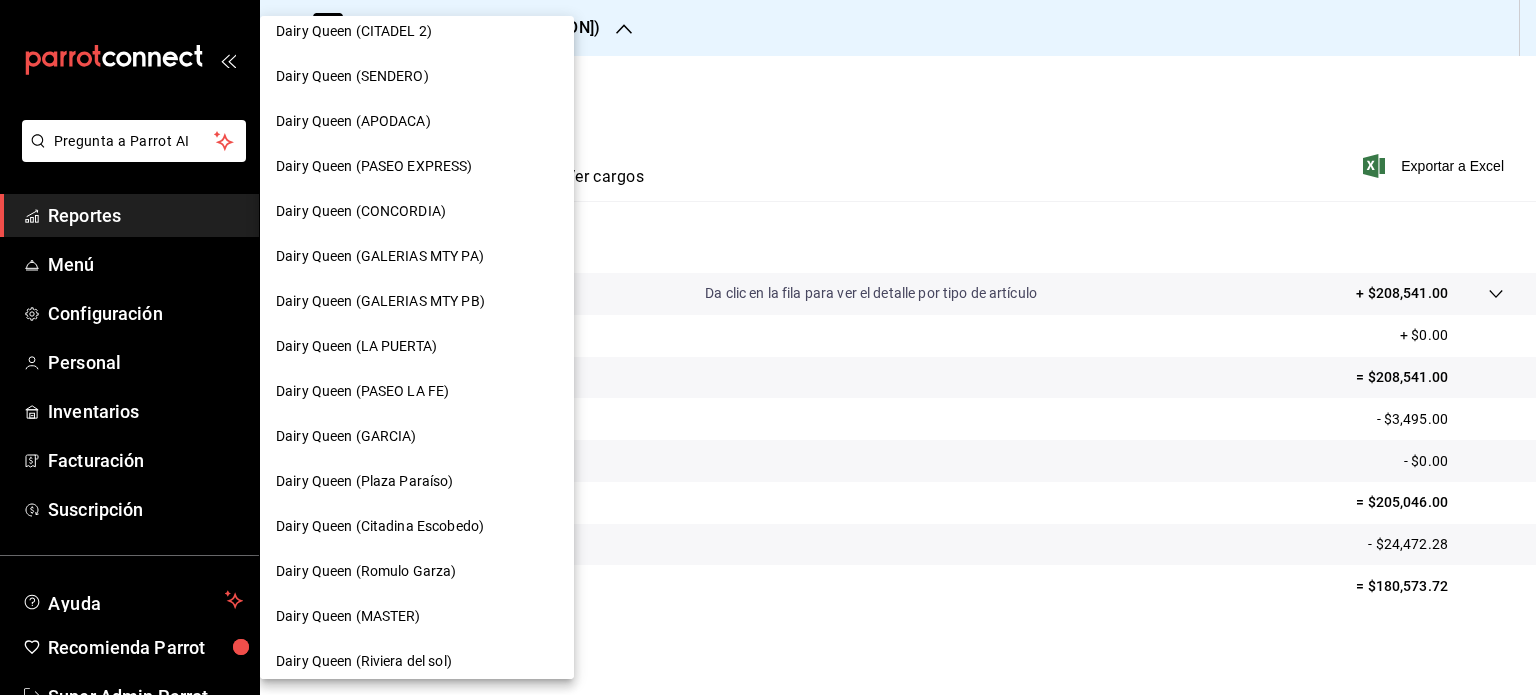 click on "Dairy Queen (Plaza Paraíso)" at bounding box center (365, 481) 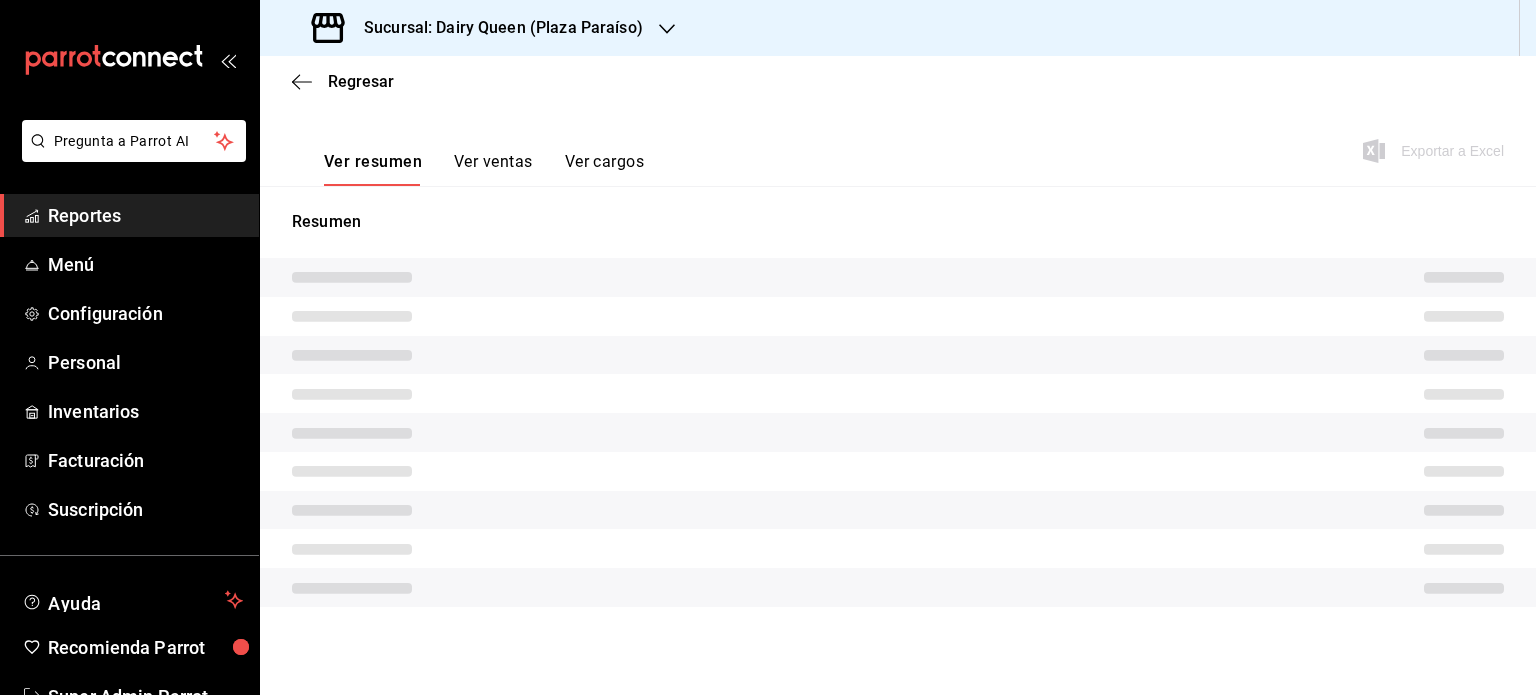 scroll, scrollTop: 263, scrollLeft: 0, axis: vertical 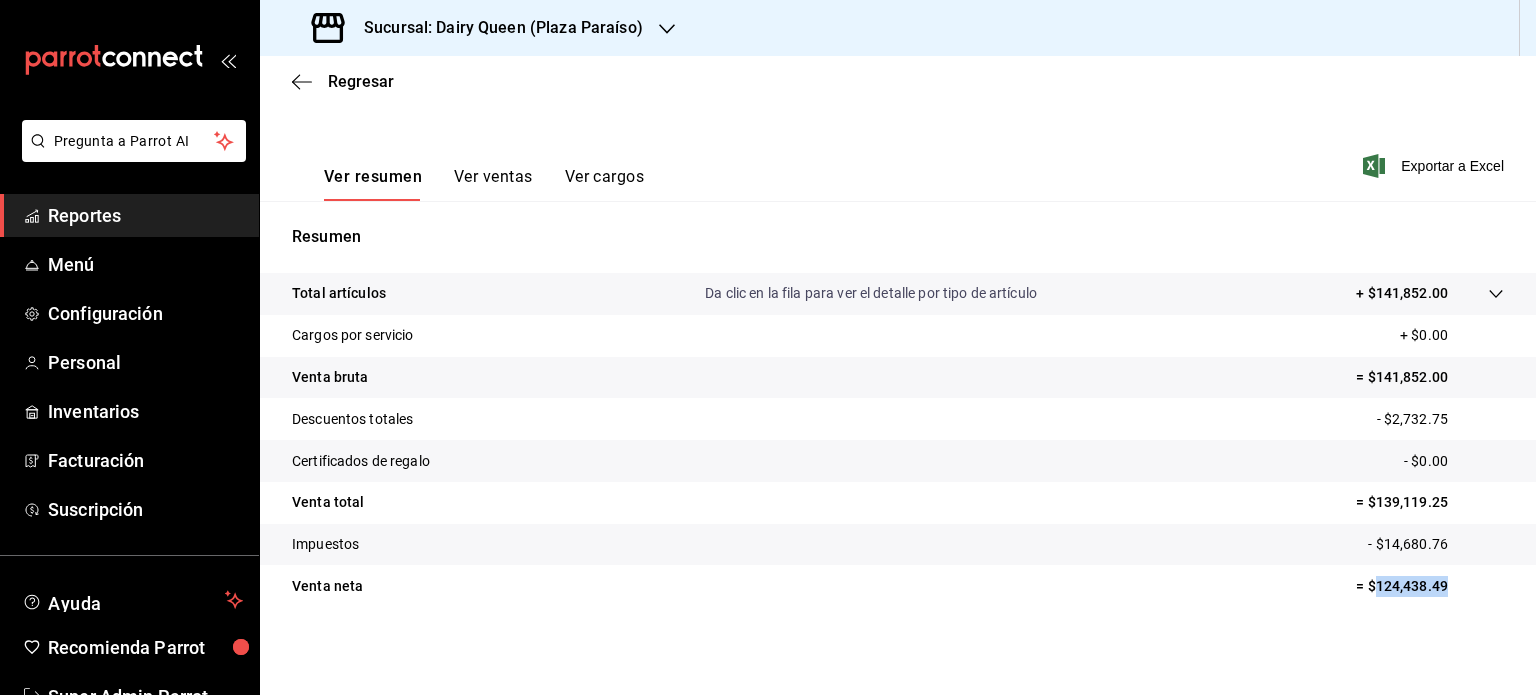 drag, startPoint x: 1459, startPoint y: 593, endPoint x: 1364, endPoint y: 591, distance: 95.02105 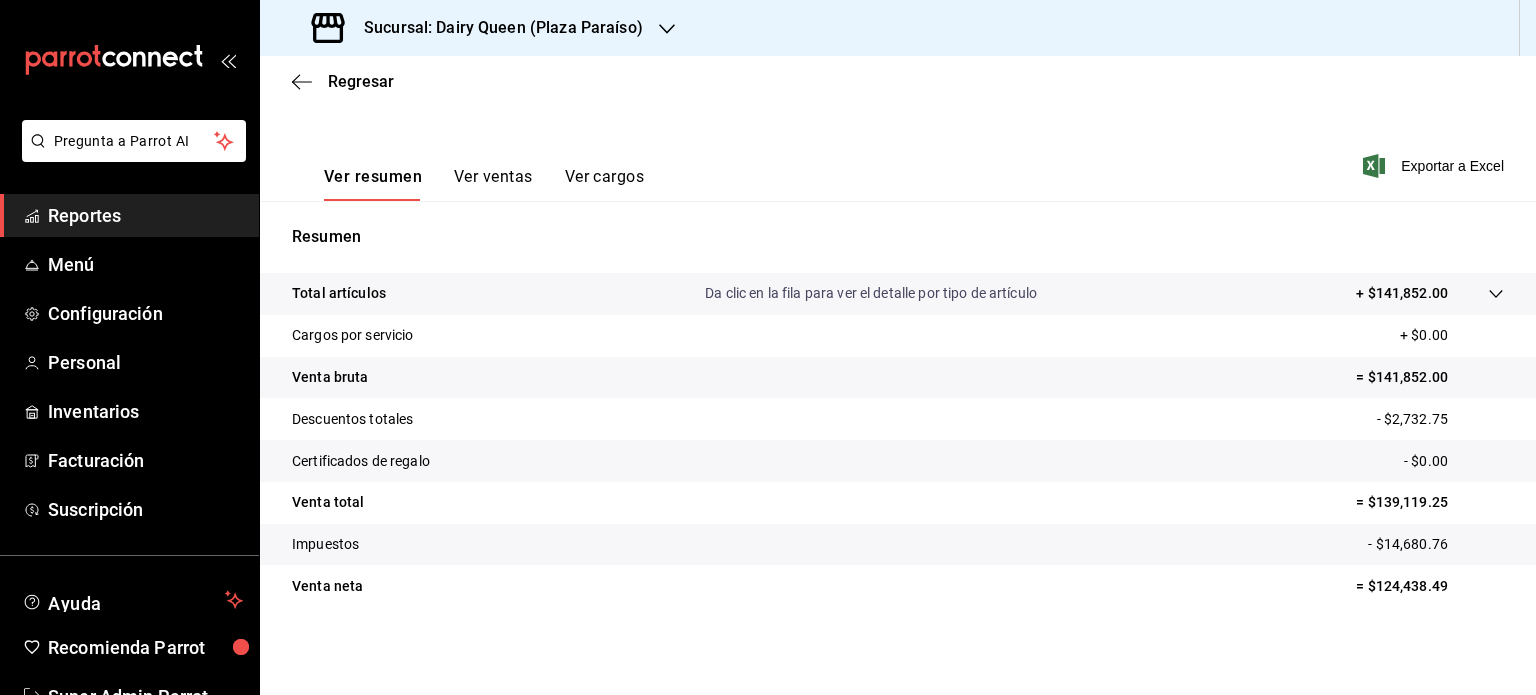 click on "Sucursal: Dairy Queen (Plaza Paraíso)" at bounding box center (479, 28) 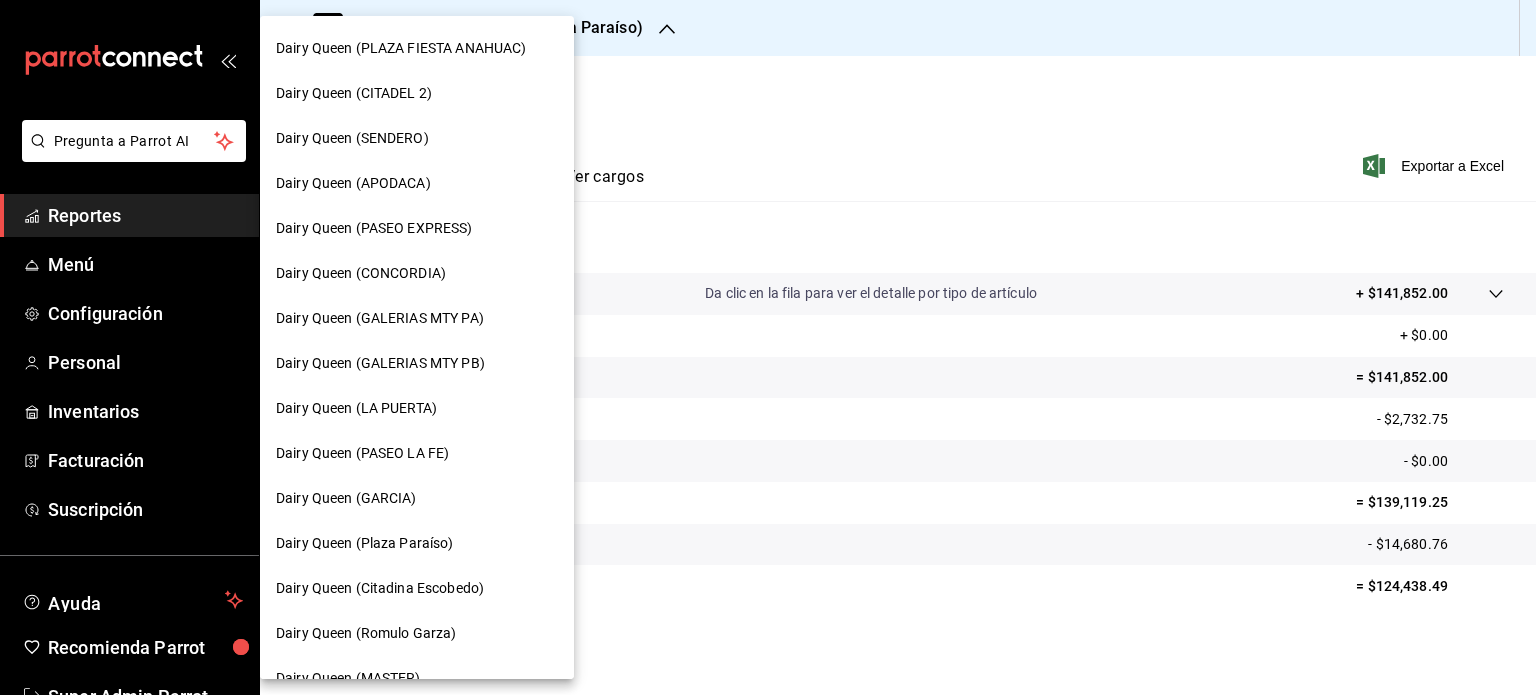 scroll, scrollTop: 700, scrollLeft: 0, axis: vertical 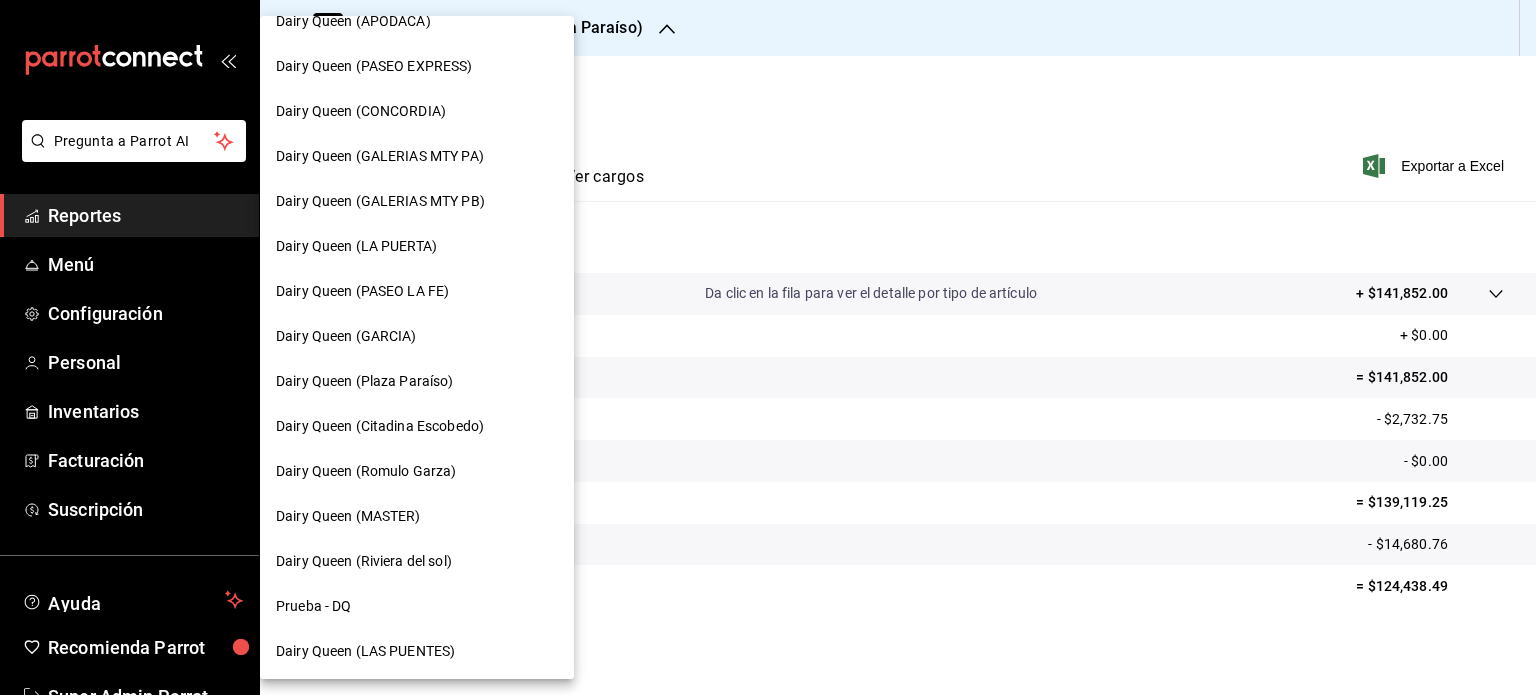 click on "Dairy Queen (Citadina Escobedo)" at bounding box center [380, 426] 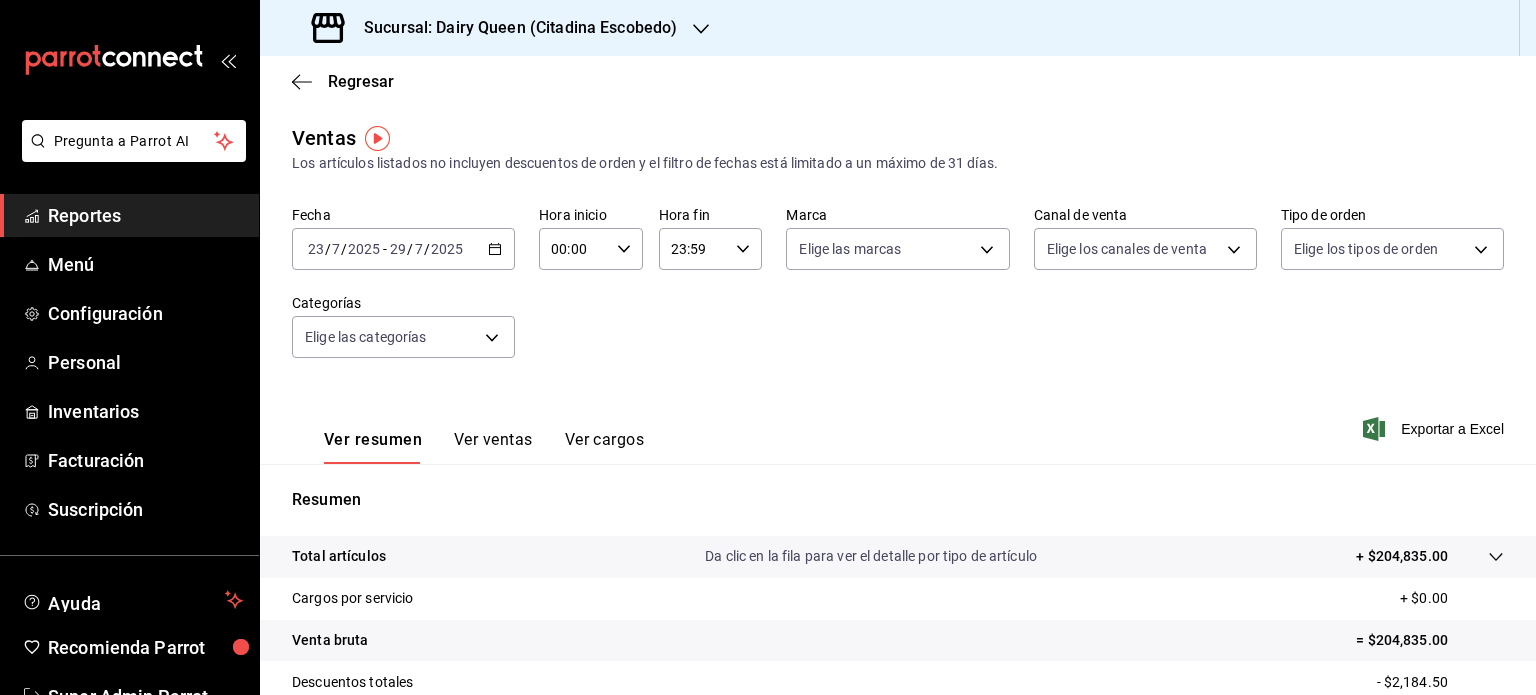 scroll, scrollTop: 263, scrollLeft: 0, axis: vertical 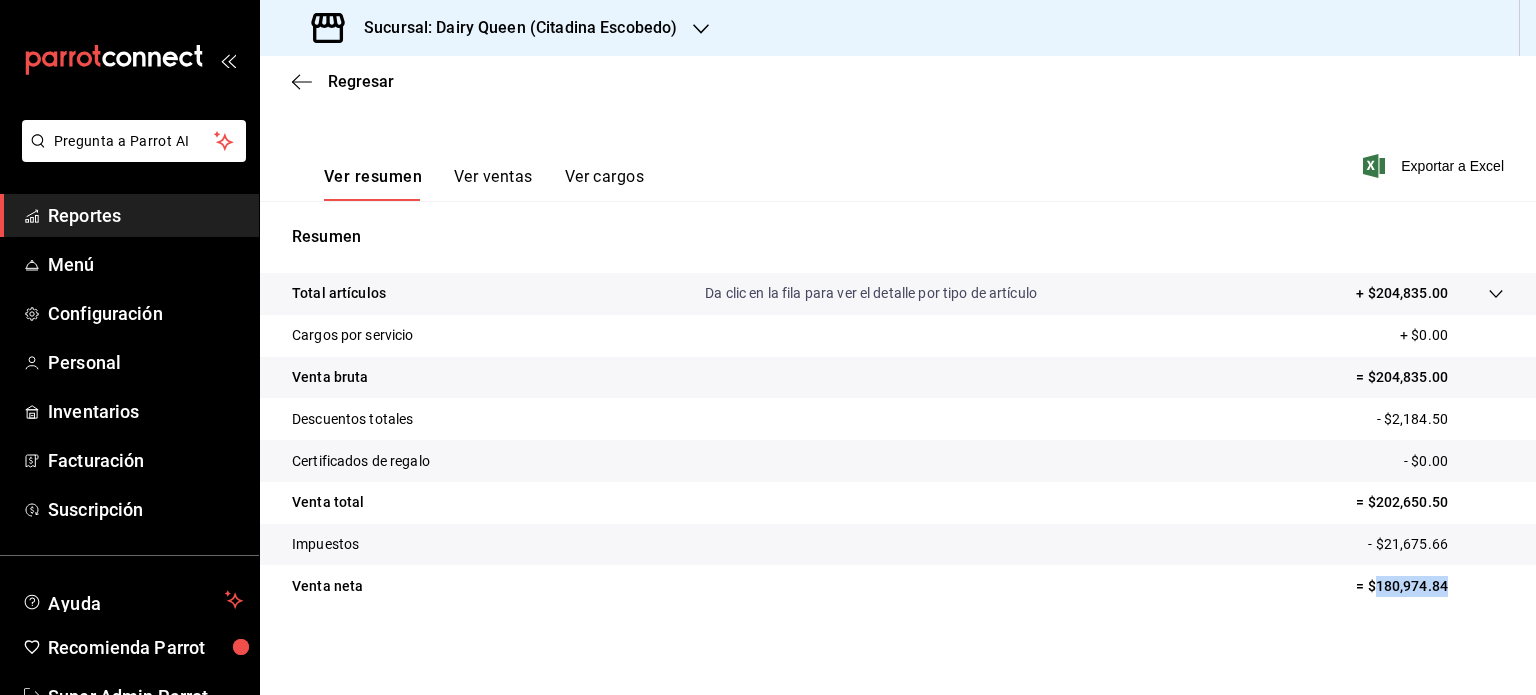 drag, startPoint x: 1416, startPoint y: 603, endPoint x: 1358, endPoint y: 606, distance: 58.077534 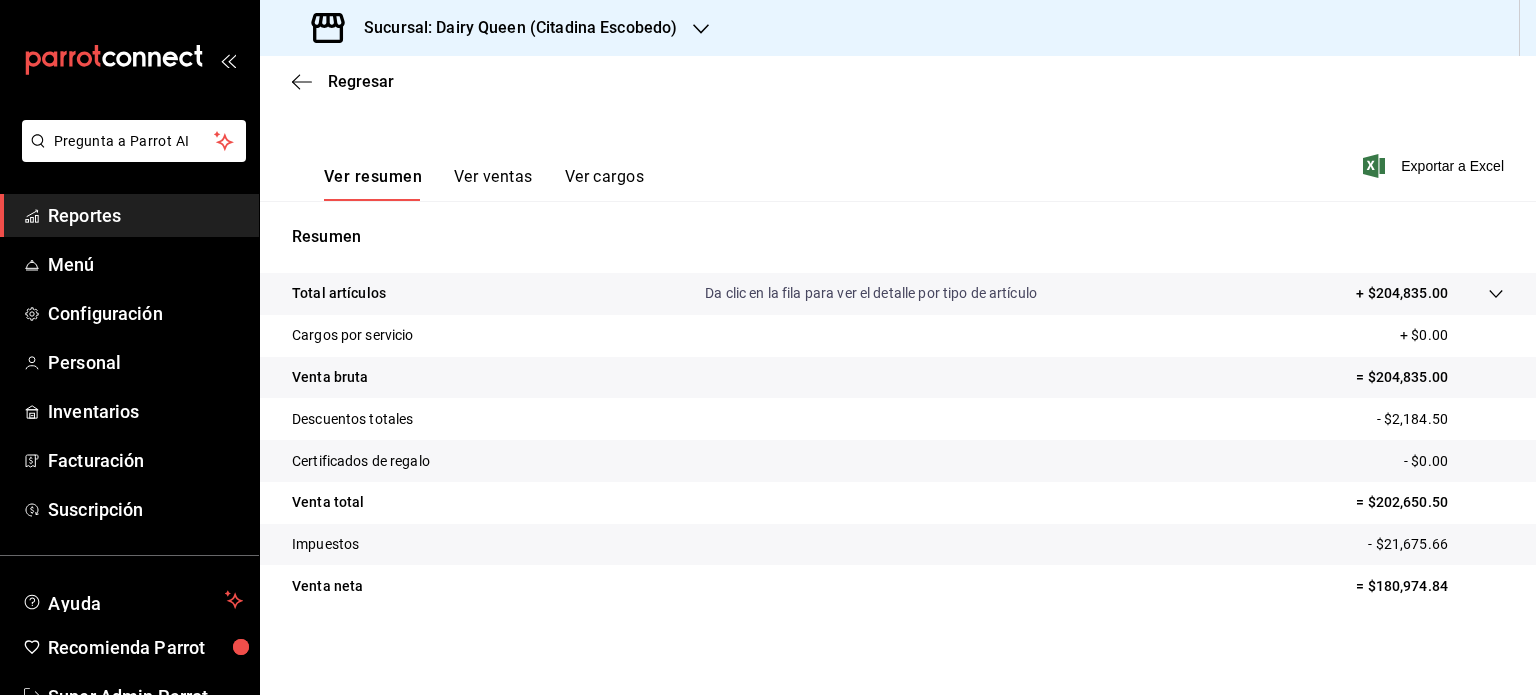 click on "Venta neta = $180,974.84" at bounding box center [898, 586] 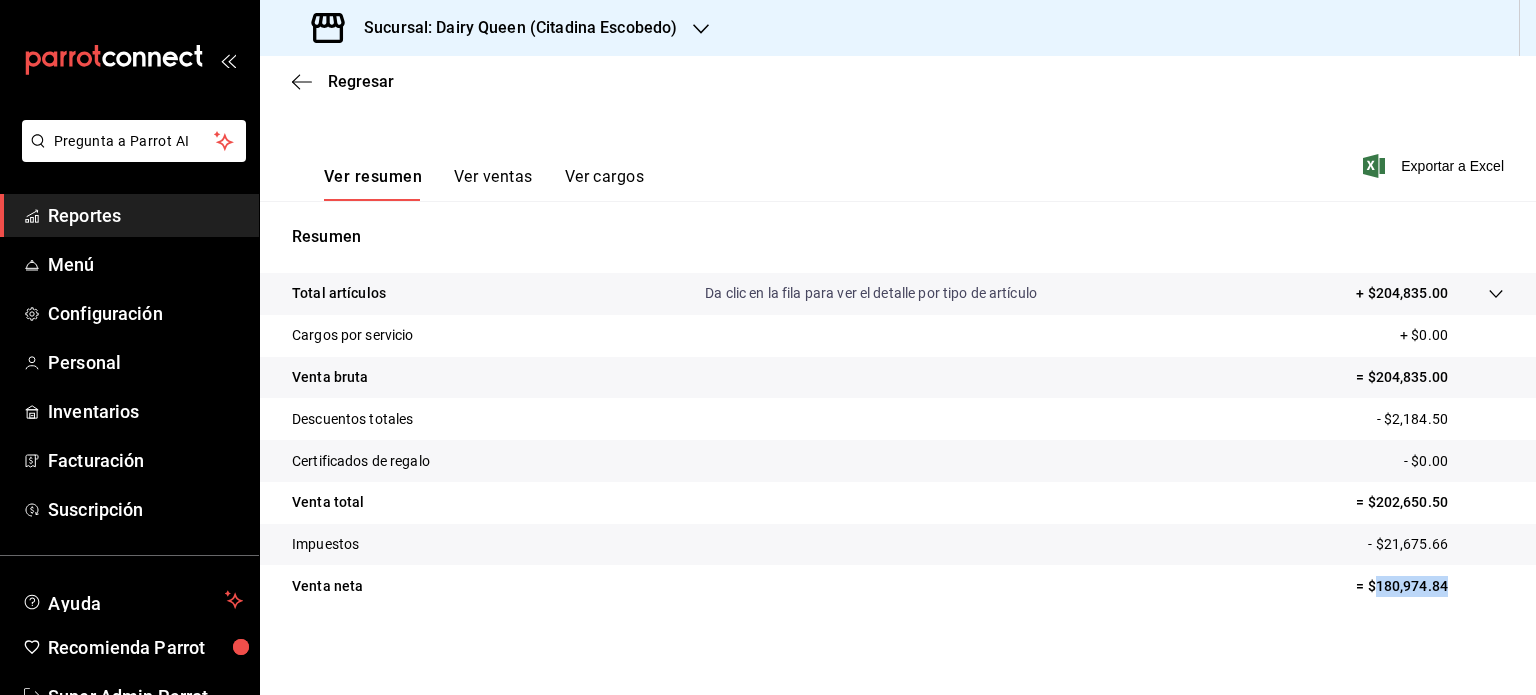 drag, startPoint x: 1488, startPoint y: 607, endPoint x: 1356, endPoint y: 606, distance: 132.00378 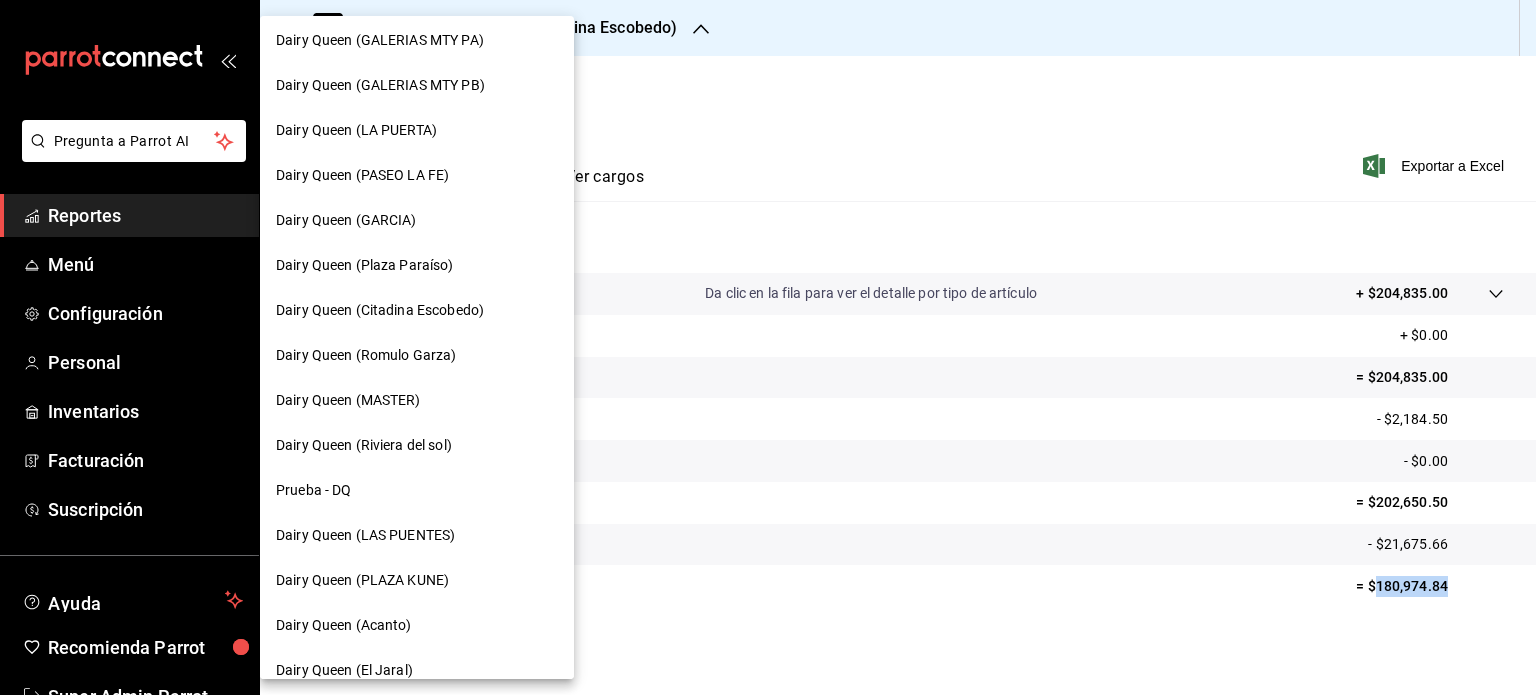 scroll, scrollTop: 837, scrollLeft: 0, axis: vertical 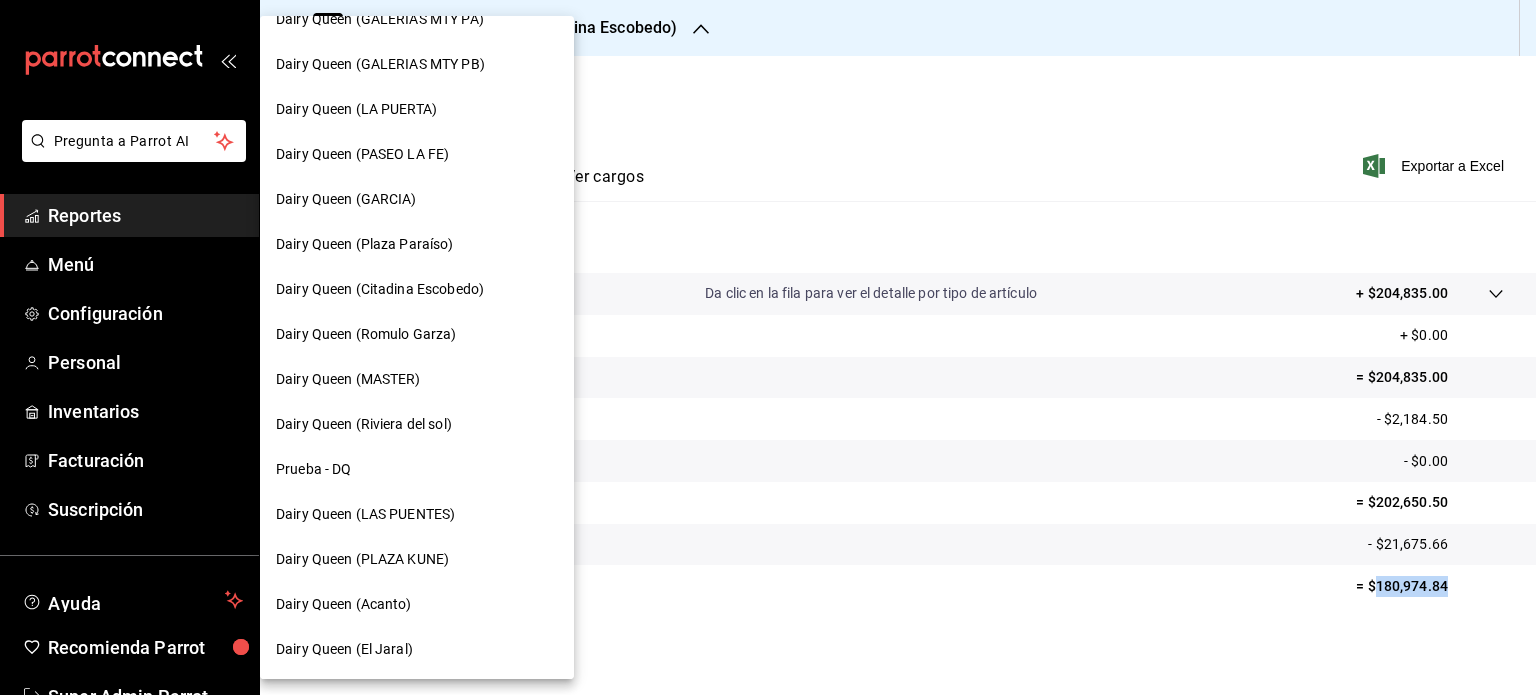 click on "Dairy Queen (Romulo Garza)" at bounding box center (417, 334) 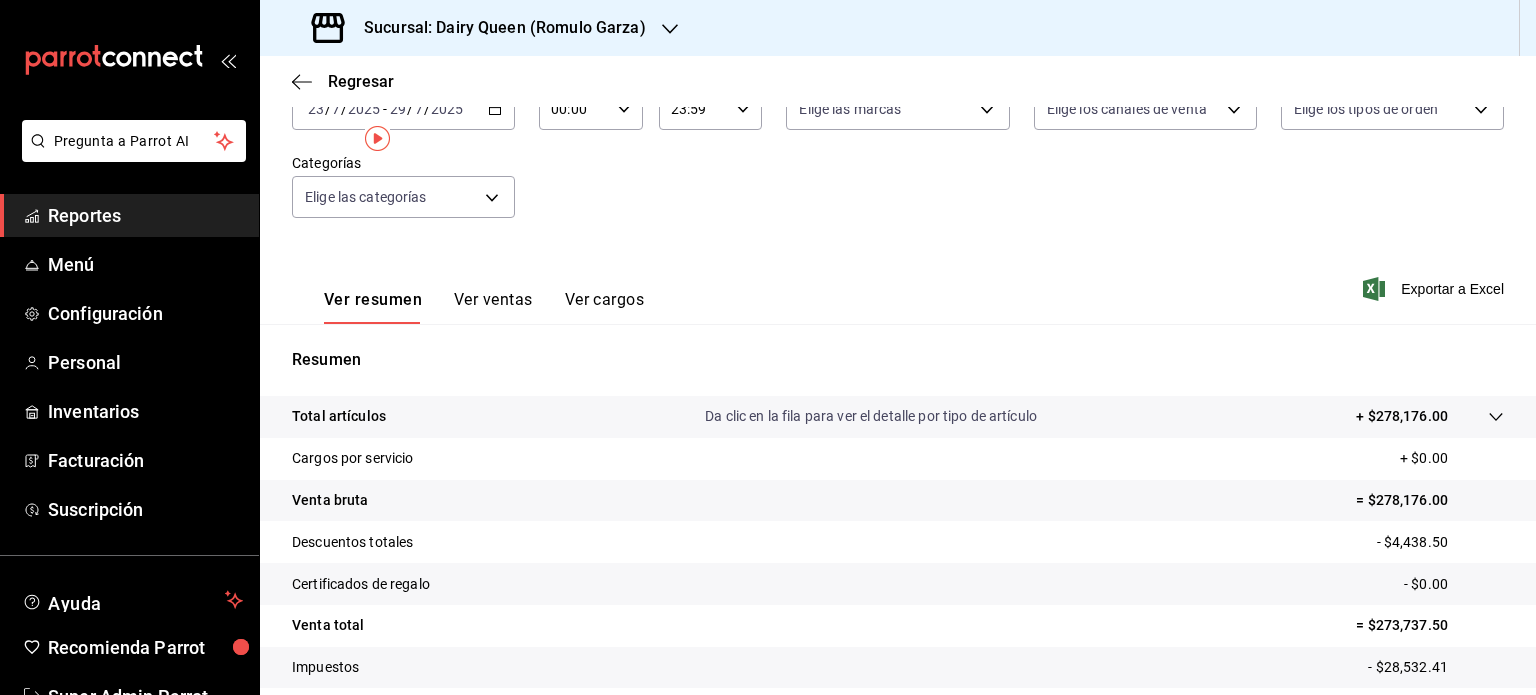 scroll, scrollTop: 263, scrollLeft: 0, axis: vertical 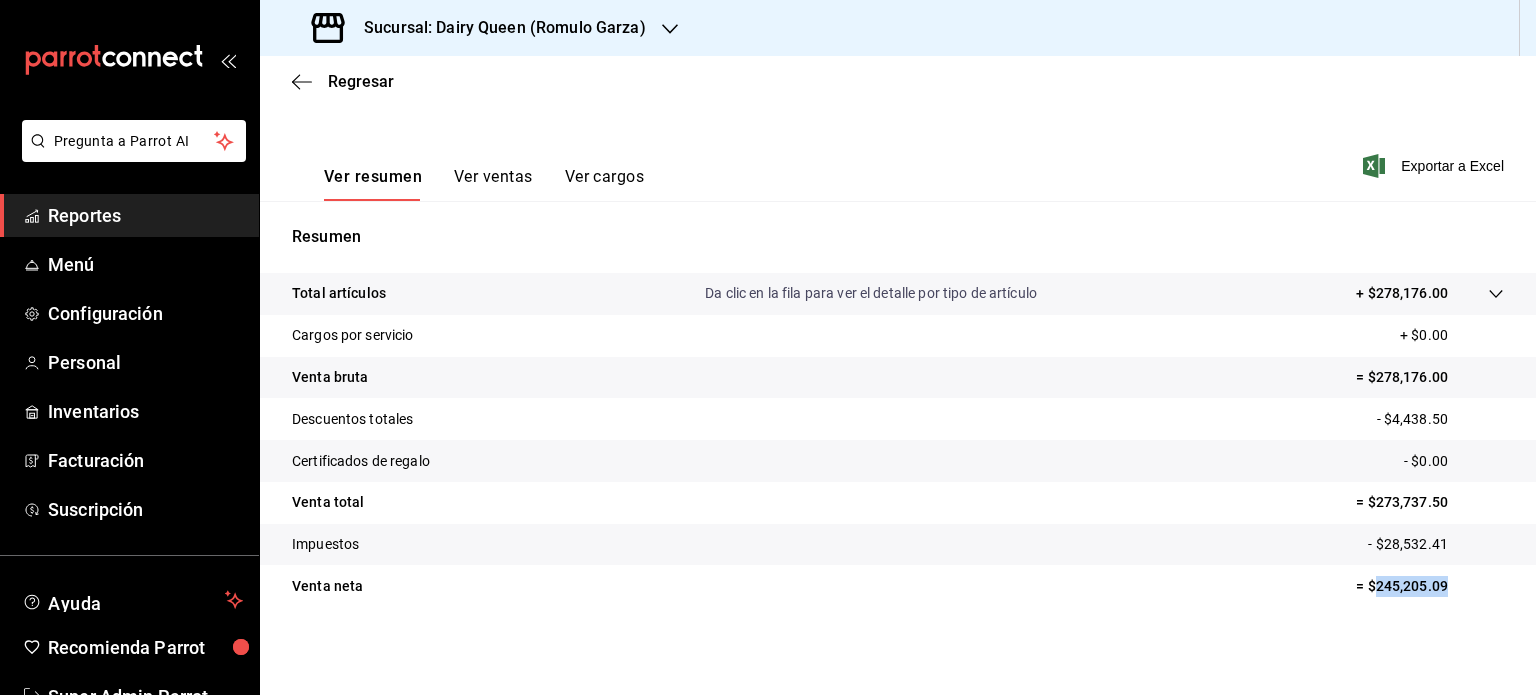 drag, startPoint x: 1440, startPoint y: 587, endPoint x: 1356, endPoint y: 585, distance: 84.0238 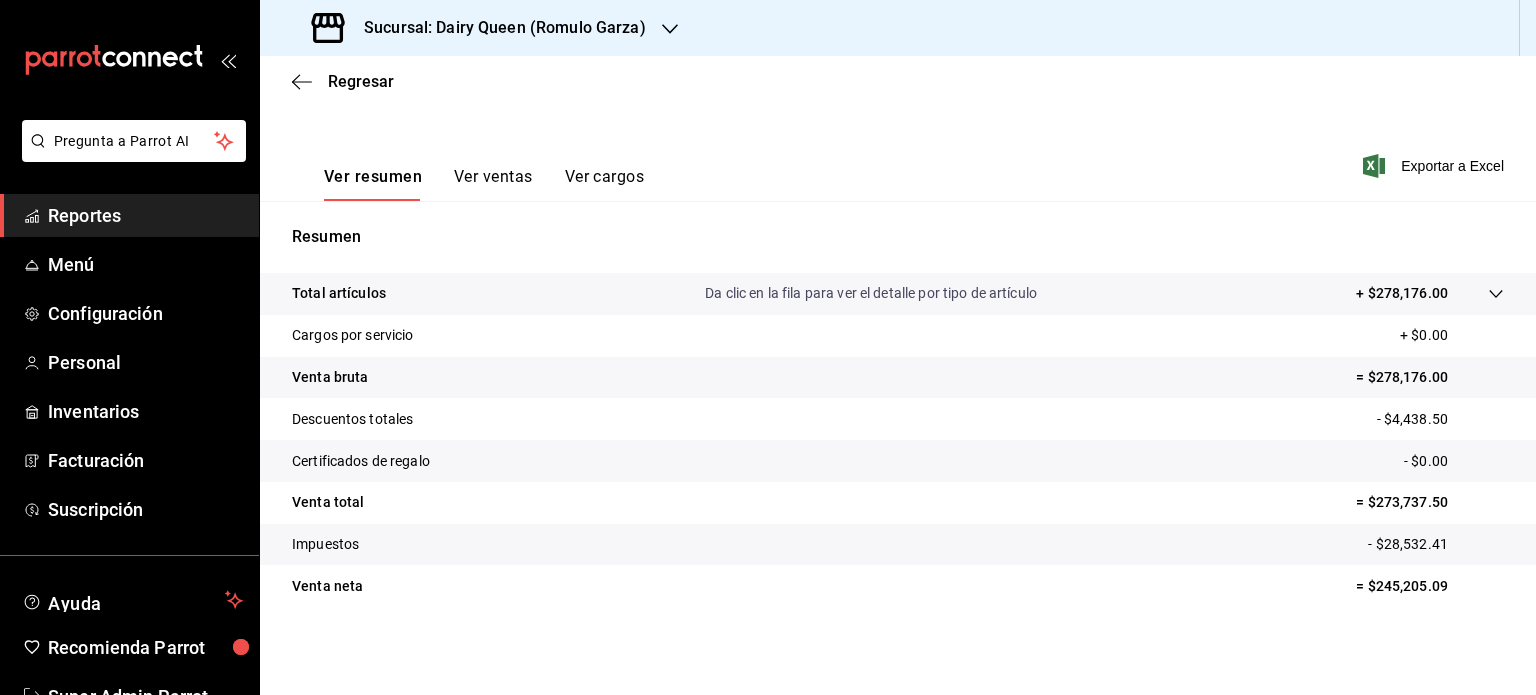 click on "Sucursal: Dairy Queen (Romulo Garza)" at bounding box center (898, 28) 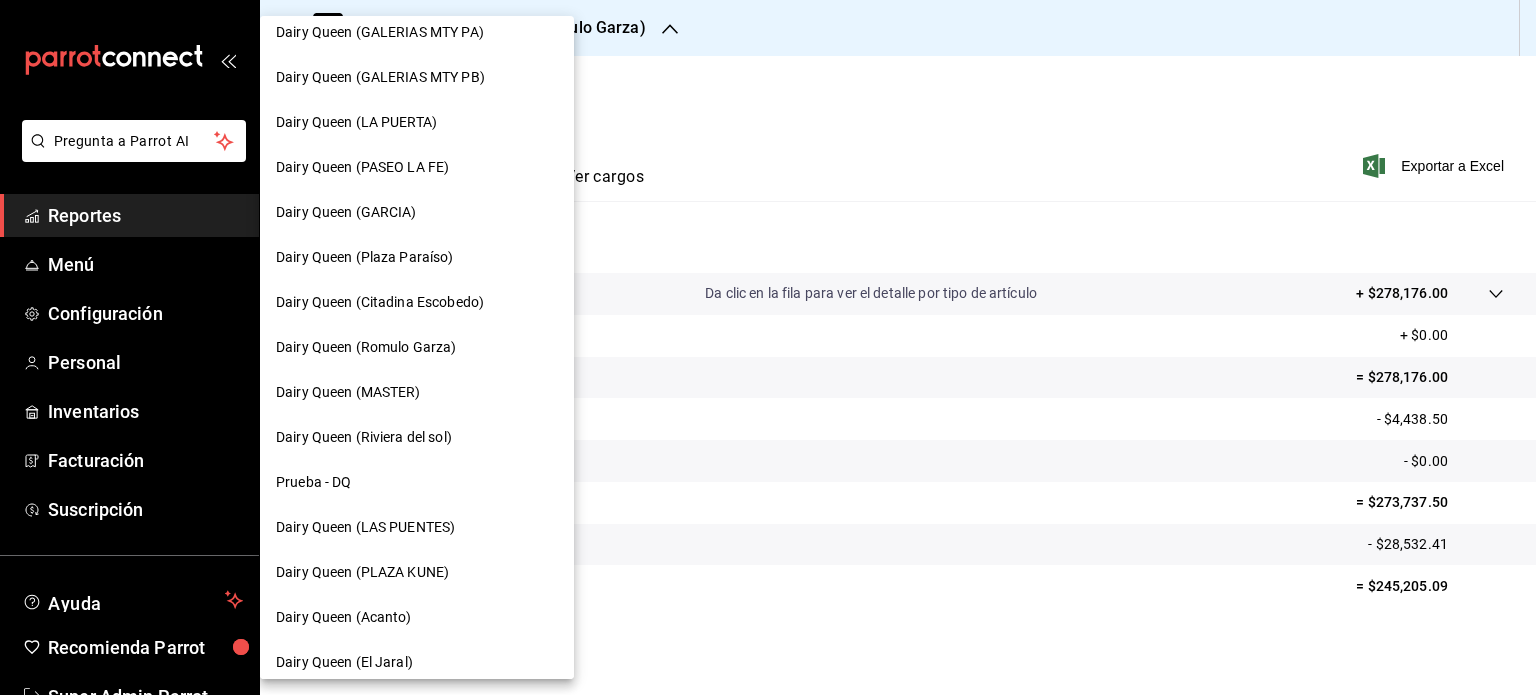 scroll, scrollTop: 837, scrollLeft: 0, axis: vertical 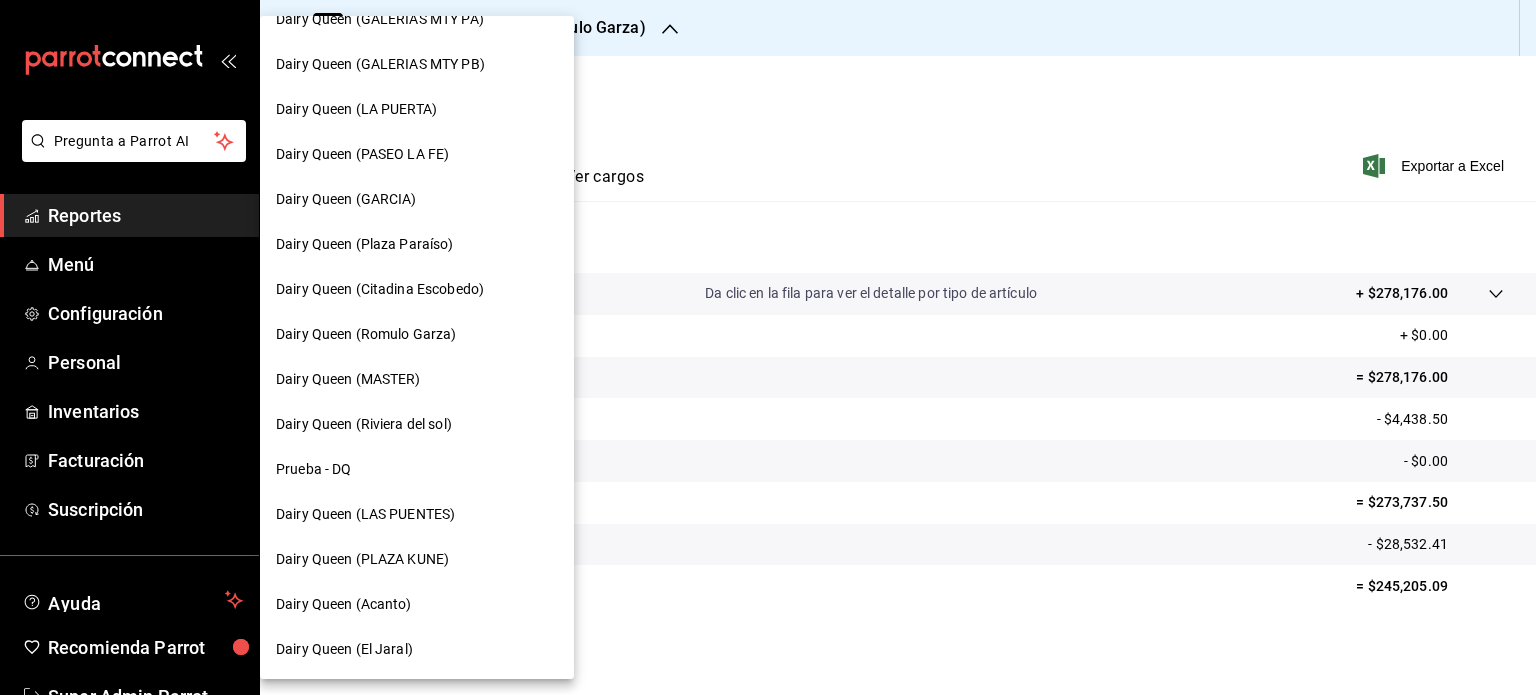 click on "Dairy Queen (Riviera del sol)" at bounding box center (417, 424) 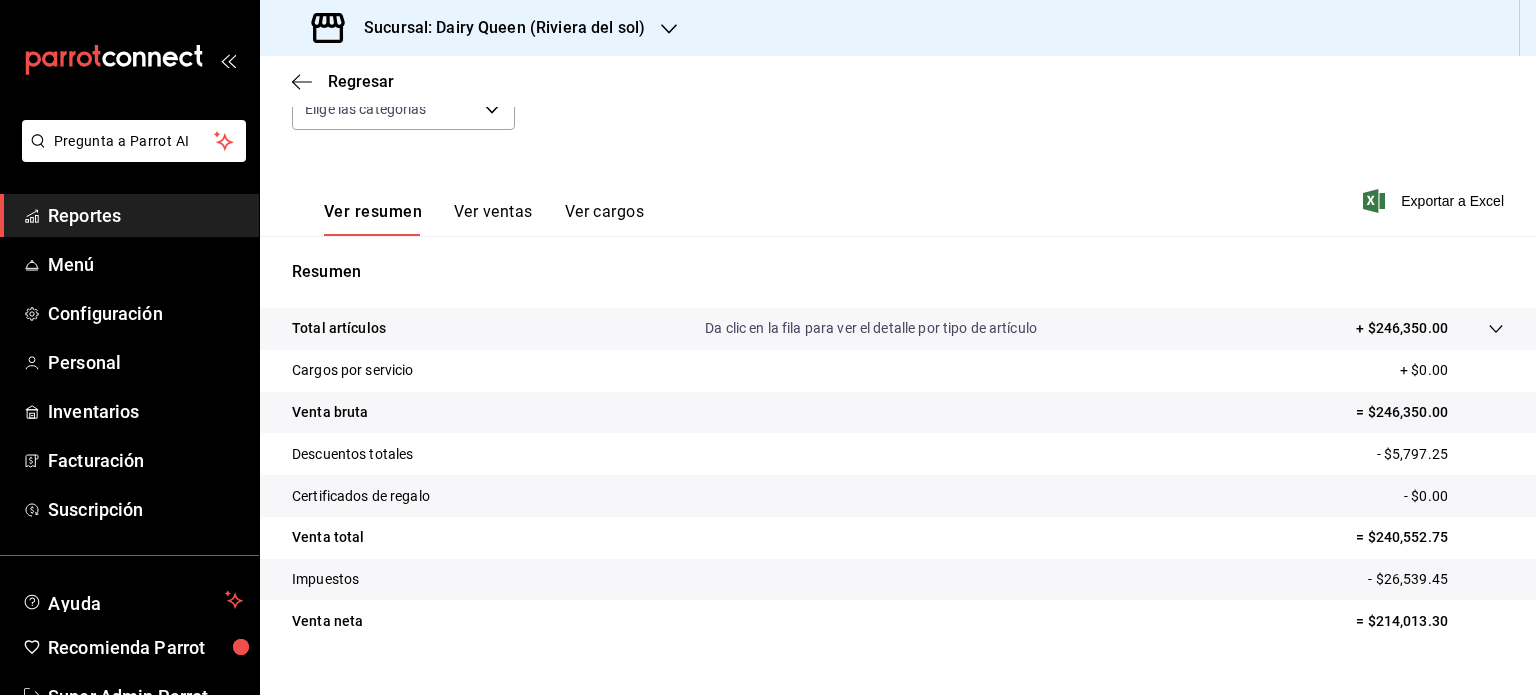 scroll, scrollTop: 263, scrollLeft: 0, axis: vertical 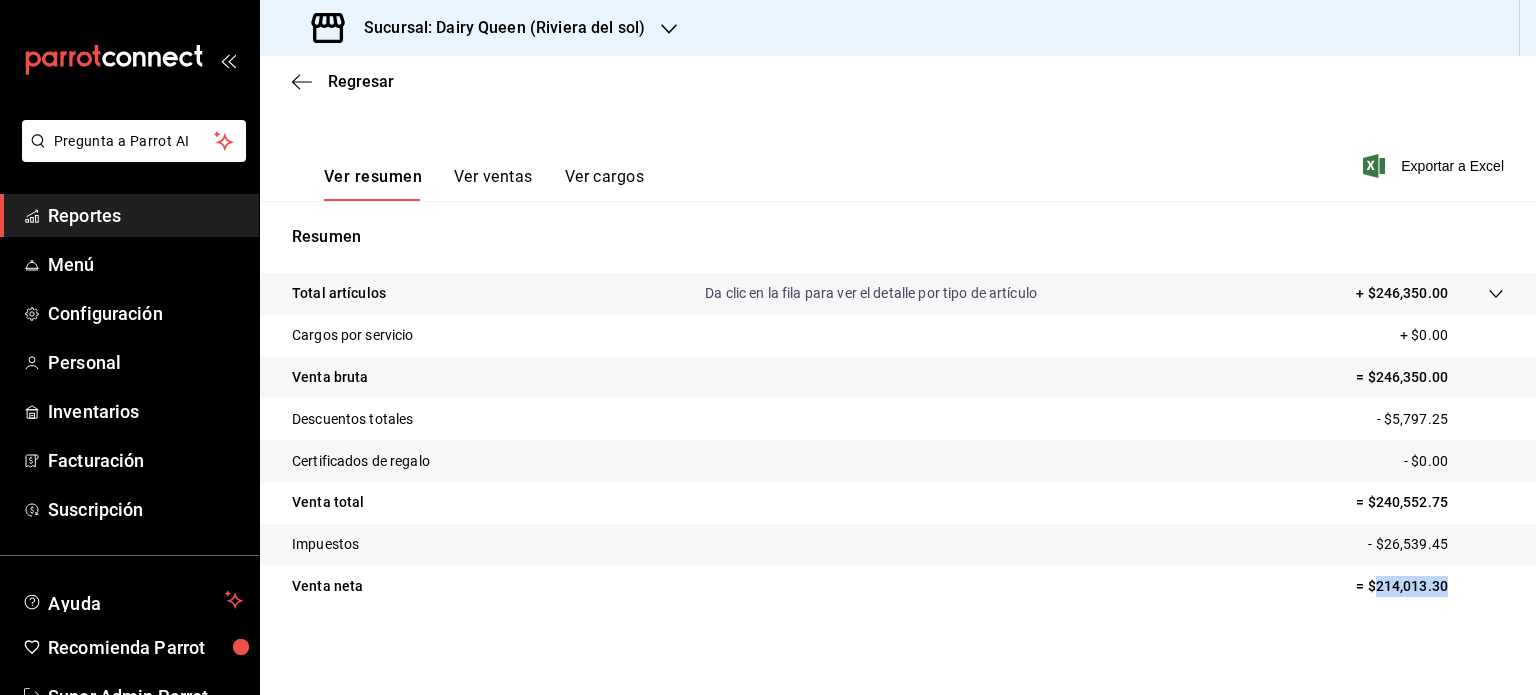 click on "= $214,013.30" at bounding box center (1430, 586) 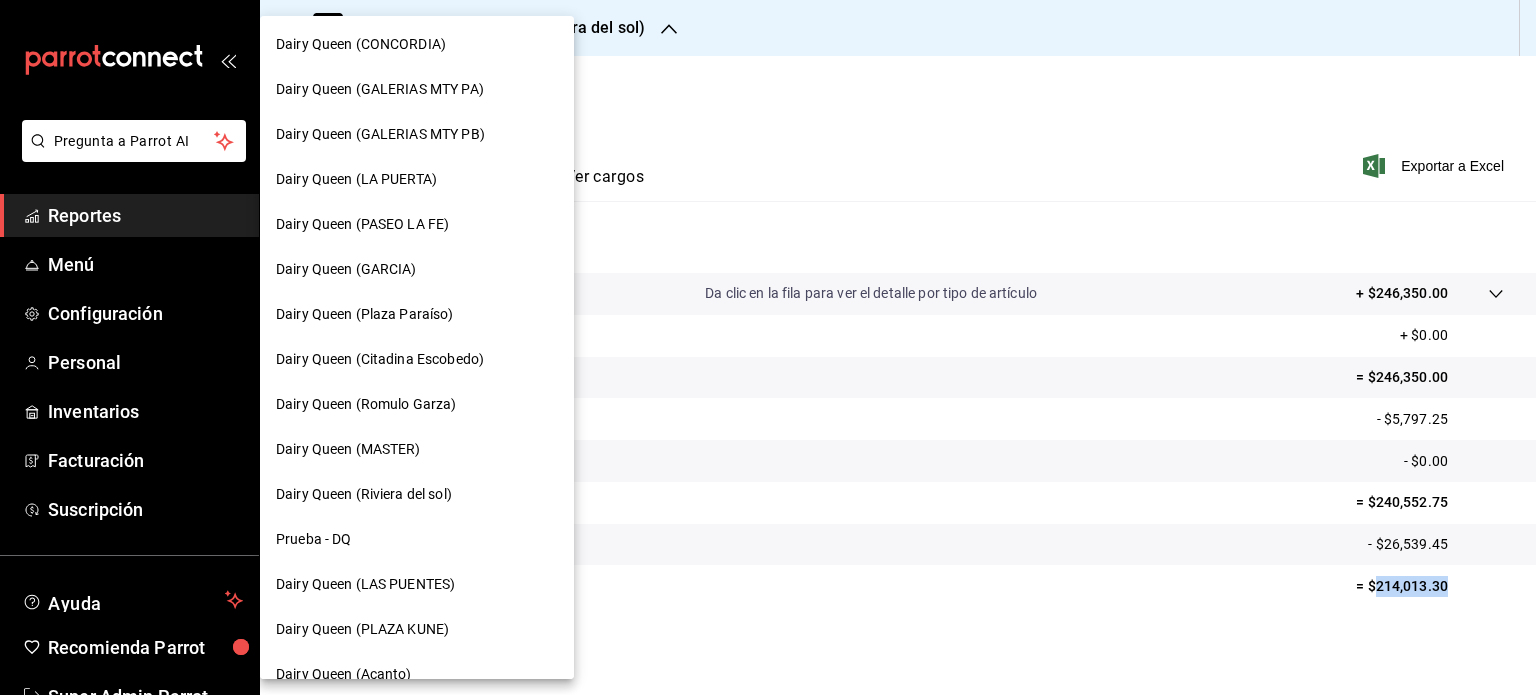 scroll, scrollTop: 837, scrollLeft: 0, axis: vertical 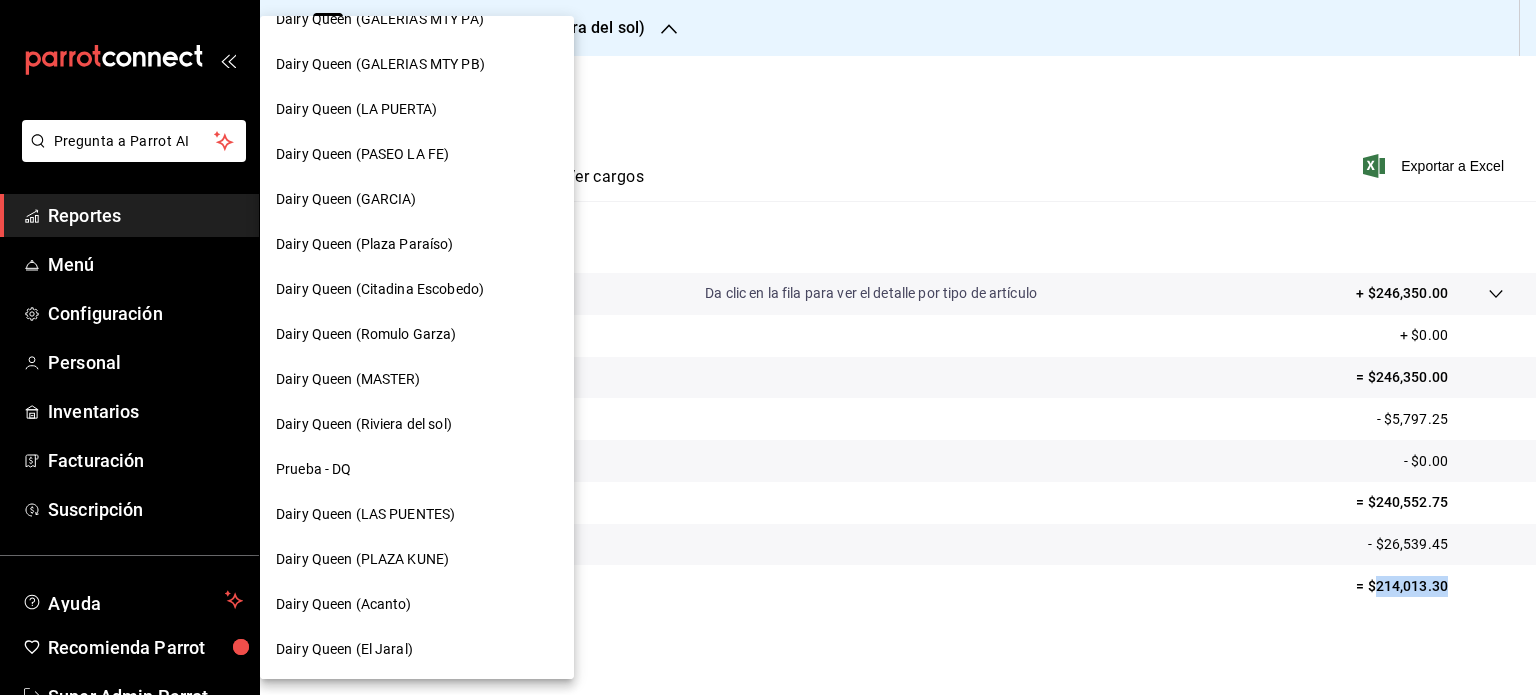 click on "Dairy Queen (LAS PUENTES)" at bounding box center [417, 514] 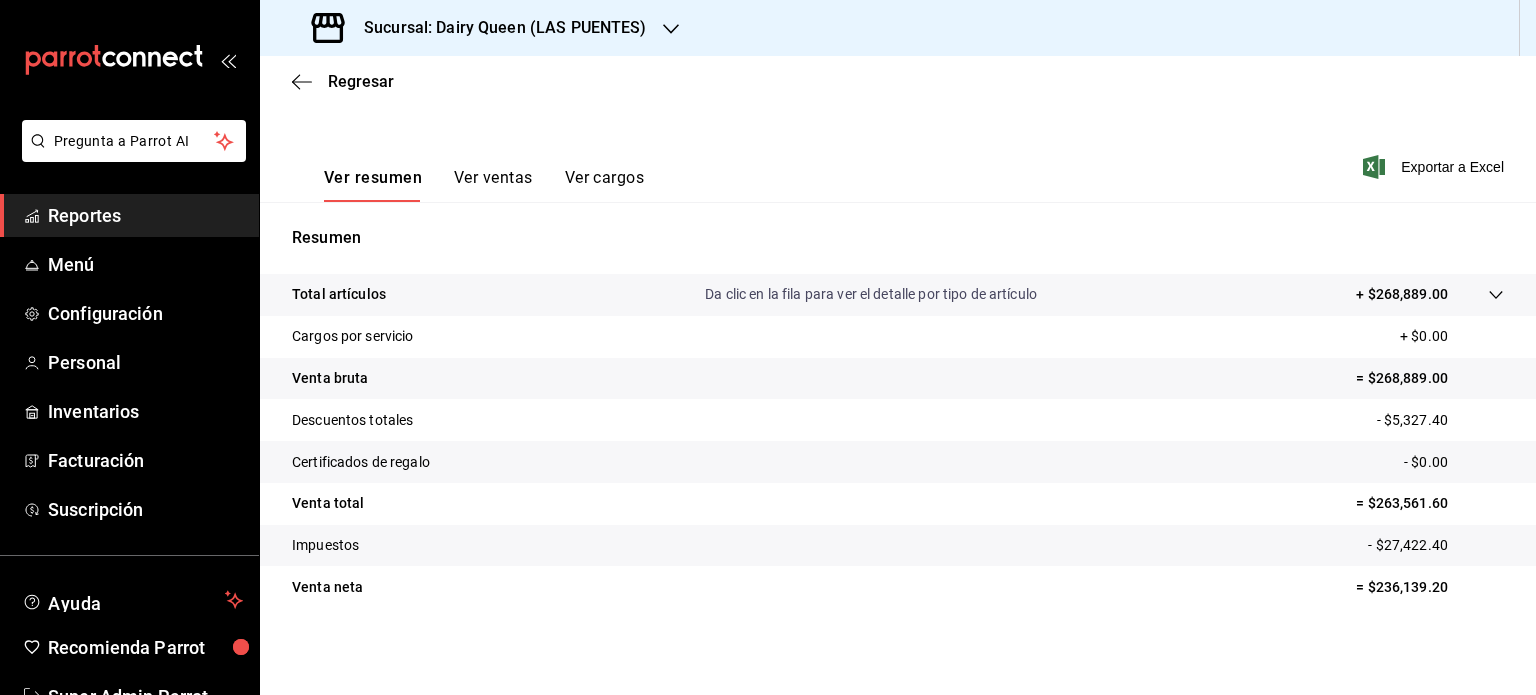 scroll, scrollTop: 263, scrollLeft: 0, axis: vertical 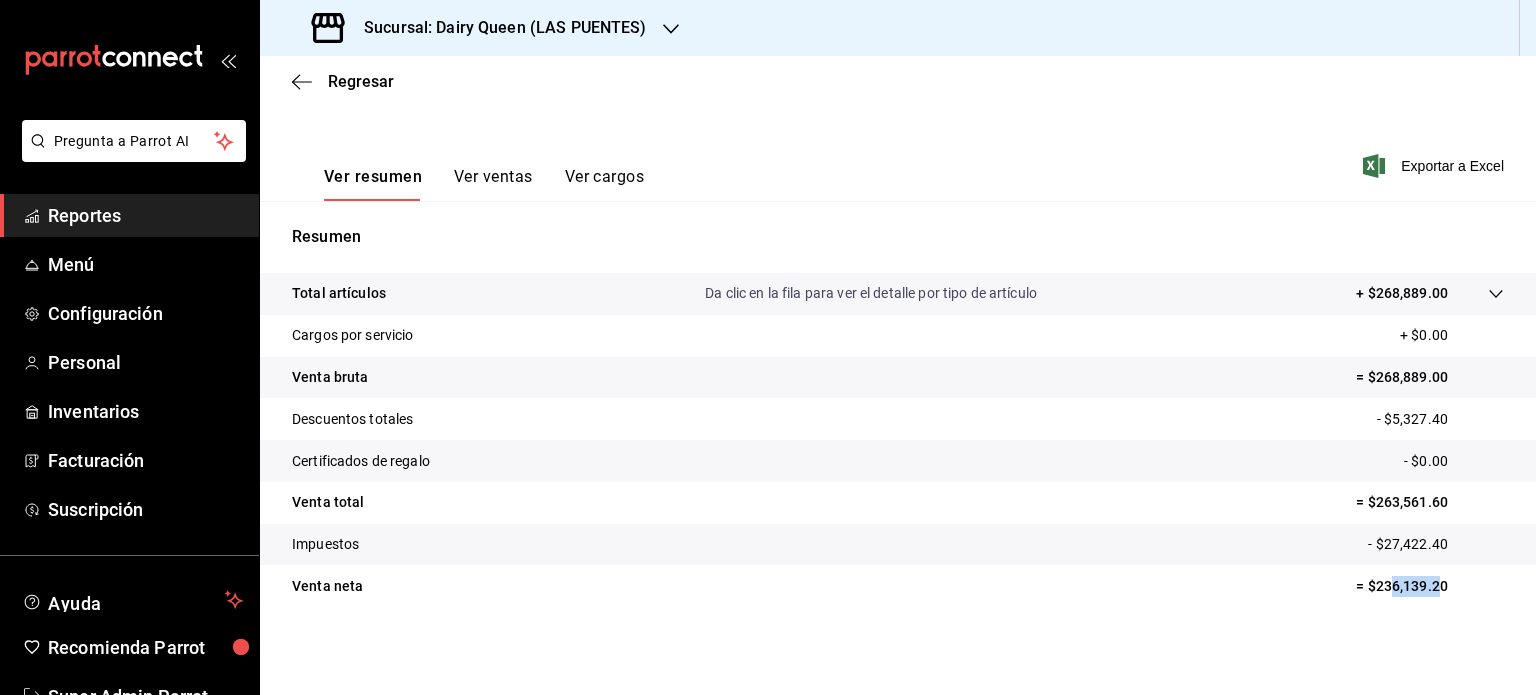drag, startPoint x: 1388, startPoint y: 593, endPoint x: 1394, endPoint y: 603, distance: 11.661903 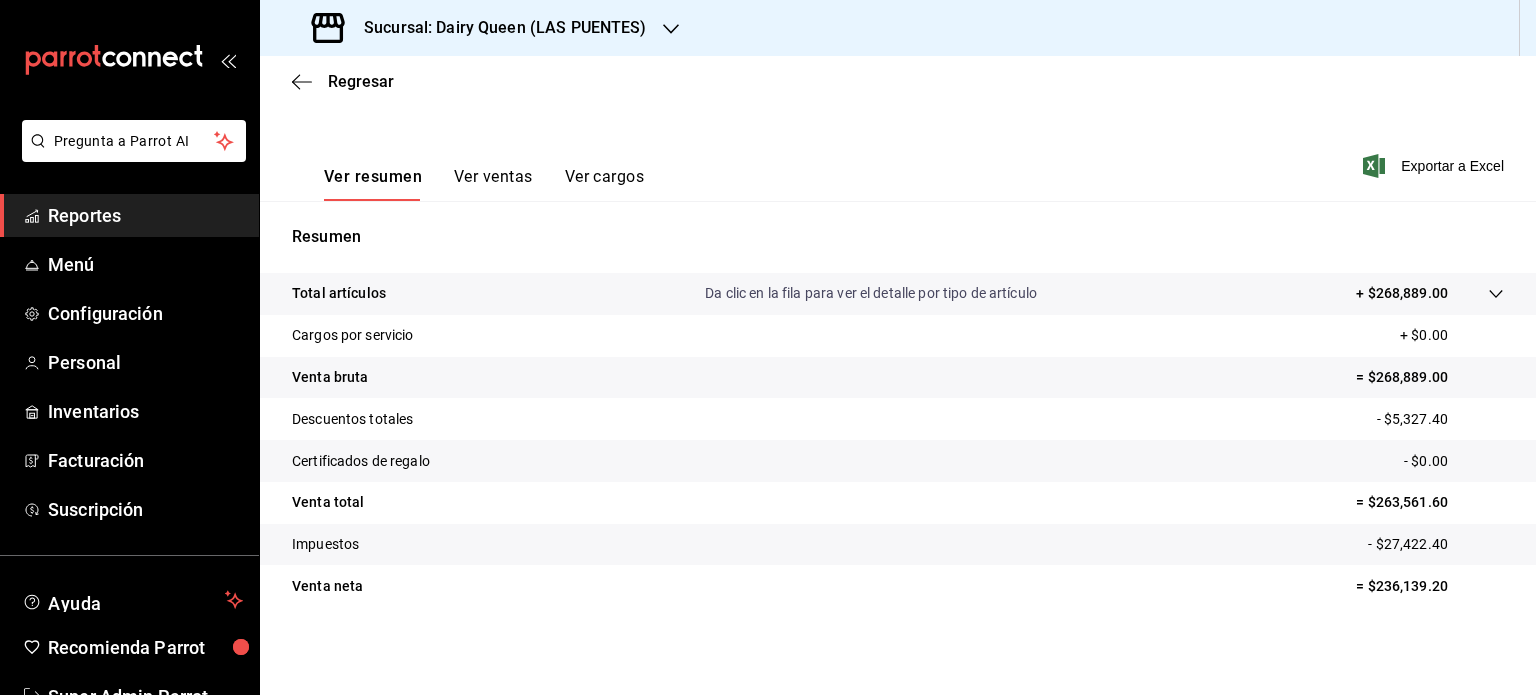 click on "Total artículos Da clic en la fila para ver el detalle por tipo de artículo + $268,889.00 Cargos por servicio + $0.00 Venta bruta = $268,889.00 Descuentos totales - $5,327.40 Certificados de regalo - $0.00 Venta total = $263,561.60 Impuestos - $27,422.40 Venta neta = $236,139.20" at bounding box center (898, 452) 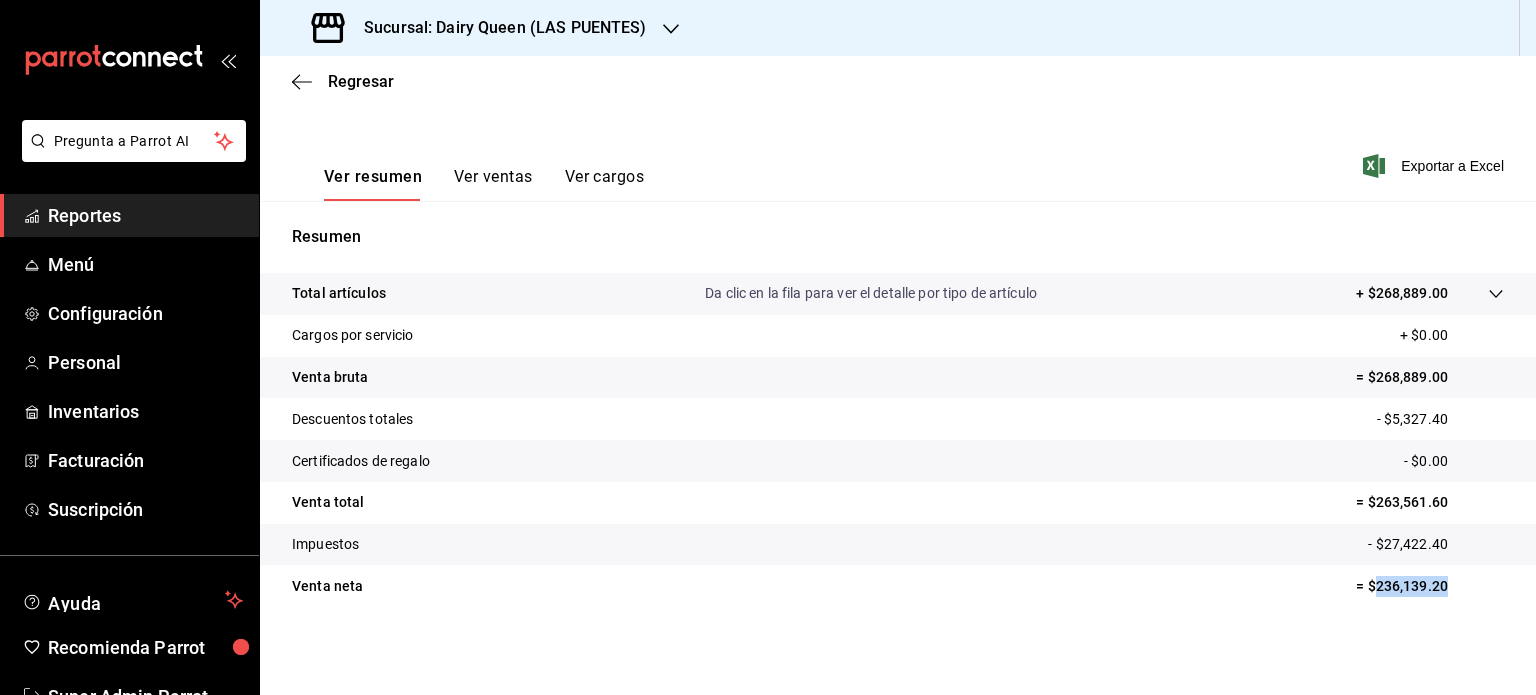 drag, startPoint x: 1489, startPoint y: 611, endPoint x: 1360, endPoint y: 606, distance: 129.09686 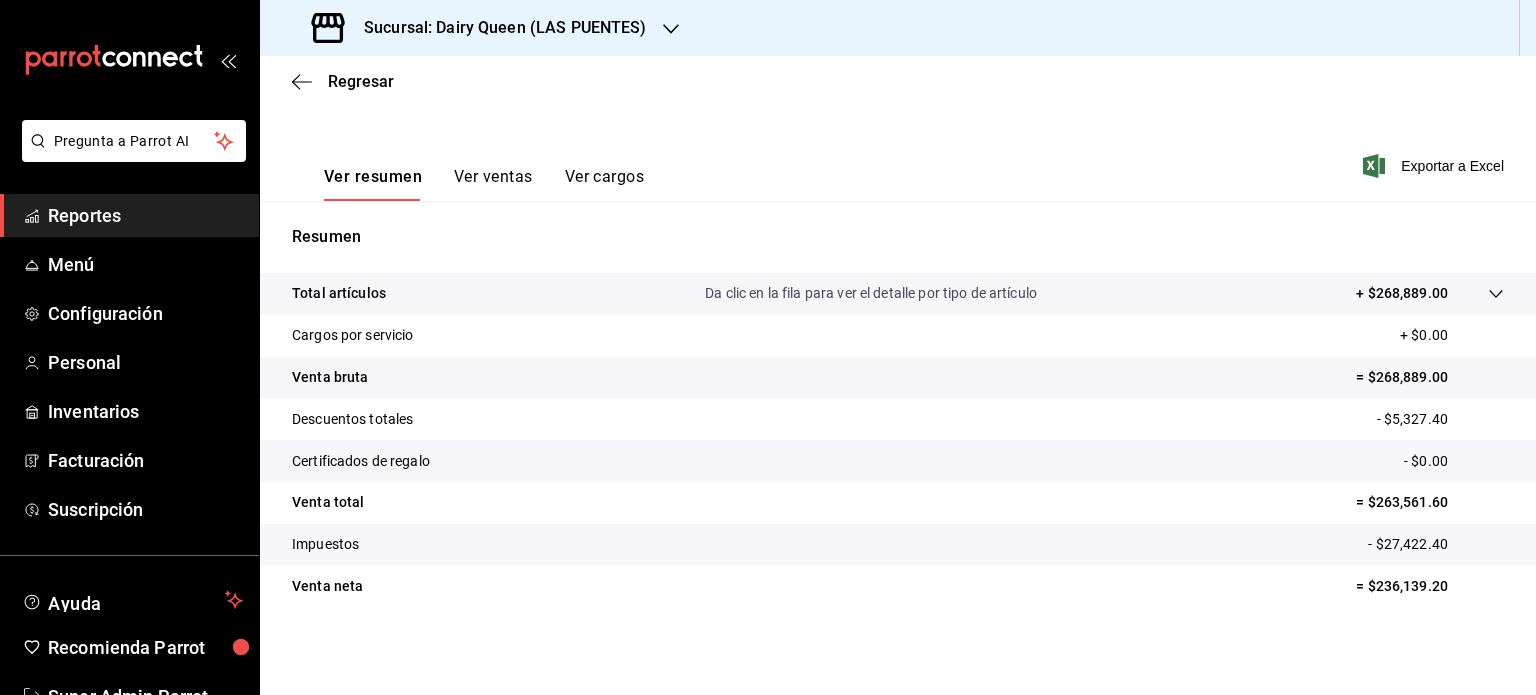 click on "Sucursal: Dairy Queen (LAS PUENTES)" at bounding box center [481, 28] 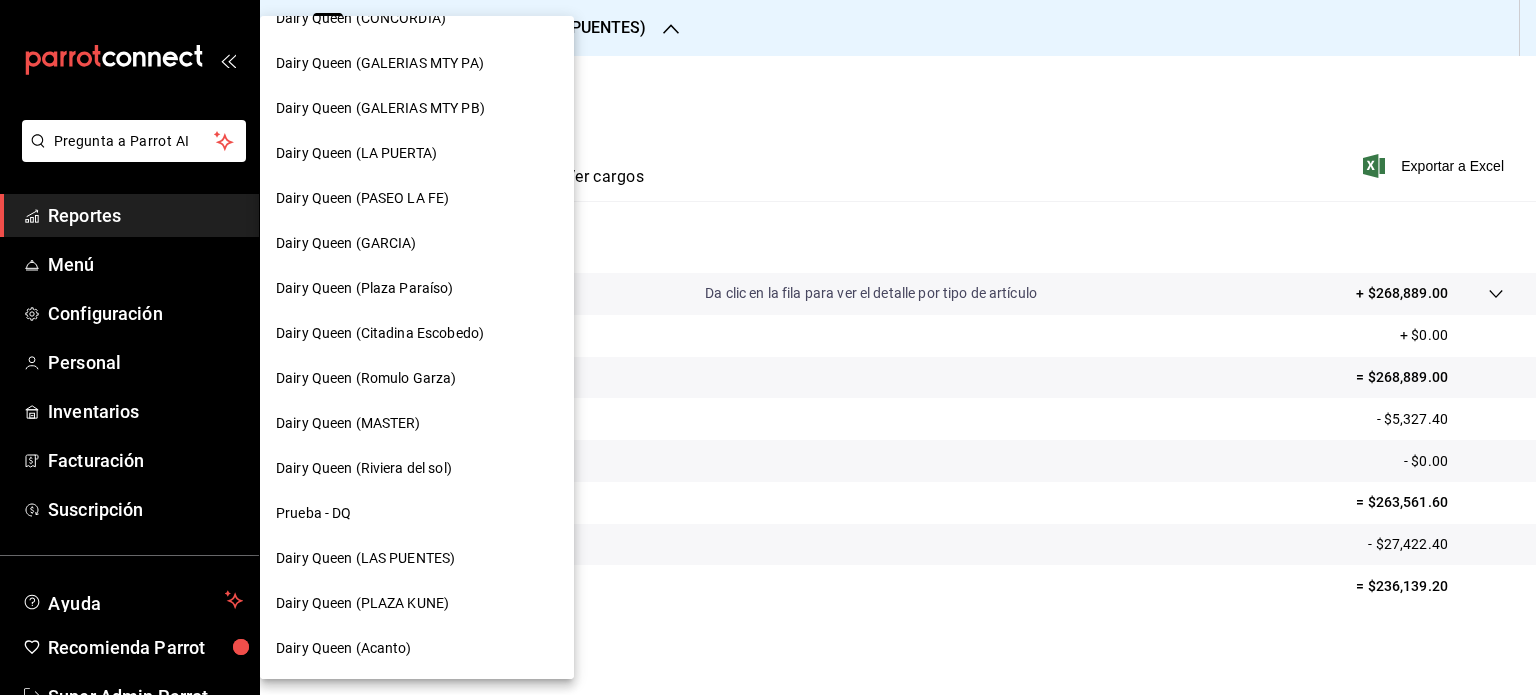 scroll, scrollTop: 837, scrollLeft: 0, axis: vertical 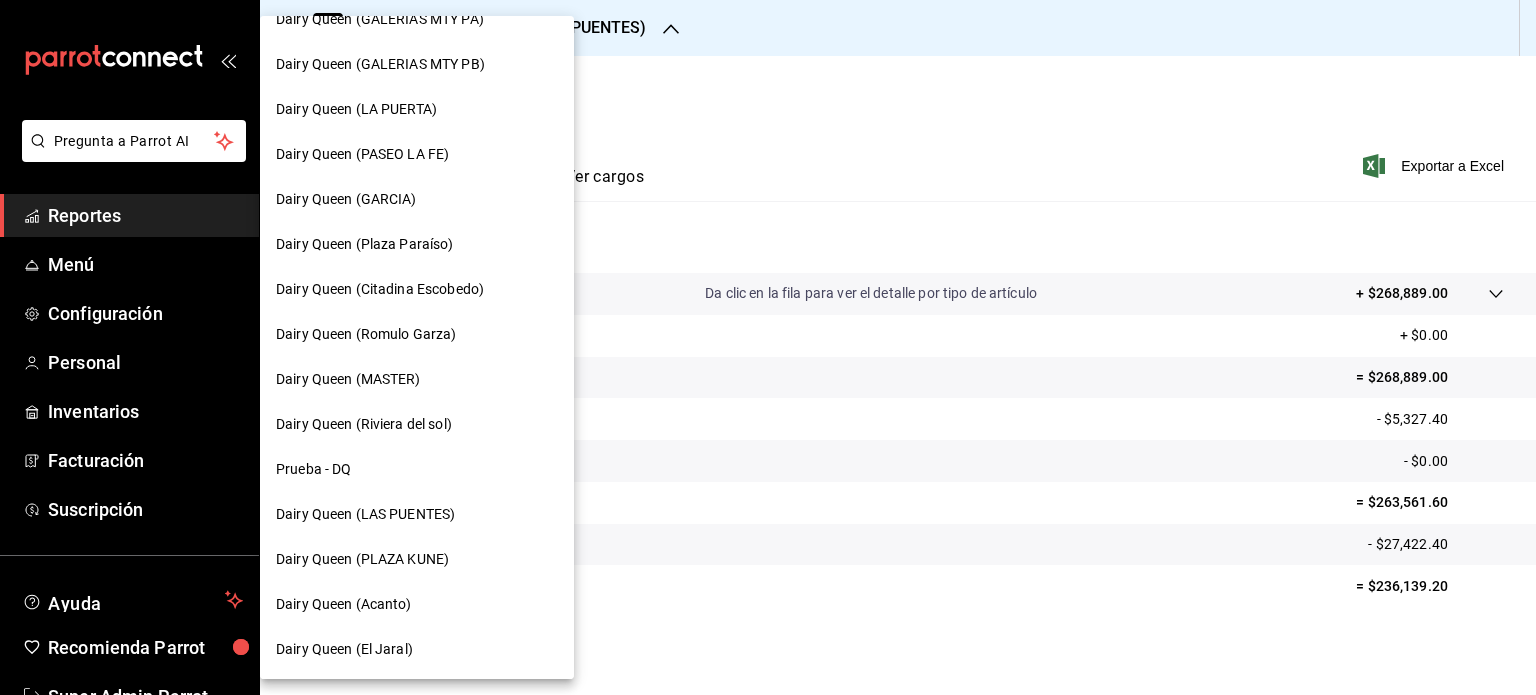 click on "Dairy Queen (PLAZA KUNE)" at bounding box center (417, 559) 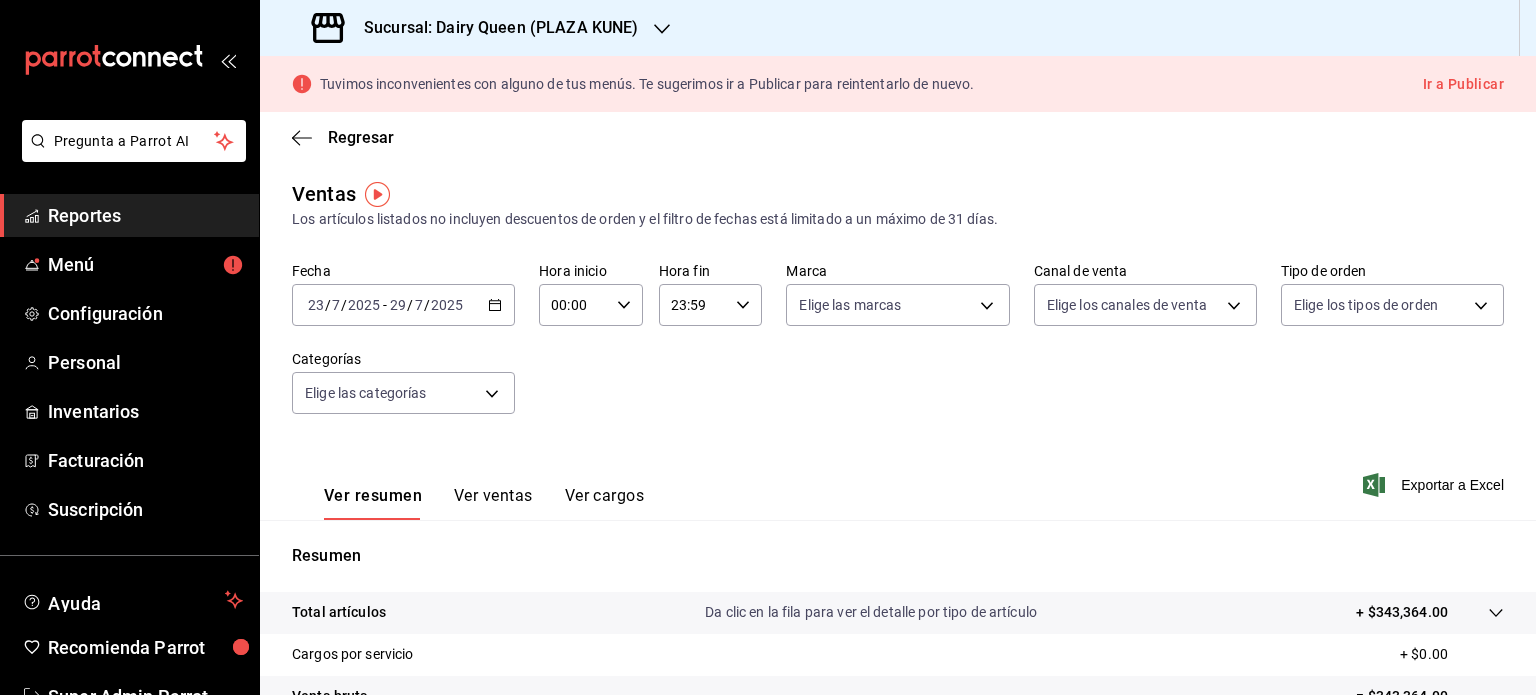 drag, startPoint x: 742, startPoint y: 510, endPoint x: 648, endPoint y: 363, distance: 174.48495 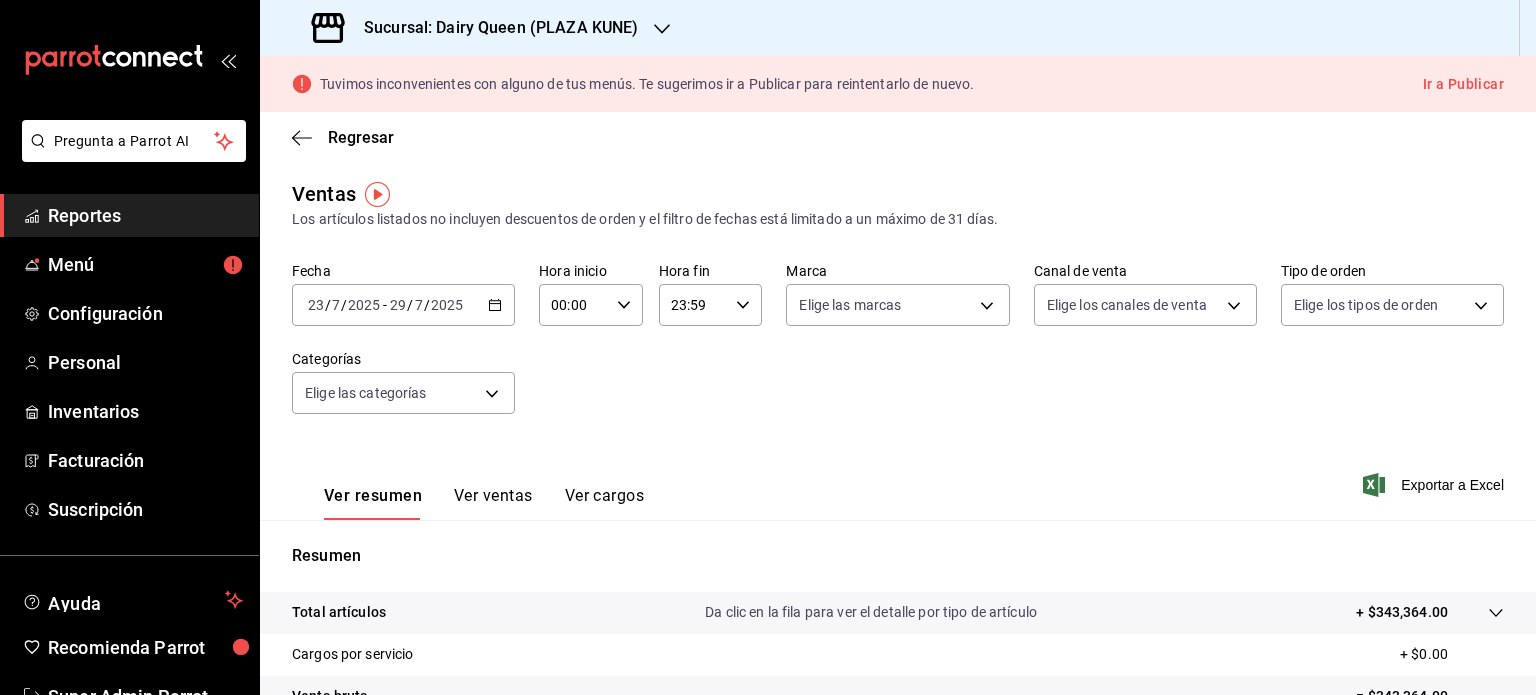 click on "Fecha [DATE] [DATE] - [DATE] [DATE] Hora inicio 00:00 Hora inicio Hora fin 23:59 Hora fin Marca Elige las marcas Canal de venta Elige los canales de venta Tipo de orden Elige los tipos de orden Categorías Elige las categorías" at bounding box center (898, 350) 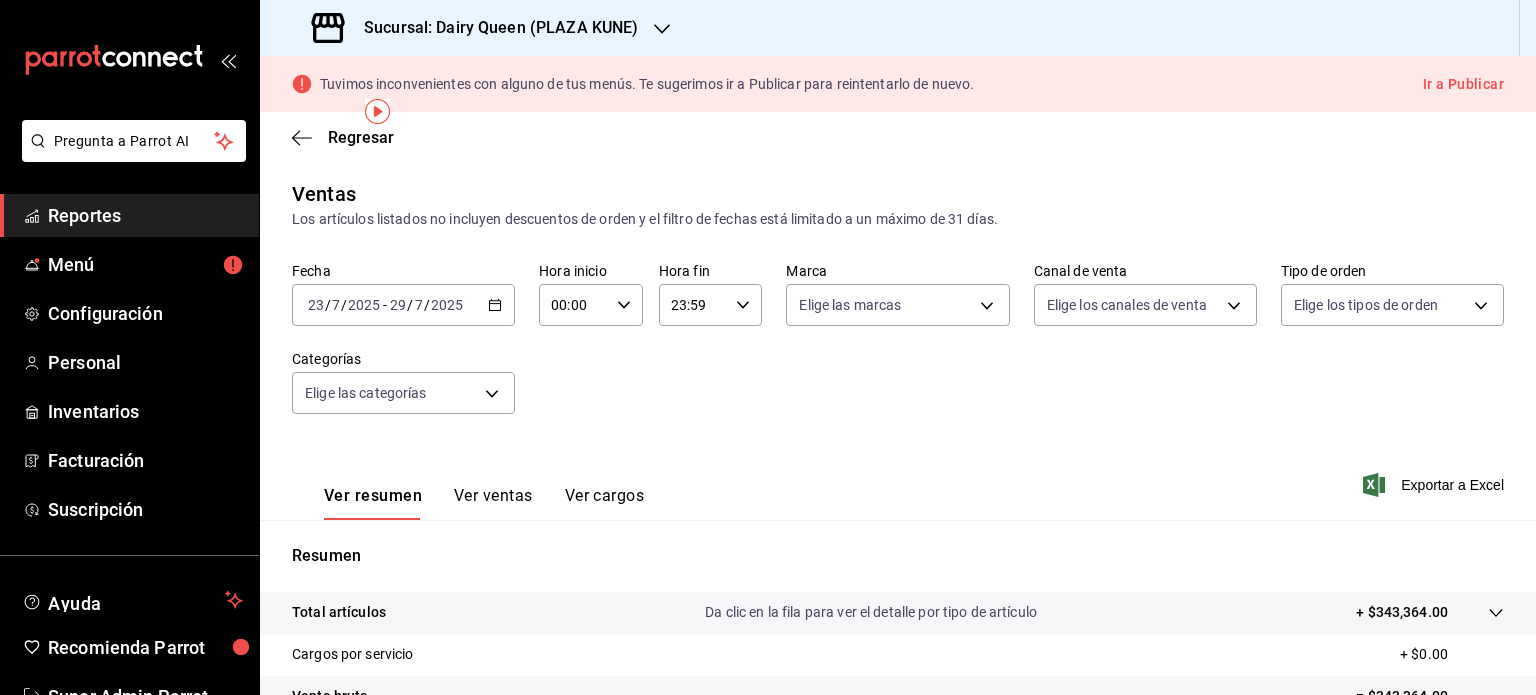 scroll, scrollTop: 319, scrollLeft: 0, axis: vertical 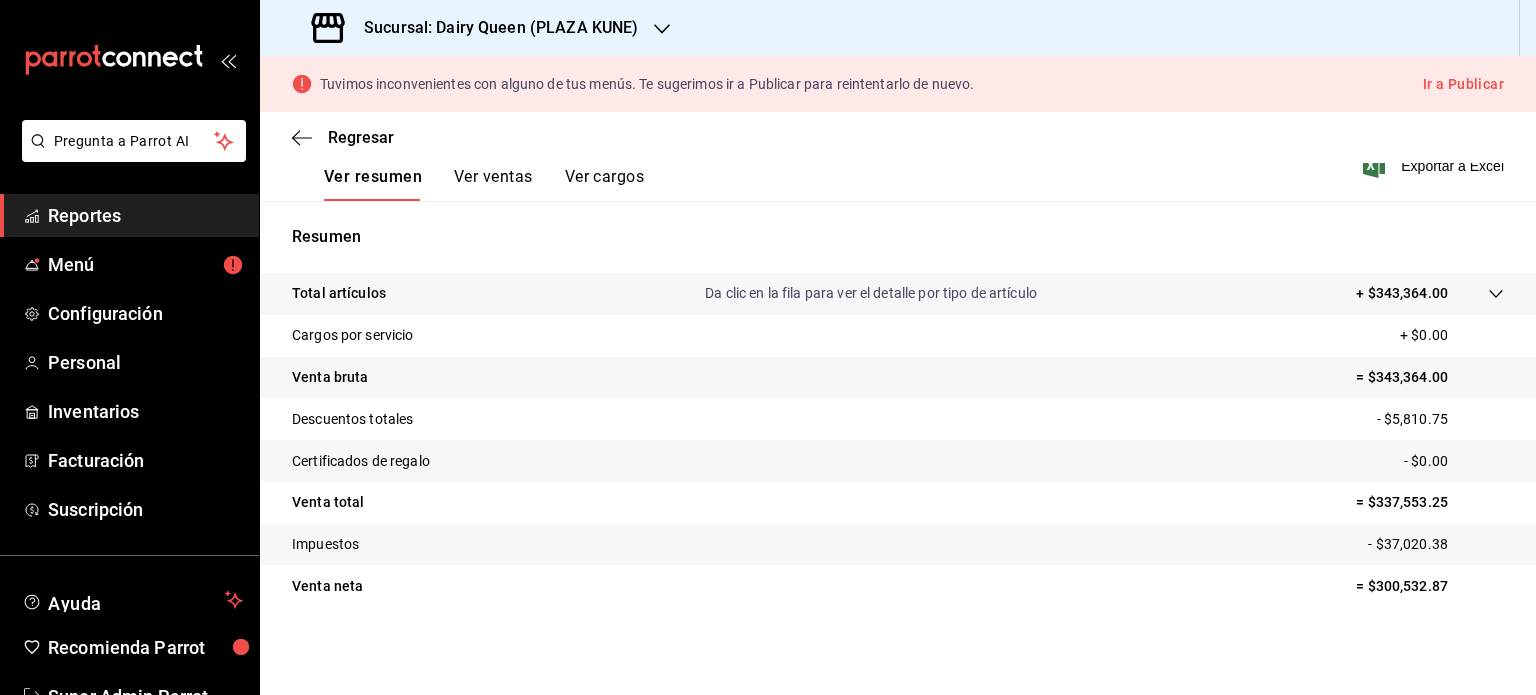 drag, startPoint x: 815, startPoint y: 427, endPoint x: 803, endPoint y: 503, distance: 76.941536 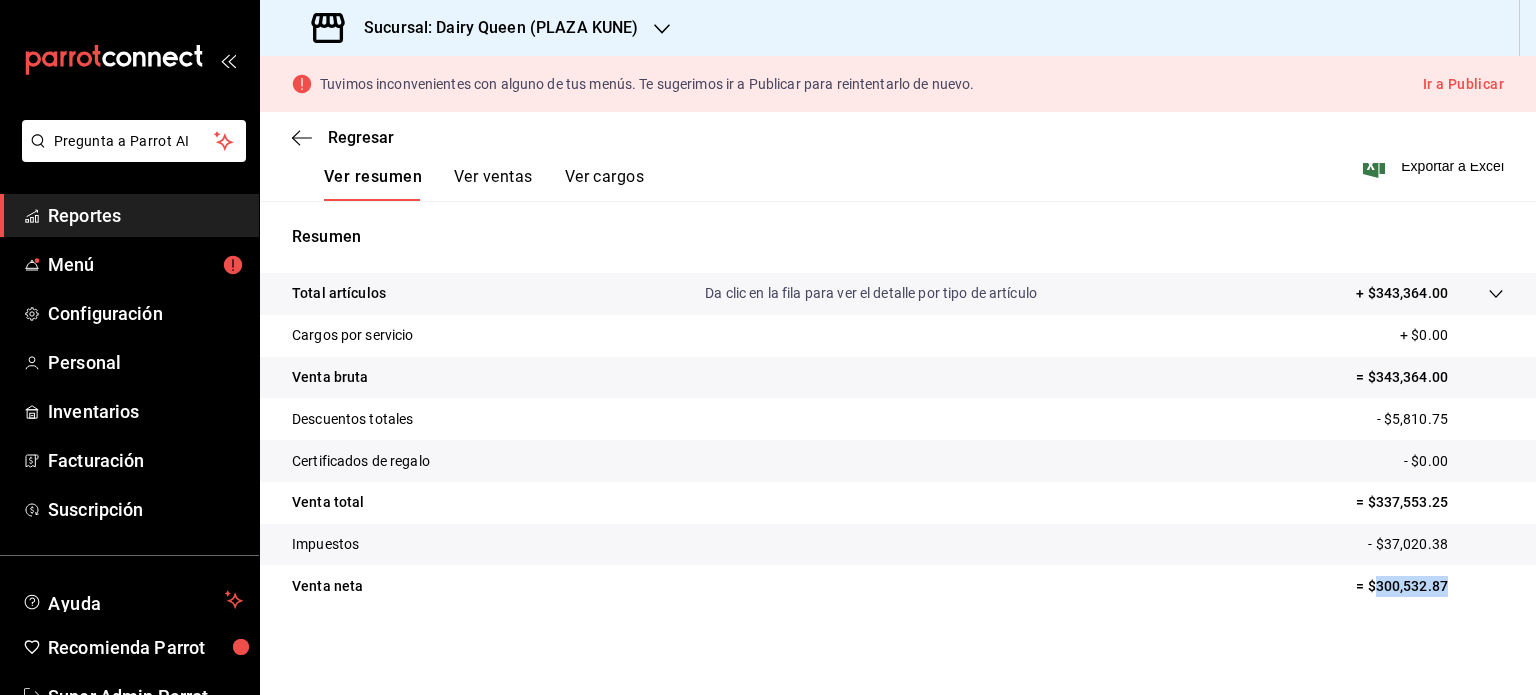 drag, startPoint x: 1465, startPoint y: 599, endPoint x: 1360, endPoint y: 605, distance: 105.17129 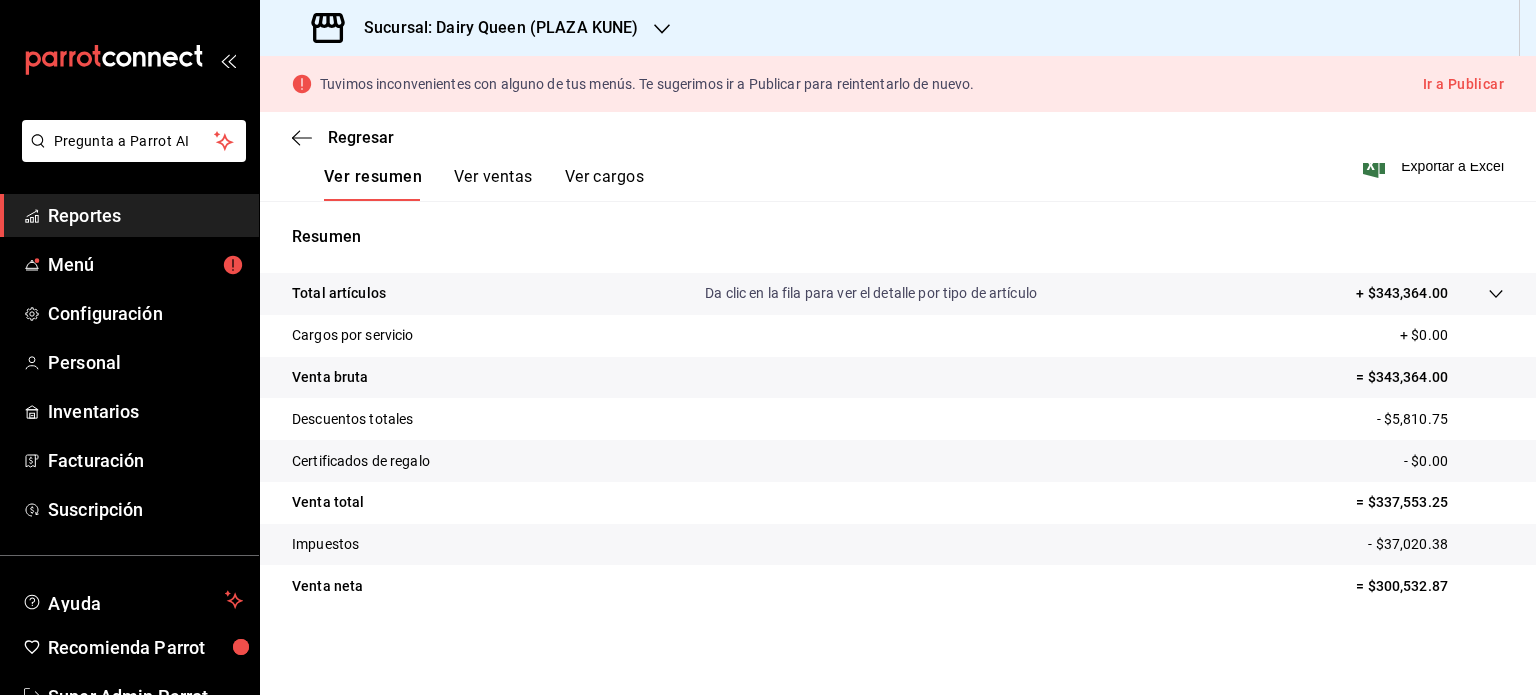 click at bounding box center (662, 28) 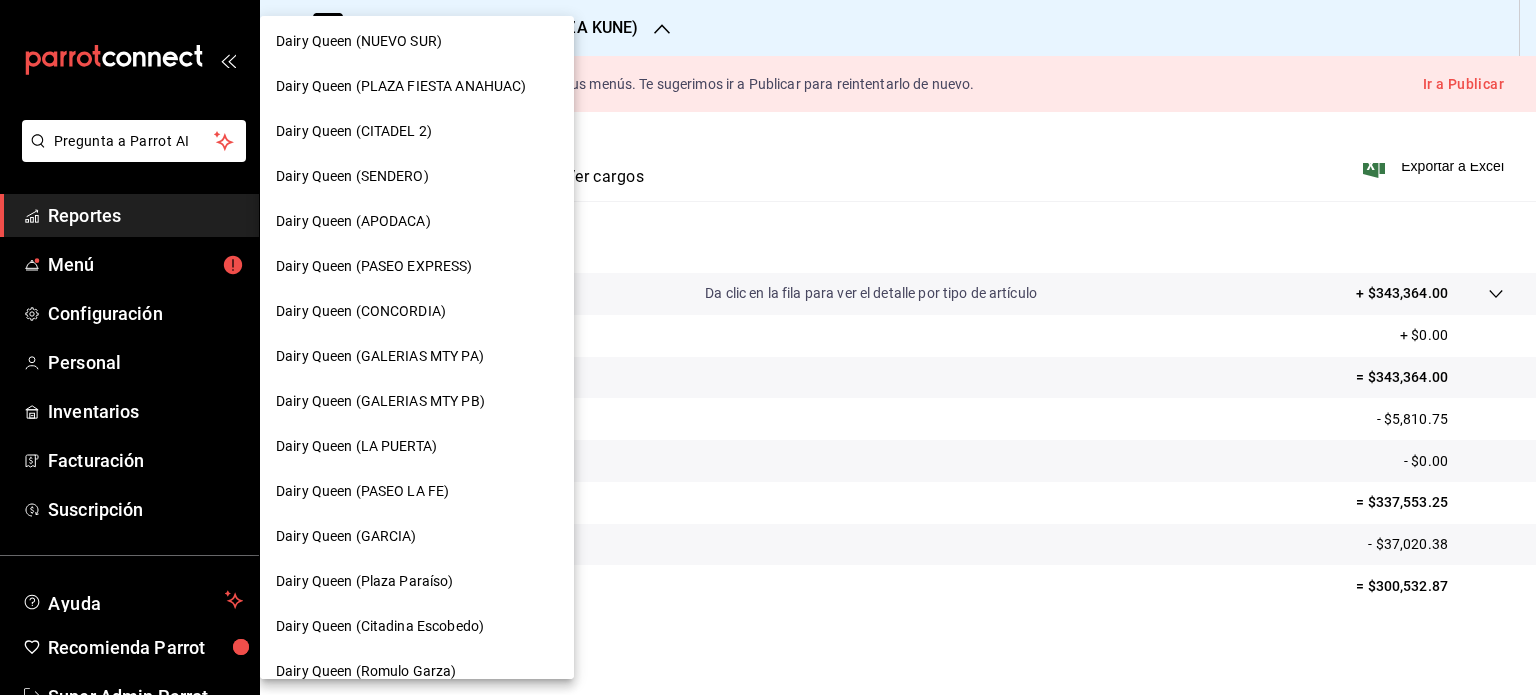 scroll, scrollTop: 837, scrollLeft: 0, axis: vertical 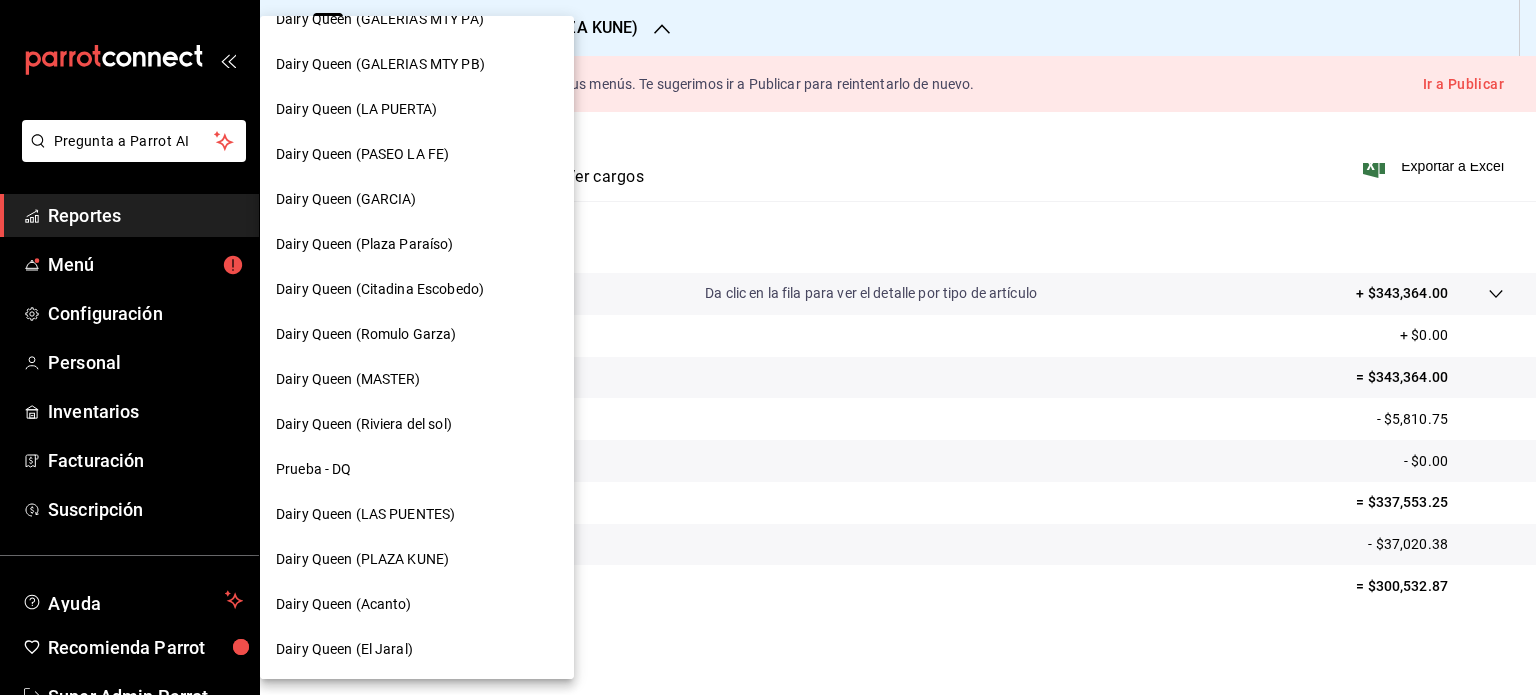 click on "Dairy Queen (Acanto)" at bounding box center [344, 604] 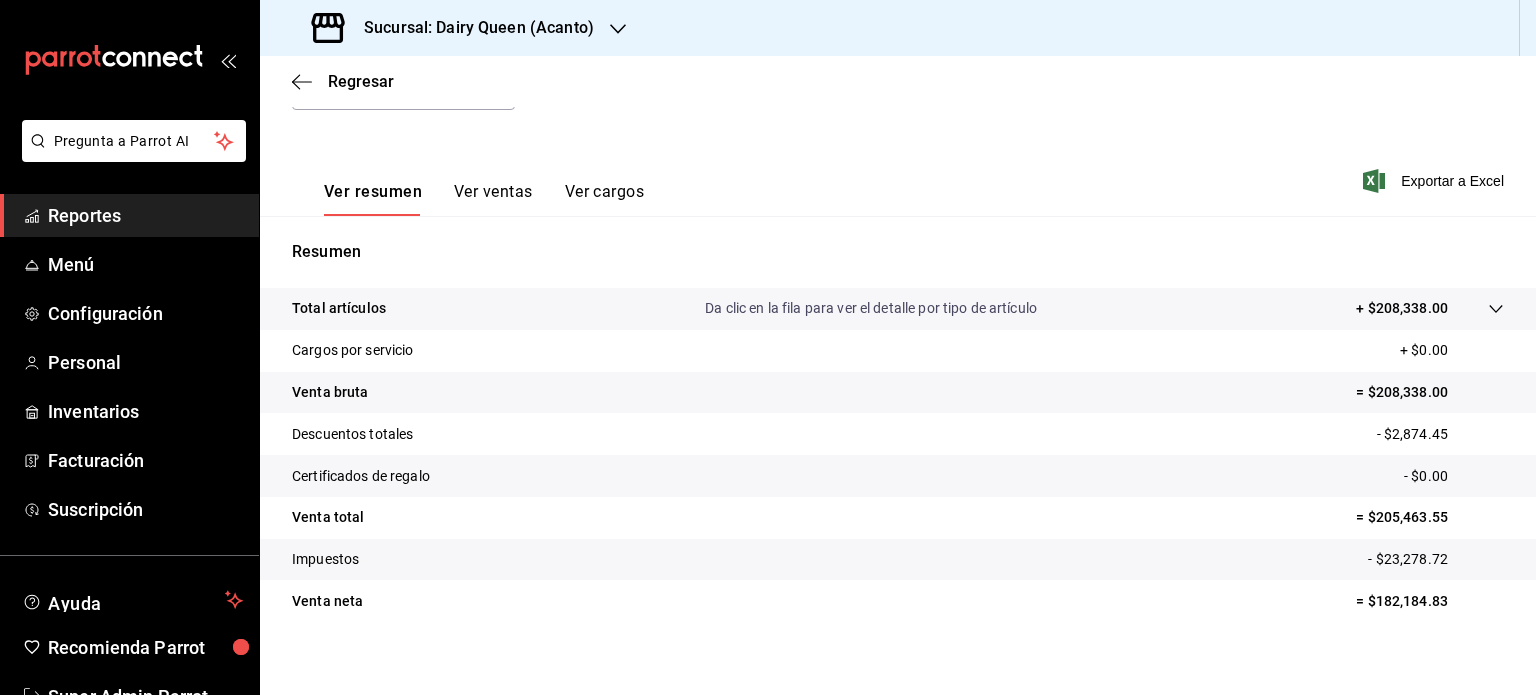 scroll, scrollTop: 263, scrollLeft: 0, axis: vertical 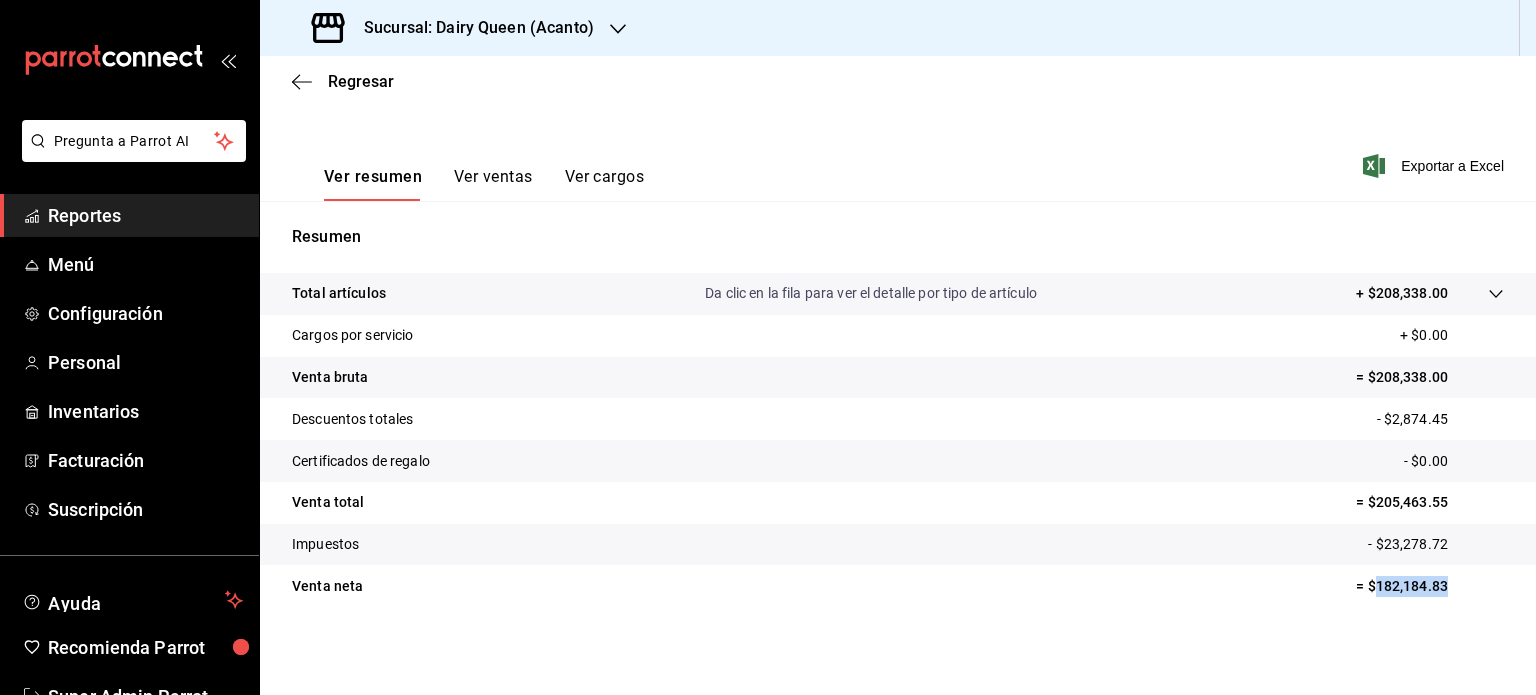 drag, startPoint x: 1436, startPoint y: 599, endPoint x: 1361, endPoint y: 589, distance: 75.66373 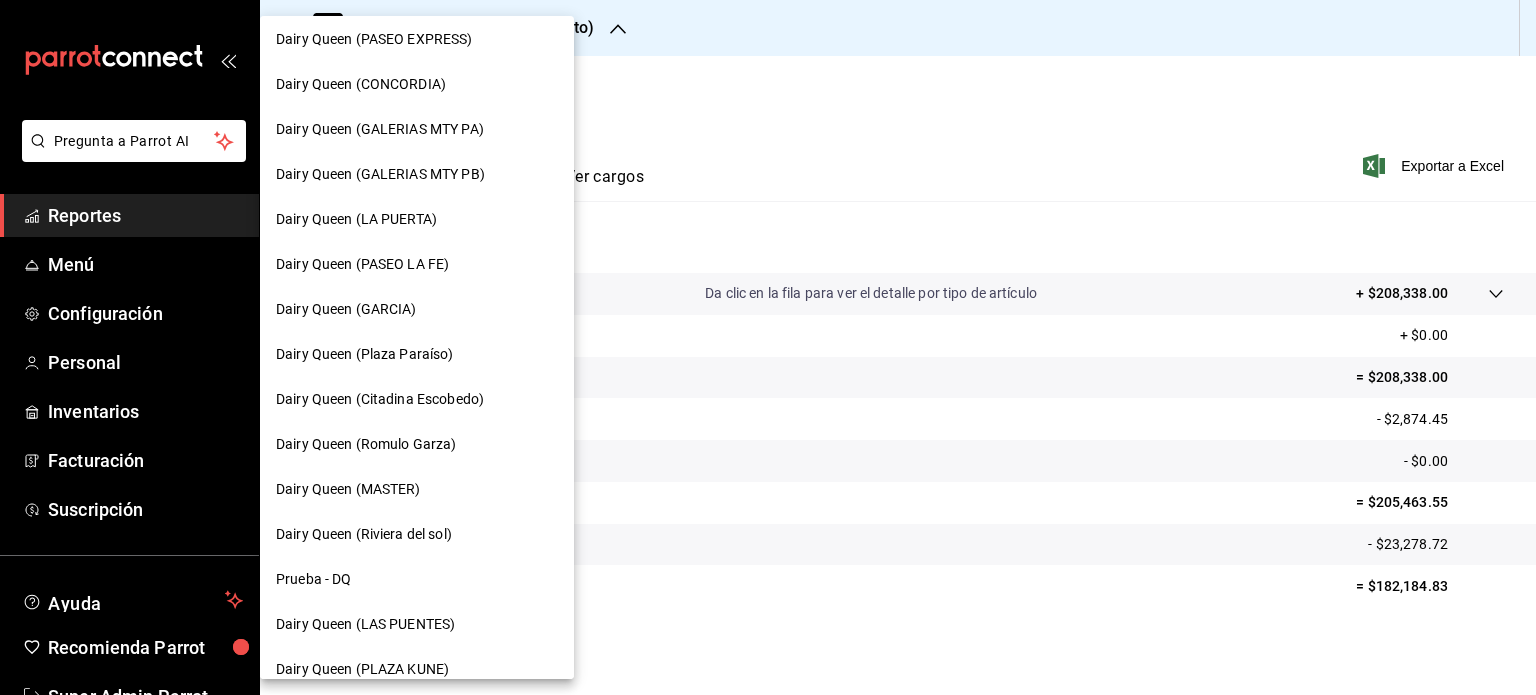 scroll, scrollTop: 837, scrollLeft: 0, axis: vertical 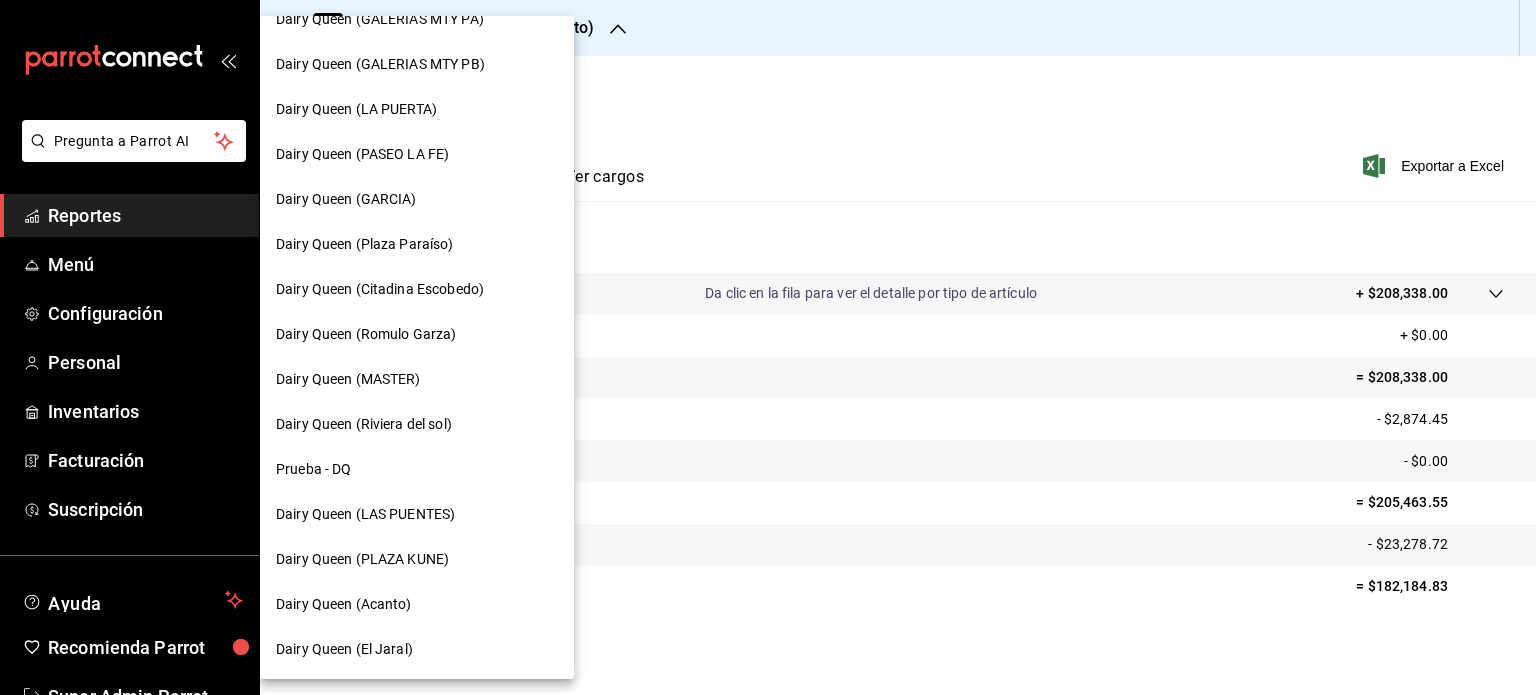 click on "Dairy Queen (El Jaral)" at bounding box center (417, 649) 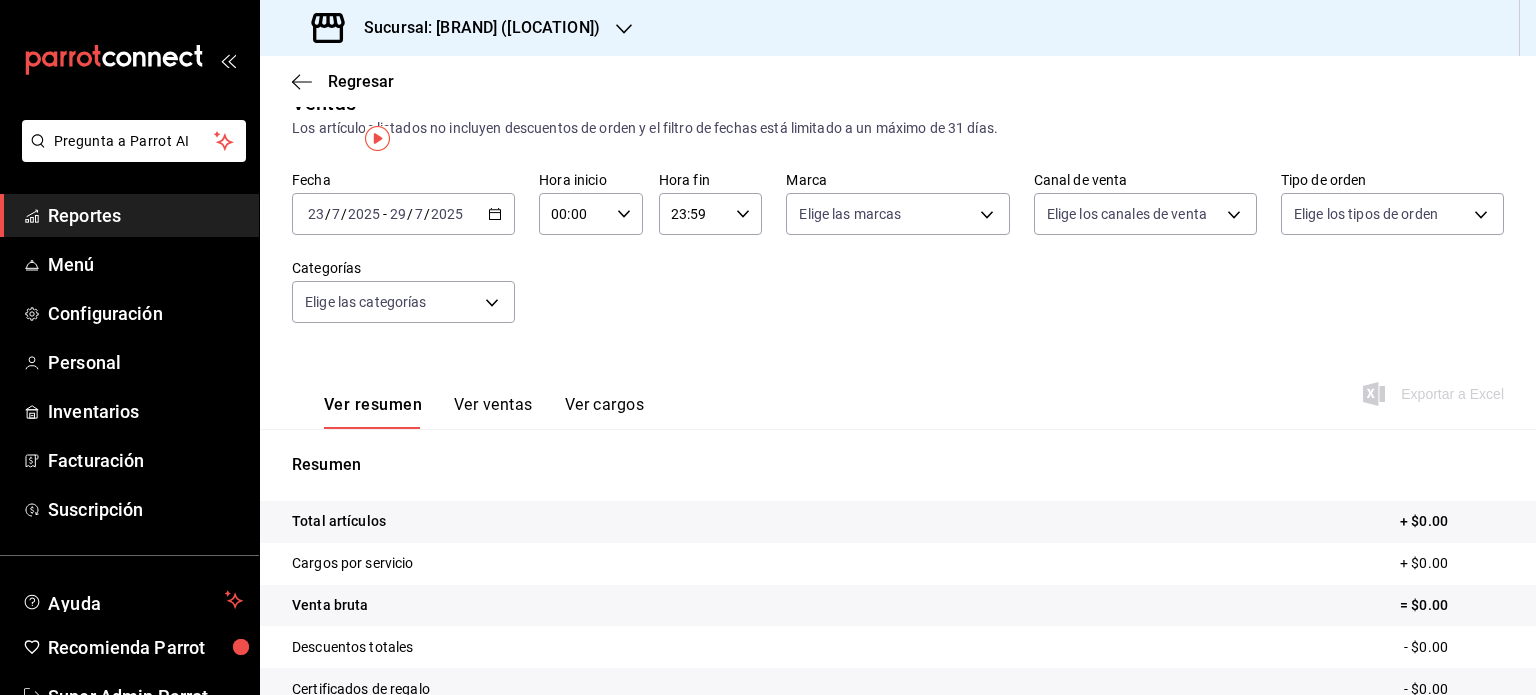 scroll, scrollTop: 0, scrollLeft: 0, axis: both 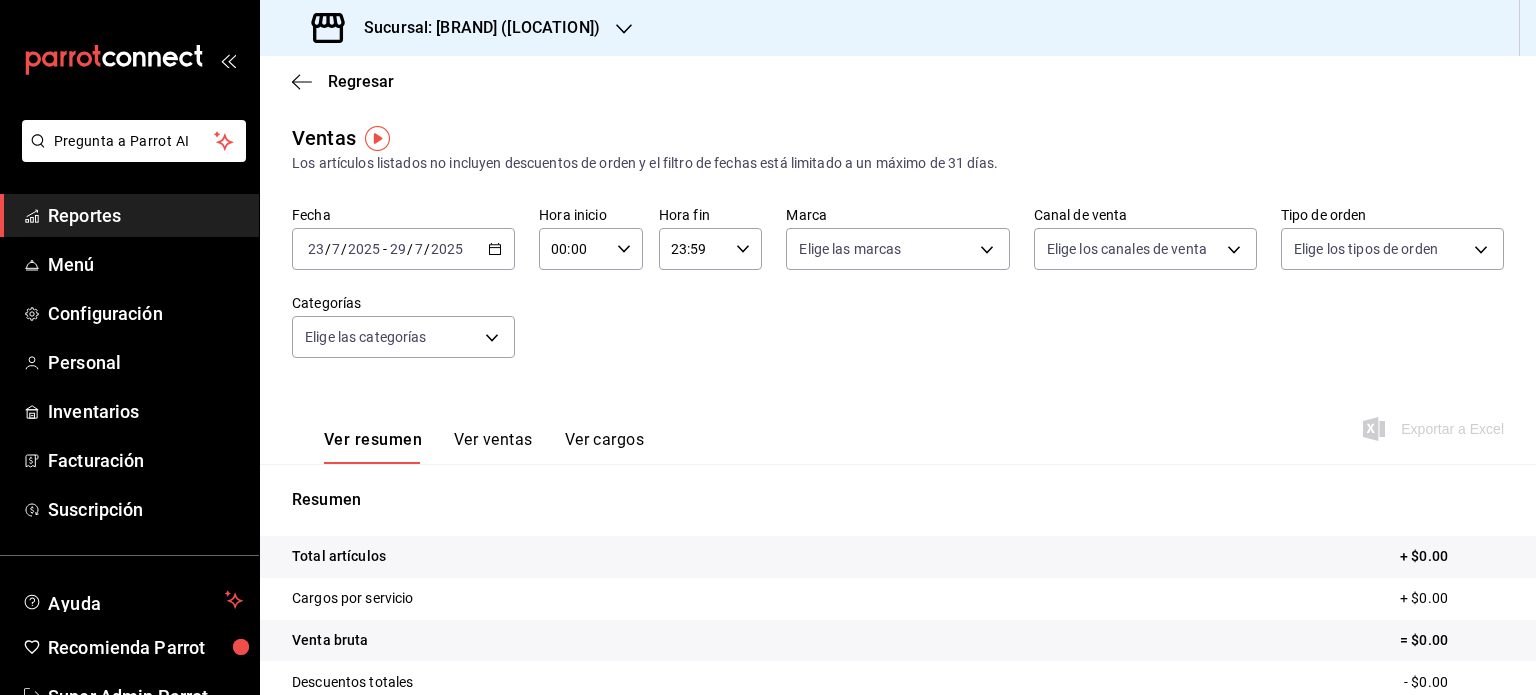 click 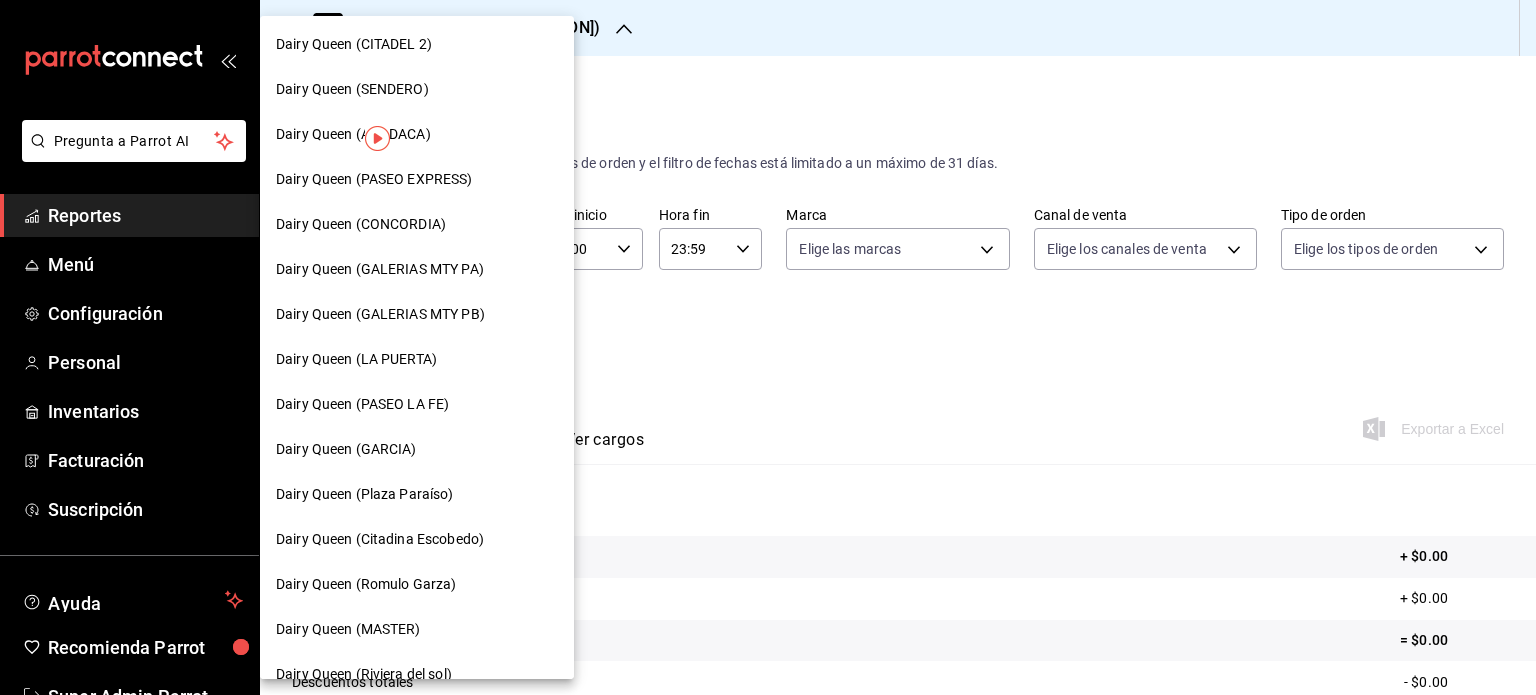 scroll, scrollTop: 837, scrollLeft: 0, axis: vertical 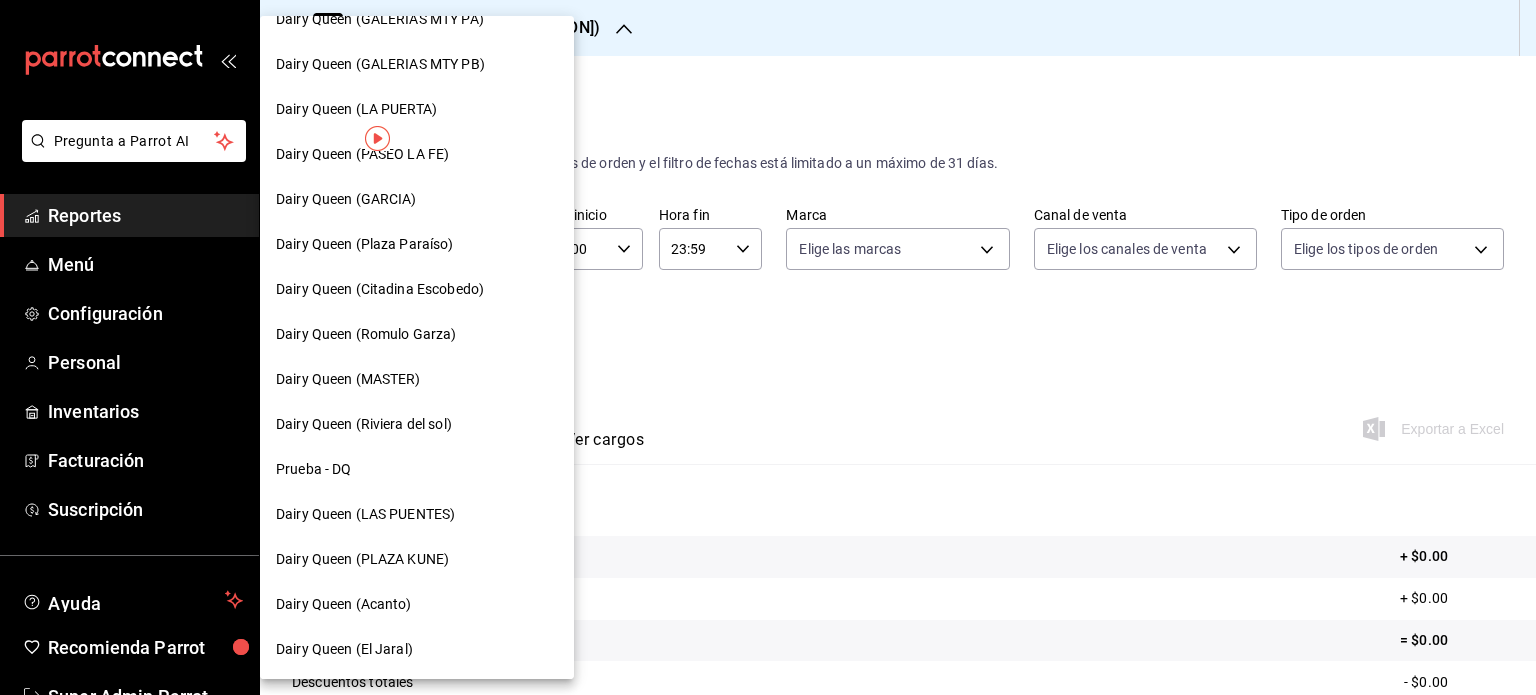 click on "Dairy Queen (Riviera del sol)" at bounding box center [364, 424] 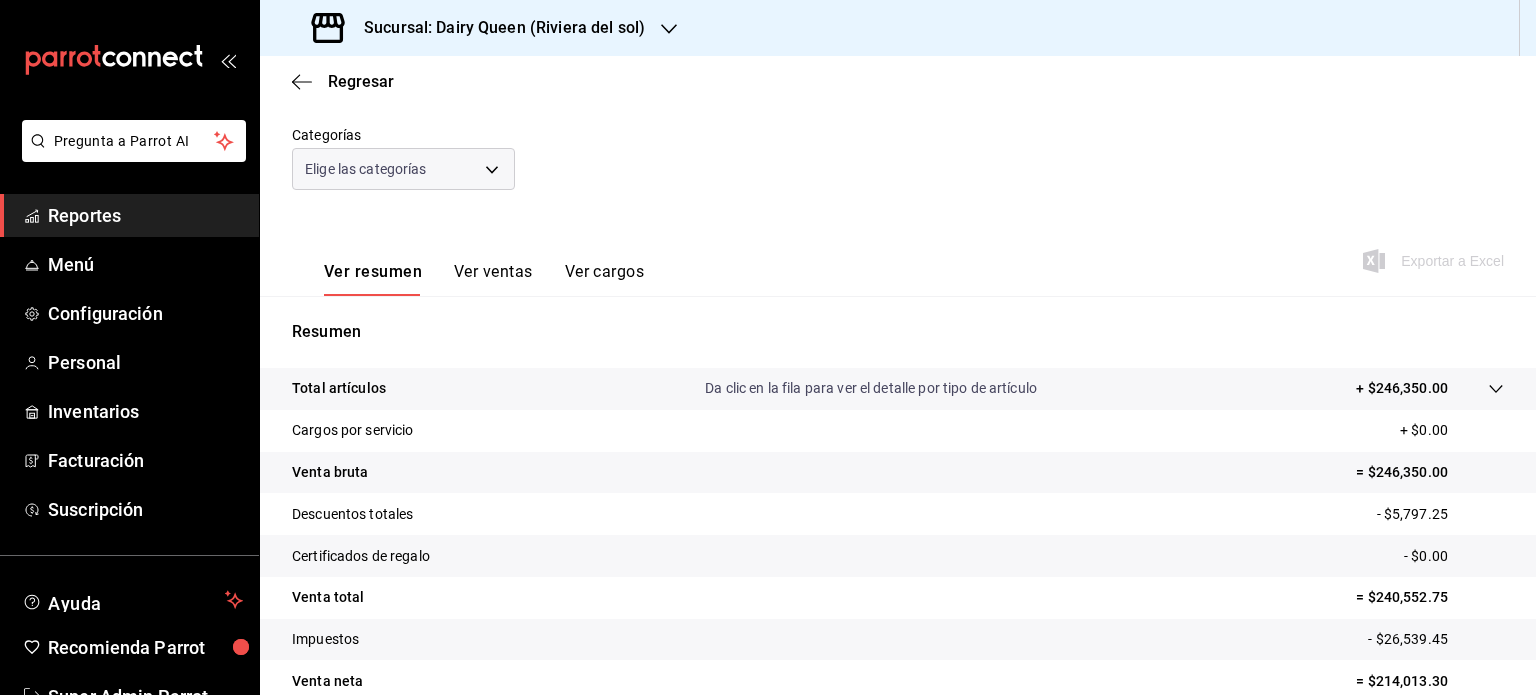 scroll, scrollTop: 263, scrollLeft: 0, axis: vertical 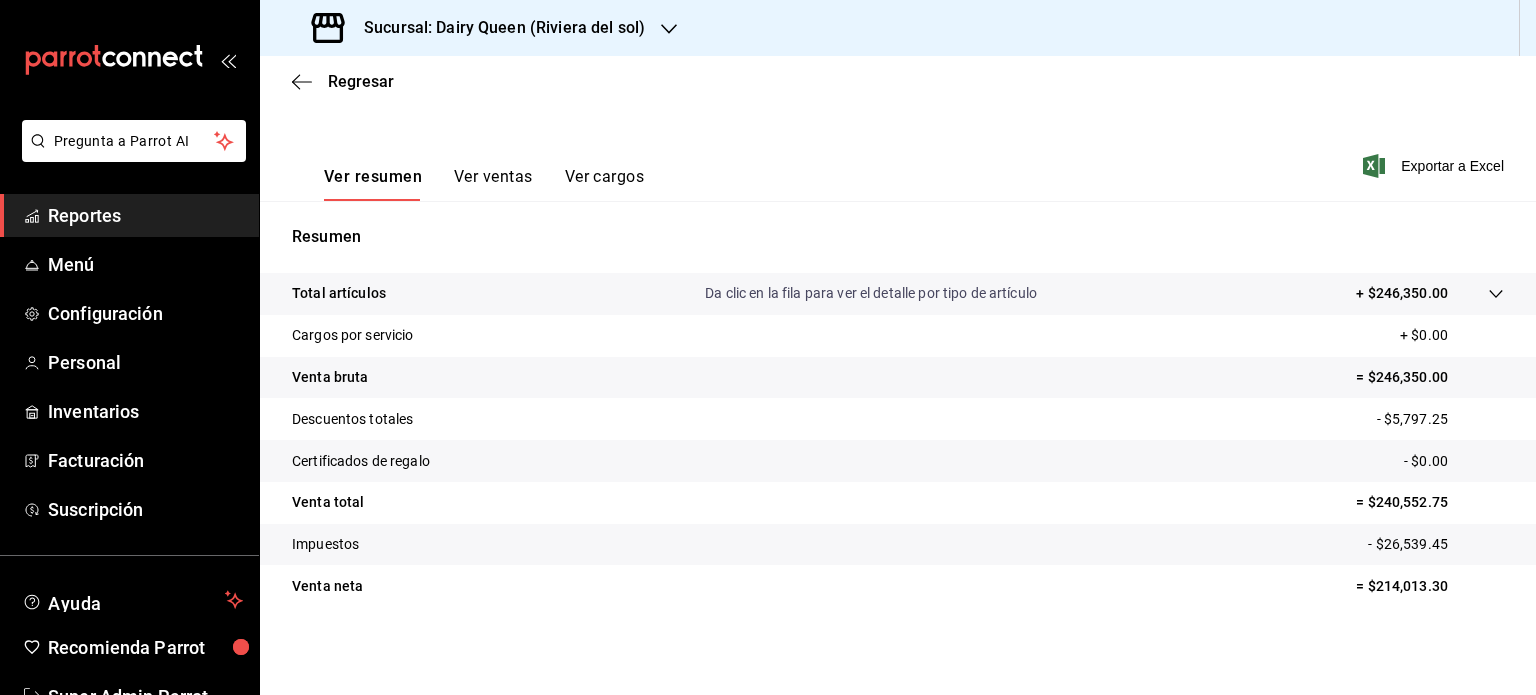 click on "Venta neta = $214,013.30" at bounding box center (898, 586) 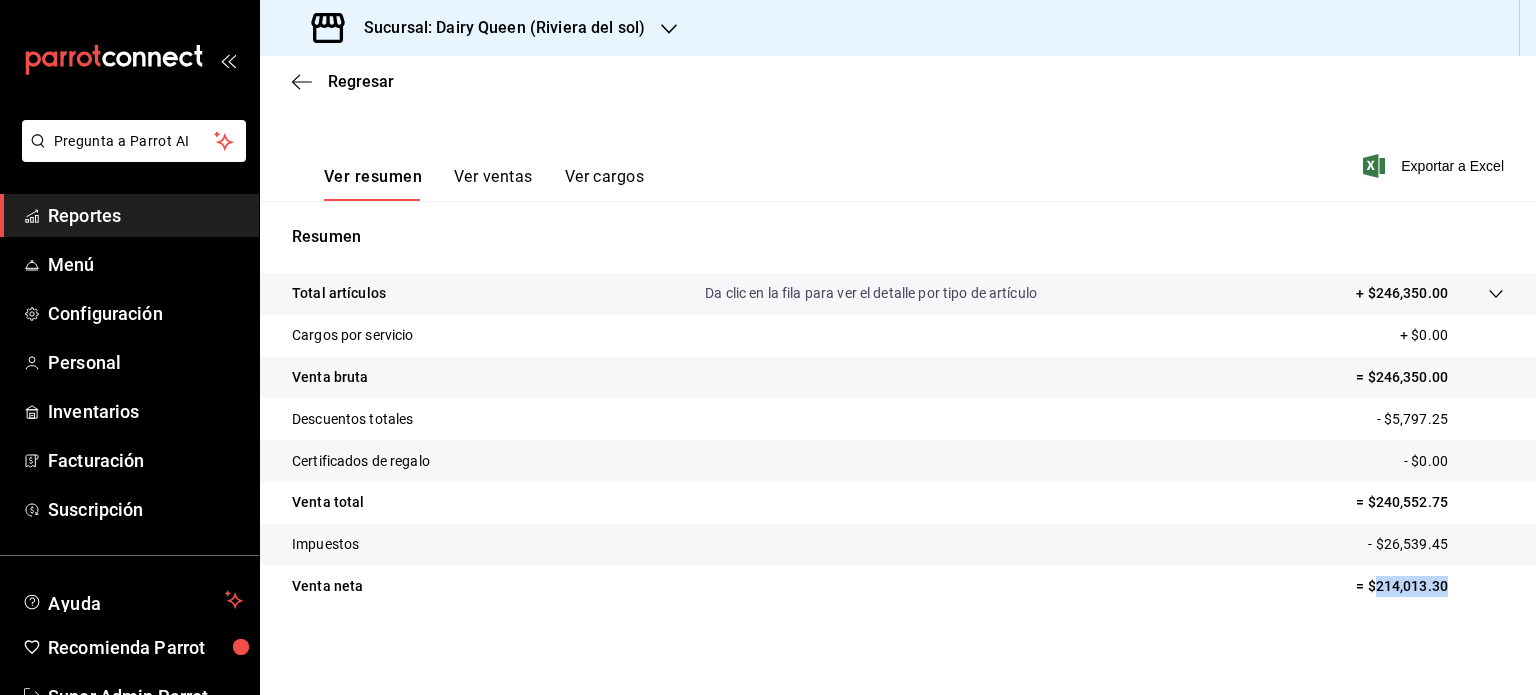 drag, startPoint x: 1429, startPoint y: 579, endPoint x: 1360, endPoint y: 586, distance: 69.354164 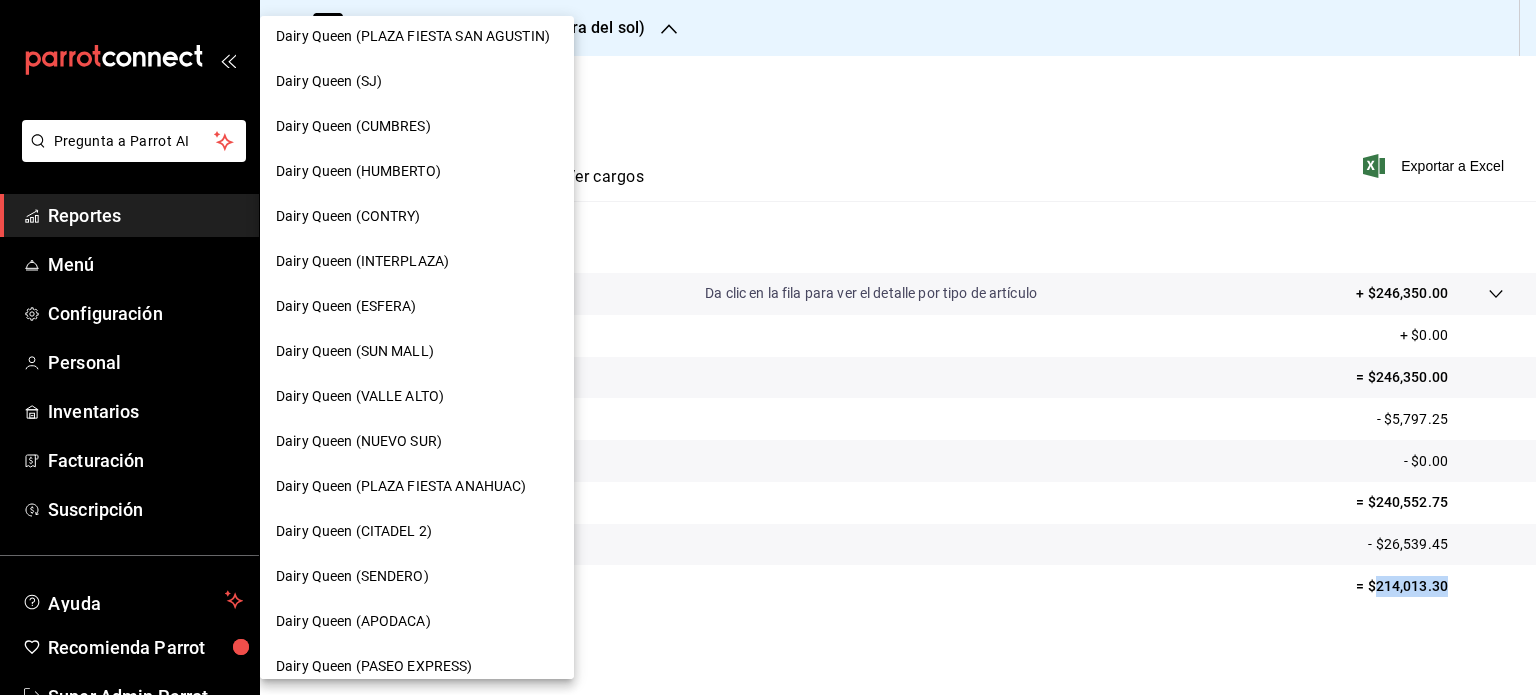 scroll, scrollTop: 200, scrollLeft: 0, axis: vertical 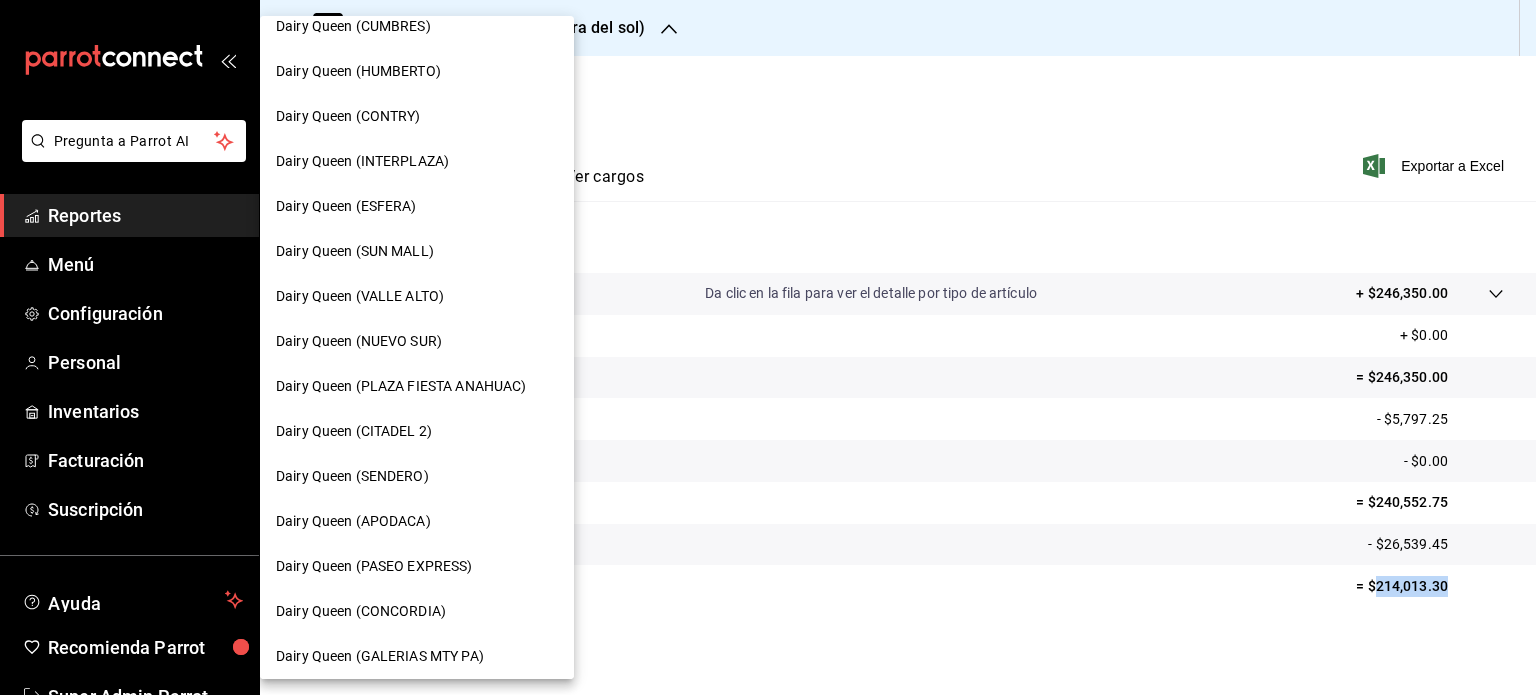 click on "Dairy Queen (CONTRY)" at bounding box center [417, 116] 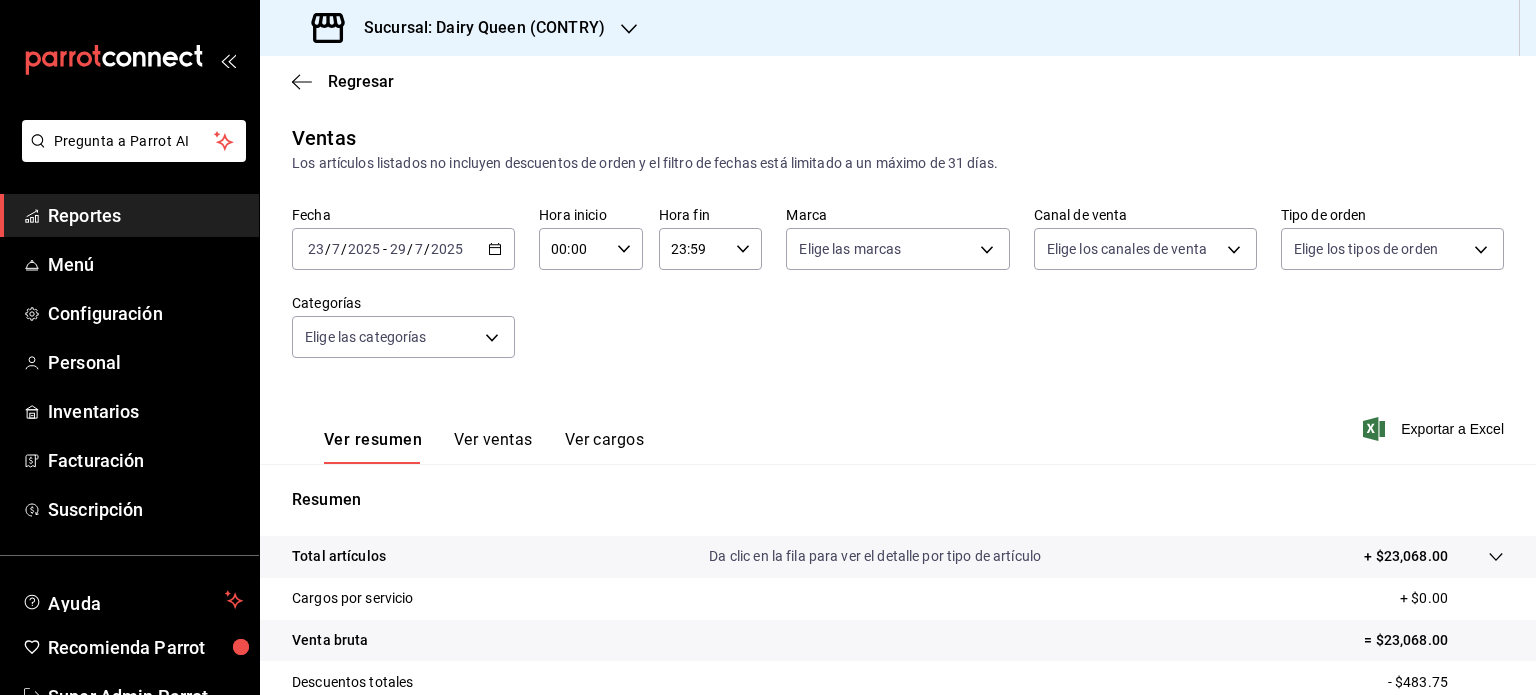 scroll, scrollTop: 263, scrollLeft: 0, axis: vertical 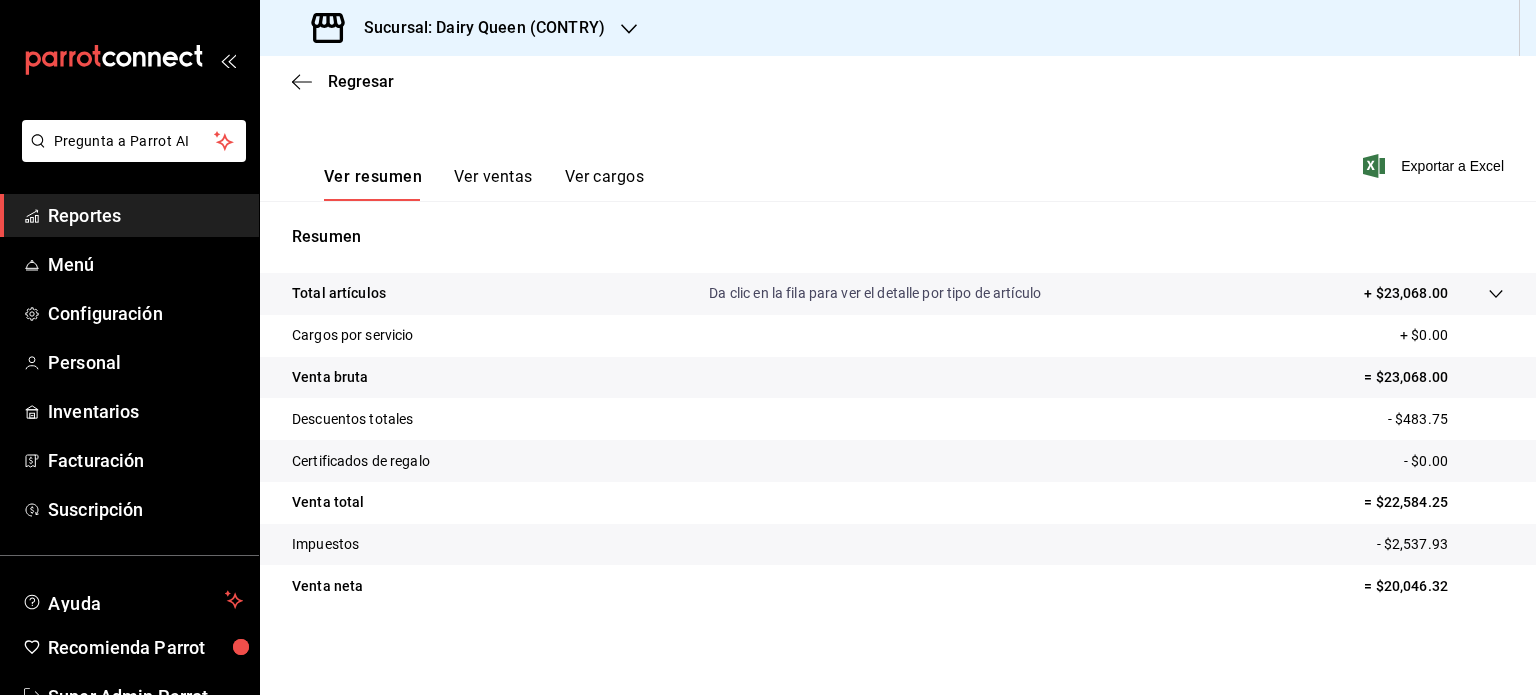 click on "Reportes" at bounding box center [145, 215] 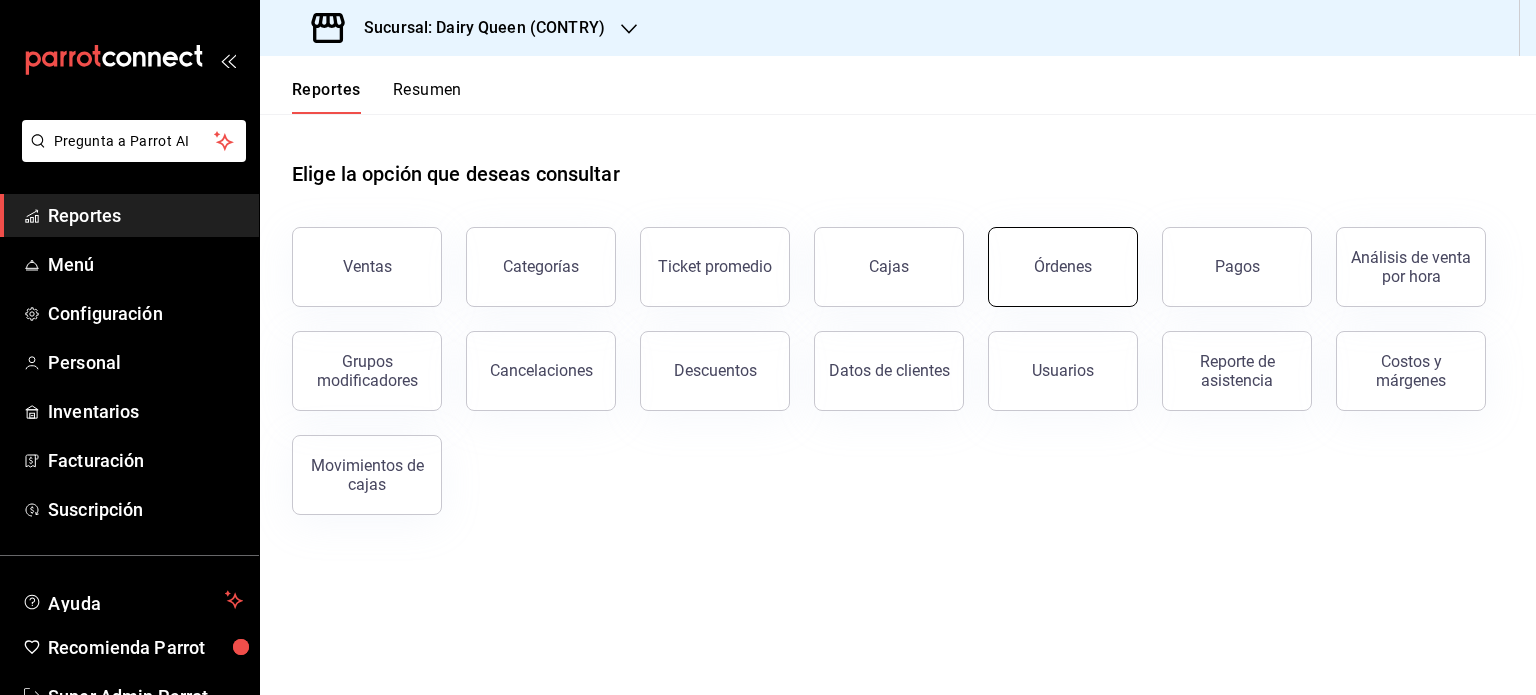 click on "Órdenes" at bounding box center (1063, 267) 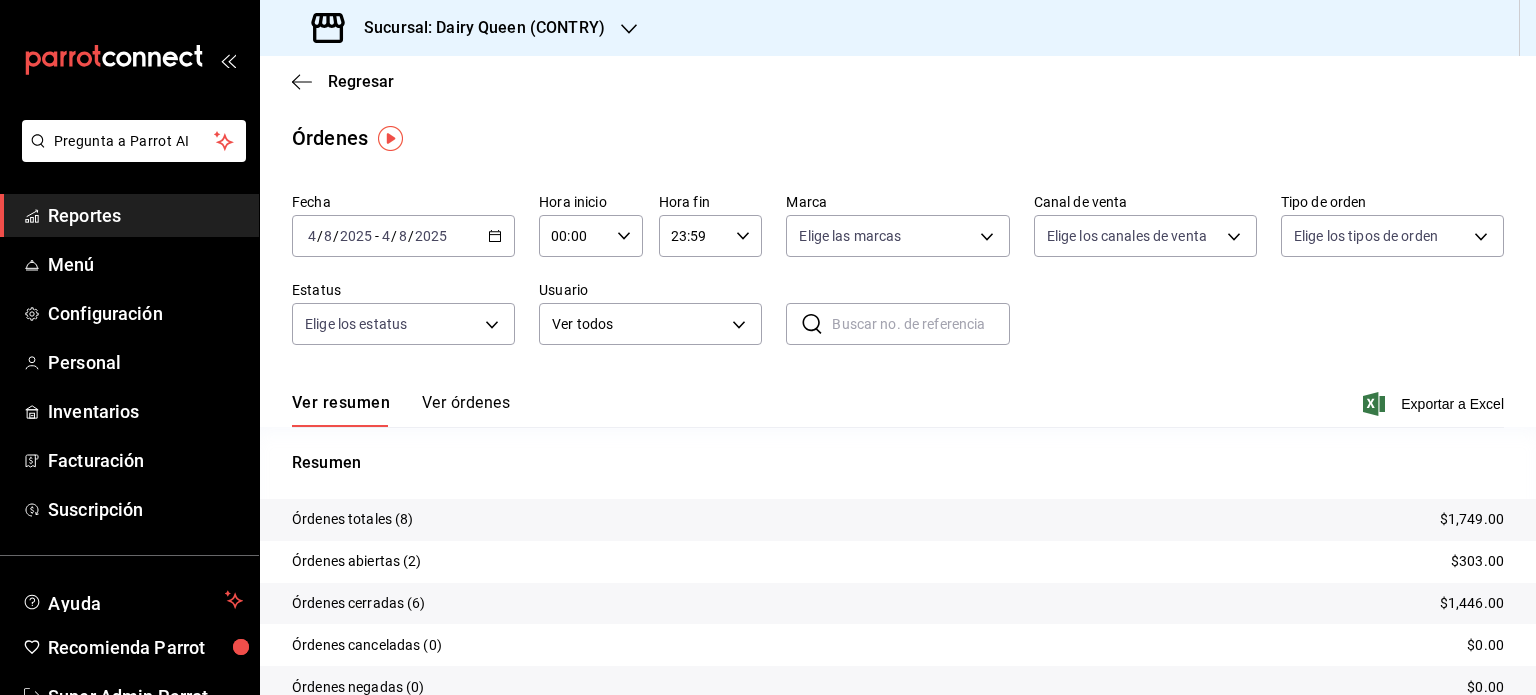 click 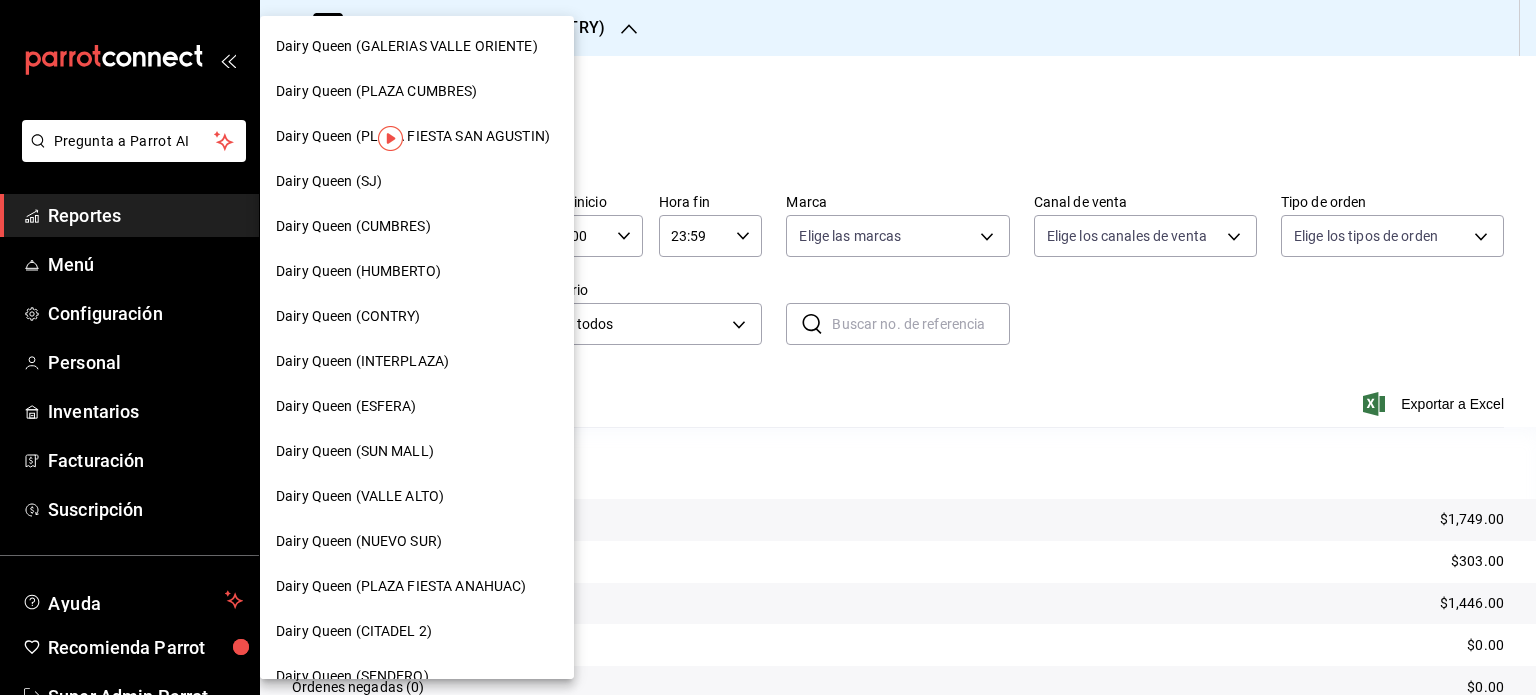 click on "Dairy Queen (GALERIAS VALLE ORIENTE)" at bounding box center (407, 46) 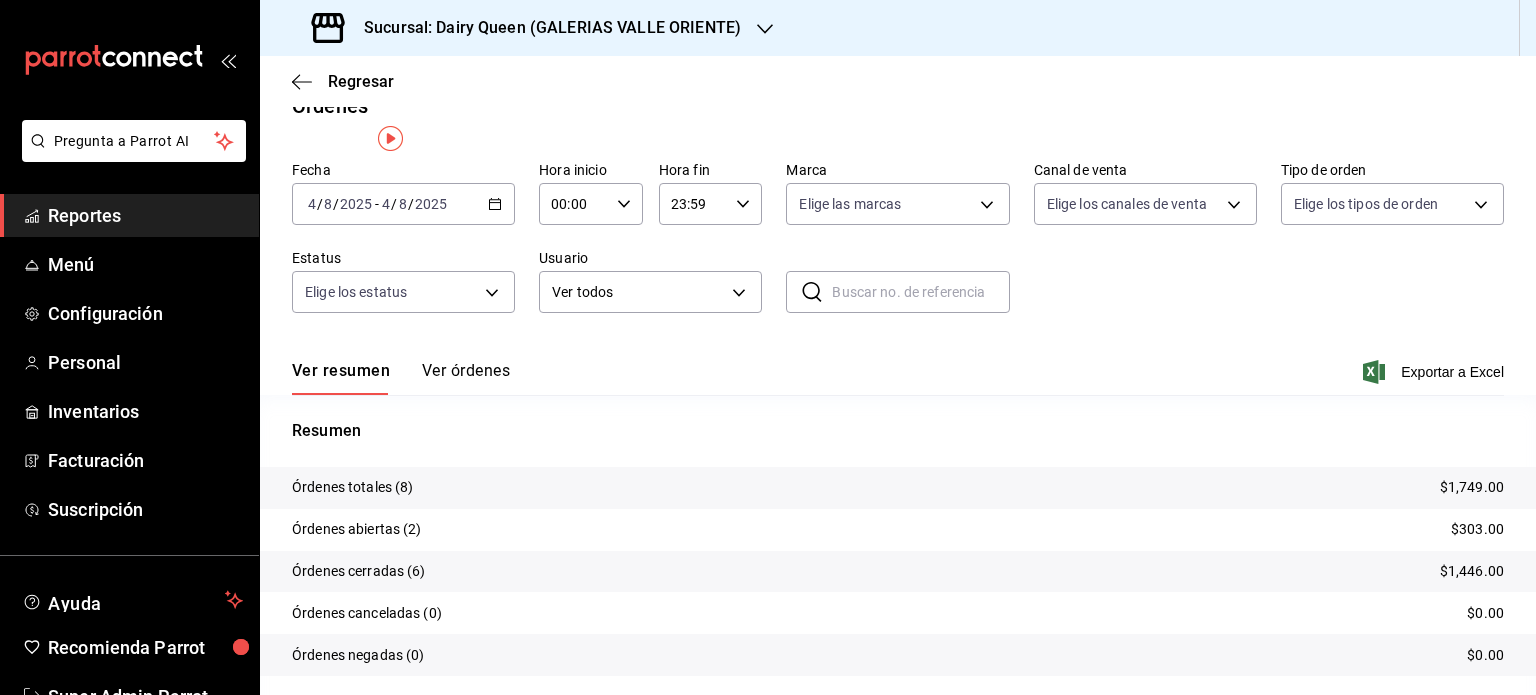 scroll, scrollTop: 0, scrollLeft: 0, axis: both 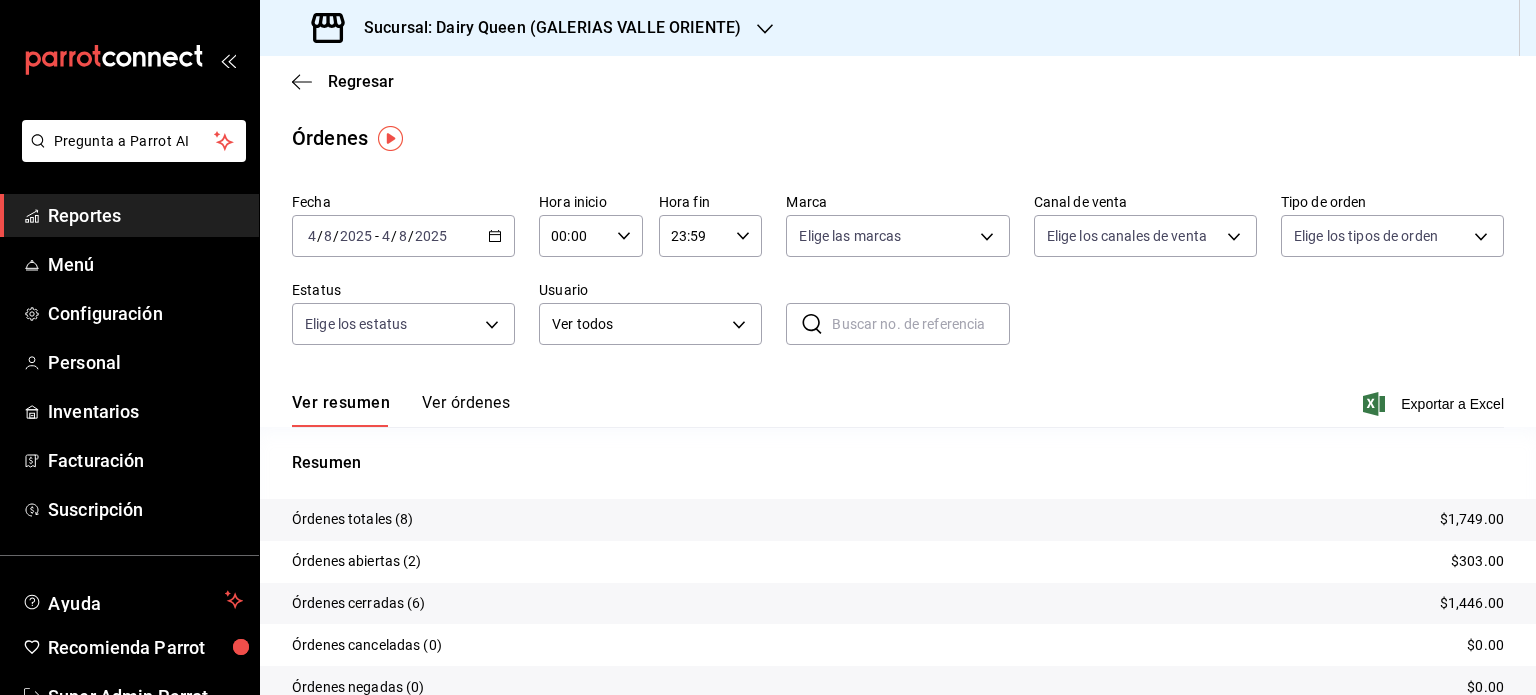 click 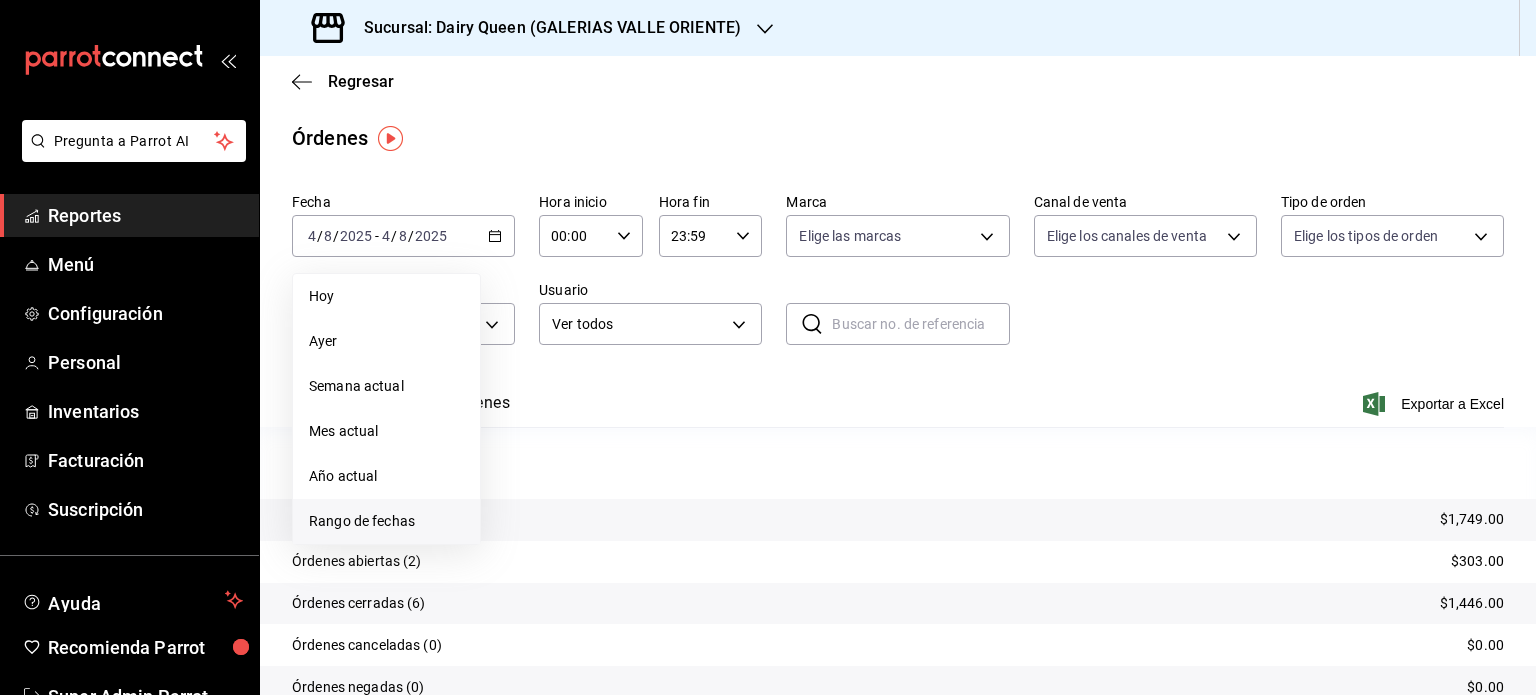 click on "Rango de fechas" at bounding box center (386, 521) 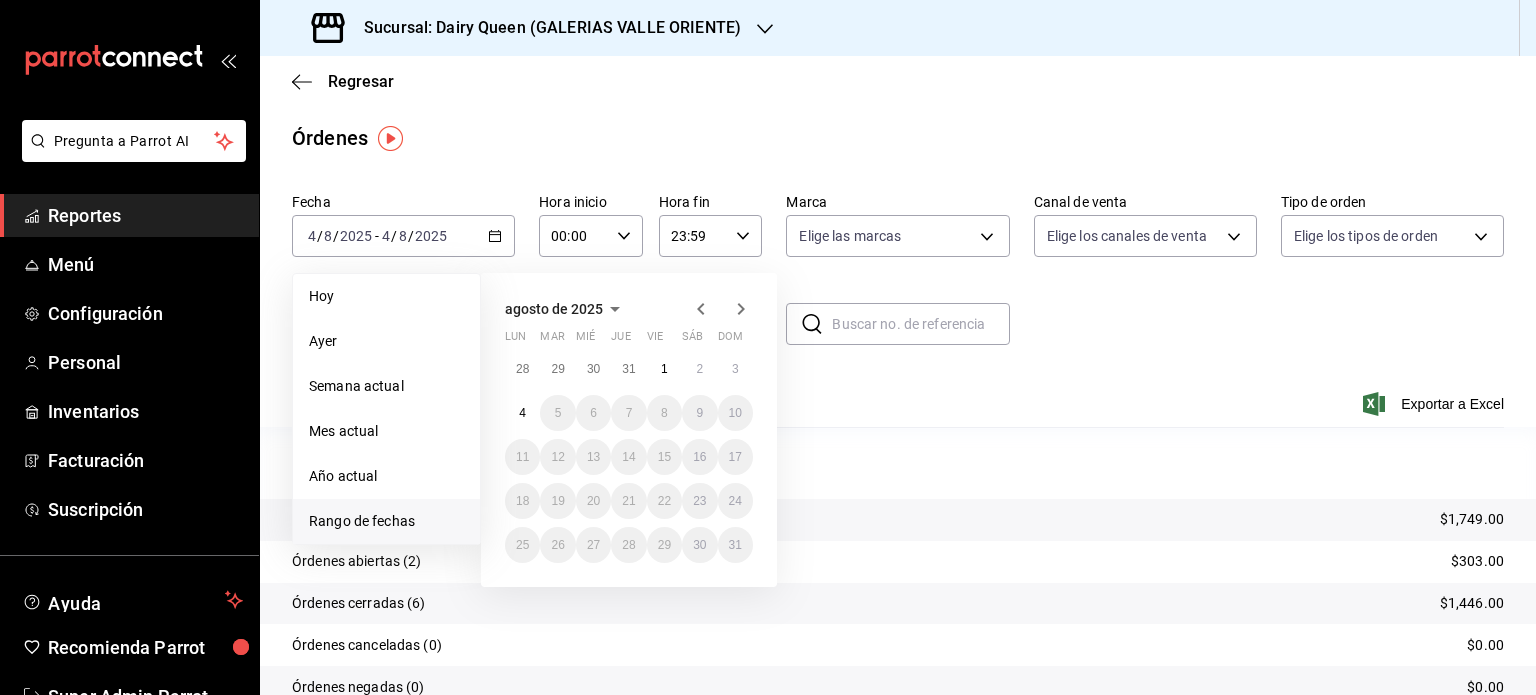 click 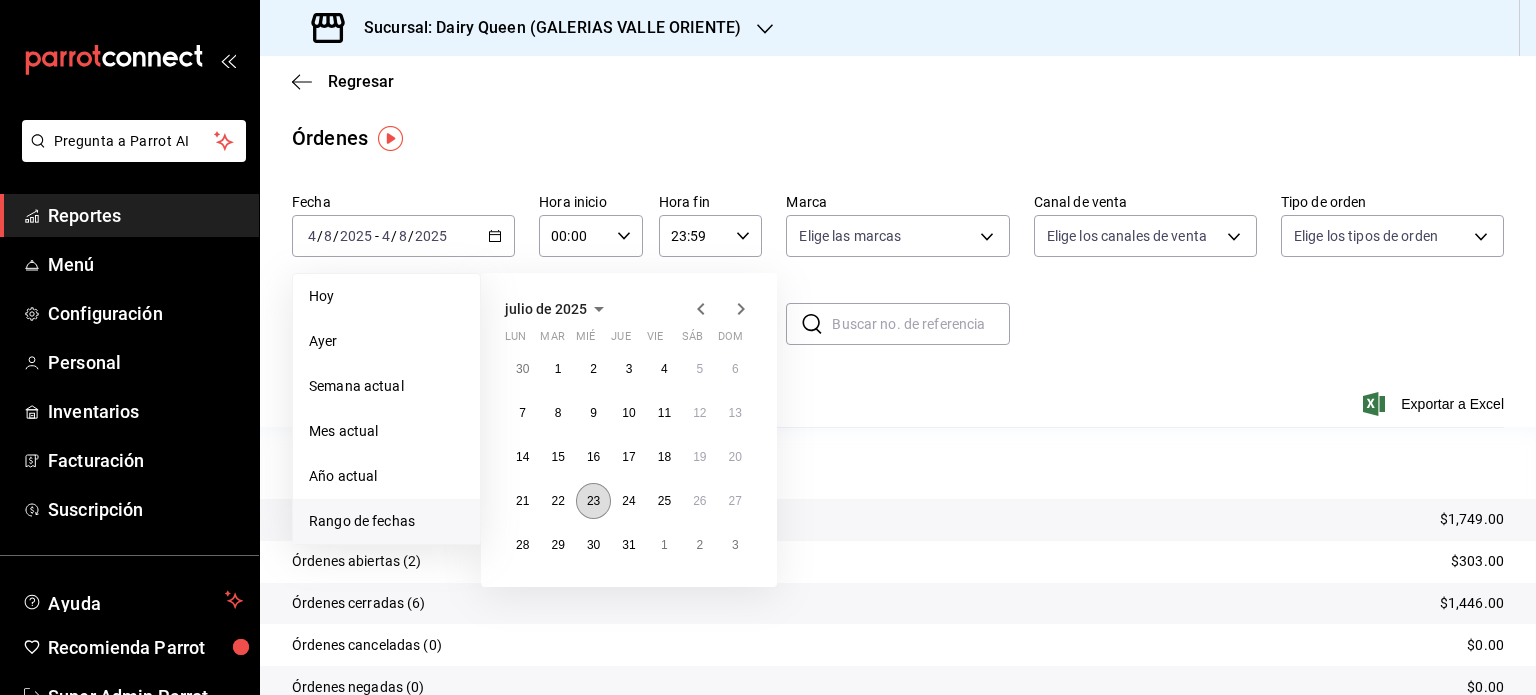 click on "23" at bounding box center (593, 501) 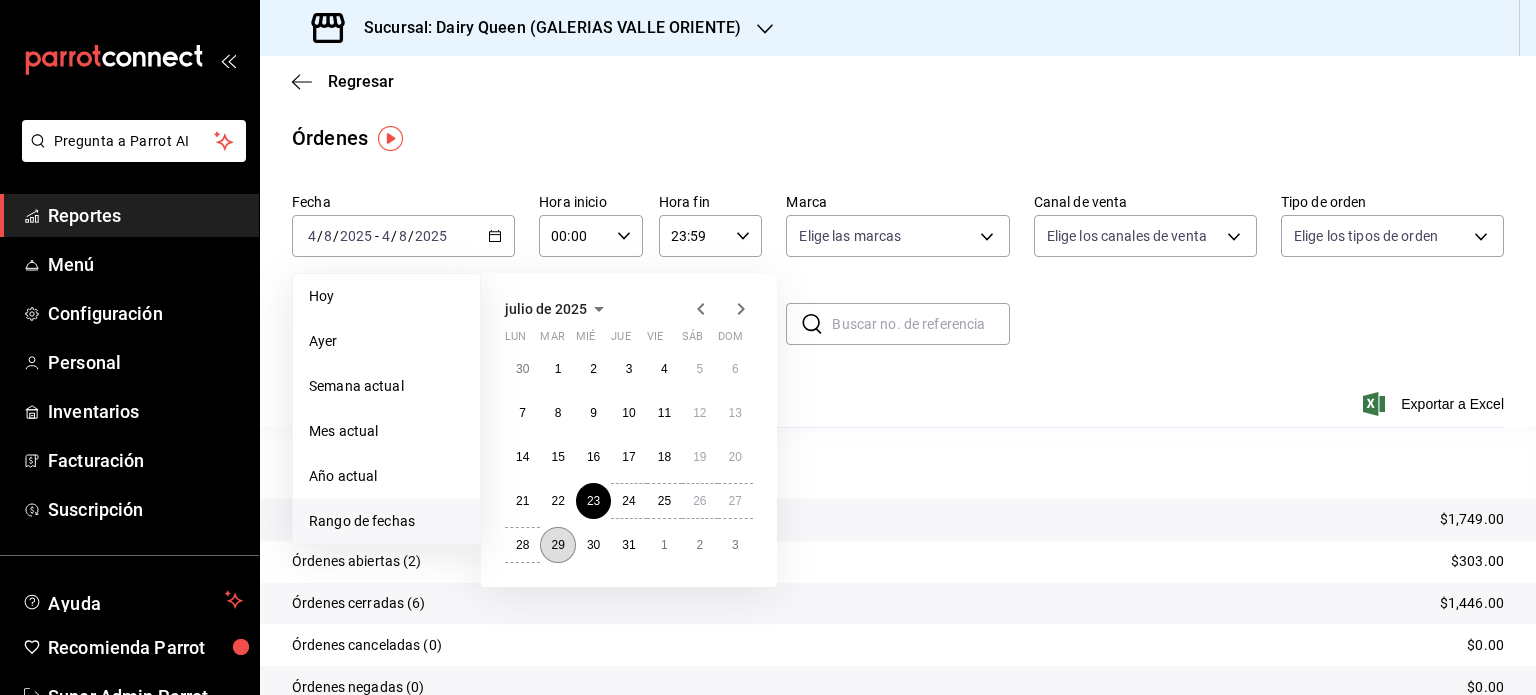 click on "29" at bounding box center [557, 545] 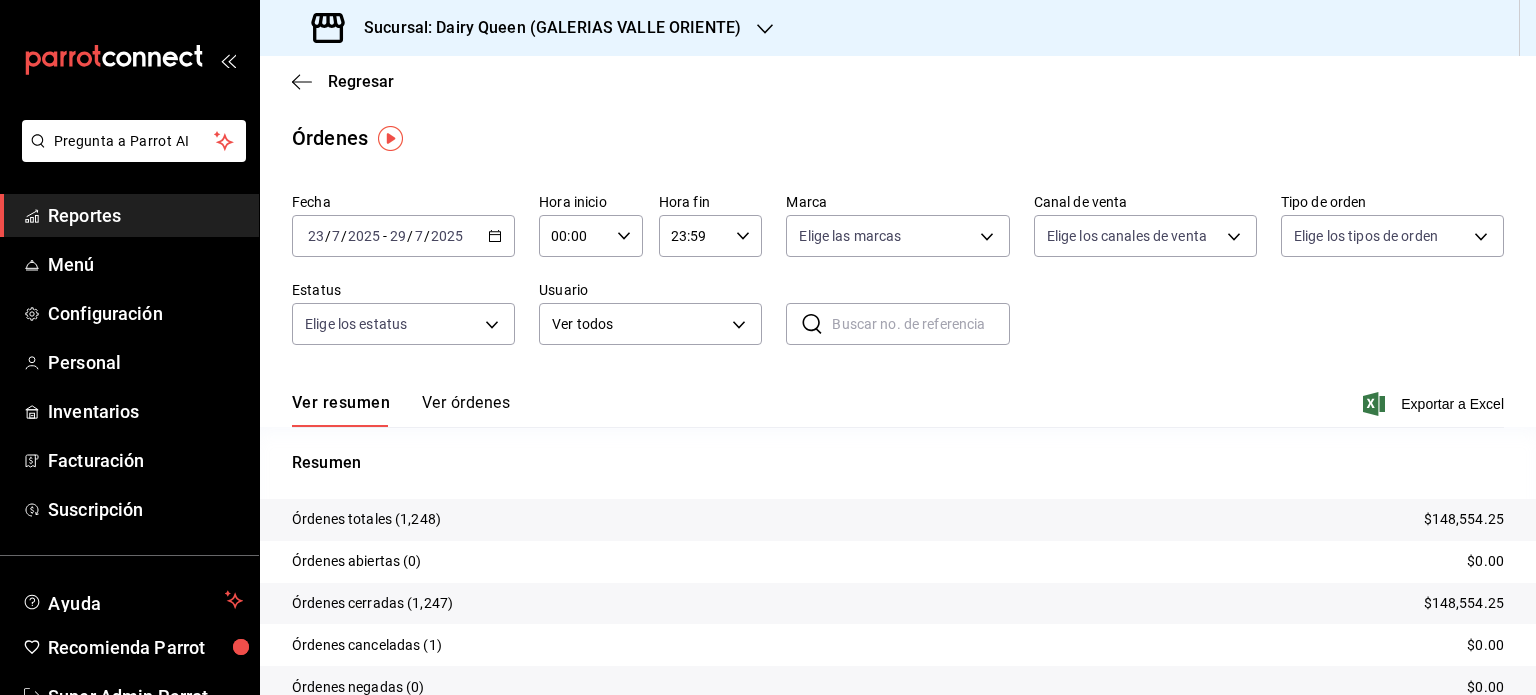 click 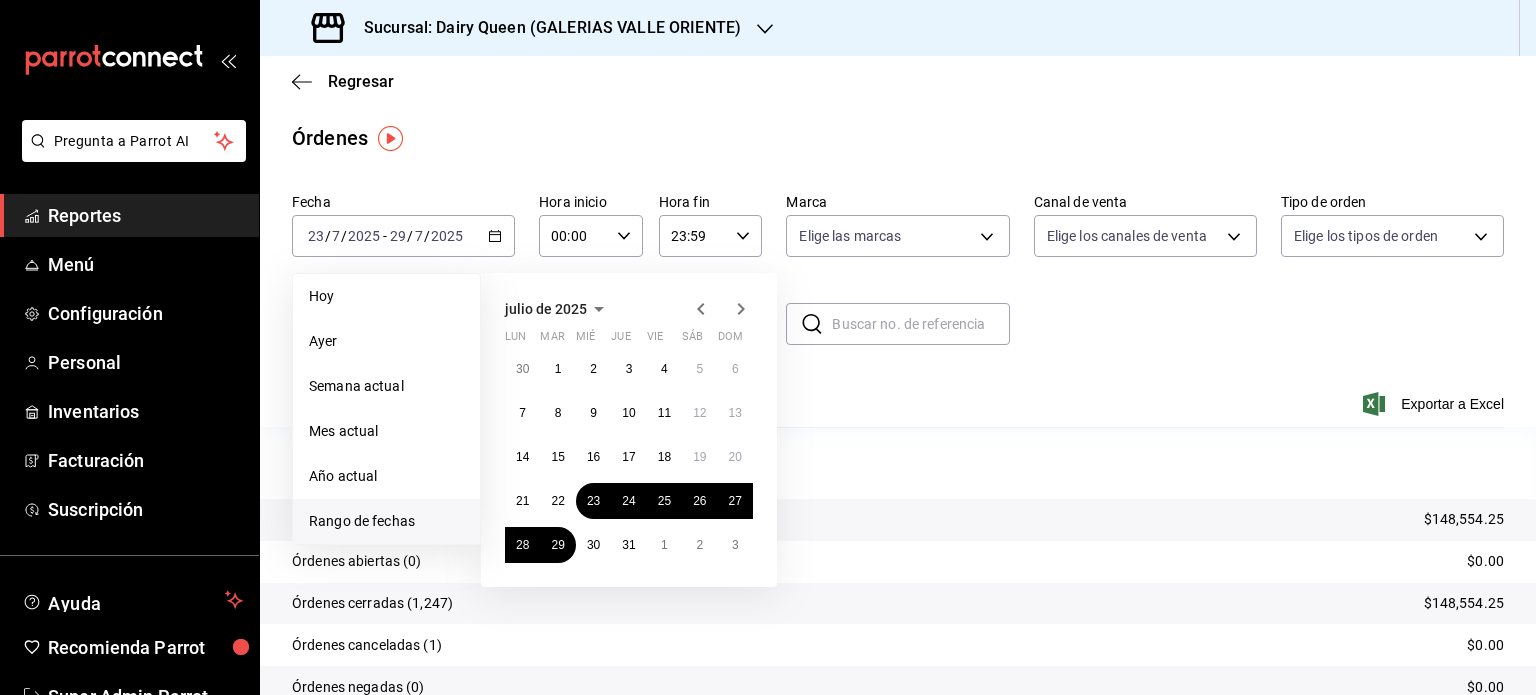 click on "Órdenes" at bounding box center (898, 138) 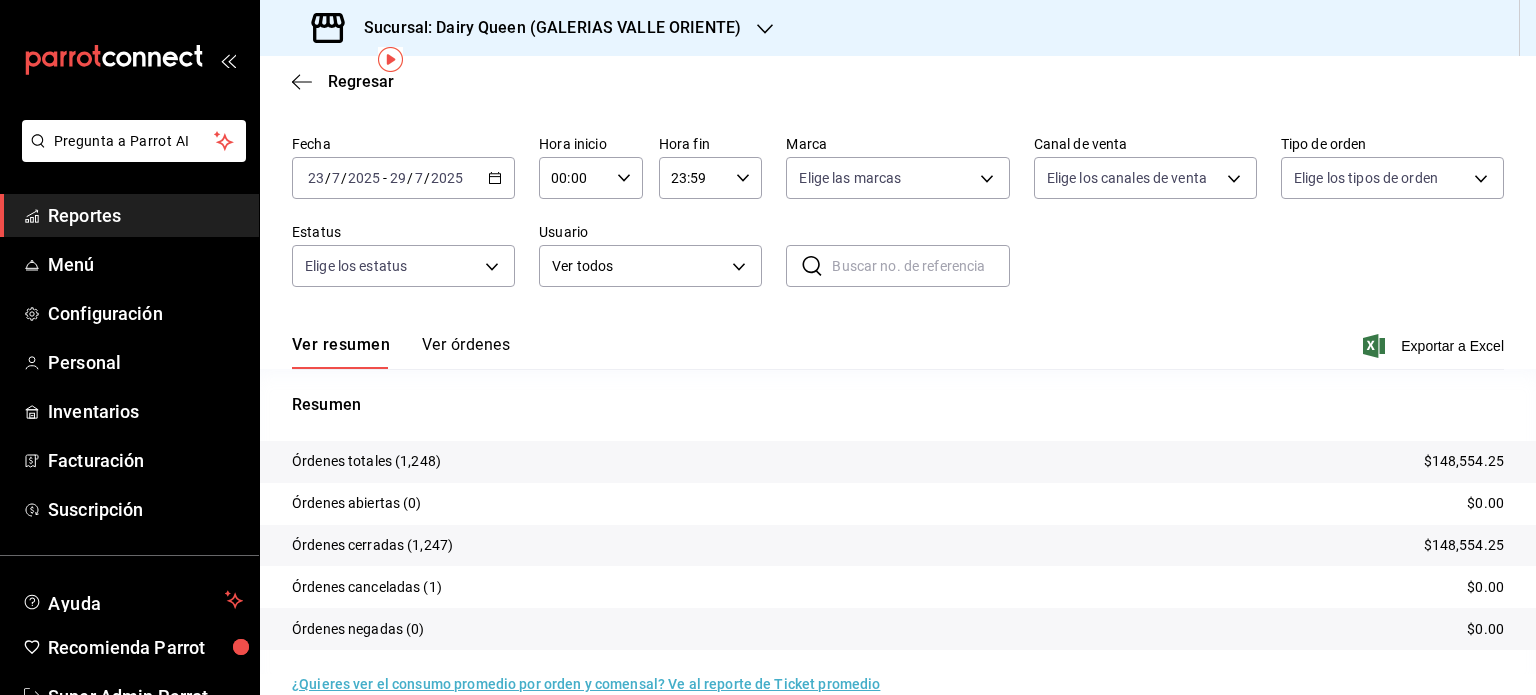 scroll, scrollTop: 90, scrollLeft: 0, axis: vertical 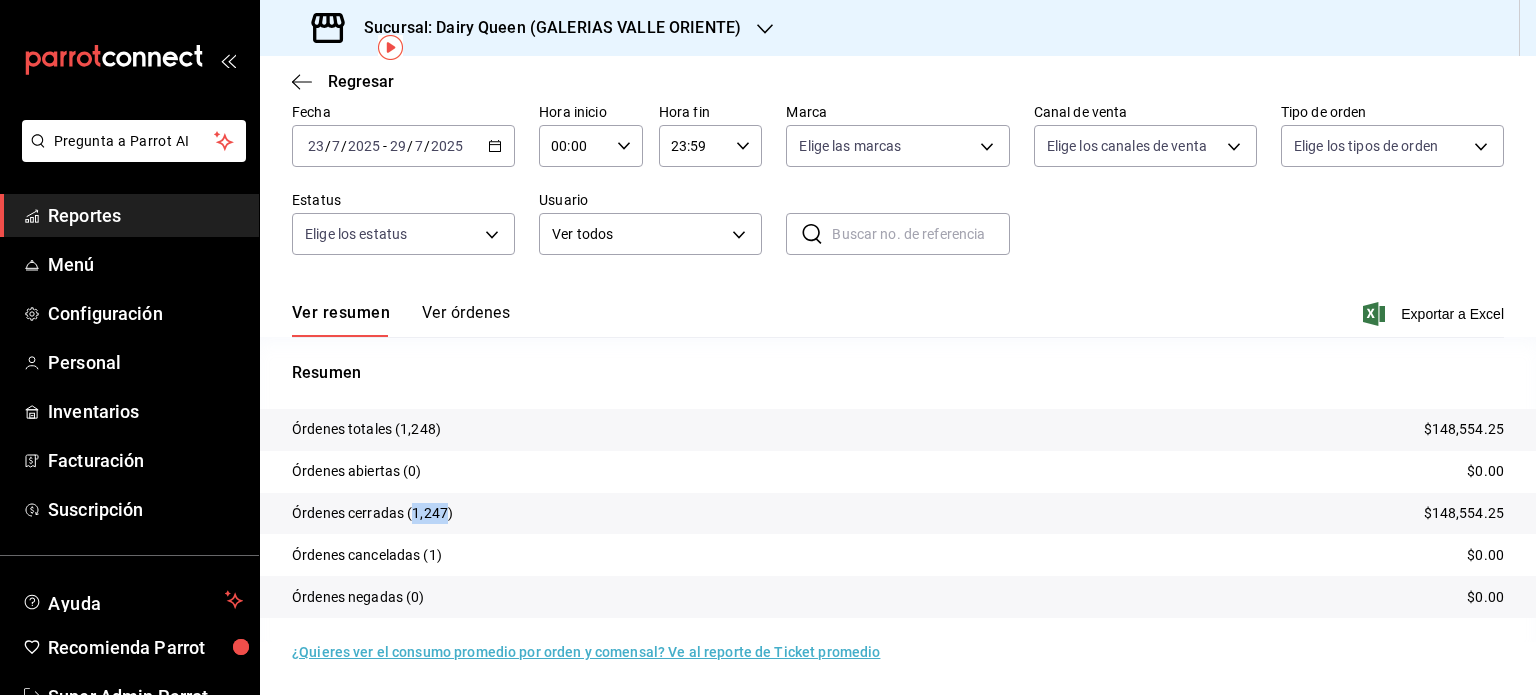 drag, startPoint x: 448, startPoint y: 514, endPoint x: 412, endPoint y: 513, distance: 36.013885 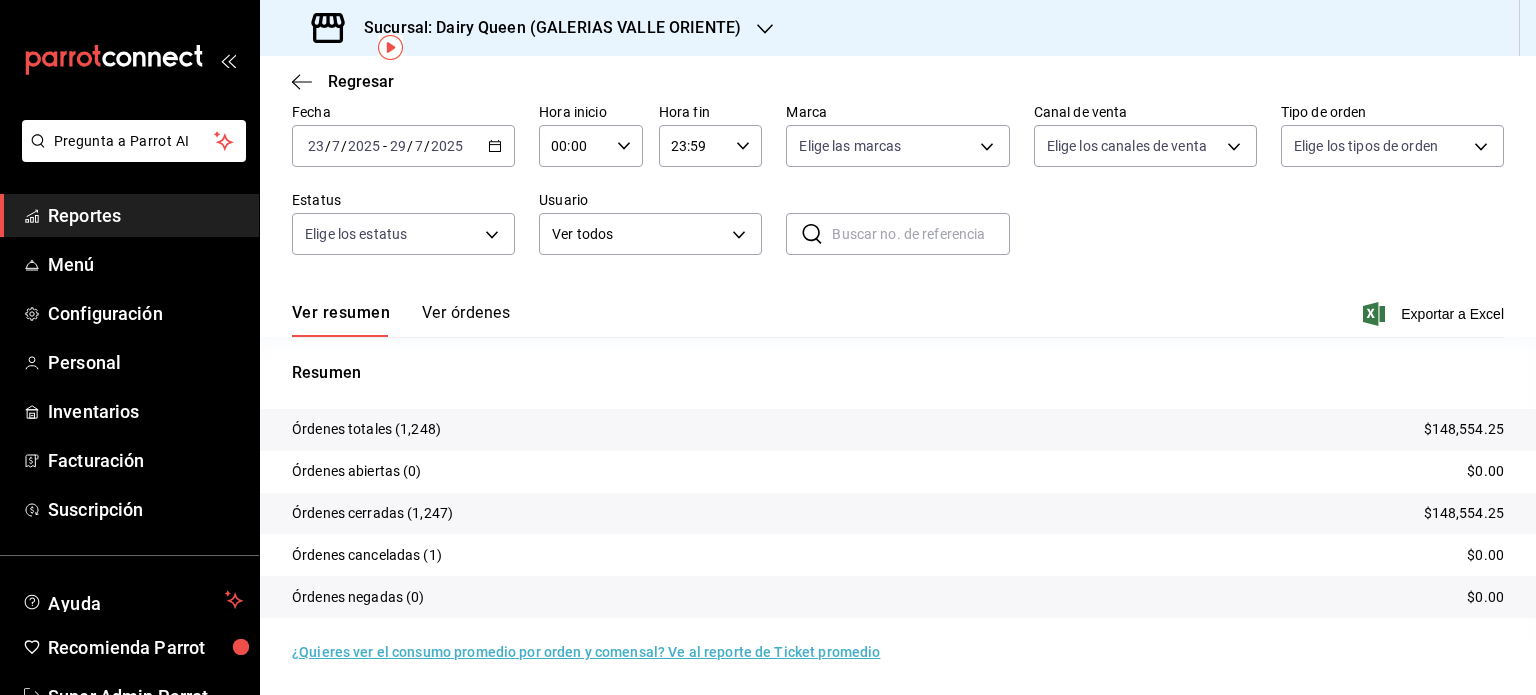 click on "Órdenes abiertas (0) $0.00" at bounding box center [898, 472] 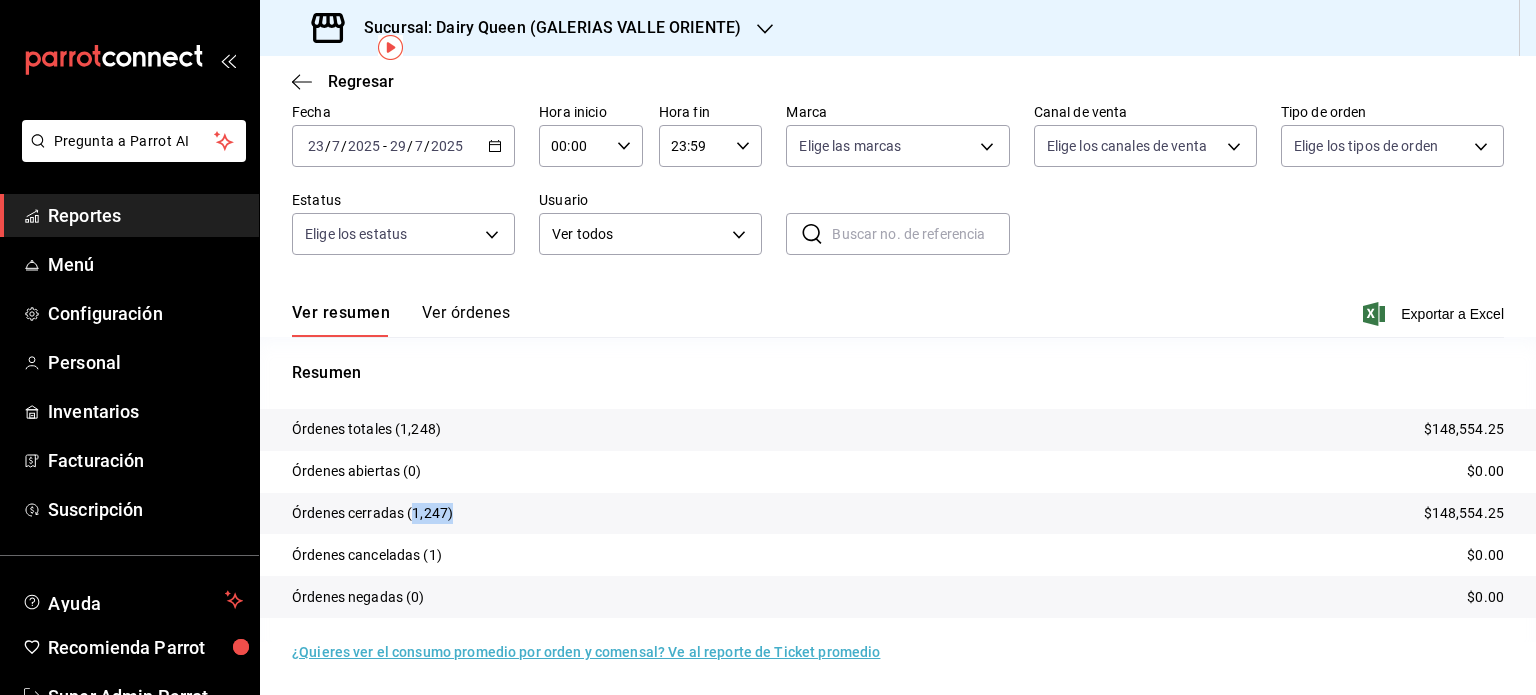 drag, startPoint x: 450, startPoint y: 509, endPoint x: 411, endPoint y: 508, distance: 39.012817 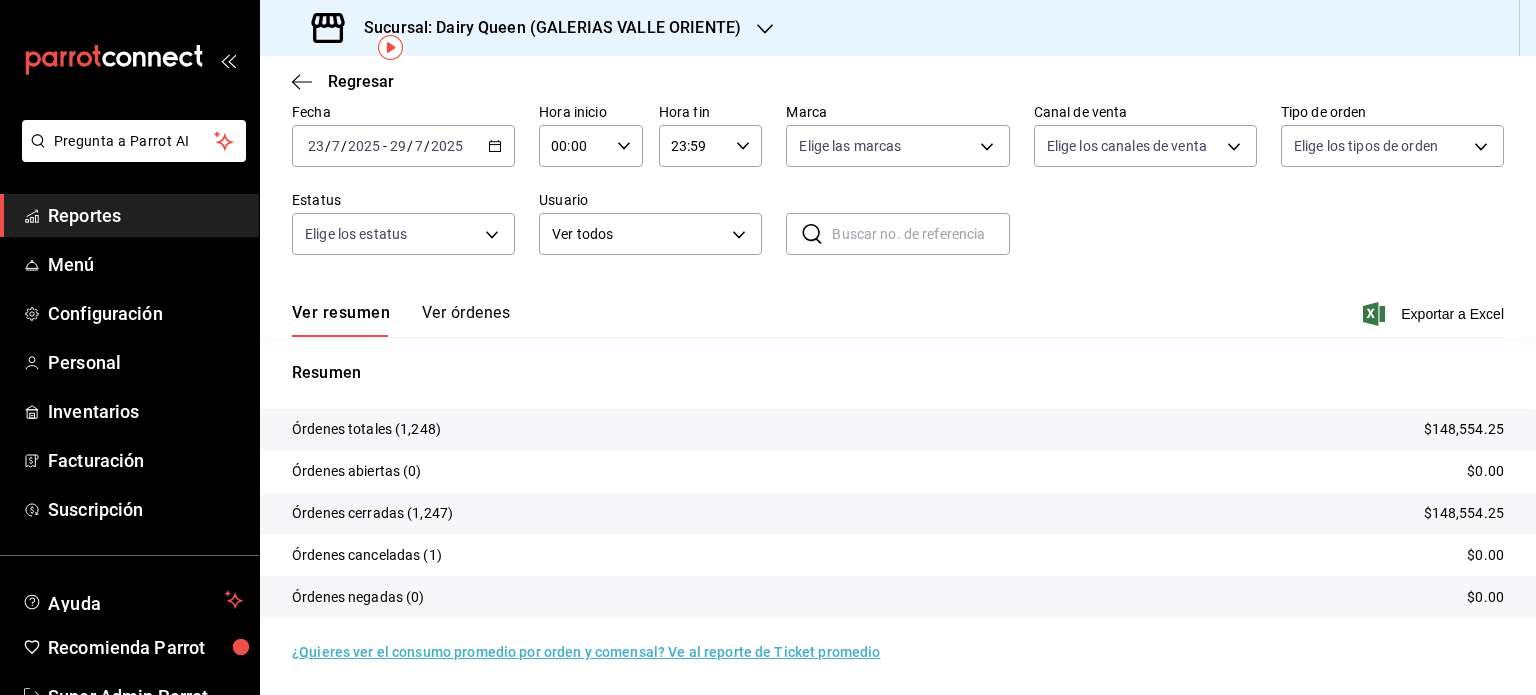 click at bounding box center (765, 28) 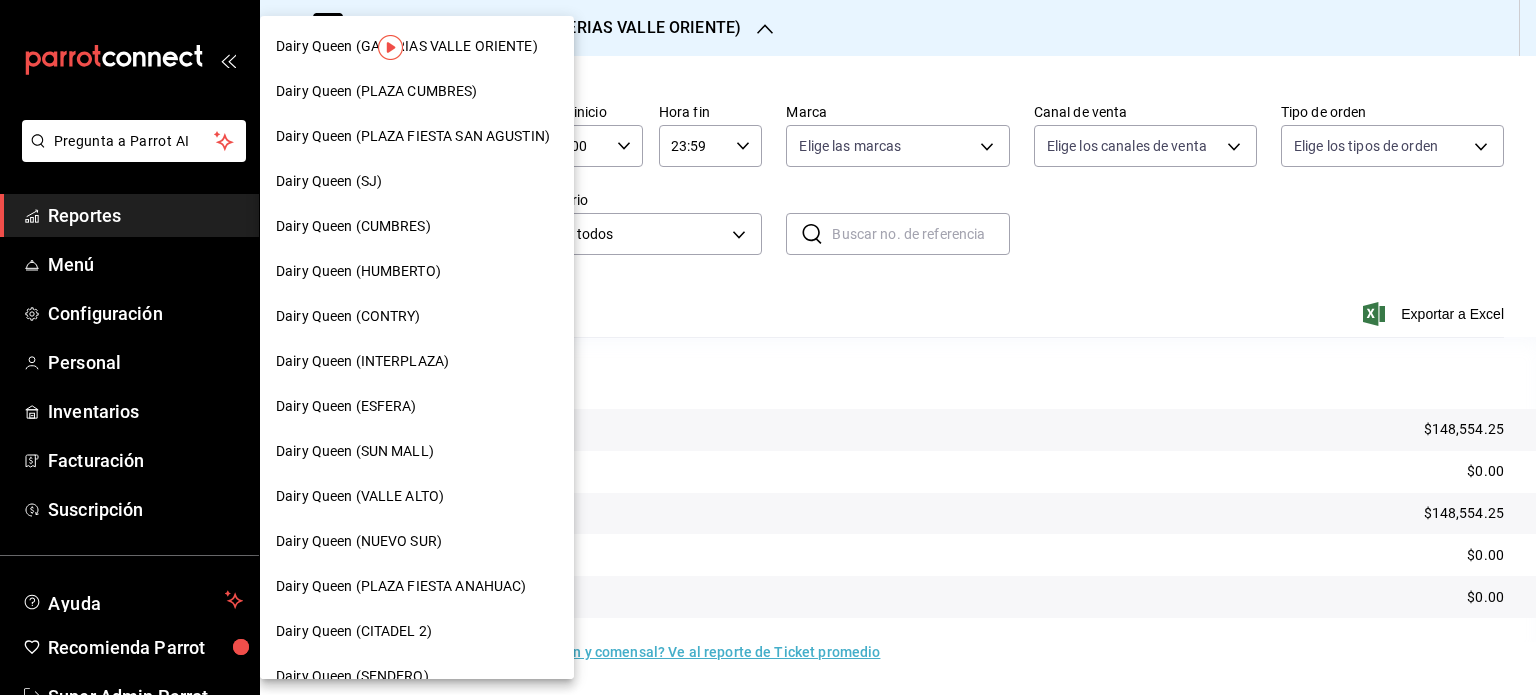 click on "Dairy Queen (PLAZA CUMBRES)" at bounding box center (377, 91) 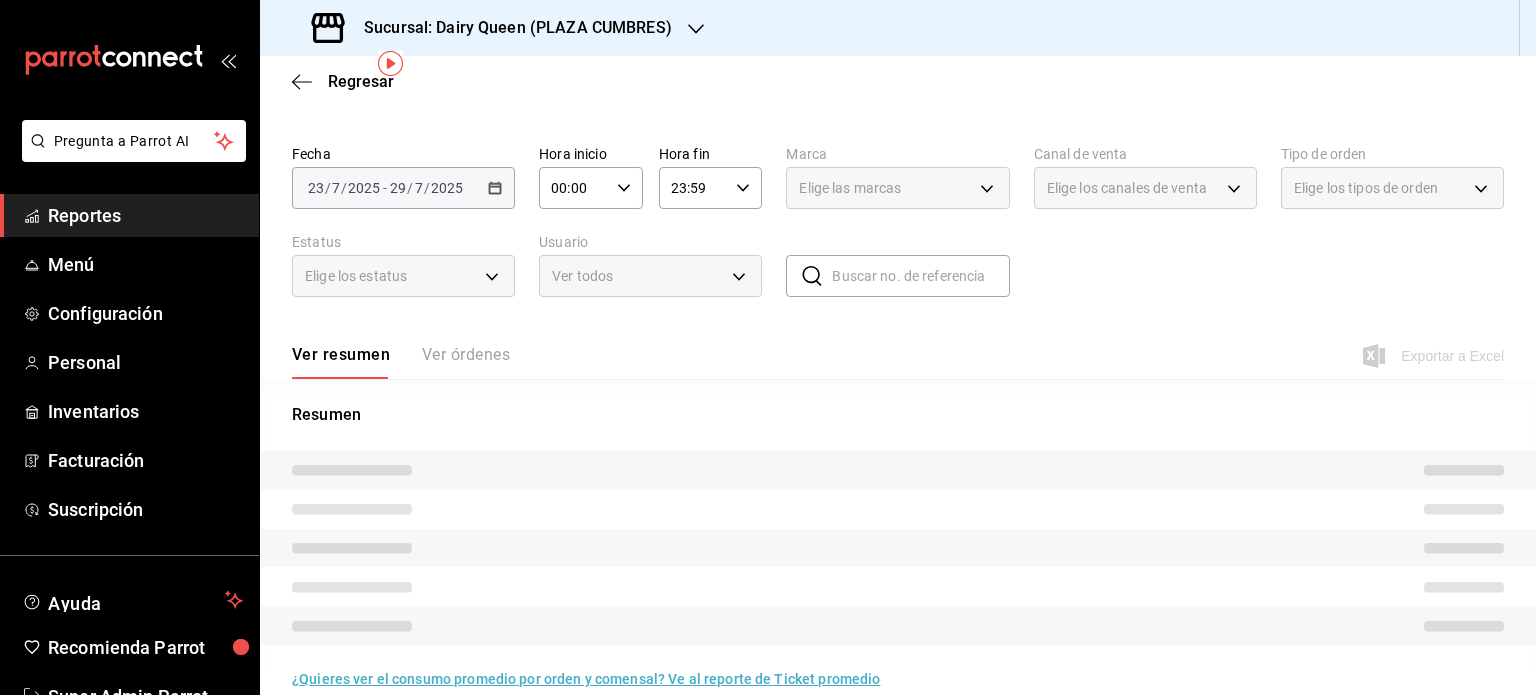 scroll, scrollTop: 75, scrollLeft: 0, axis: vertical 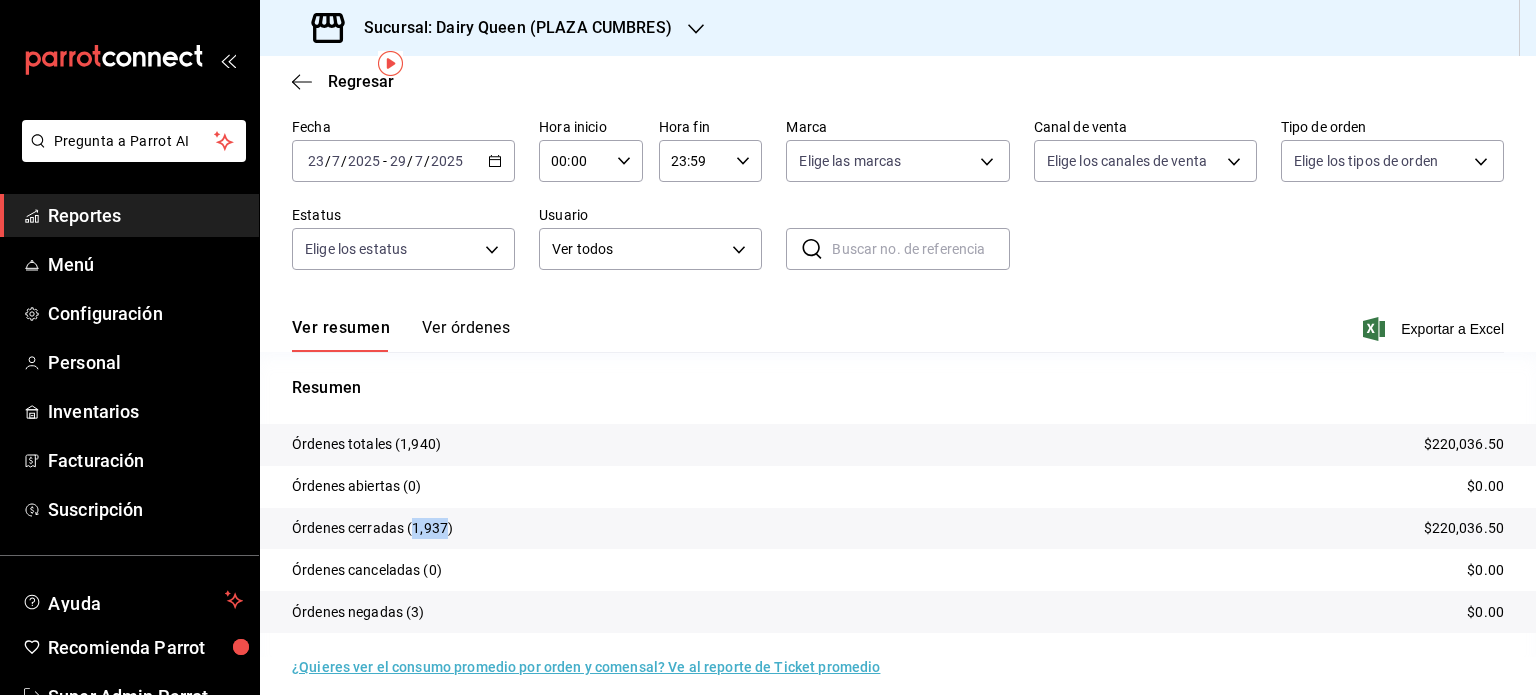 drag, startPoint x: 447, startPoint y: 523, endPoint x: 412, endPoint y: 526, distance: 35.128338 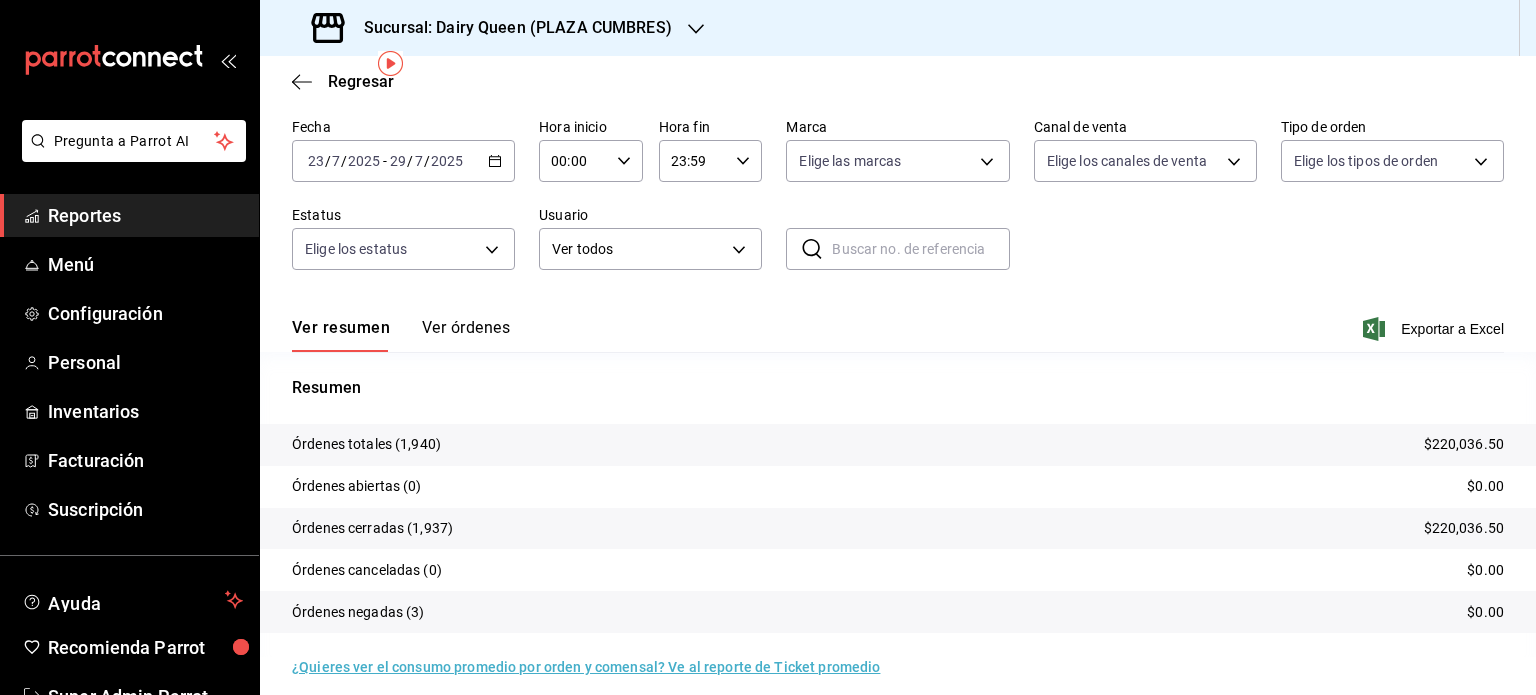 click on "Sucursal: Dairy Queen (PLAZA CUMBRES)" at bounding box center (494, 28) 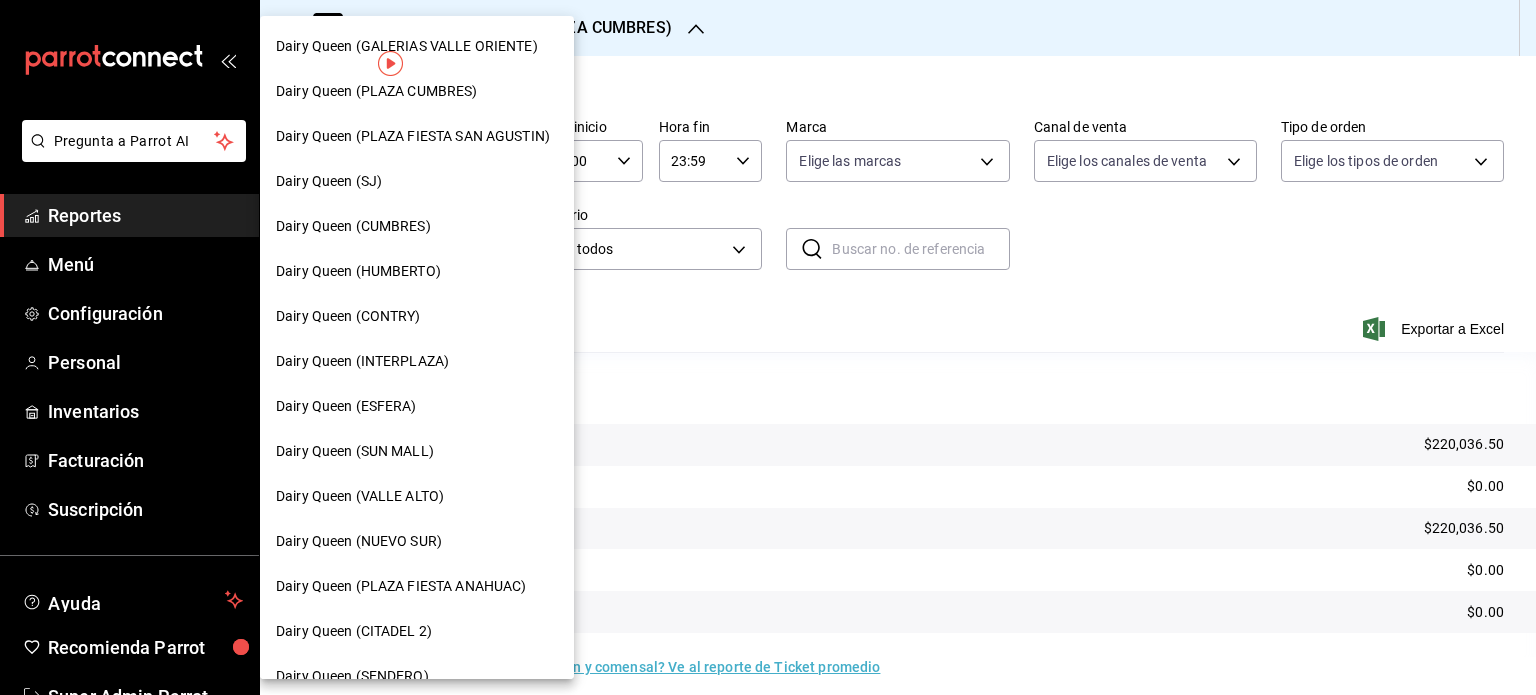 click on "Dairy Queen (PLAZA FIESTA SAN AGUSTIN)" at bounding box center [413, 136] 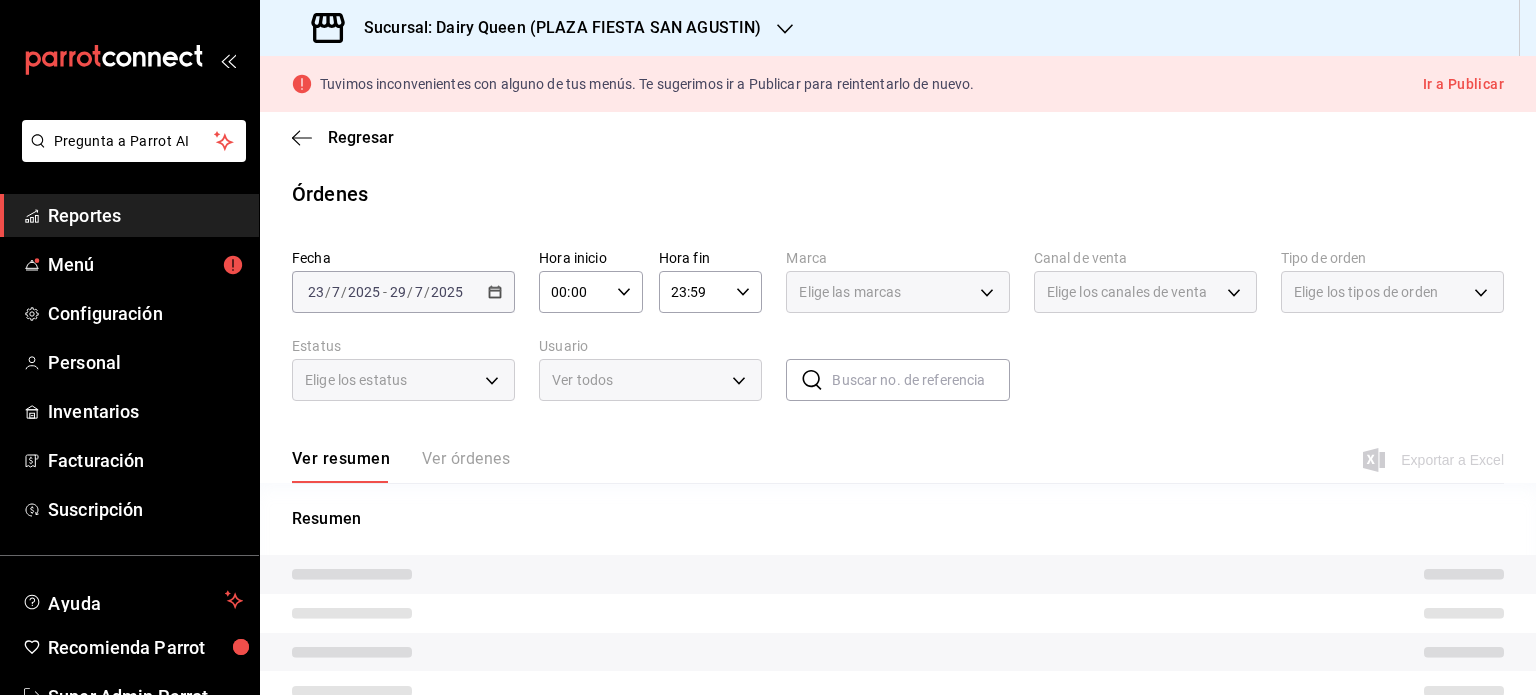 scroll, scrollTop: 131, scrollLeft: 0, axis: vertical 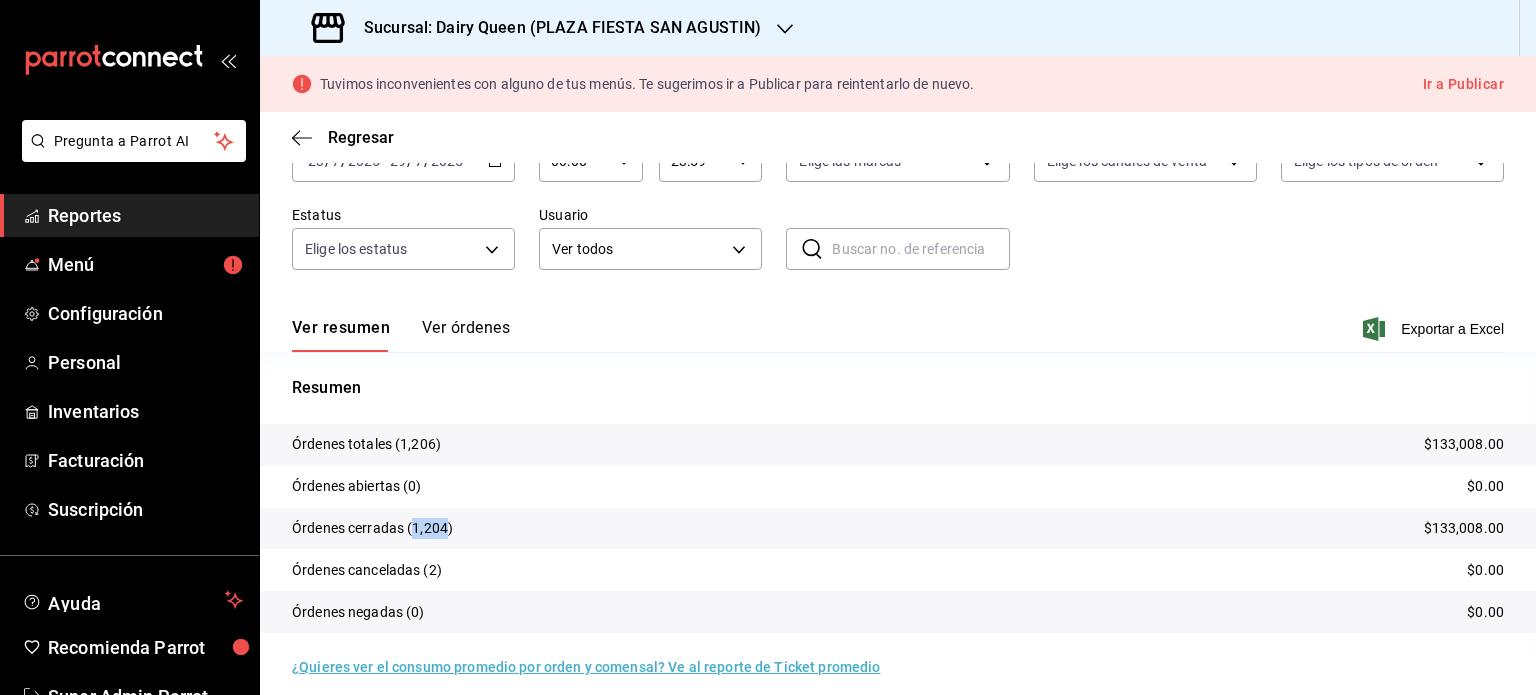 drag, startPoint x: 443, startPoint y: 531, endPoint x: 414, endPoint y: 532, distance: 29.017237 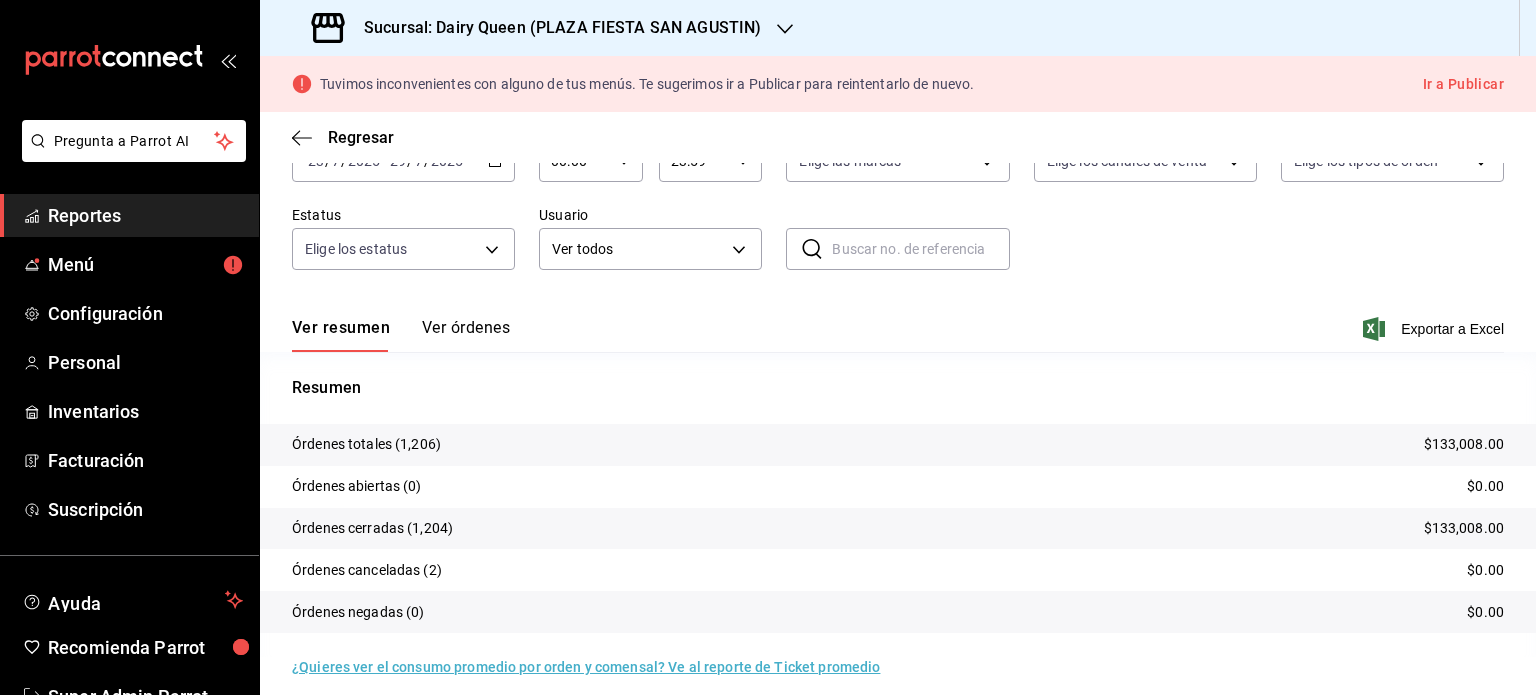 click on "Sucursal: Dairy Queen (PLAZA FIESTA SAN AGUSTIN)" at bounding box center (538, 28) 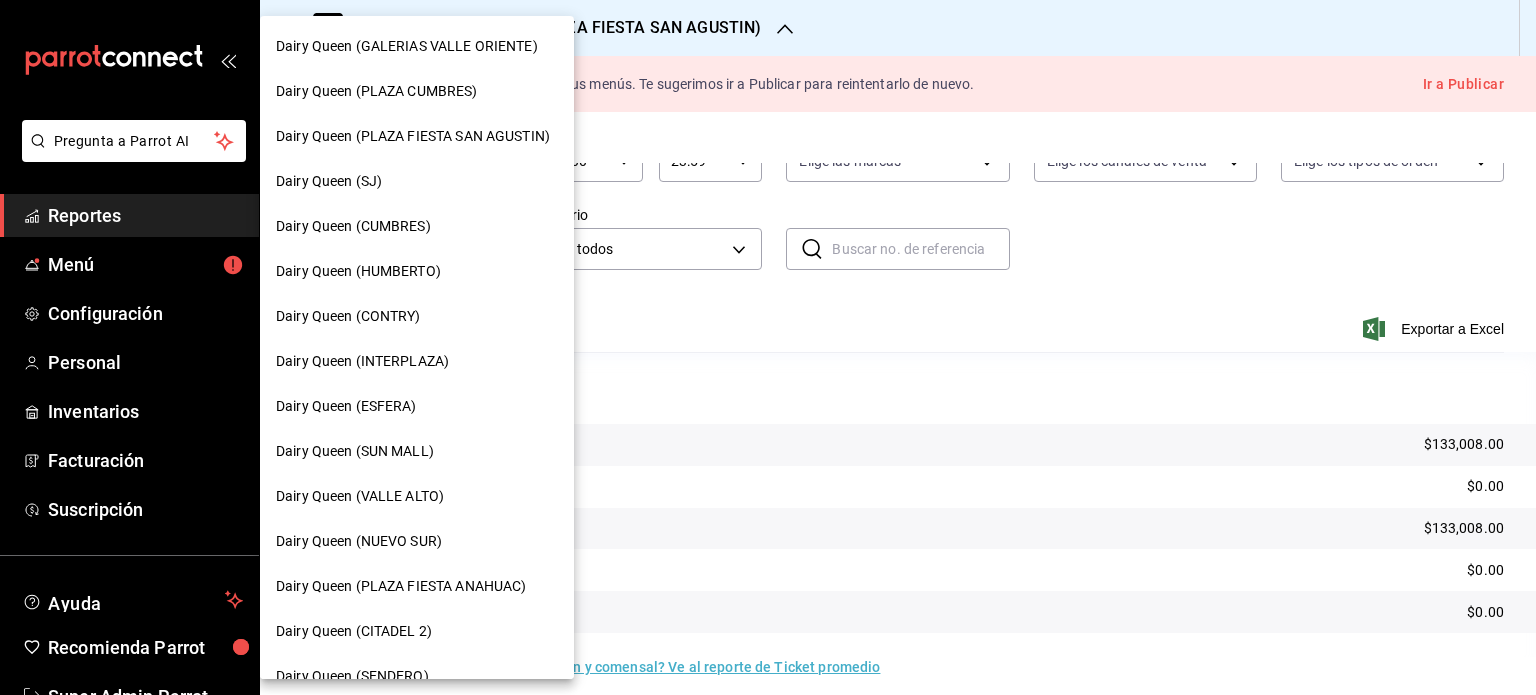 click on "Dairy Queen (SJ)" at bounding box center [417, 181] 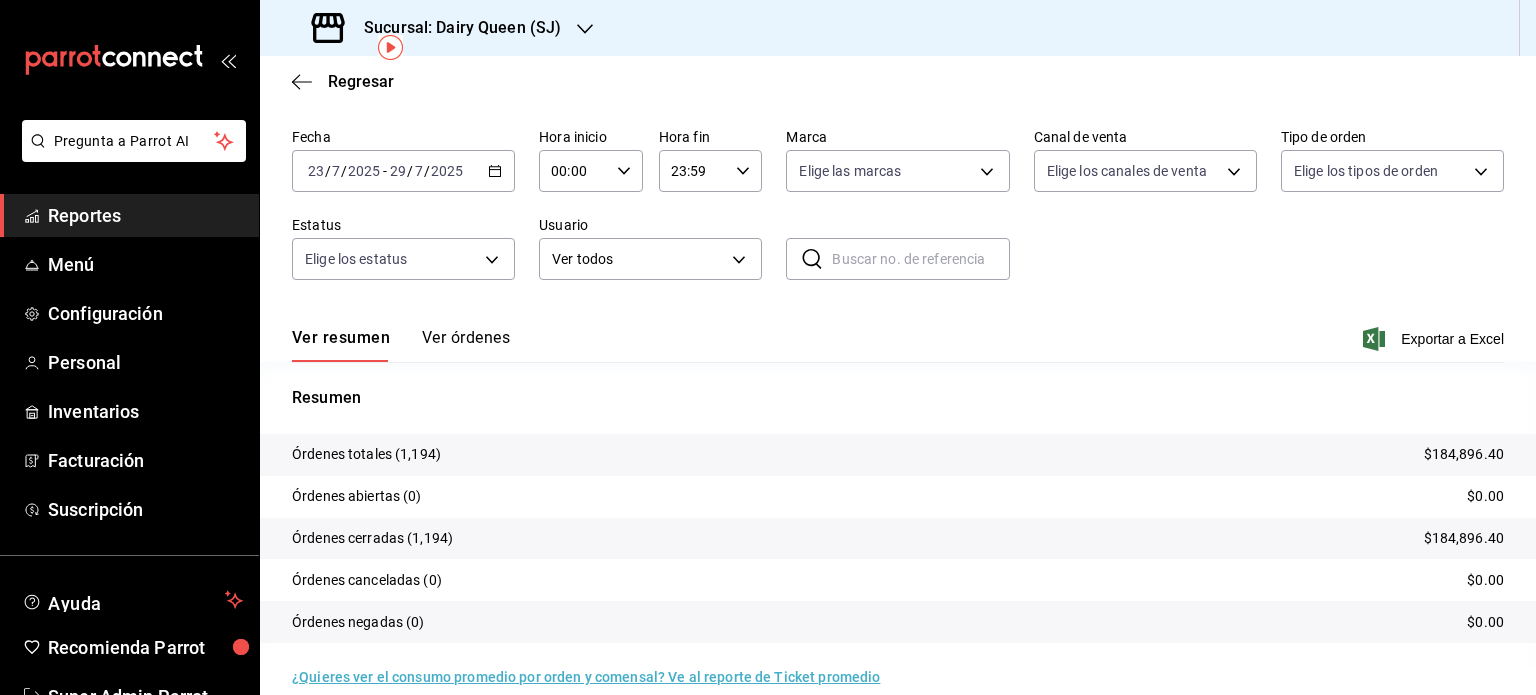 scroll, scrollTop: 90, scrollLeft: 0, axis: vertical 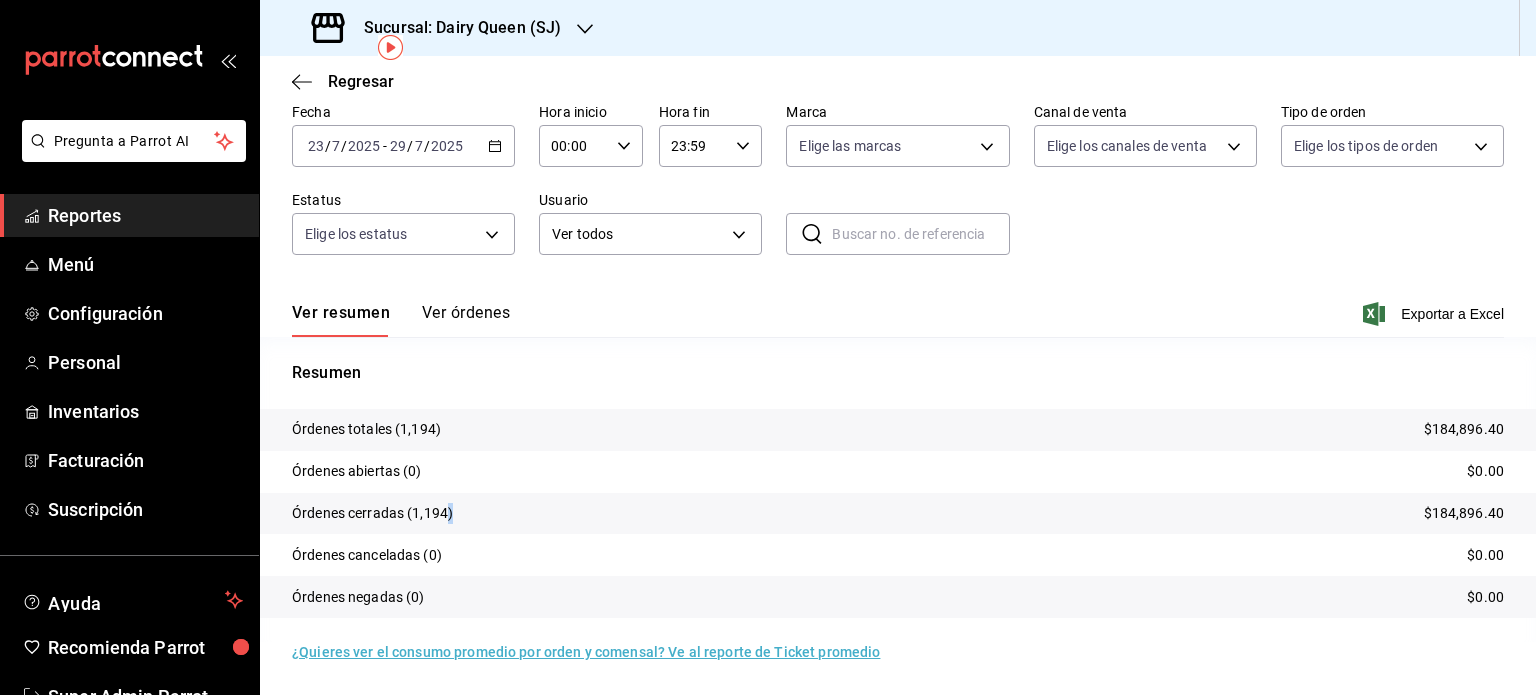 click on "Órdenes cerradas (1,194) $184,896.40" at bounding box center [898, 514] 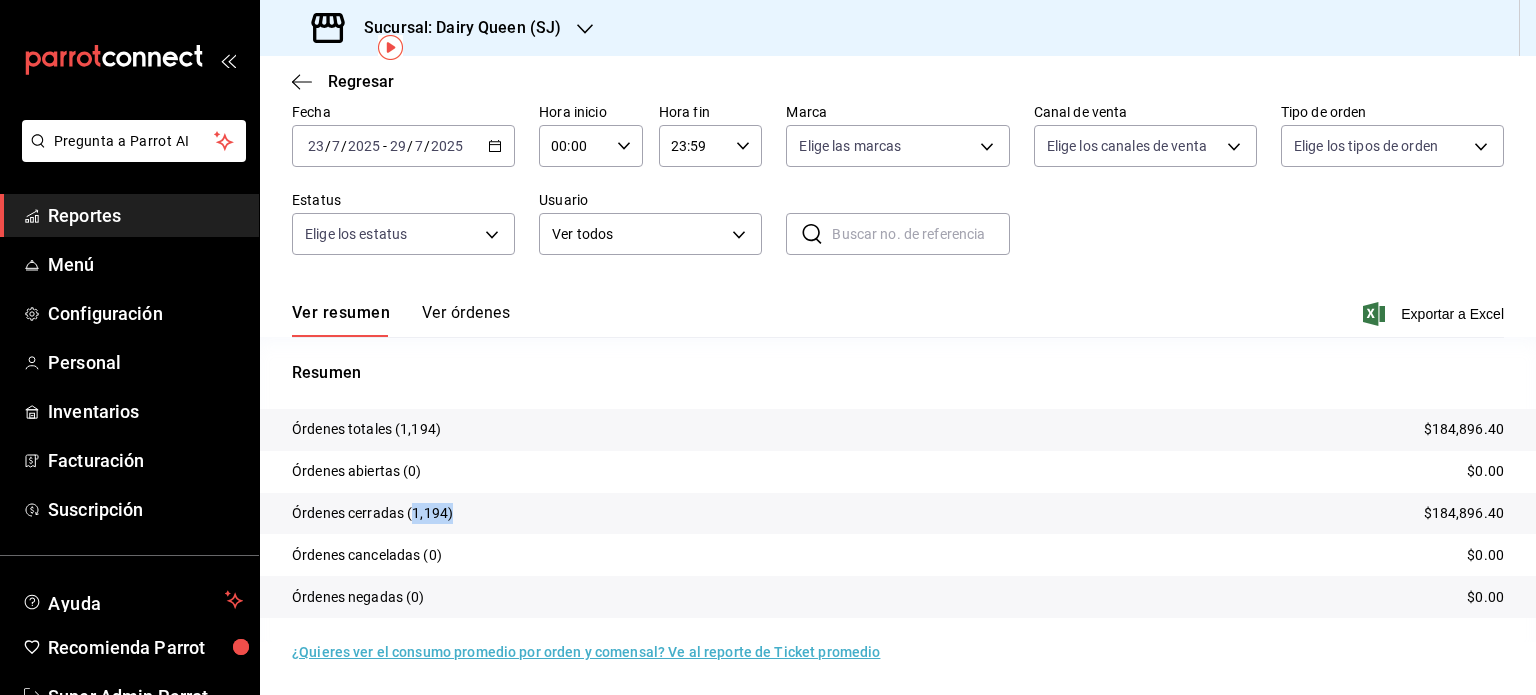 drag, startPoint x: 444, startPoint y: 513, endPoint x: 420, endPoint y: 517, distance: 24.33105 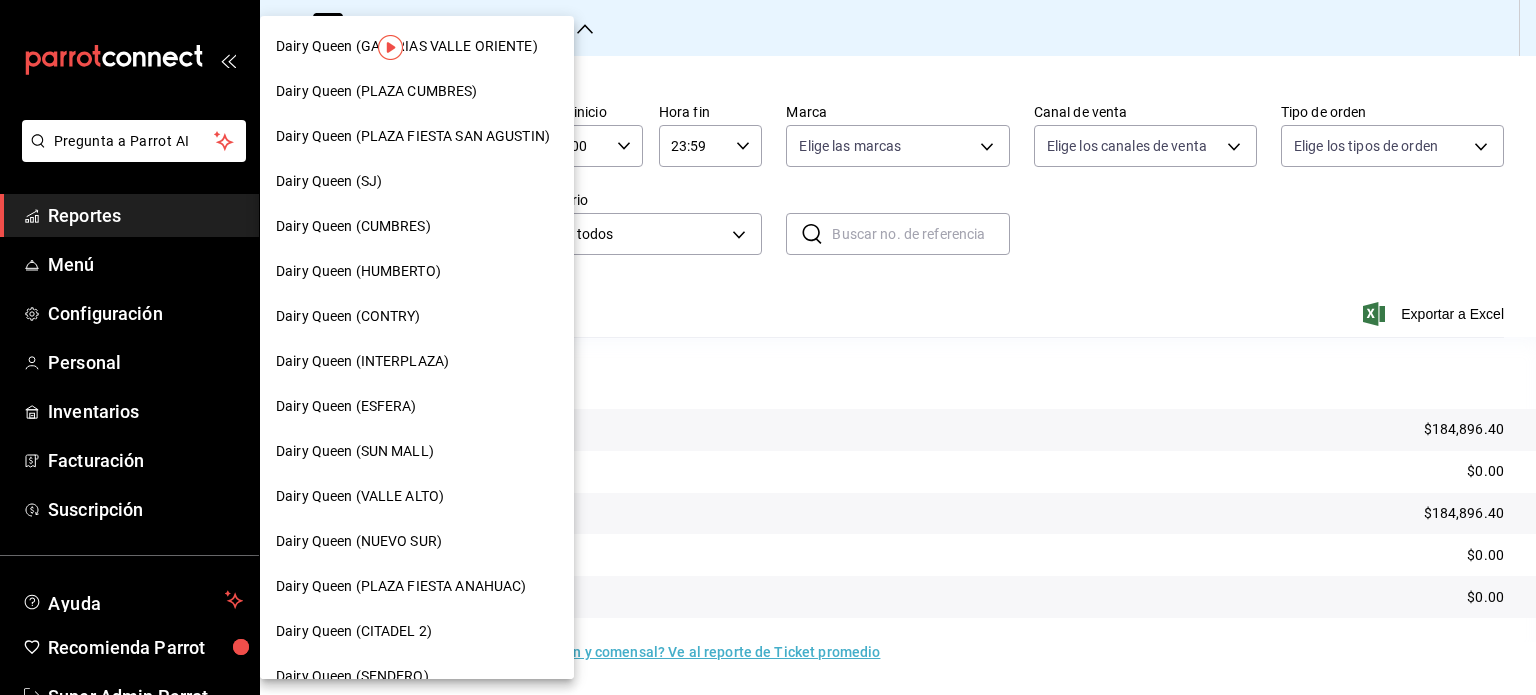 click on "Dairy Queen (CUMBRES)" at bounding box center [417, 226] 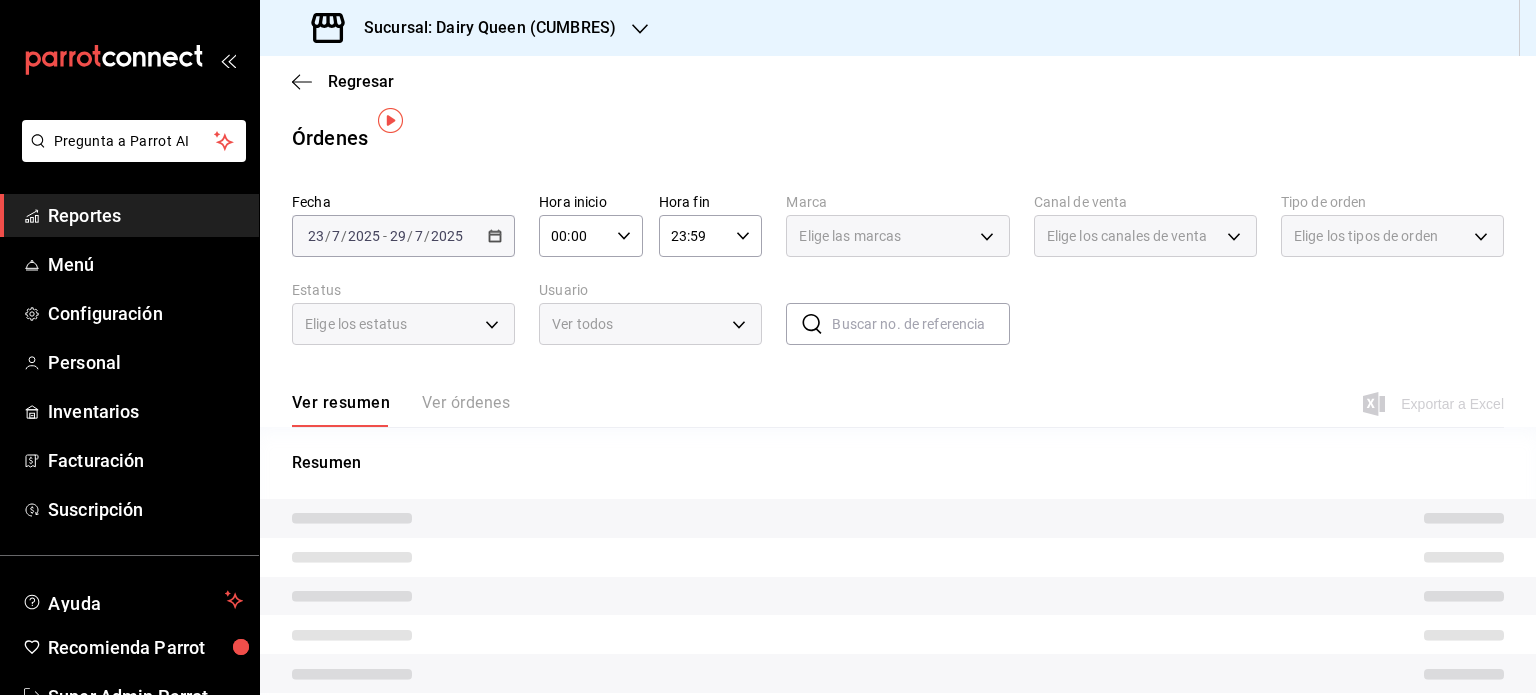 scroll, scrollTop: 75, scrollLeft: 0, axis: vertical 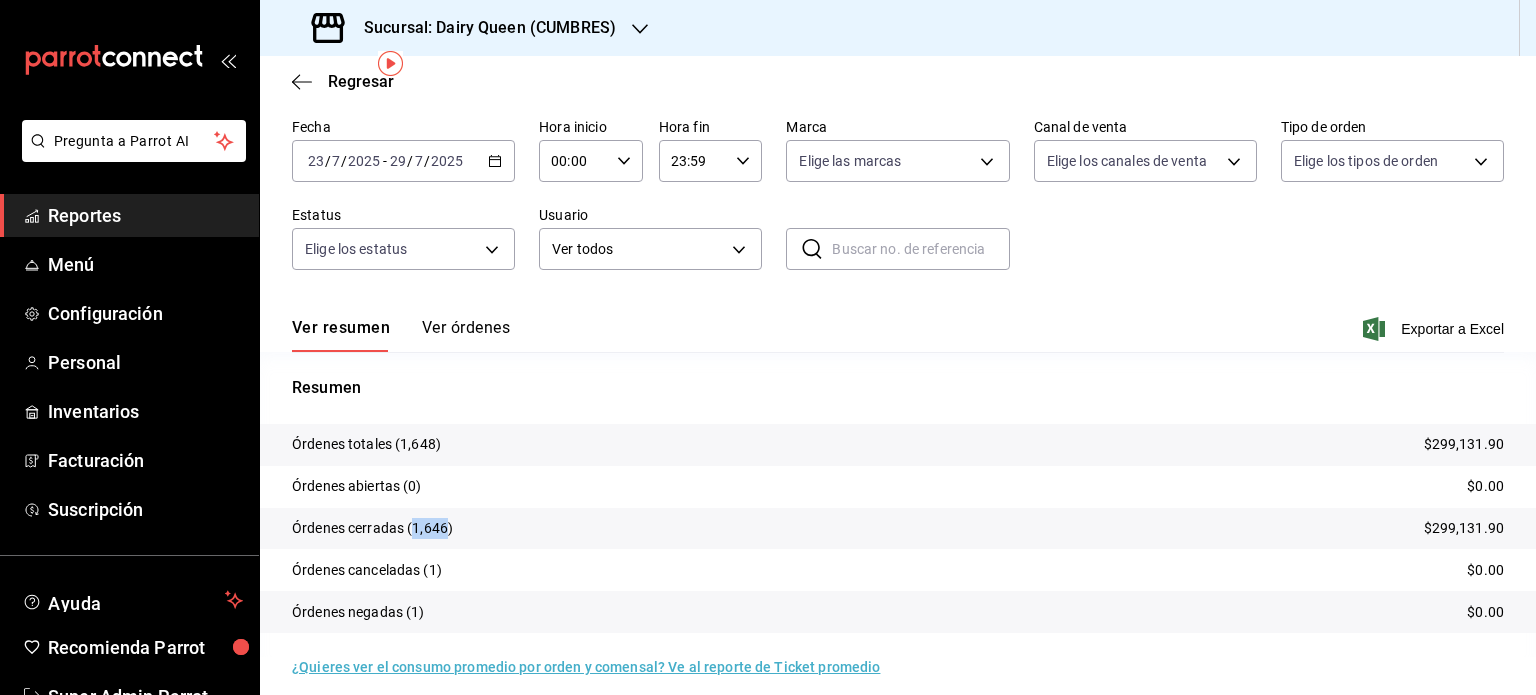 drag, startPoint x: 445, startPoint y: 527, endPoint x: 413, endPoint y: 532, distance: 32.38827 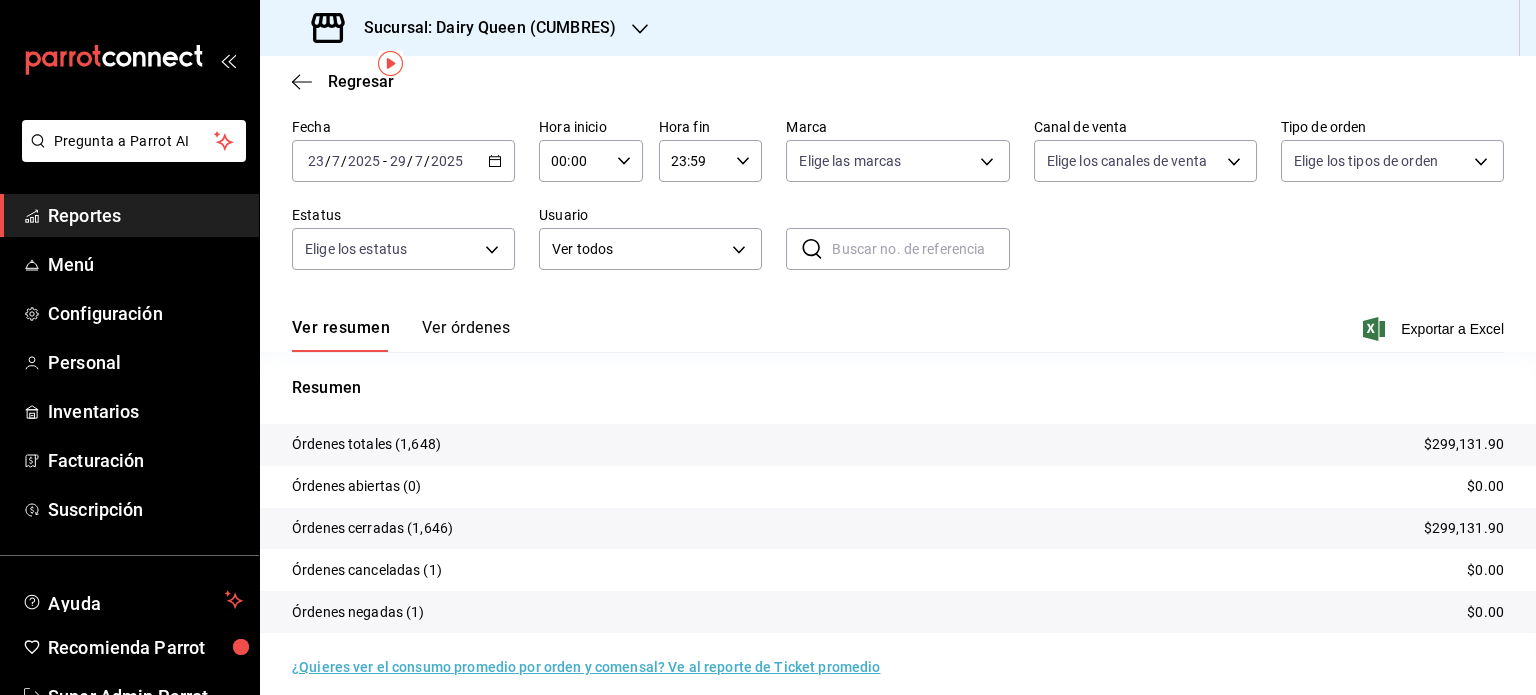 click on "Sucursal: Dairy Queen (CUMBRES)" at bounding box center (466, 28) 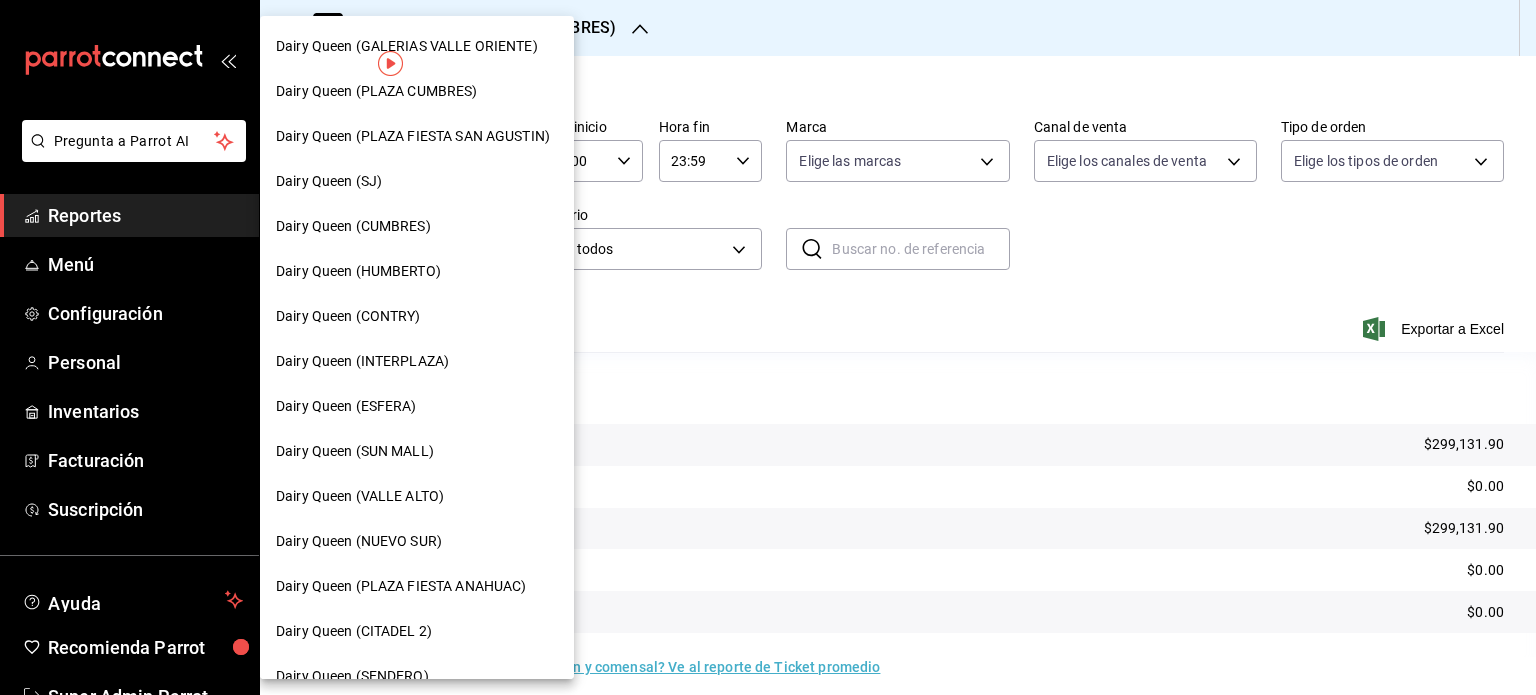 click on "Dairy Queen (HUMBERTO)" at bounding box center [417, 271] 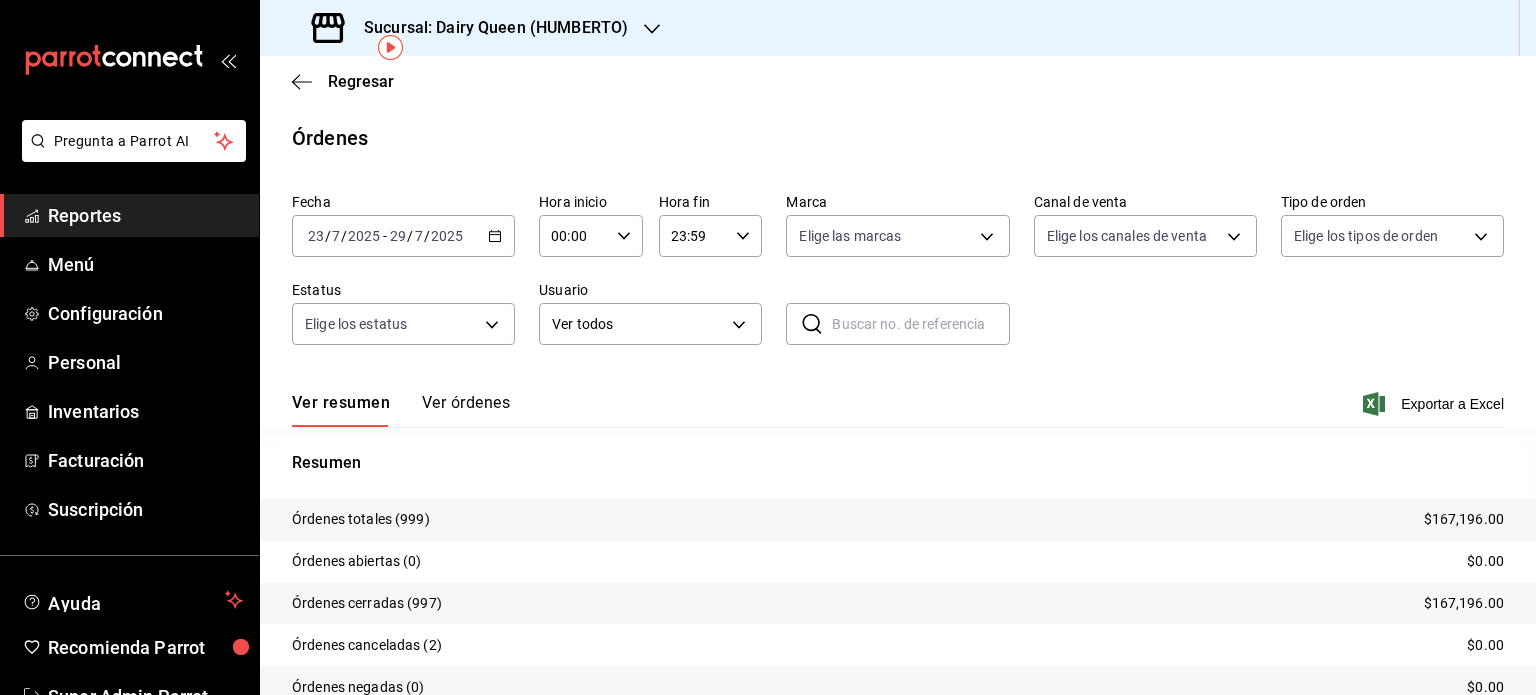 scroll, scrollTop: 90, scrollLeft: 0, axis: vertical 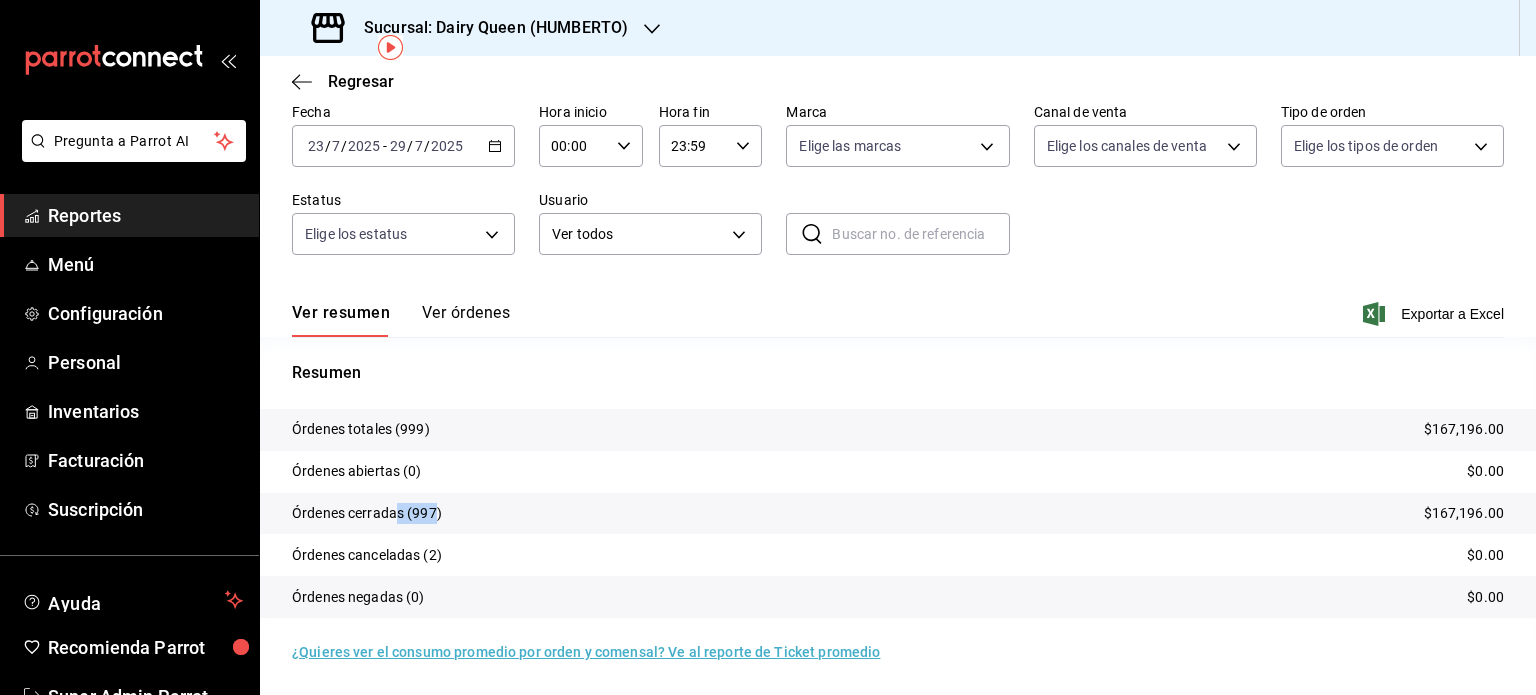 drag, startPoint x: 434, startPoint y: 512, endPoint x: 399, endPoint y: 519, distance: 35.69314 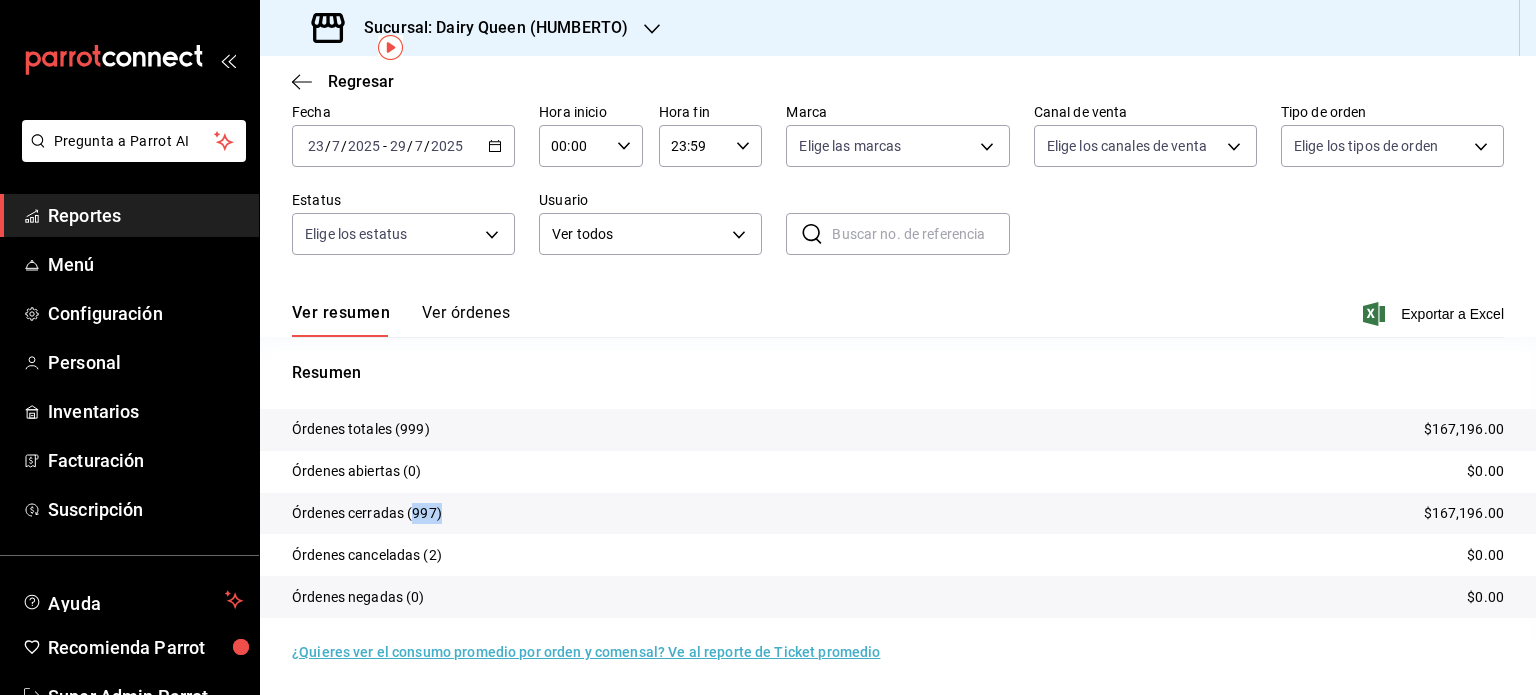 drag, startPoint x: 435, startPoint y: 508, endPoint x: 420, endPoint y: 510, distance: 15.132746 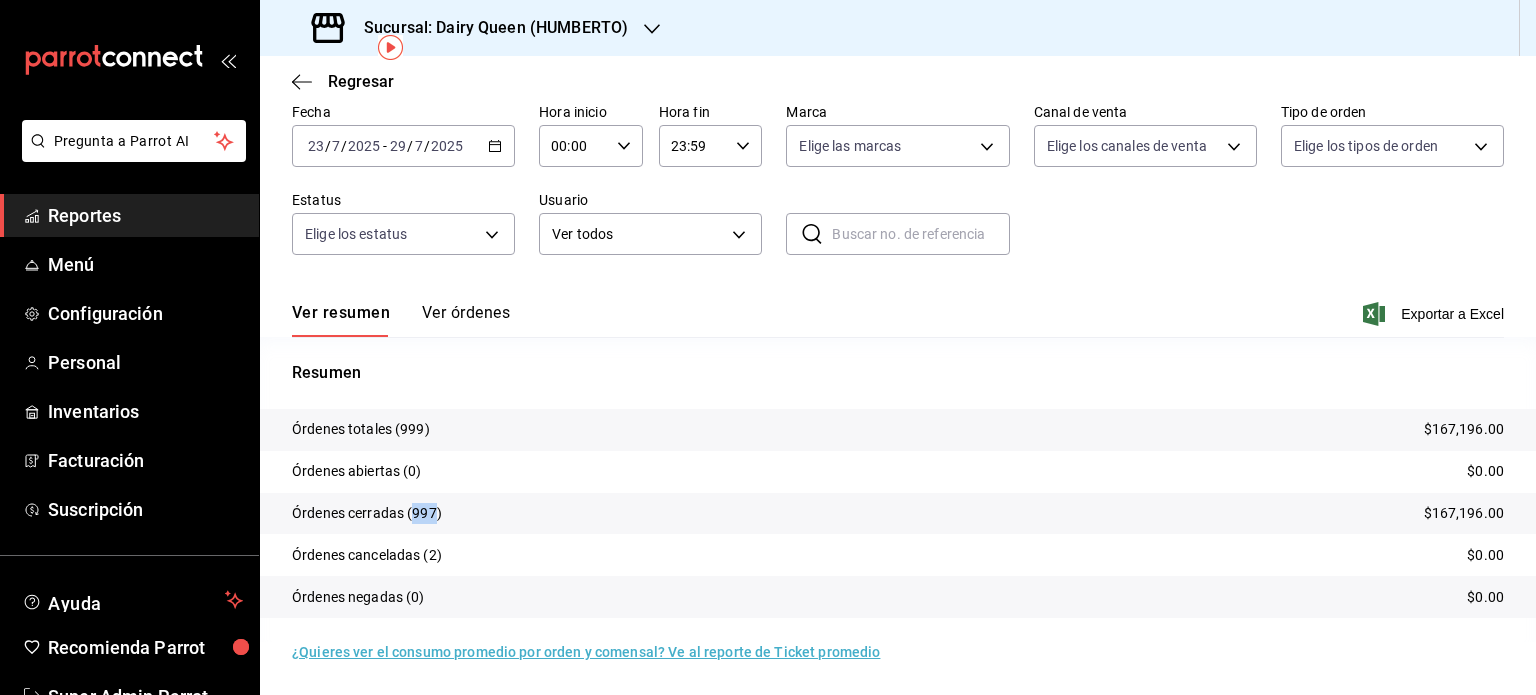 drag, startPoint x: 433, startPoint y: 507, endPoint x: 412, endPoint y: 511, distance: 21.377558 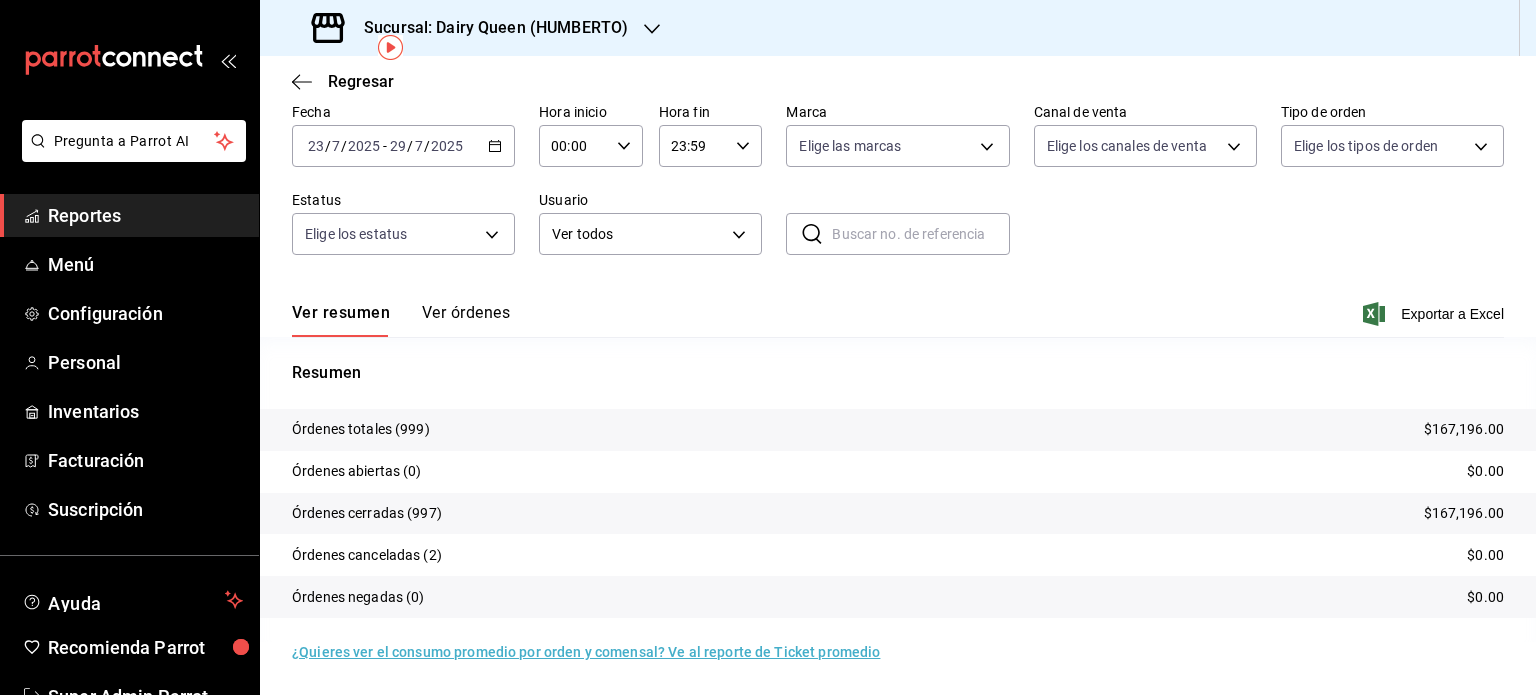 click on "Sucursal: Dairy Queen (HUMBERTO)" at bounding box center [472, 28] 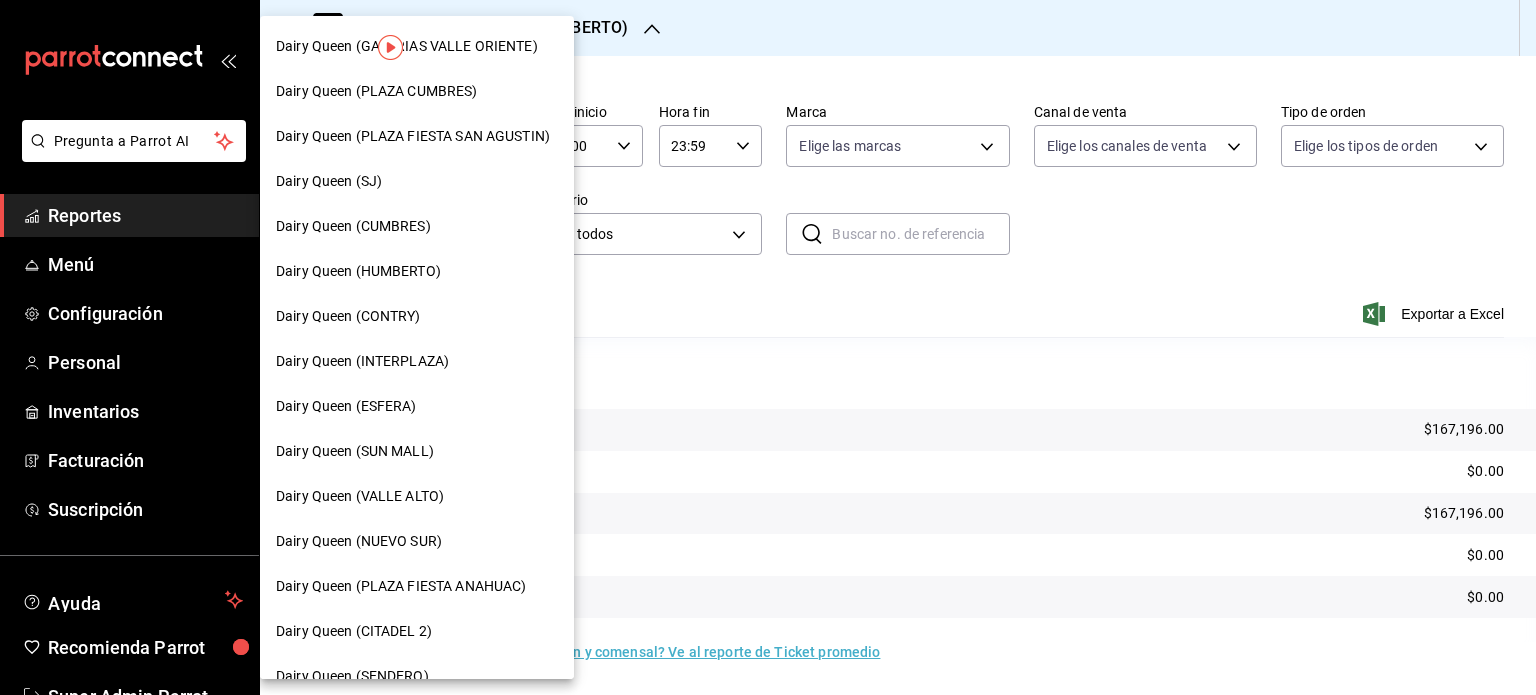 click on "Dairy Queen (CONTRY)" at bounding box center (417, 316) 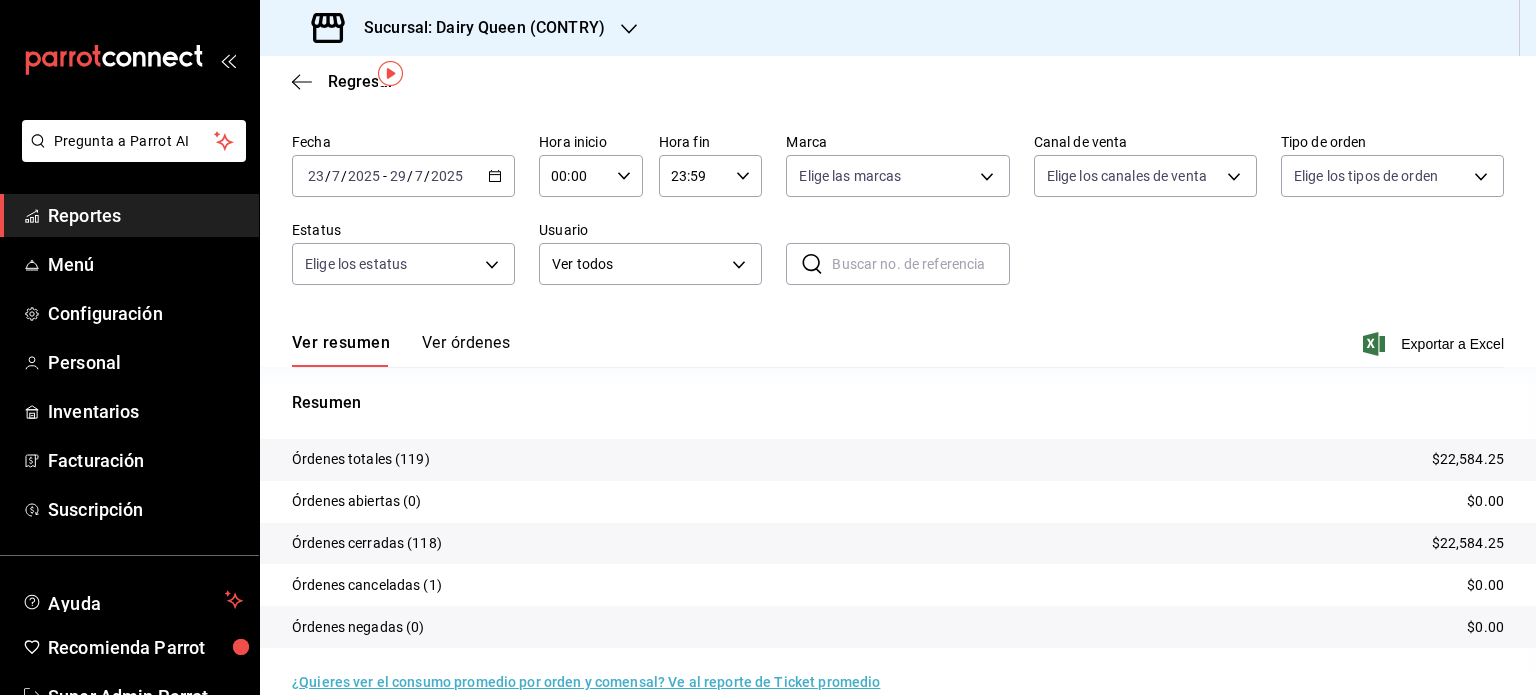 scroll, scrollTop: 90, scrollLeft: 0, axis: vertical 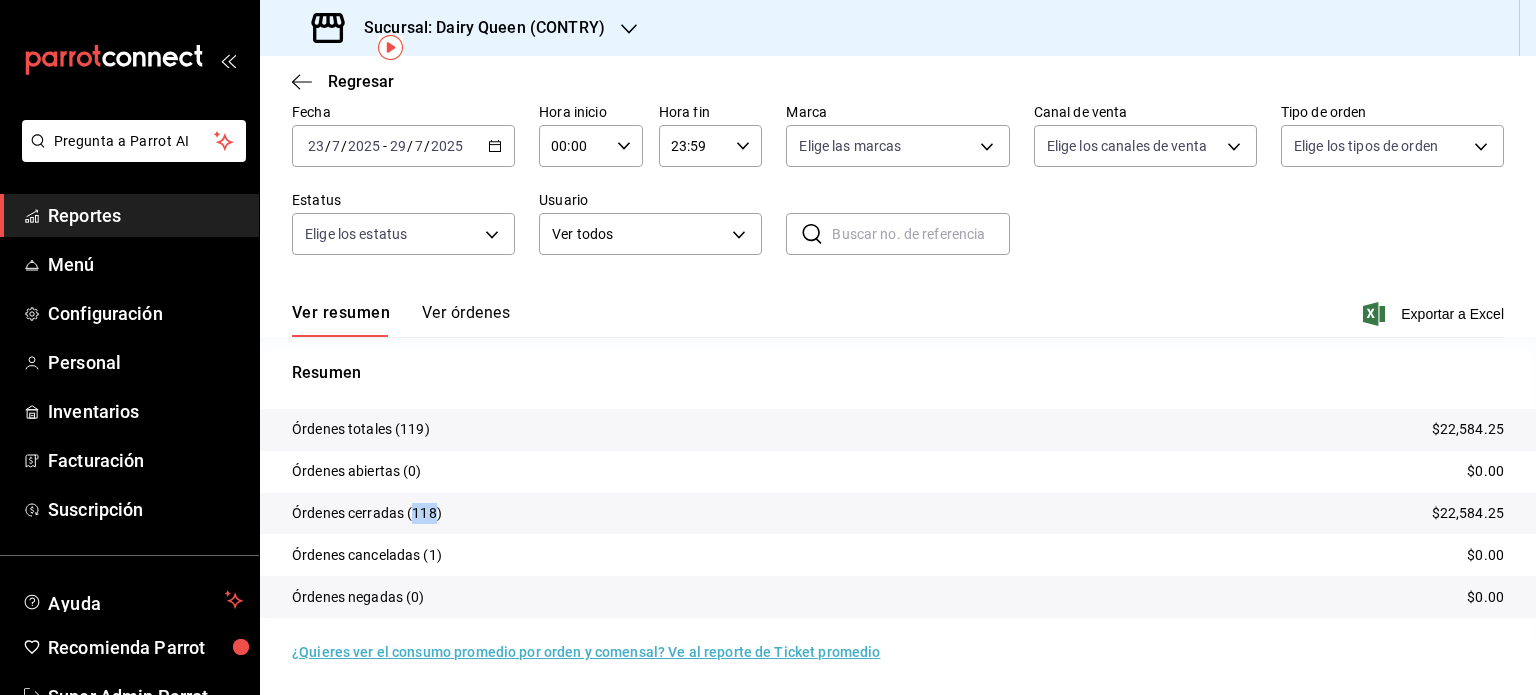 drag, startPoint x: 435, startPoint y: 509, endPoint x: 415, endPoint y: 508, distance: 20.024984 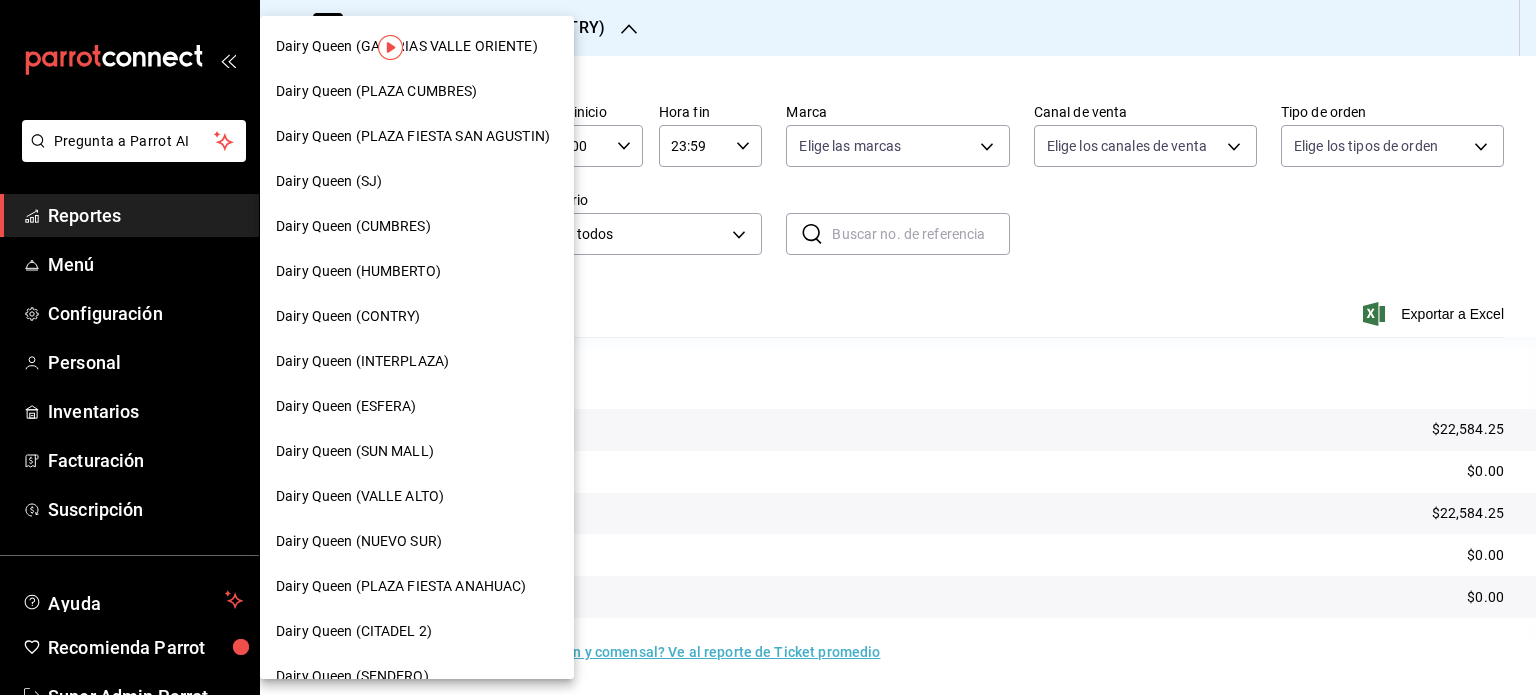 click on "Dairy Queen (INTERPLAZA)" at bounding box center [362, 361] 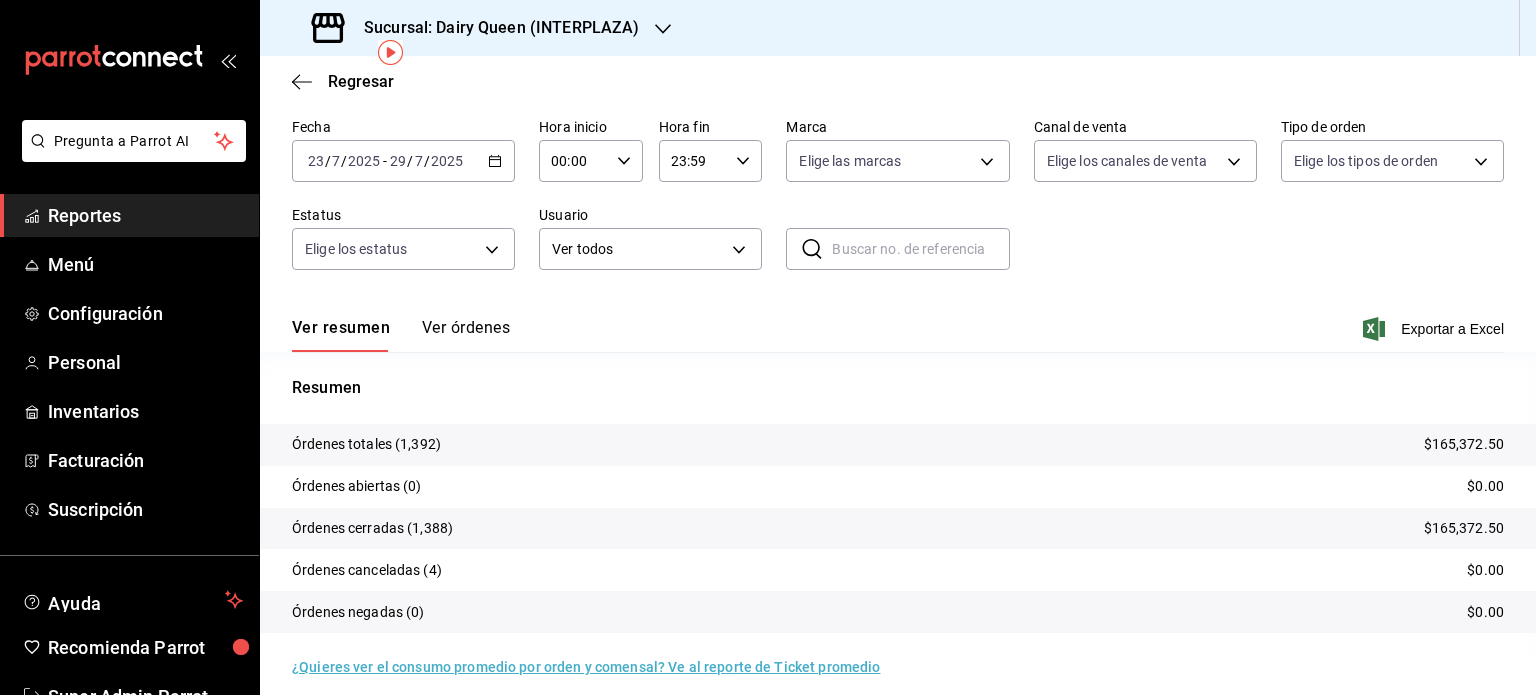 scroll, scrollTop: 90, scrollLeft: 0, axis: vertical 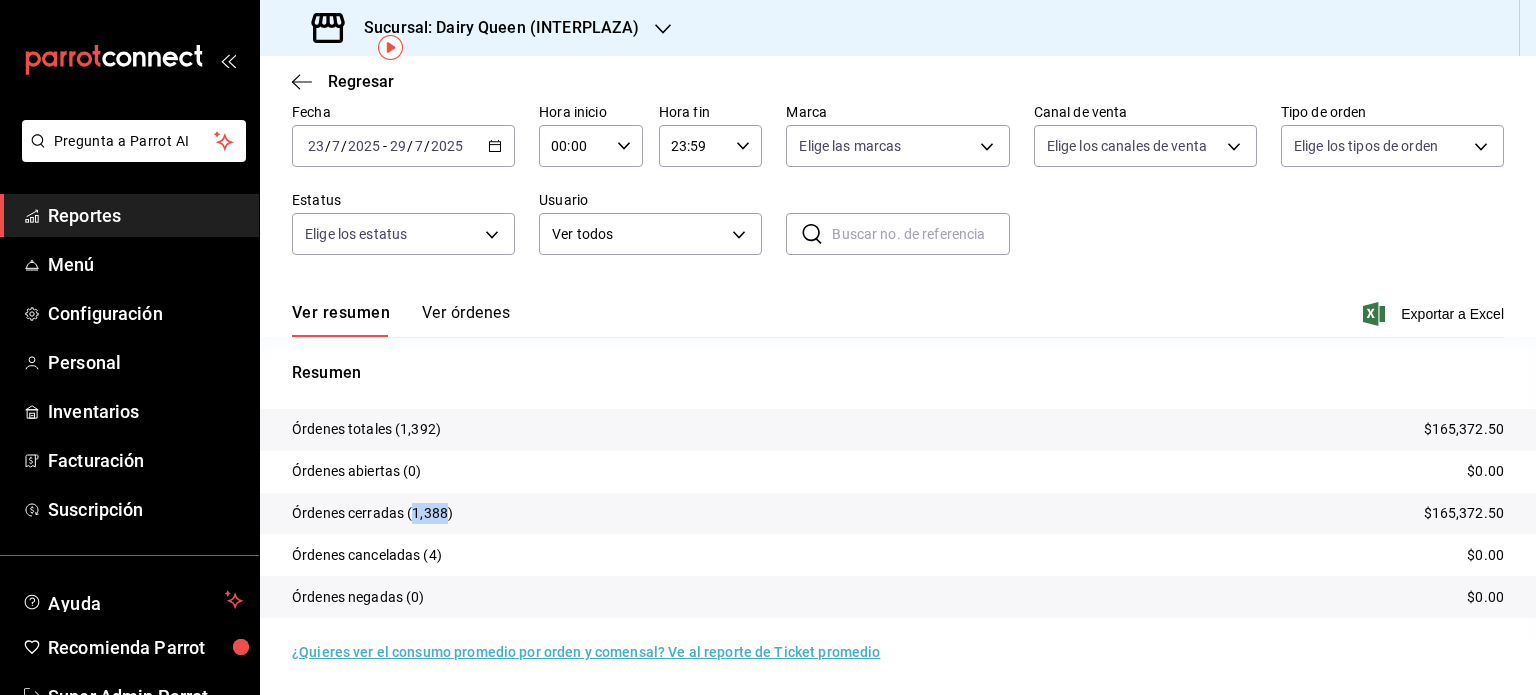 drag, startPoint x: 444, startPoint y: 513, endPoint x: 413, endPoint y: 518, distance: 31.400637 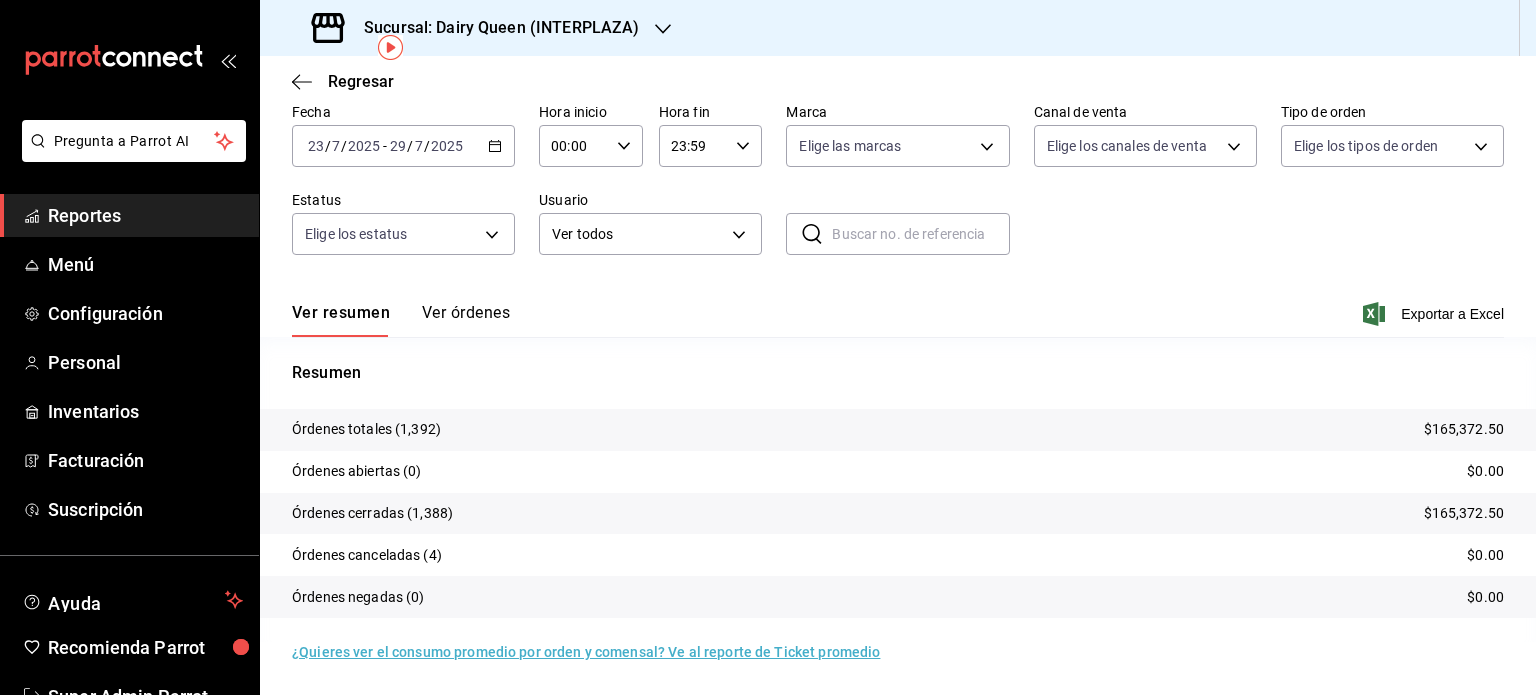 click on "Sucursal: Dairy Queen (INTERPLAZA)" at bounding box center (477, 28) 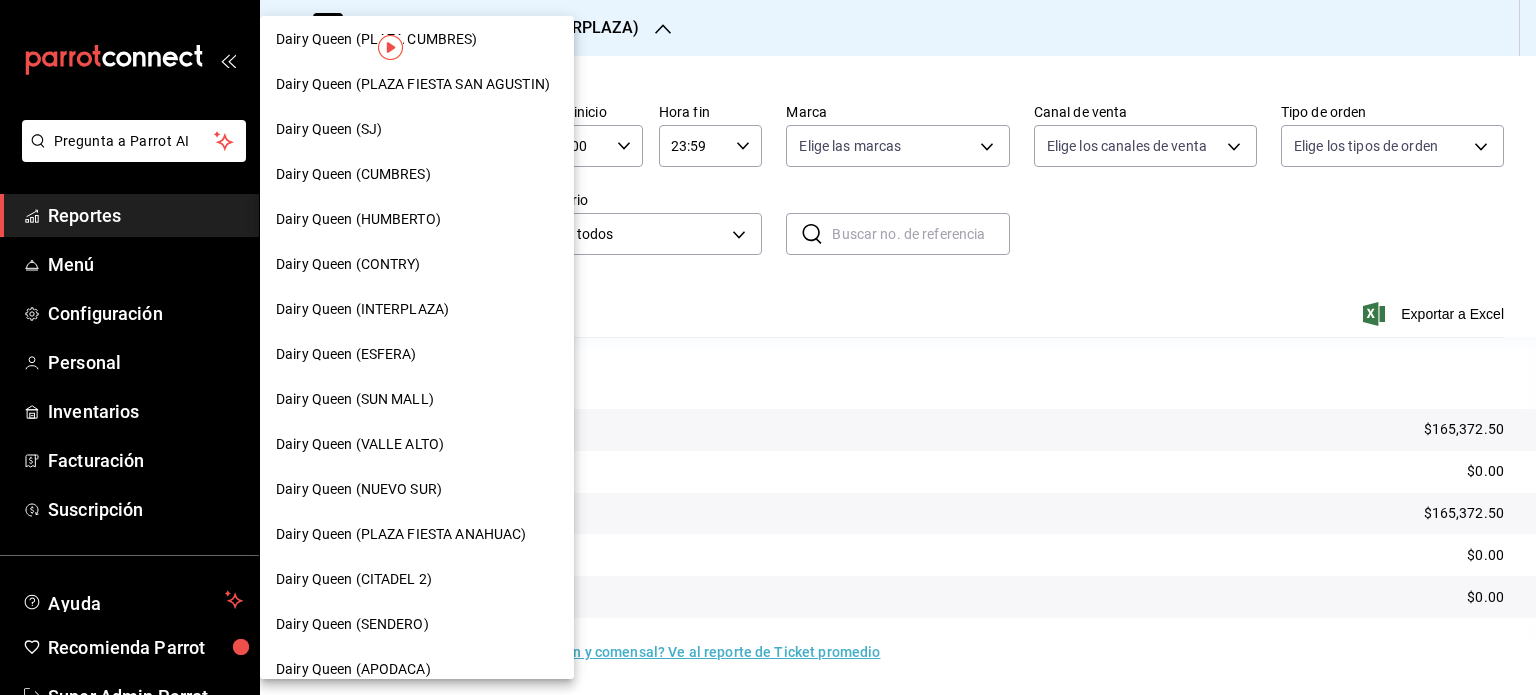 scroll, scrollTop: 100, scrollLeft: 0, axis: vertical 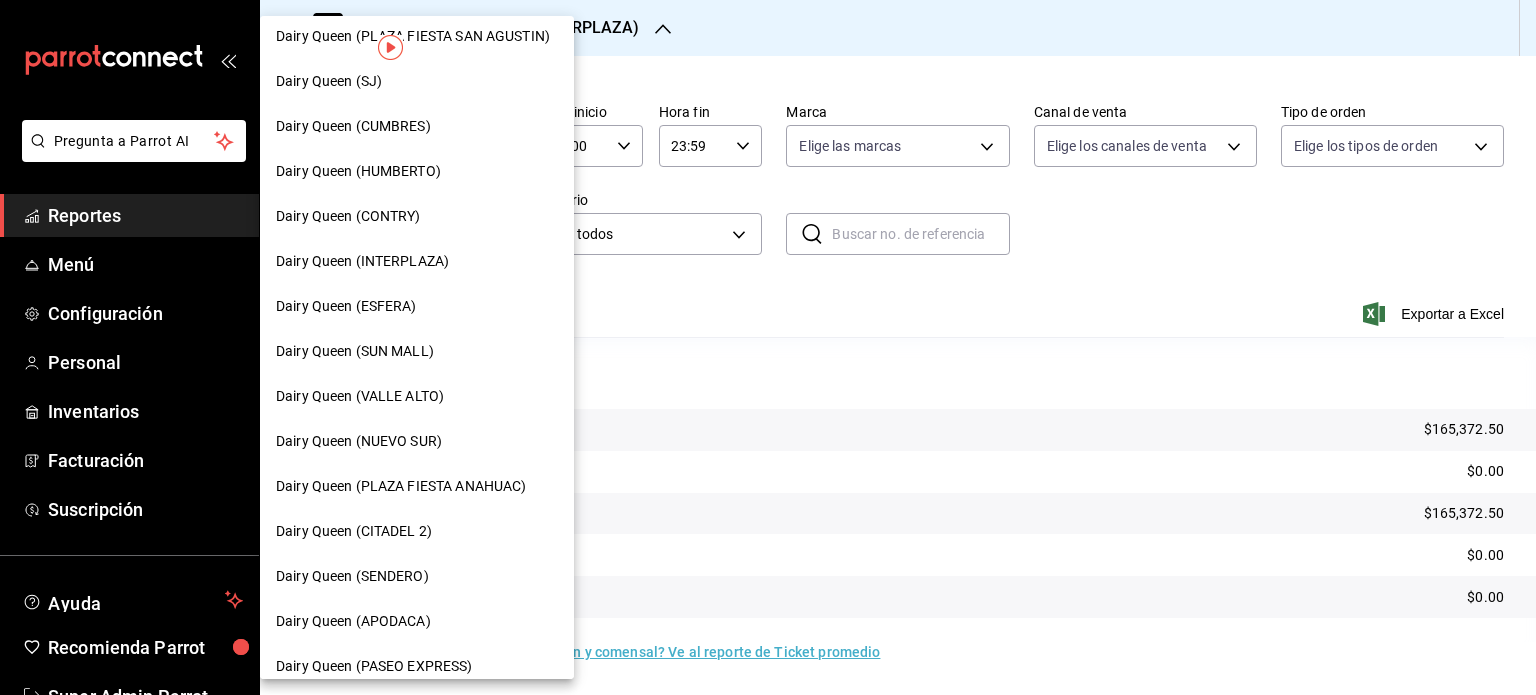 click on "Dairy Queen (ESFERA)" at bounding box center [417, 306] 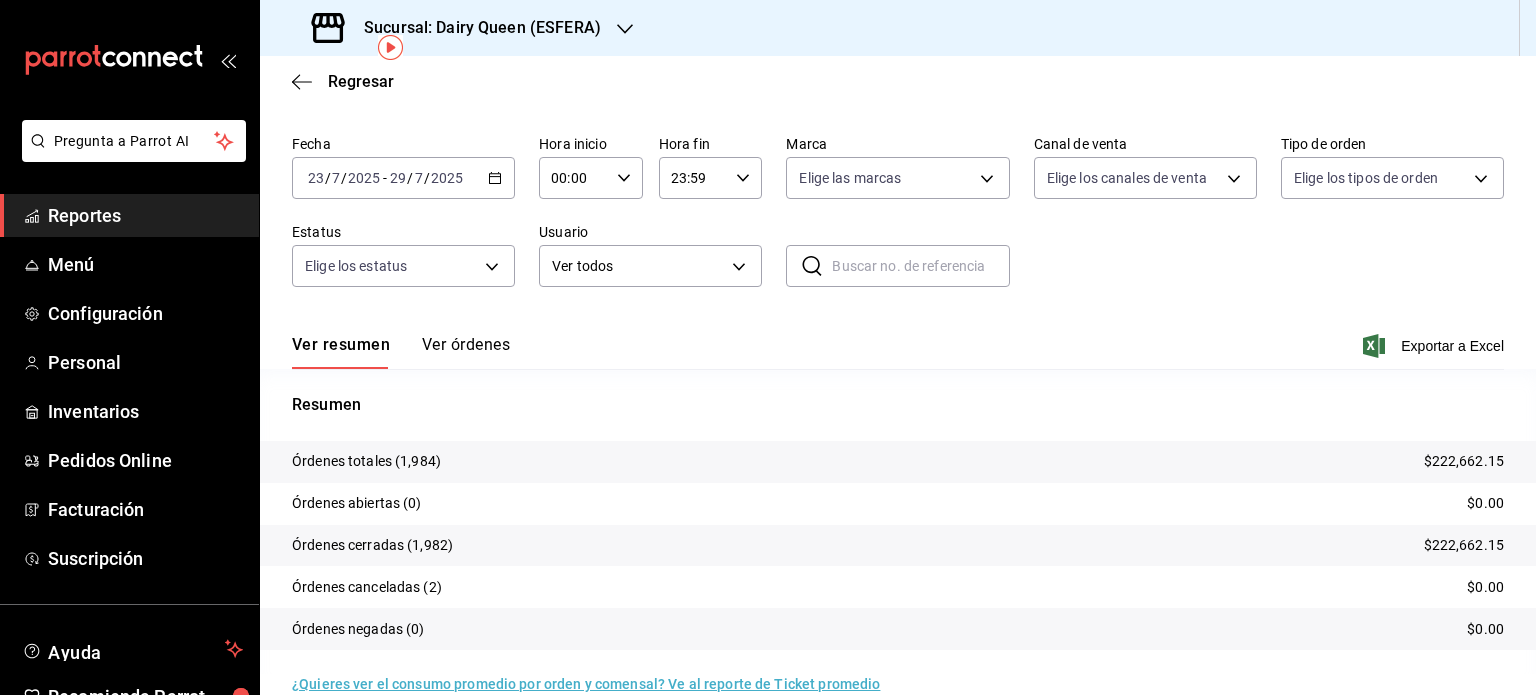 scroll, scrollTop: 90, scrollLeft: 0, axis: vertical 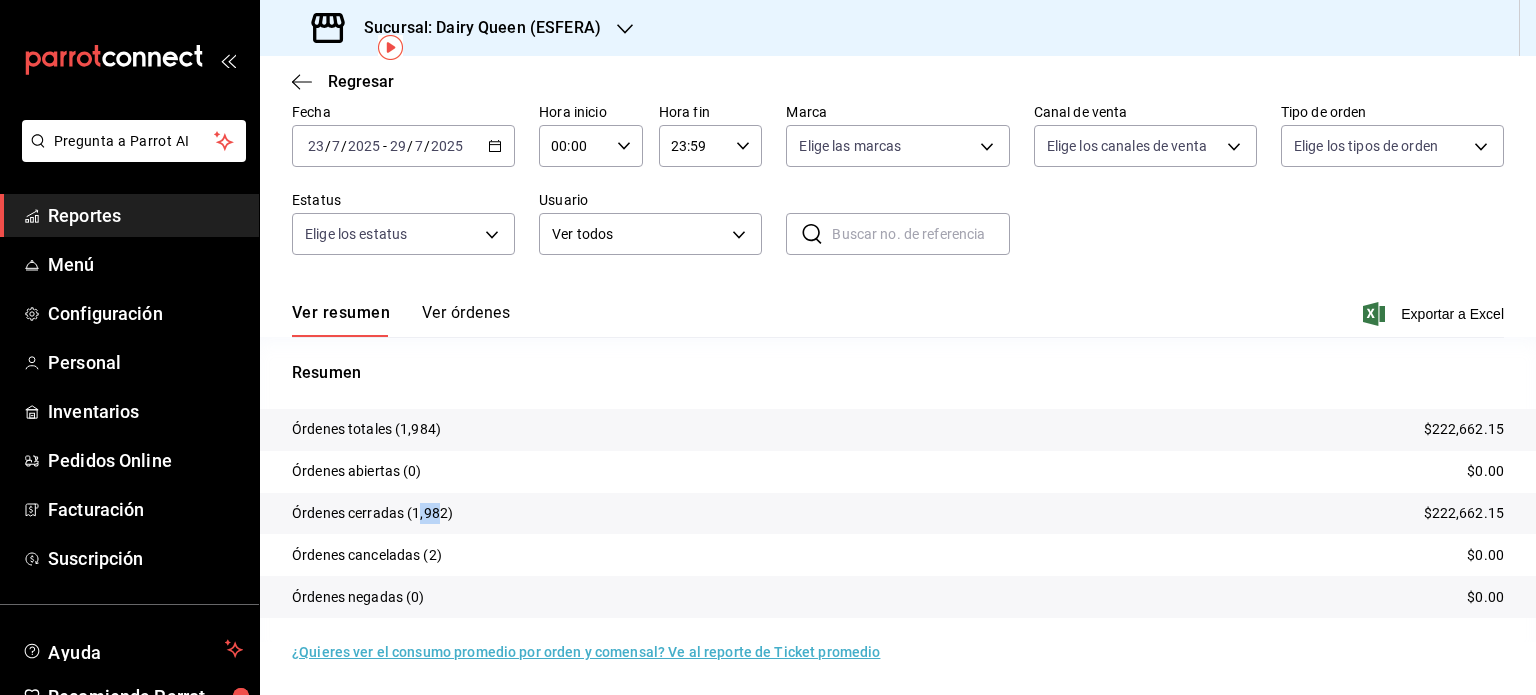 drag, startPoint x: 442, startPoint y: 514, endPoint x: 420, endPoint y: 516, distance: 22.090721 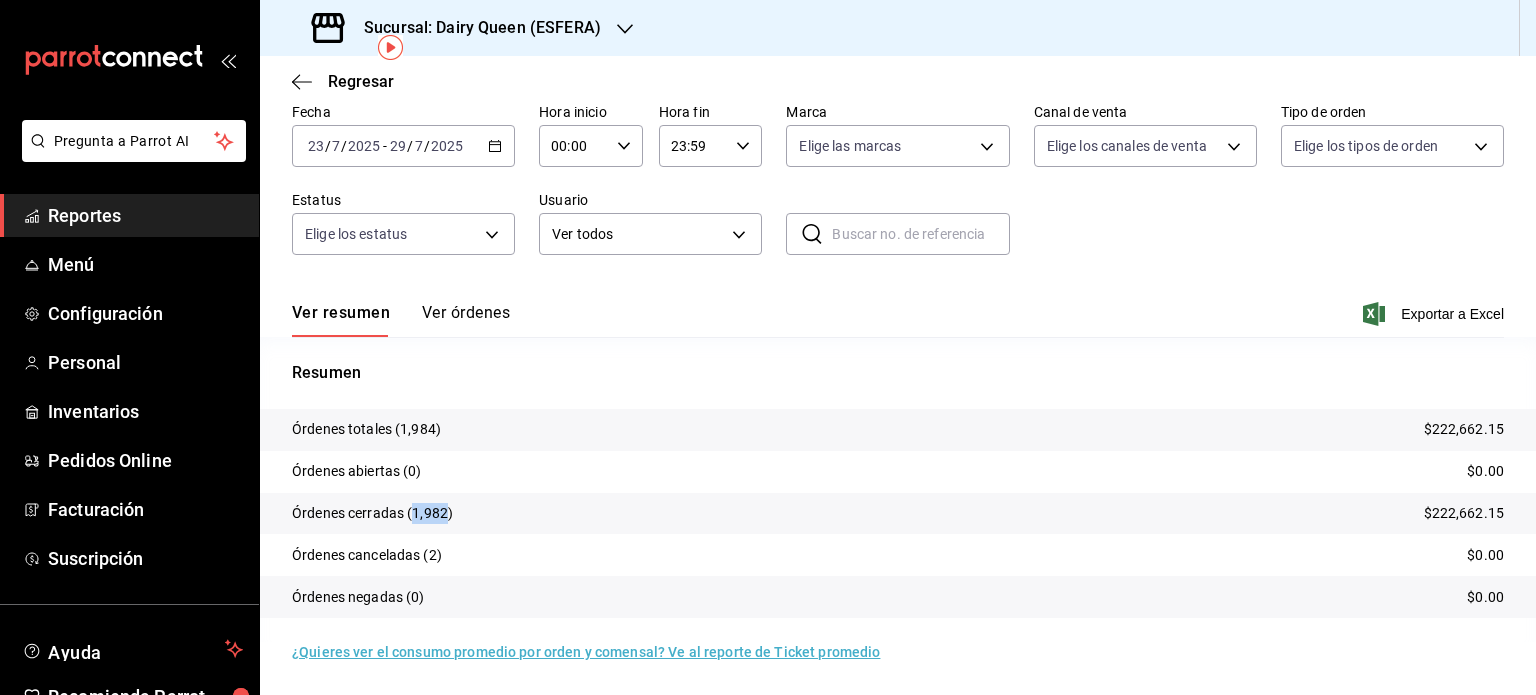 drag, startPoint x: 448, startPoint y: 518, endPoint x: 413, endPoint y: 519, distance: 35.014282 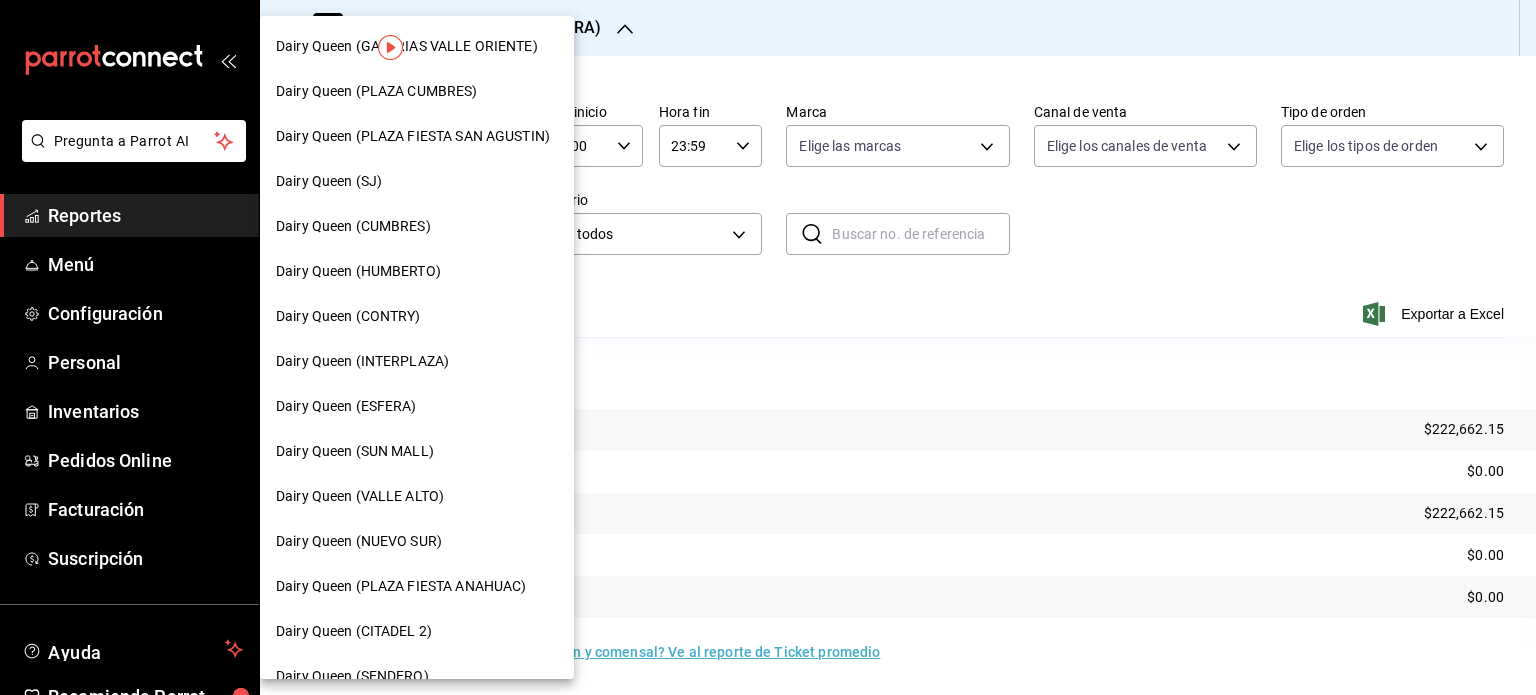 click on "Dairy Queen (SUN MALL)" at bounding box center (417, 451) 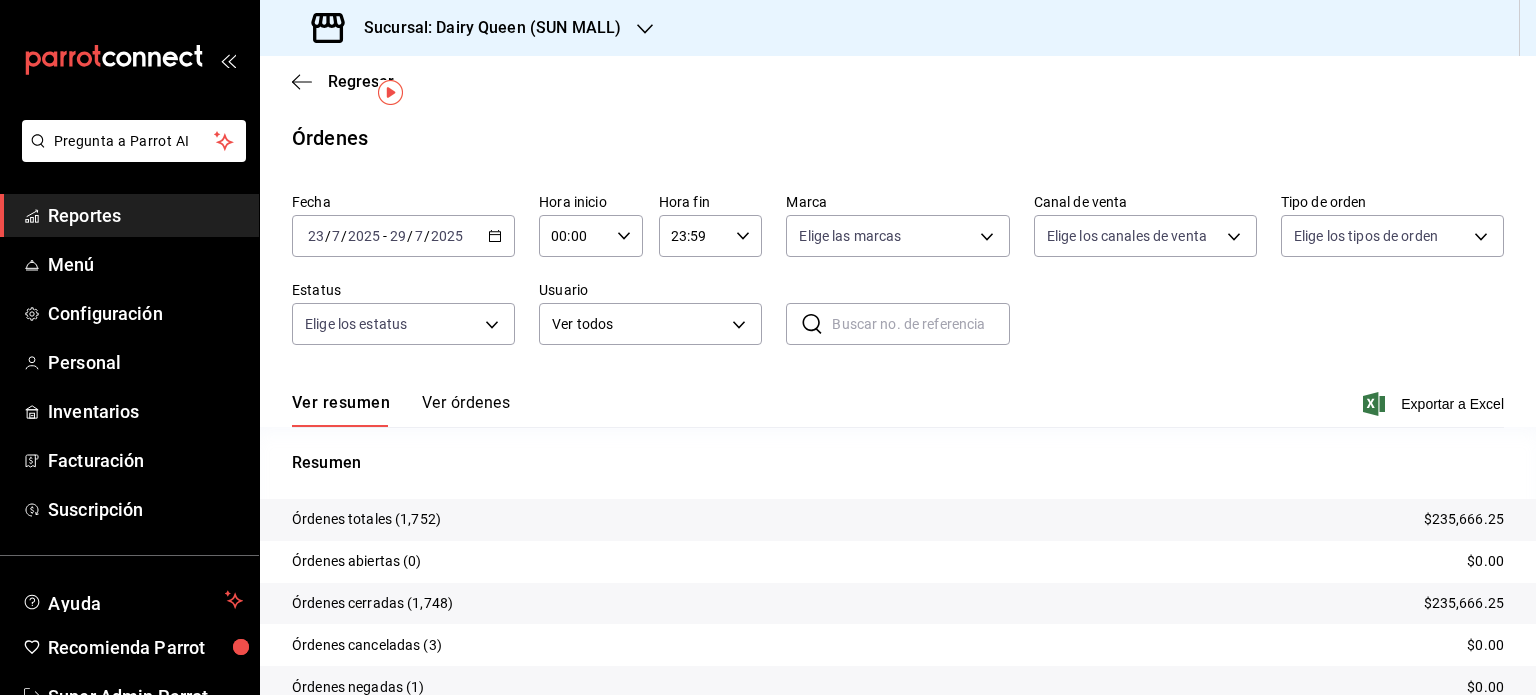 scroll, scrollTop: 90, scrollLeft: 0, axis: vertical 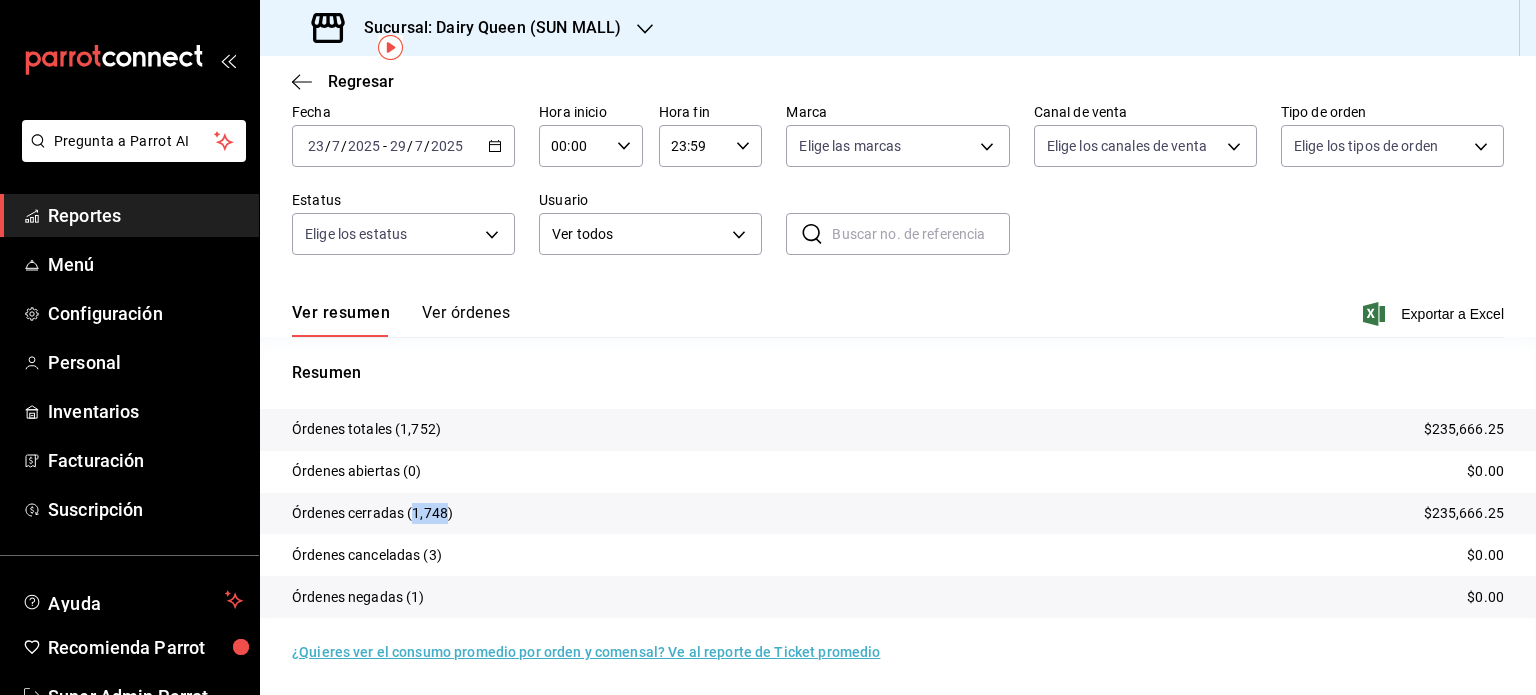 drag, startPoint x: 447, startPoint y: 512, endPoint x: 413, endPoint y: 516, distance: 34.234486 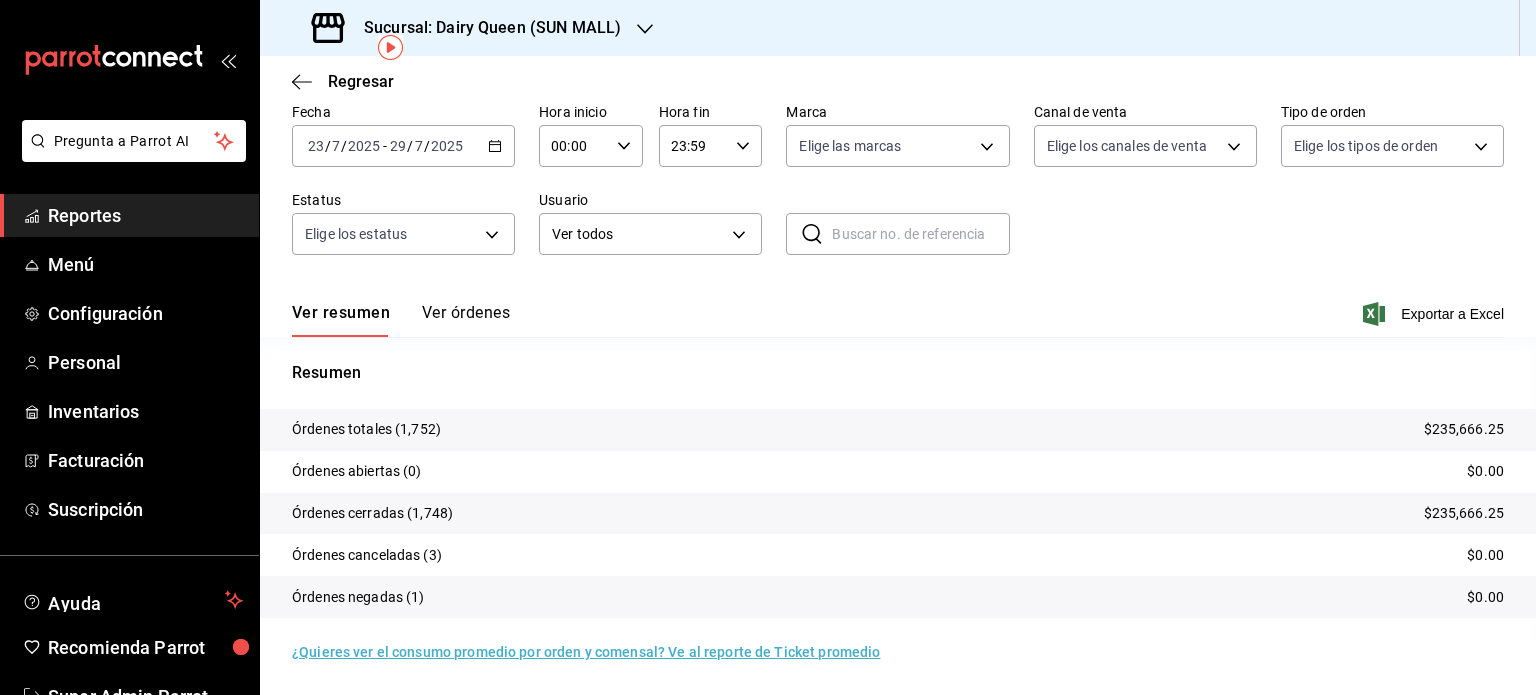 click on "Sucursal: Dairy Queen (SUN MALL)" at bounding box center [468, 28] 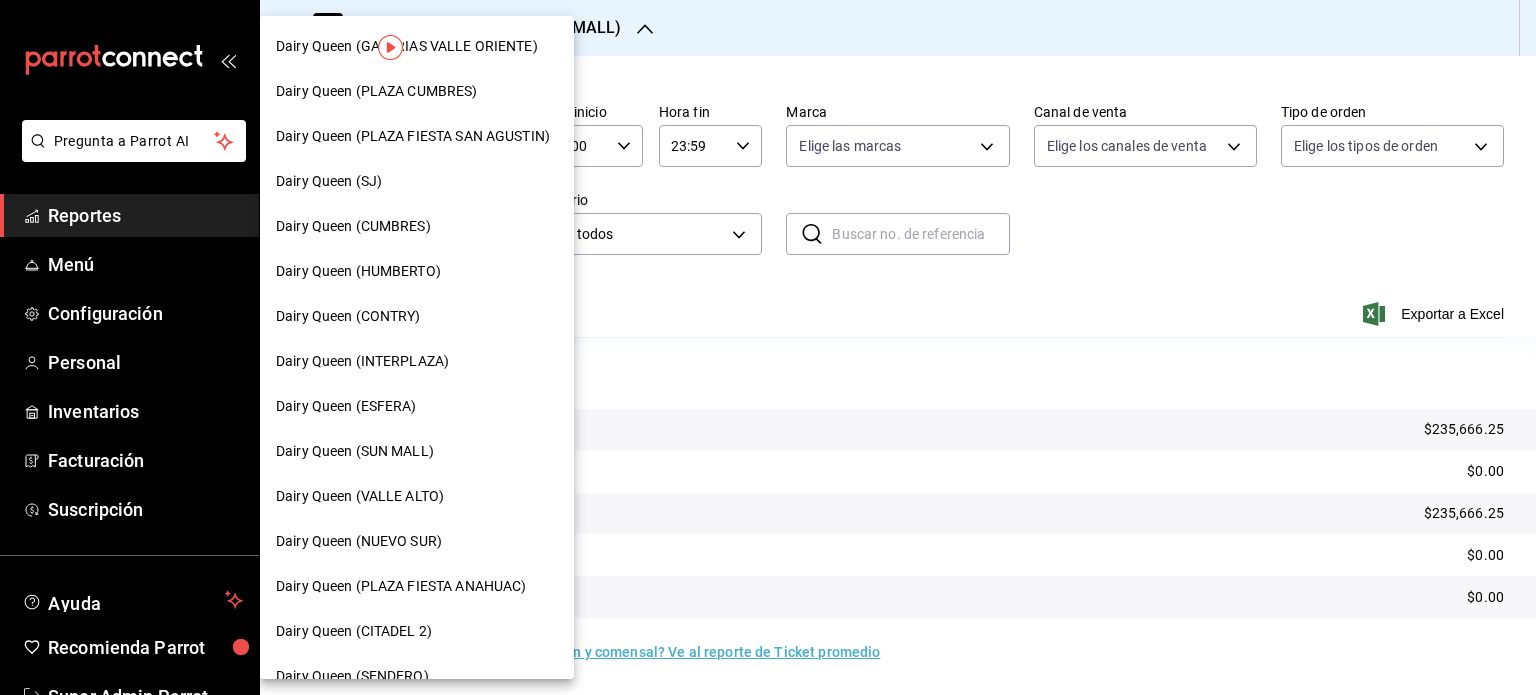 drag, startPoint x: 632, startPoint y: 22, endPoint x: 447, endPoint y: 502, distance: 514.4172 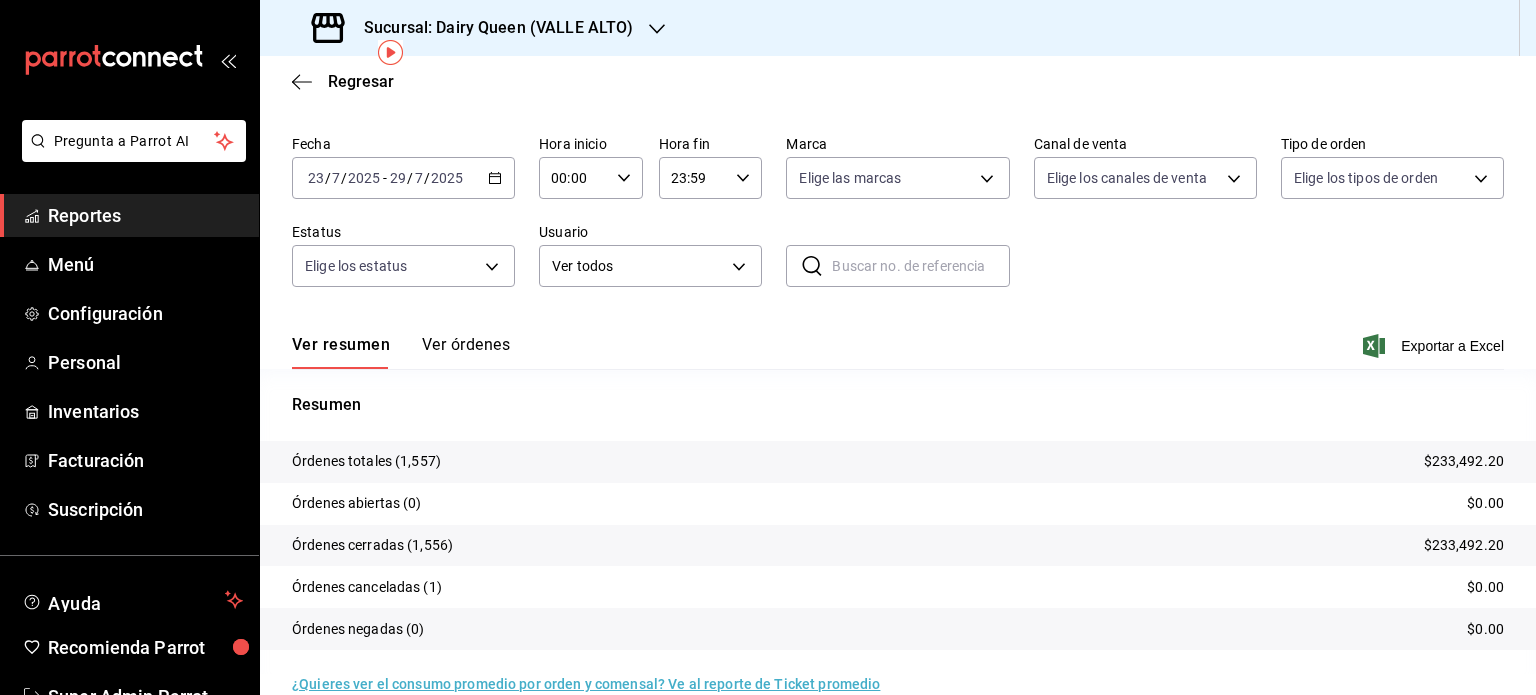 scroll, scrollTop: 90, scrollLeft: 0, axis: vertical 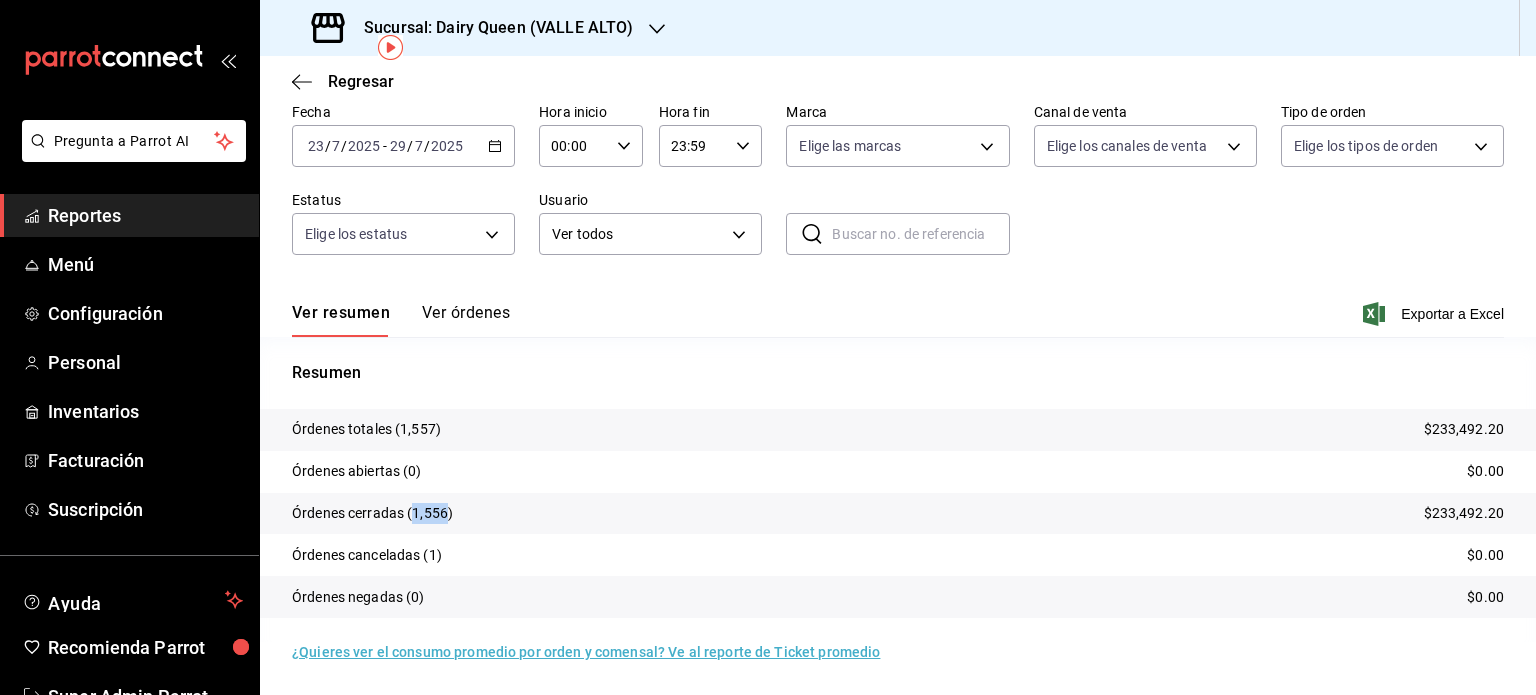 drag, startPoint x: 449, startPoint y: 513, endPoint x: 413, endPoint y: 504, distance: 37.107952 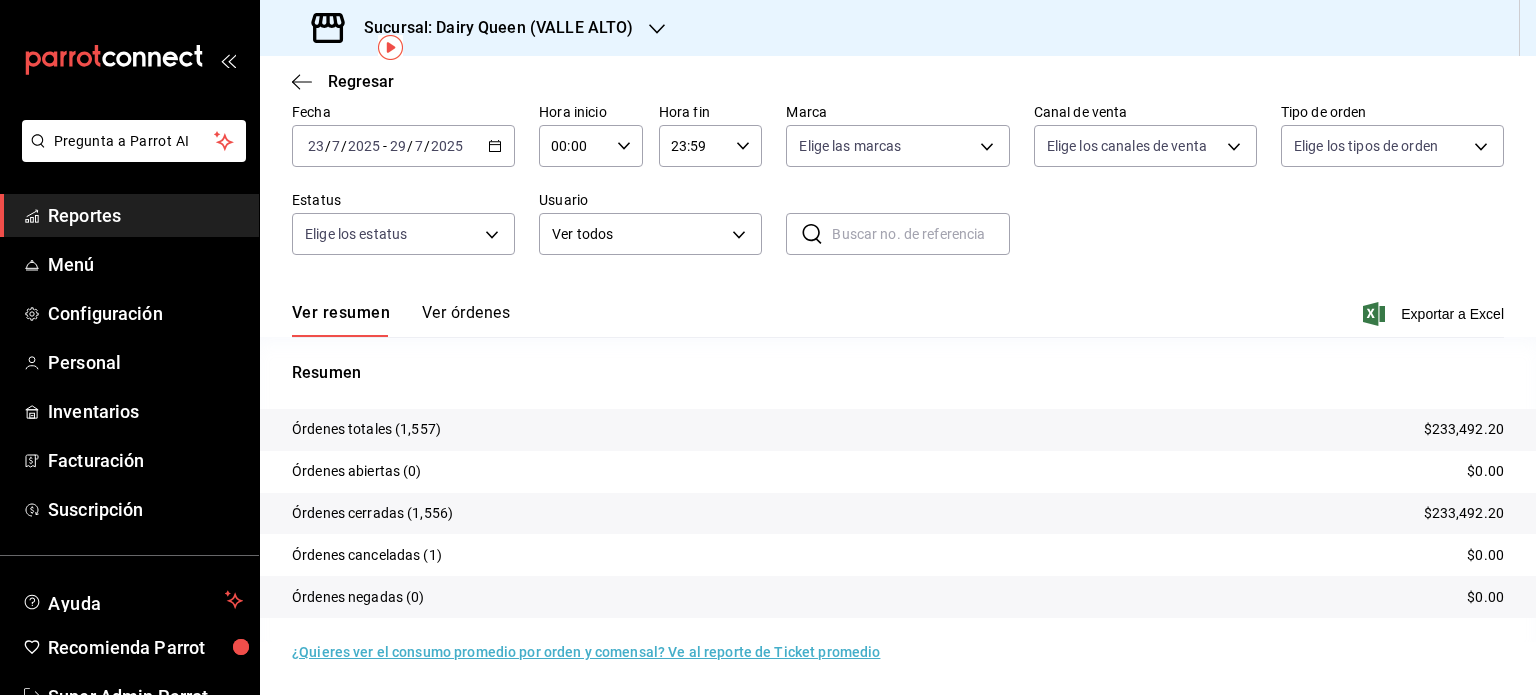 click on "Sucursal: Dairy Queen (VALLE ALTO)" at bounding box center [474, 28] 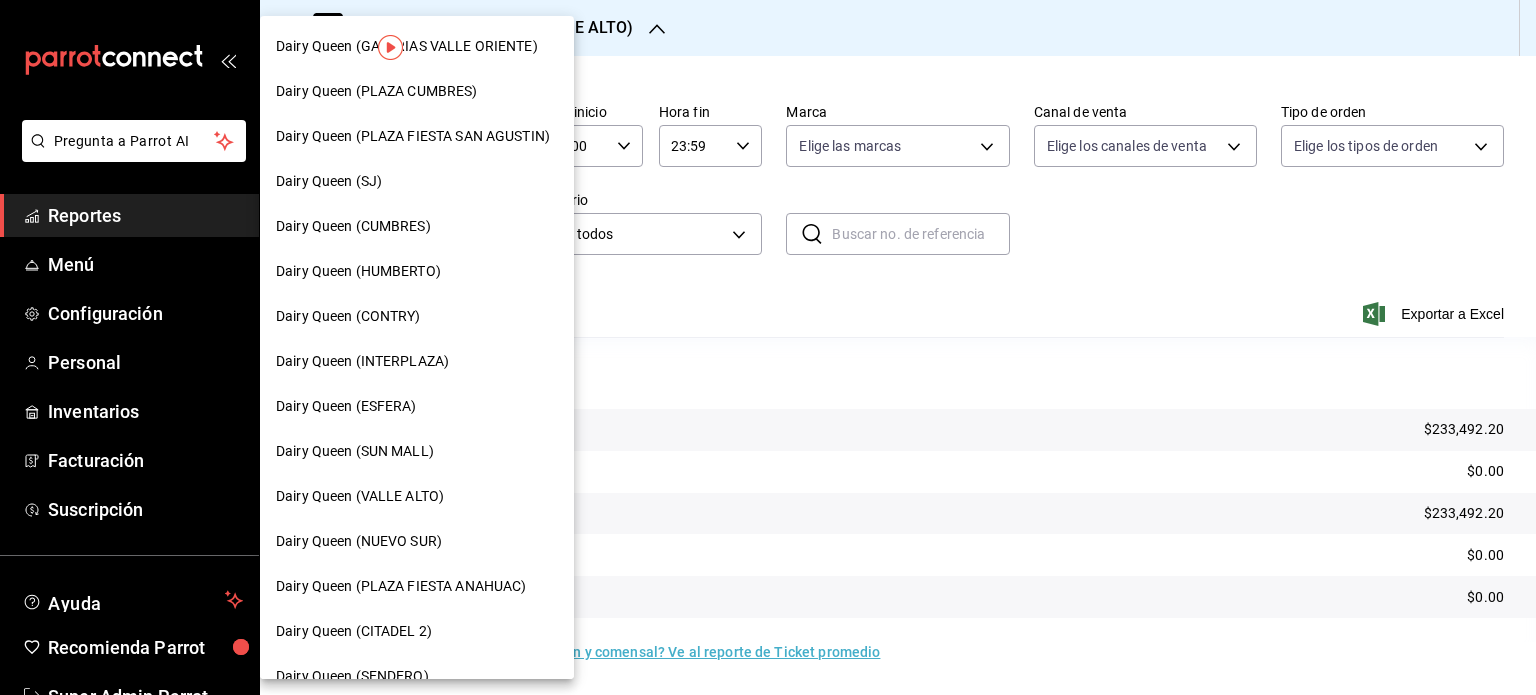 click on "Dairy Queen (NUEVO SUR)" at bounding box center [417, 541] 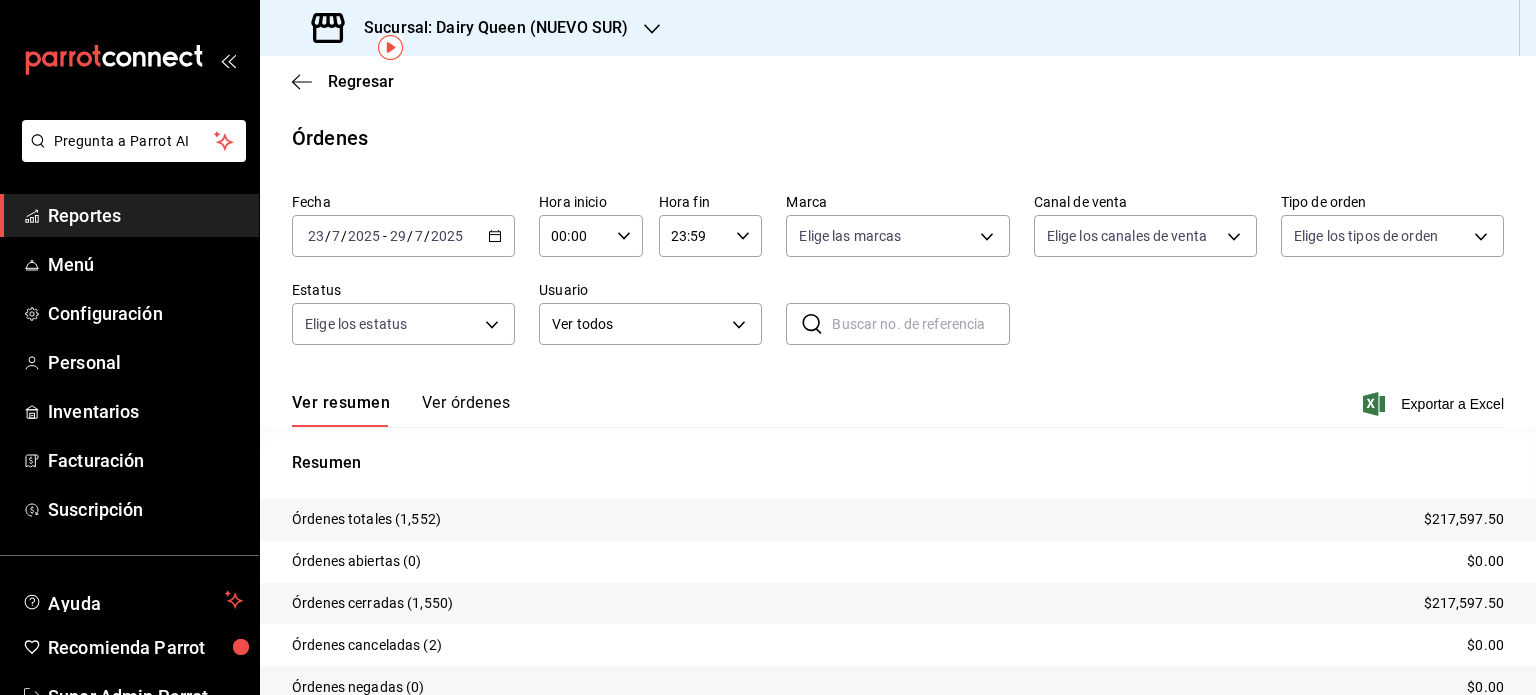 scroll, scrollTop: 90, scrollLeft: 0, axis: vertical 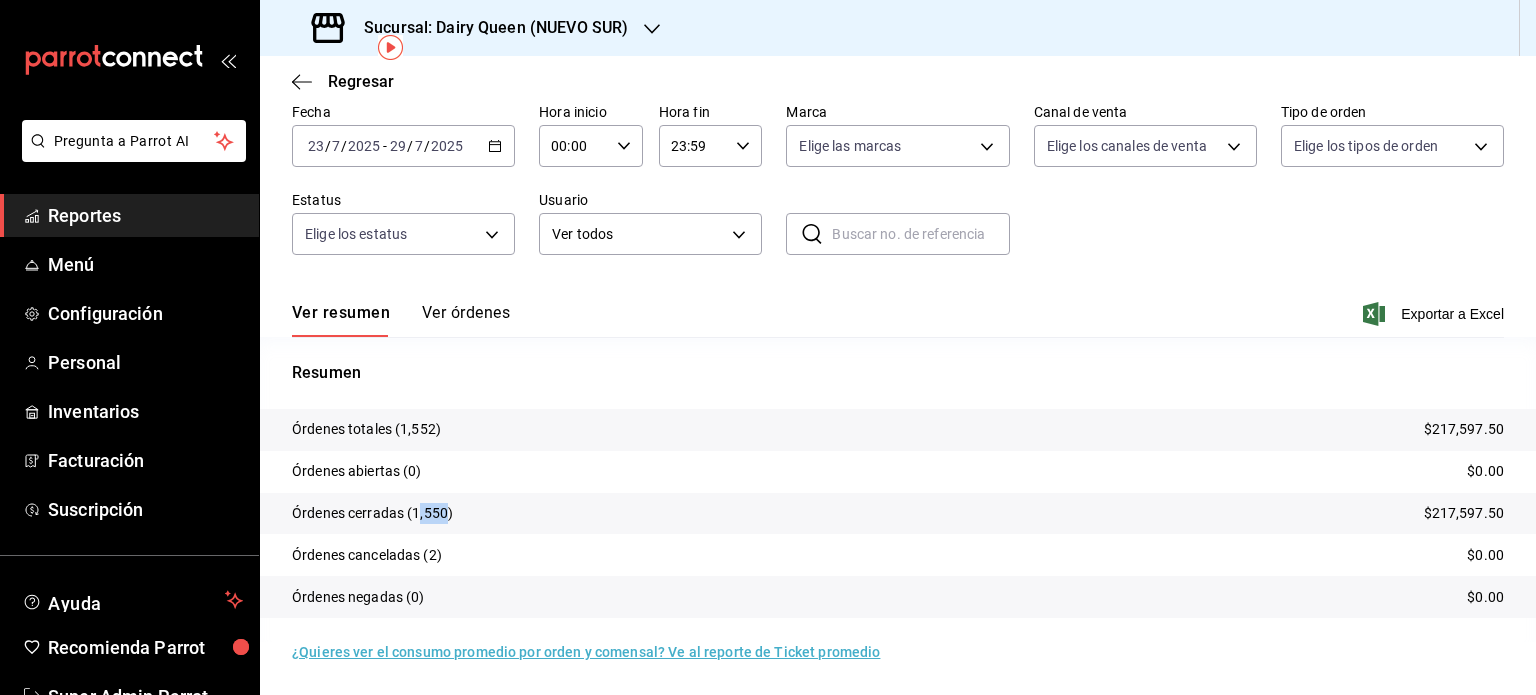 drag, startPoint x: 445, startPoint y: 511, endPoint x: 417, endPoint y: 513, distance: 28.071337 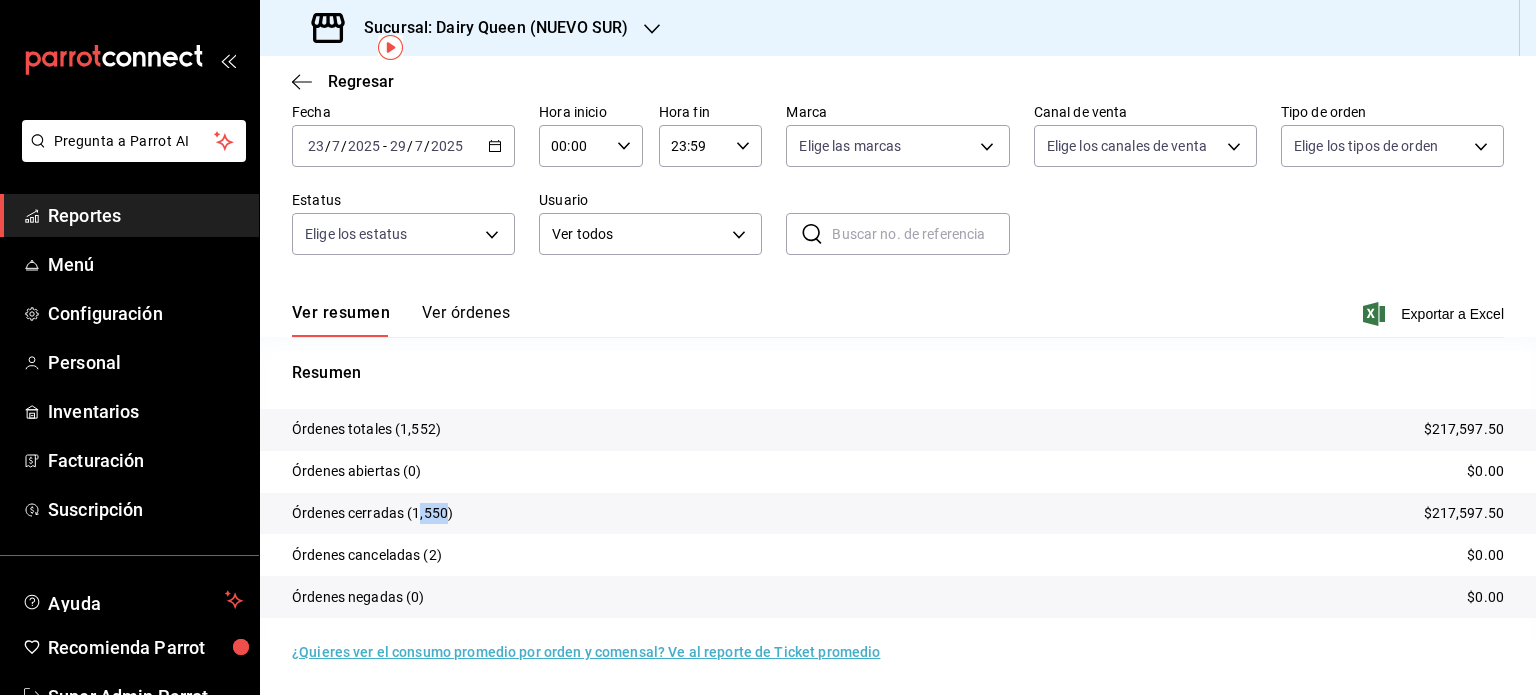 click on "Órdenes cerradas (1,550)" at bounding box center (372, 513) 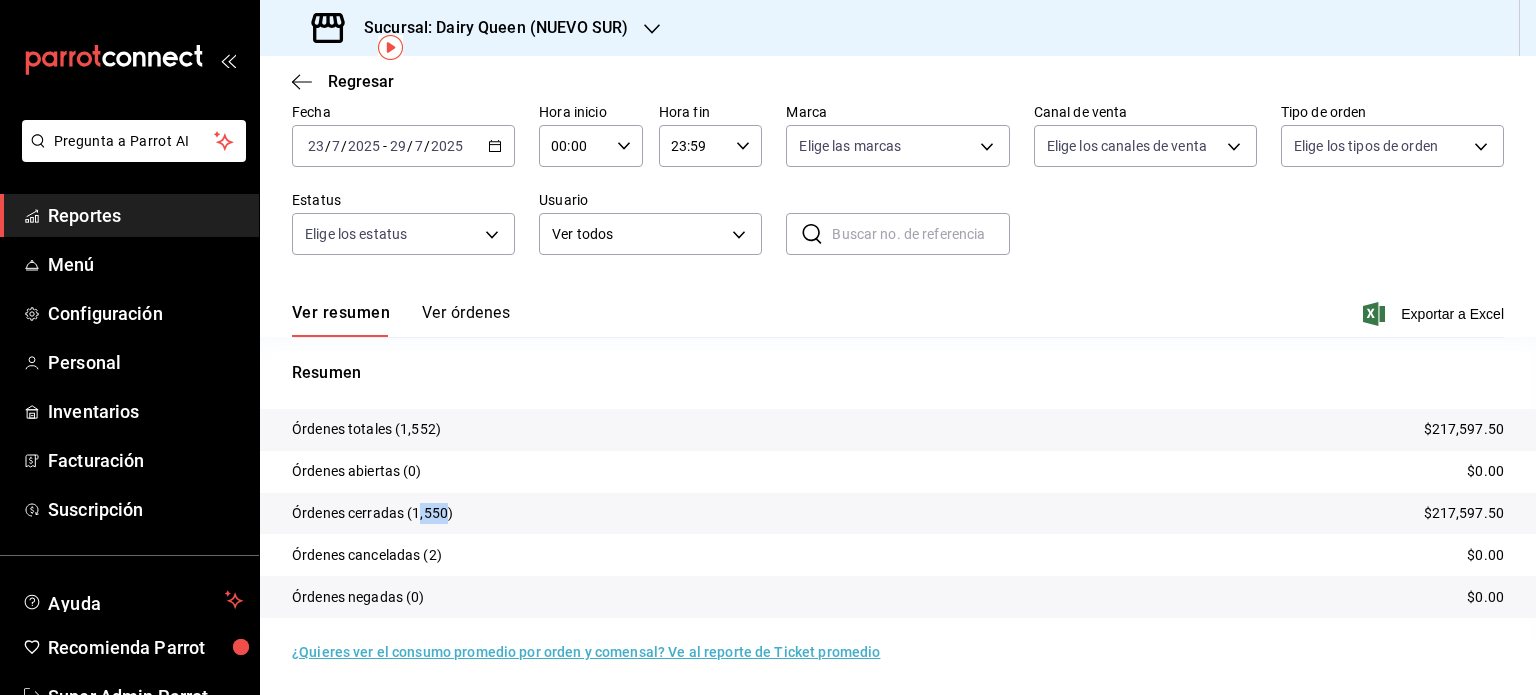click on "Órdenes cerradas (1,550)" at bounding box center (372, 513) 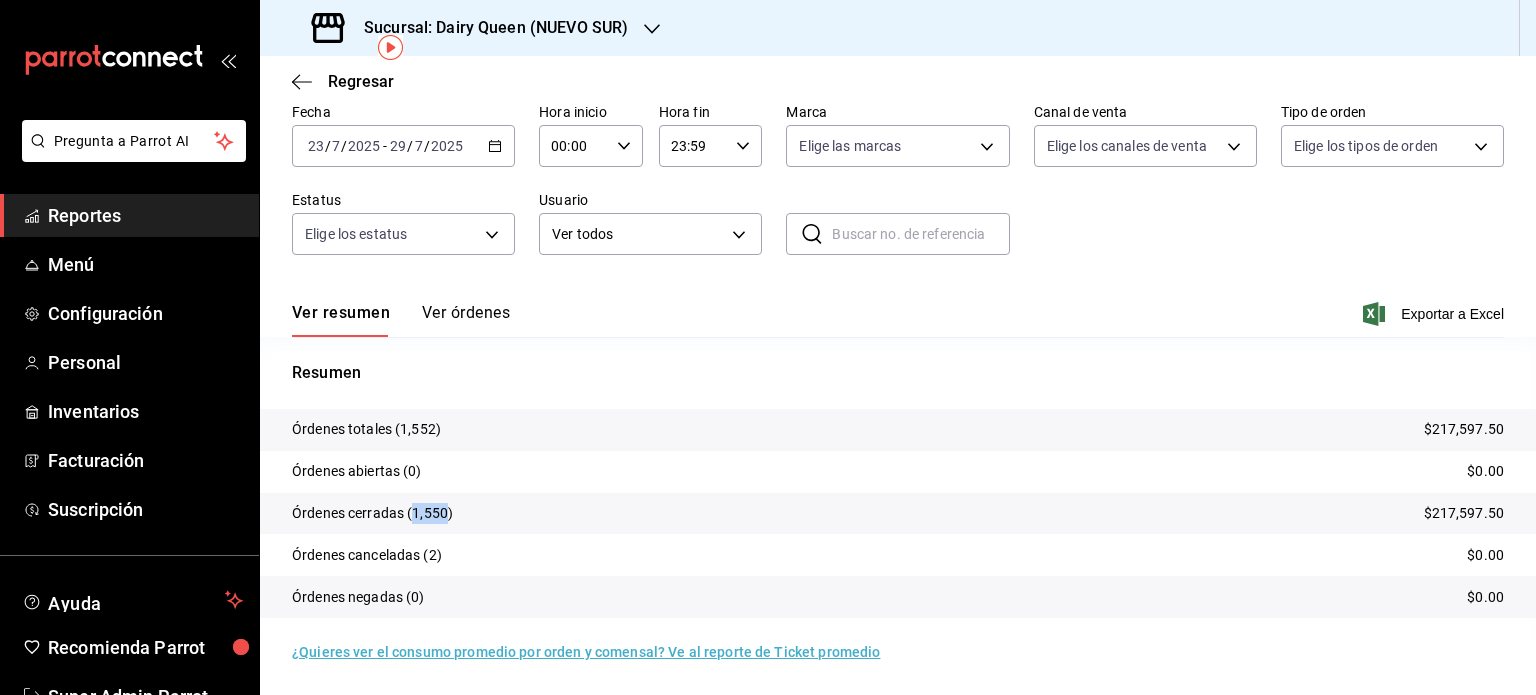 drag, startPoint x: 443, startPoint y: 511, endPoint x: 413, endPoint y: 515, distance: 30.265491 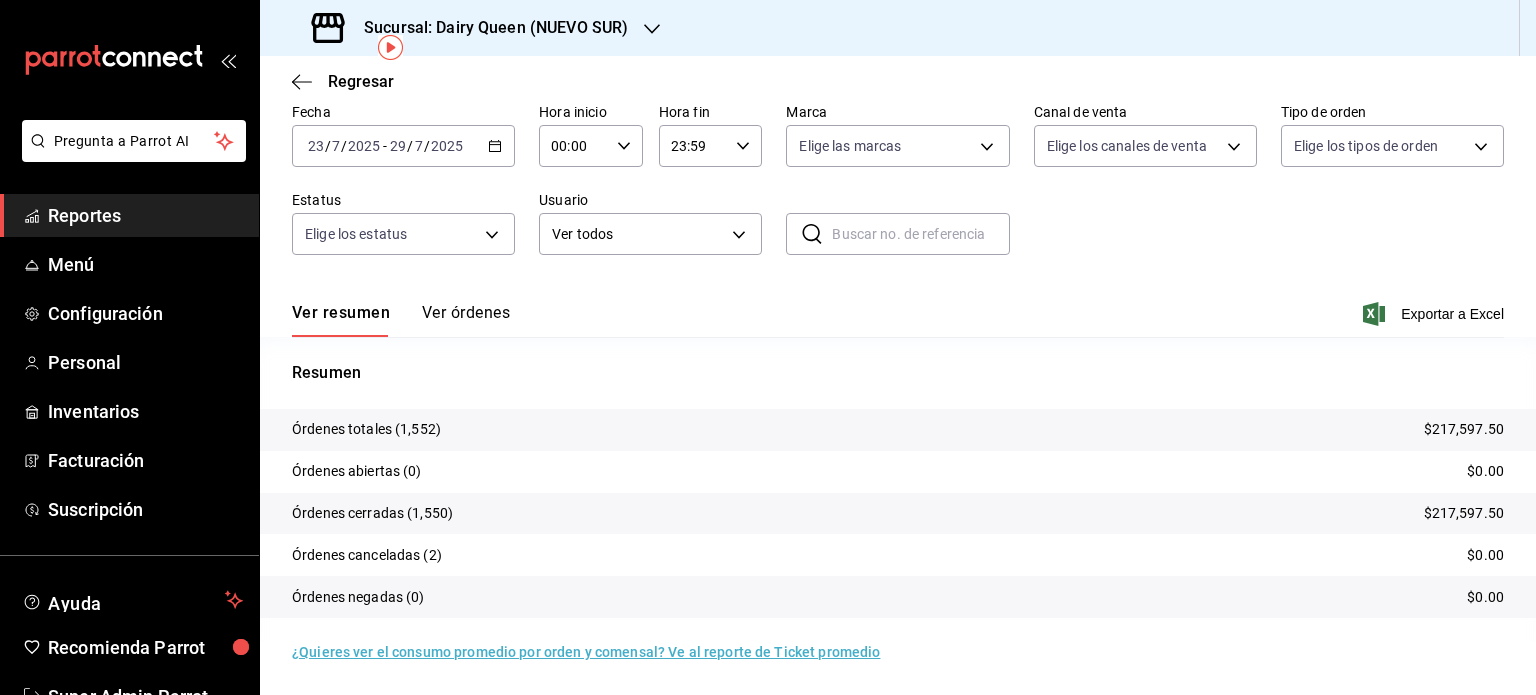 click on "Sucursal: Dairy Queen (NUEVO SUR)" at bounding box center (488, 28) 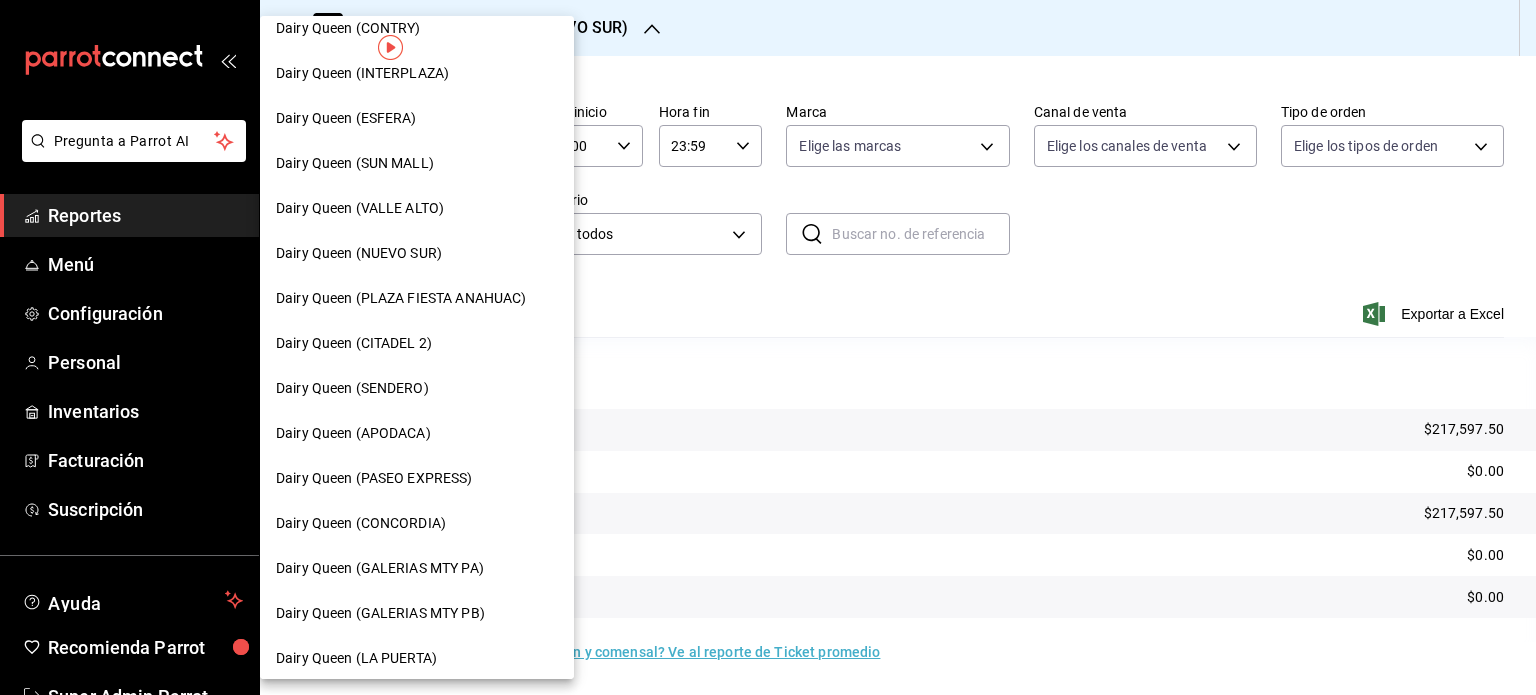 scroll, scrollTop: 300, scrollLeft: 0, axis: vertical 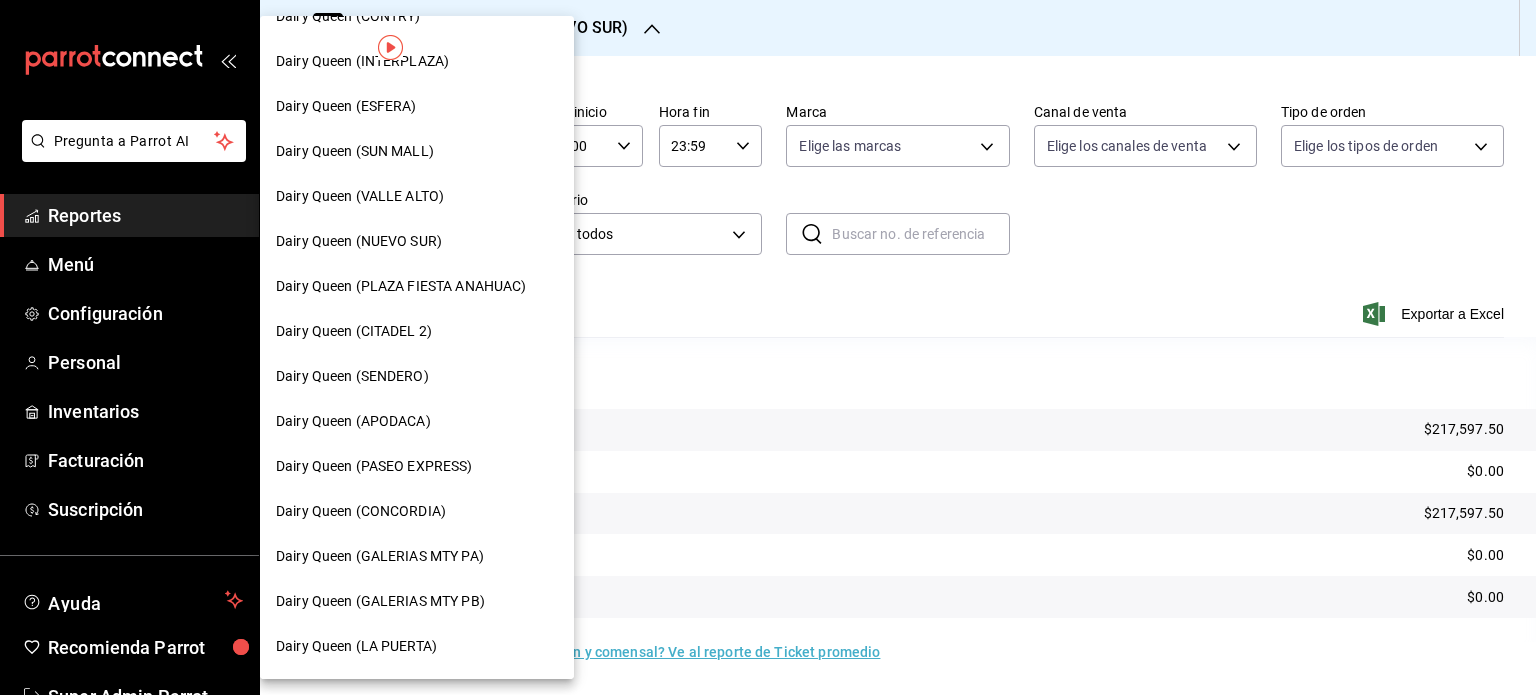click on "Dairy Queen (PLAZA FIESTA ANAHUAC)" at bounding box center [401, 286] 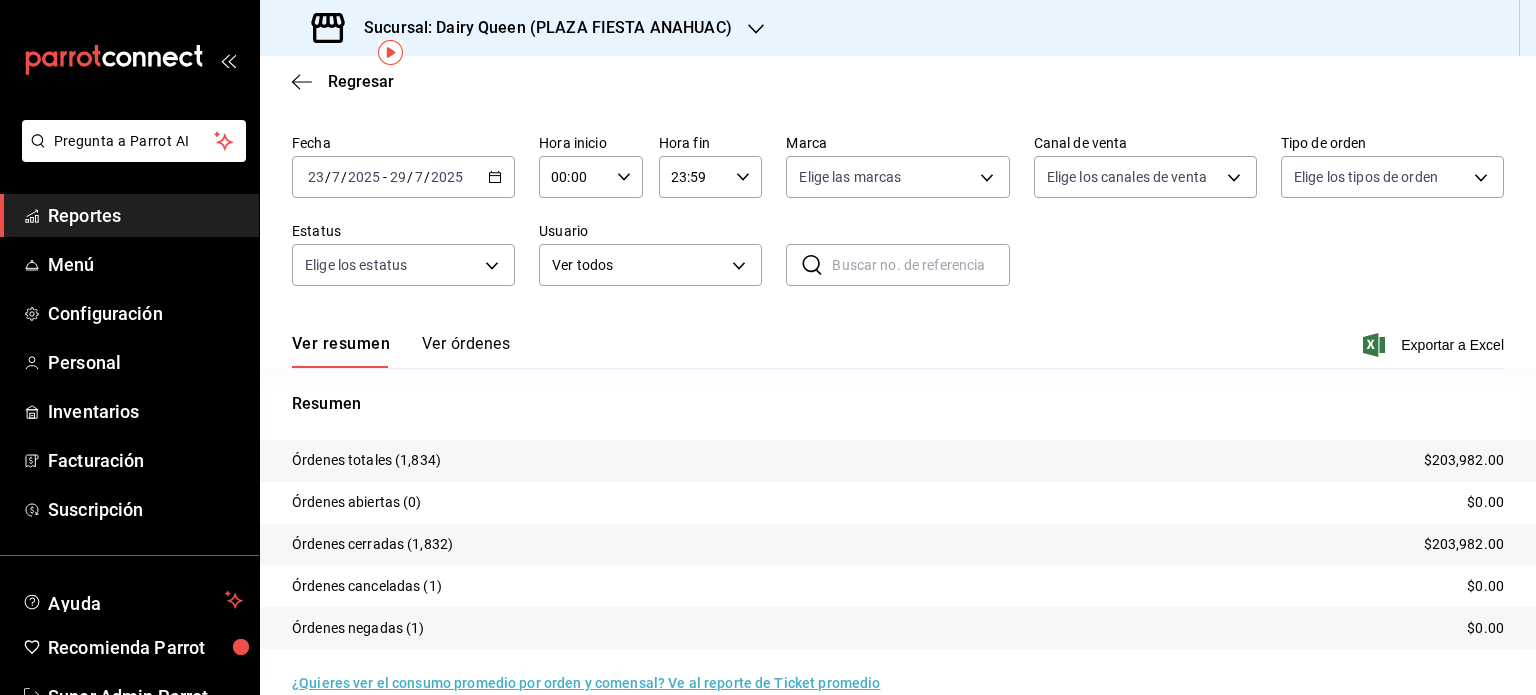 scroll, scrollTop: 90, scrollLeft: 0, axis: vertical 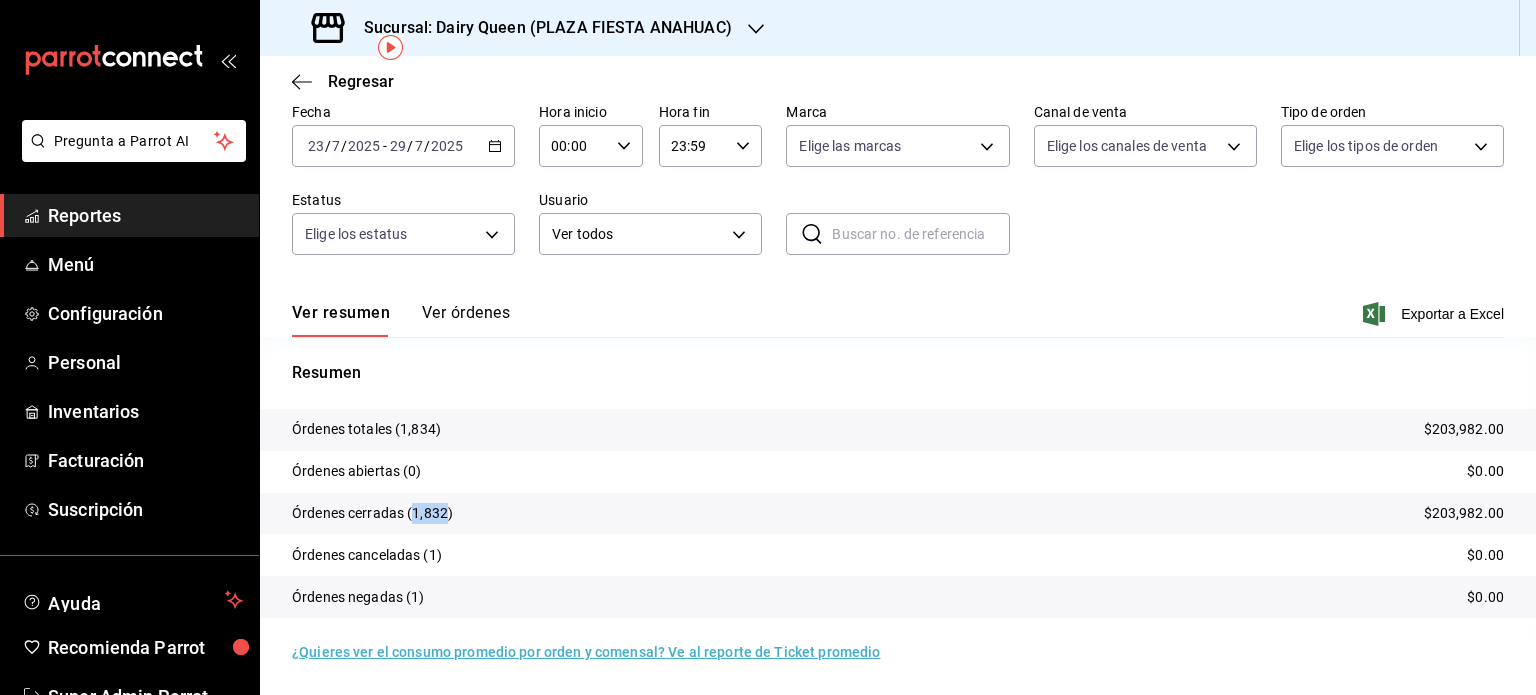 drag, startPoint x: 447, startPoint y: 510, endPoint x: 415, endPoint y: 513, distance: 32.140316 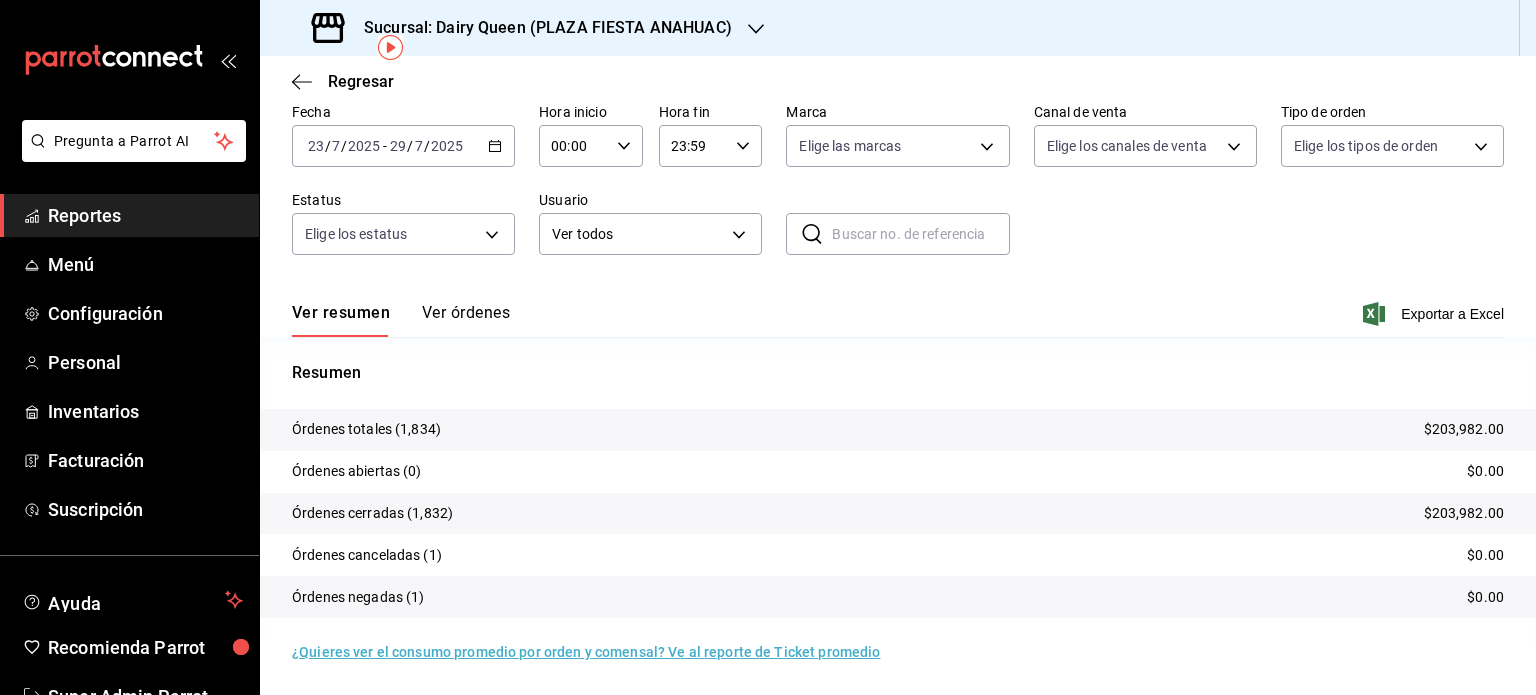 click on "Sucursal: Dairy Queen (PLAZA FIESTA ANAHUAC)" at bounding box center (524, 28) 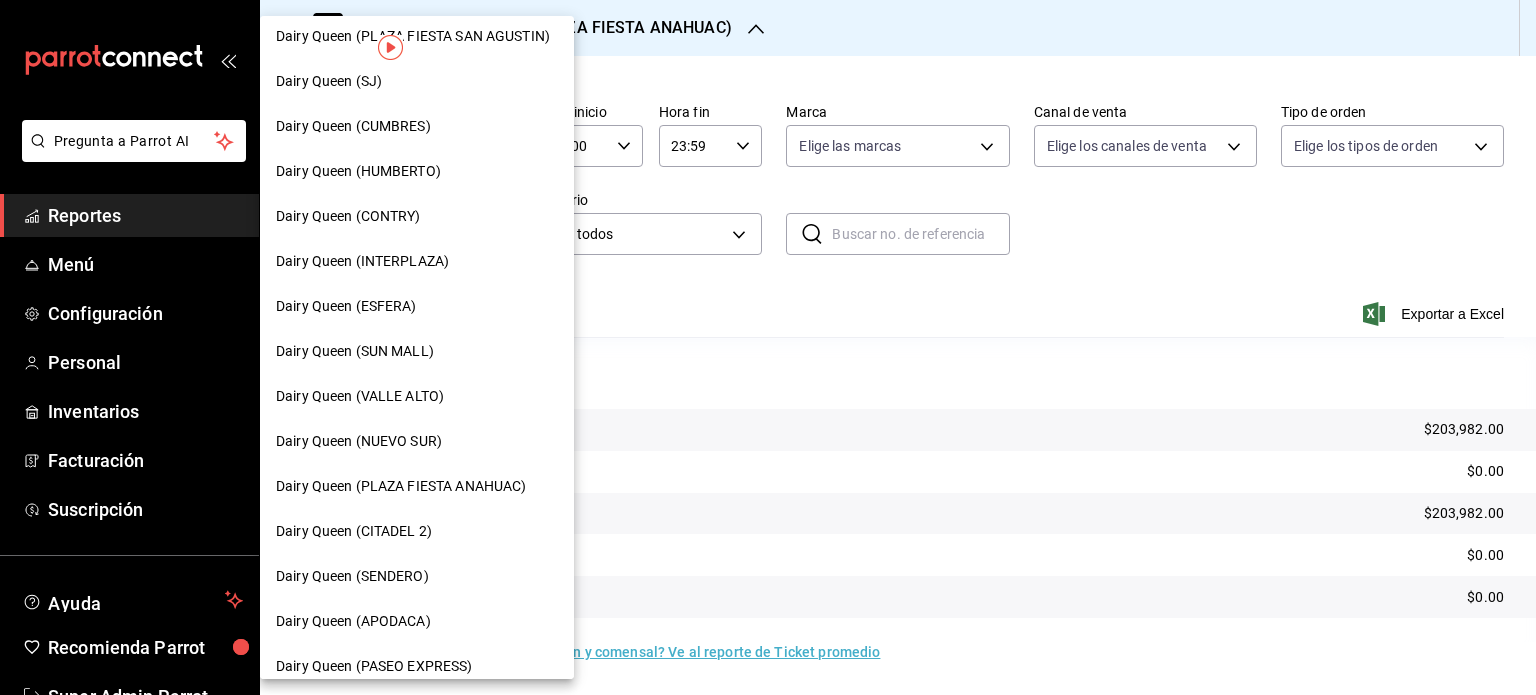 scroll, scrollTop: 200, scrollLeft: 0, axis: vertical 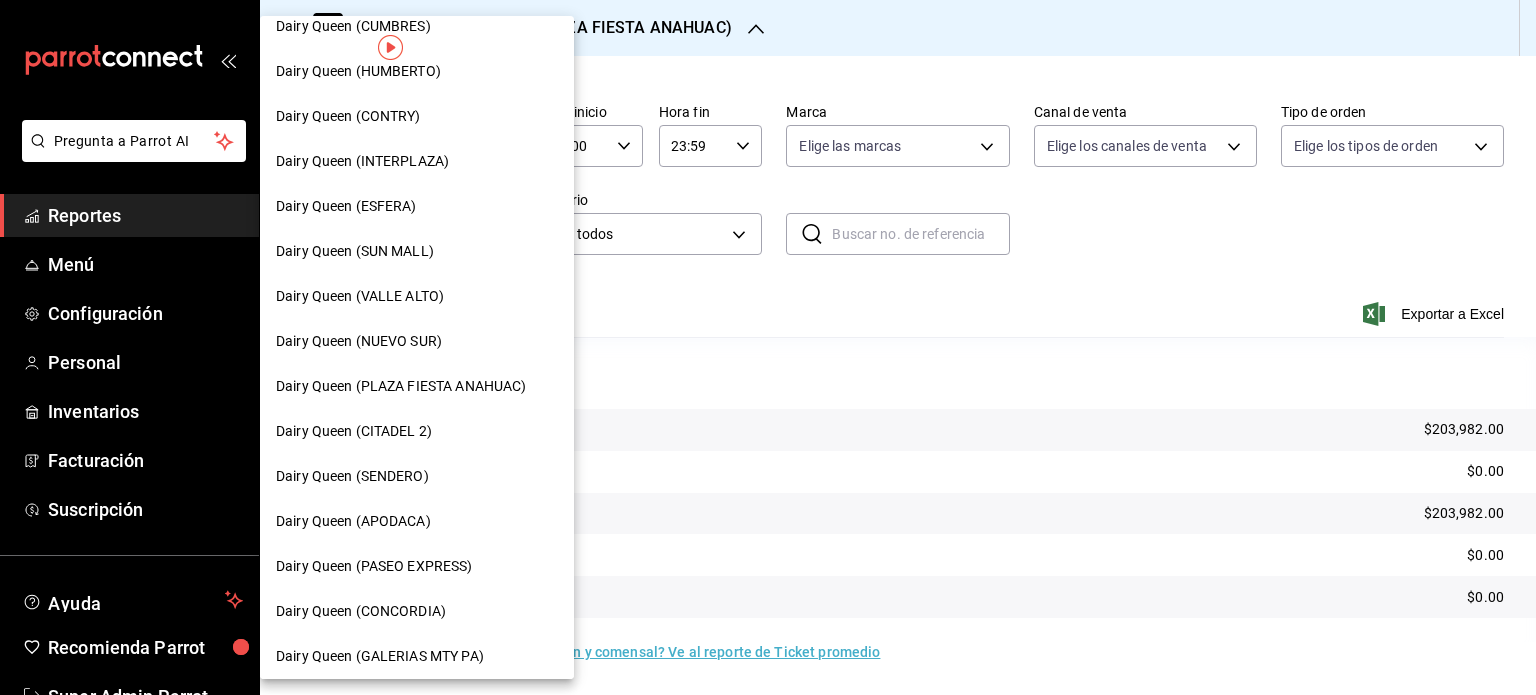 click on "Dairy Queen (CITADEL 2)" at bounding box center [417, 431] 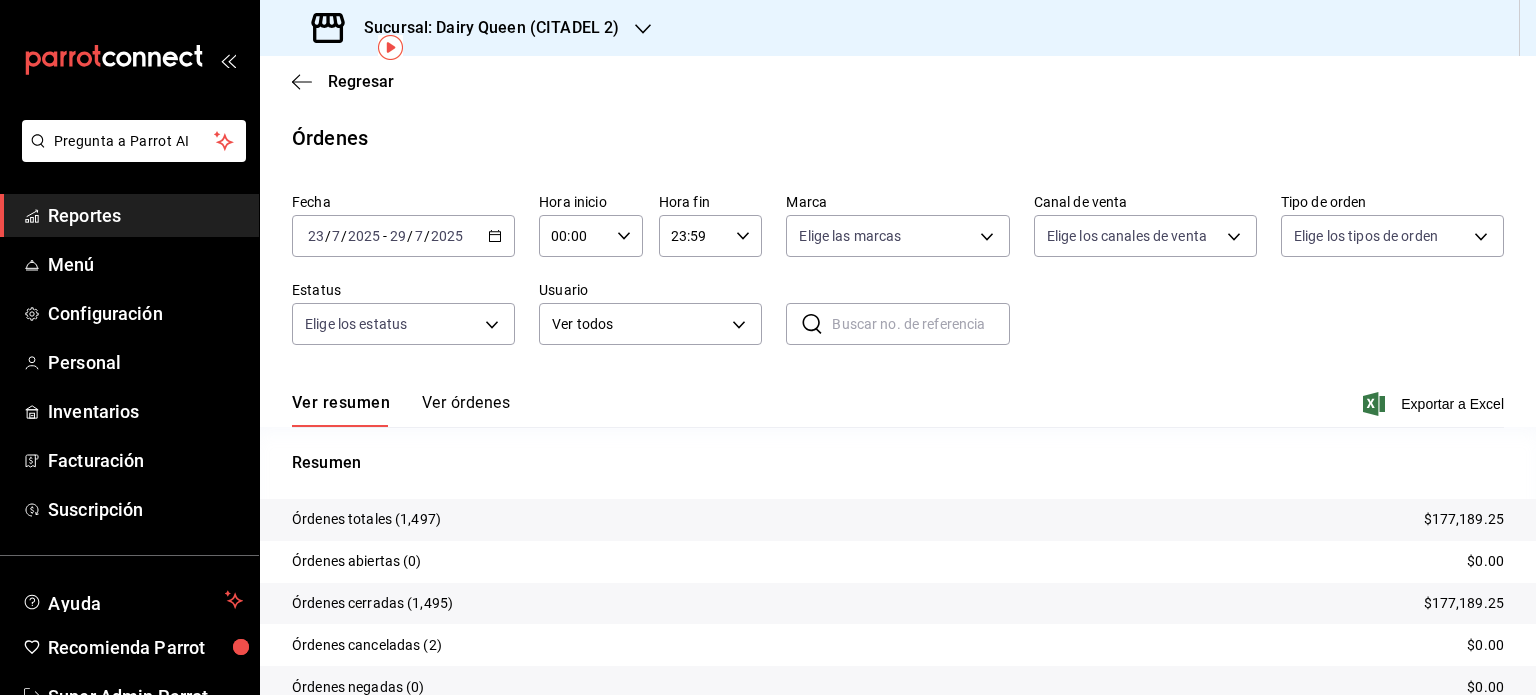 scroll, scrollTop: 90, scrollLeft: 0, axis: vertical 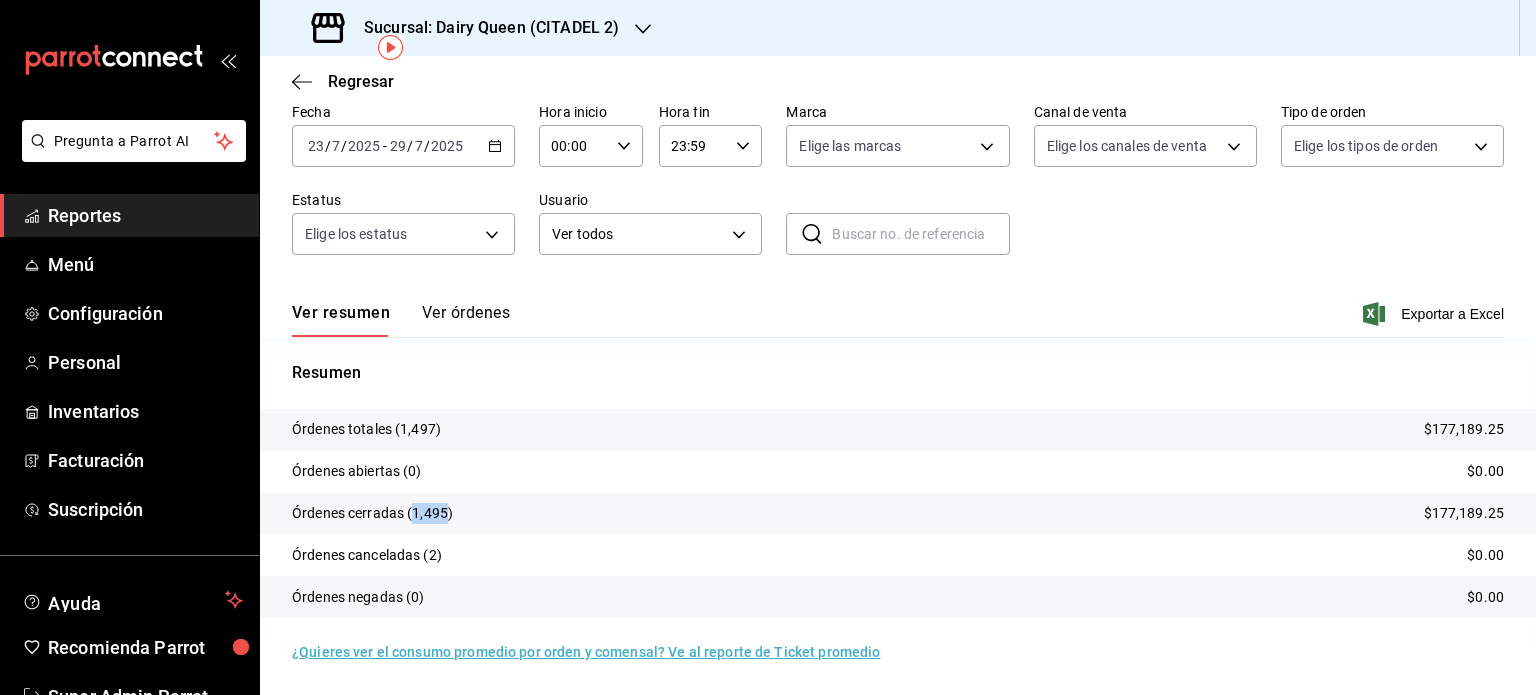 drag, startPoint x: 444, startPoint y: 507, endPoint x: 416, endPoint y: 511, distance: 28.284271 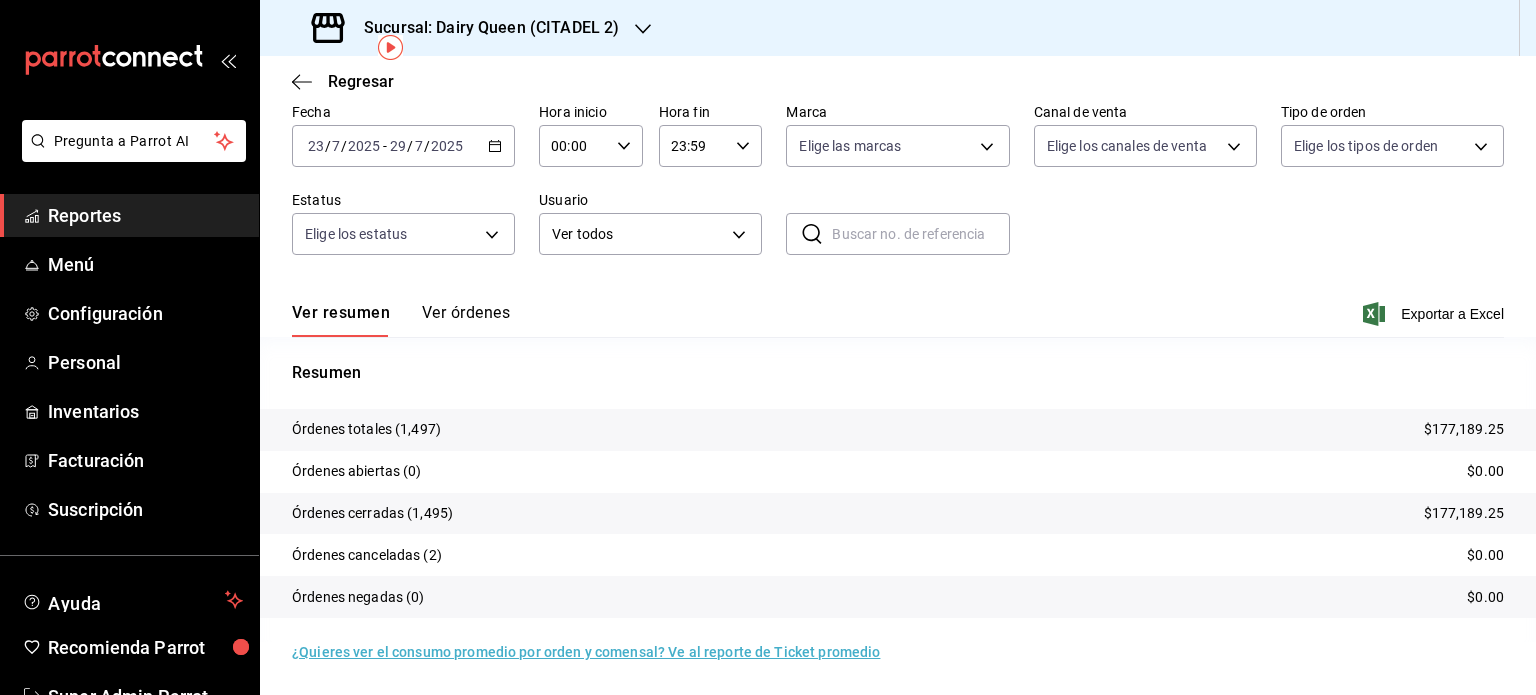 click on "Sucursal: Dairy Queen (CITADEL 2)" at bounding box center (467, 28) 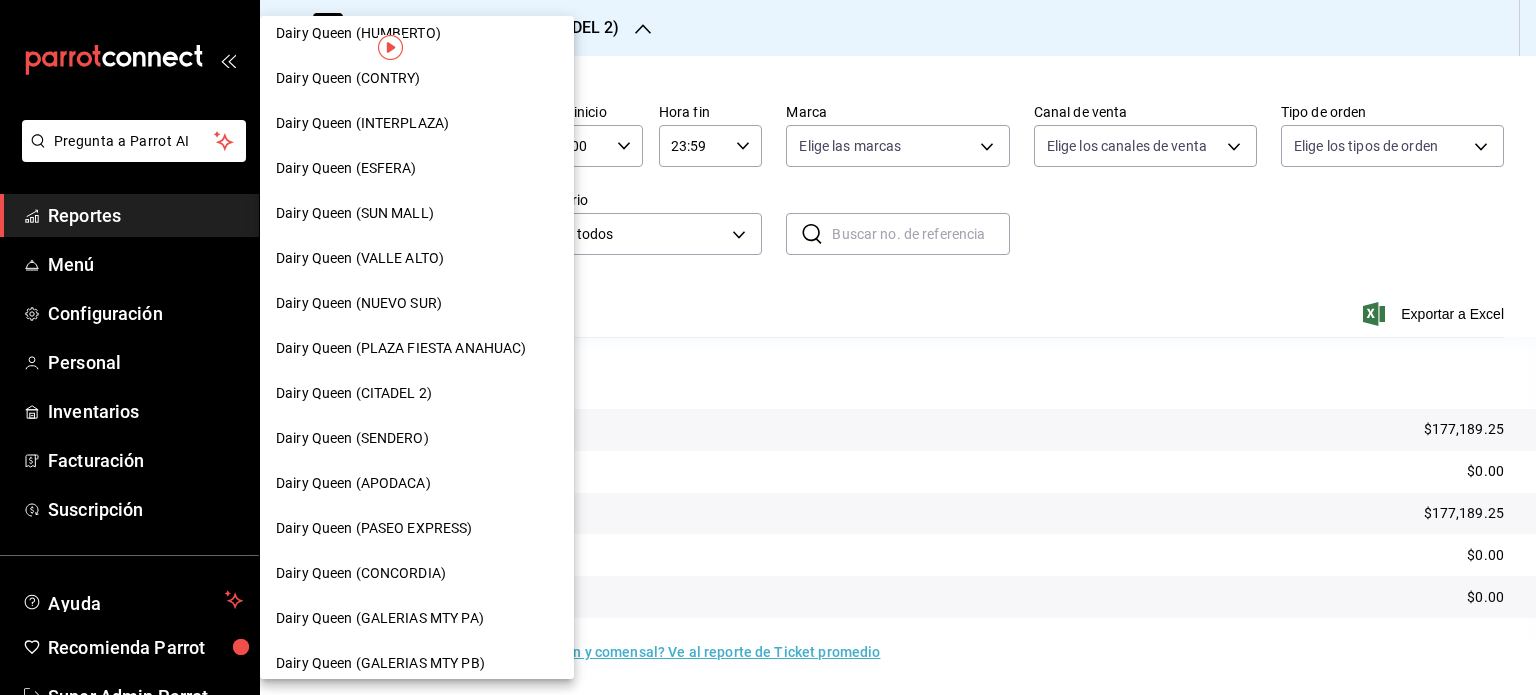 scroll, scrollTop: 300, scrollLeft: 0, axis: vertical 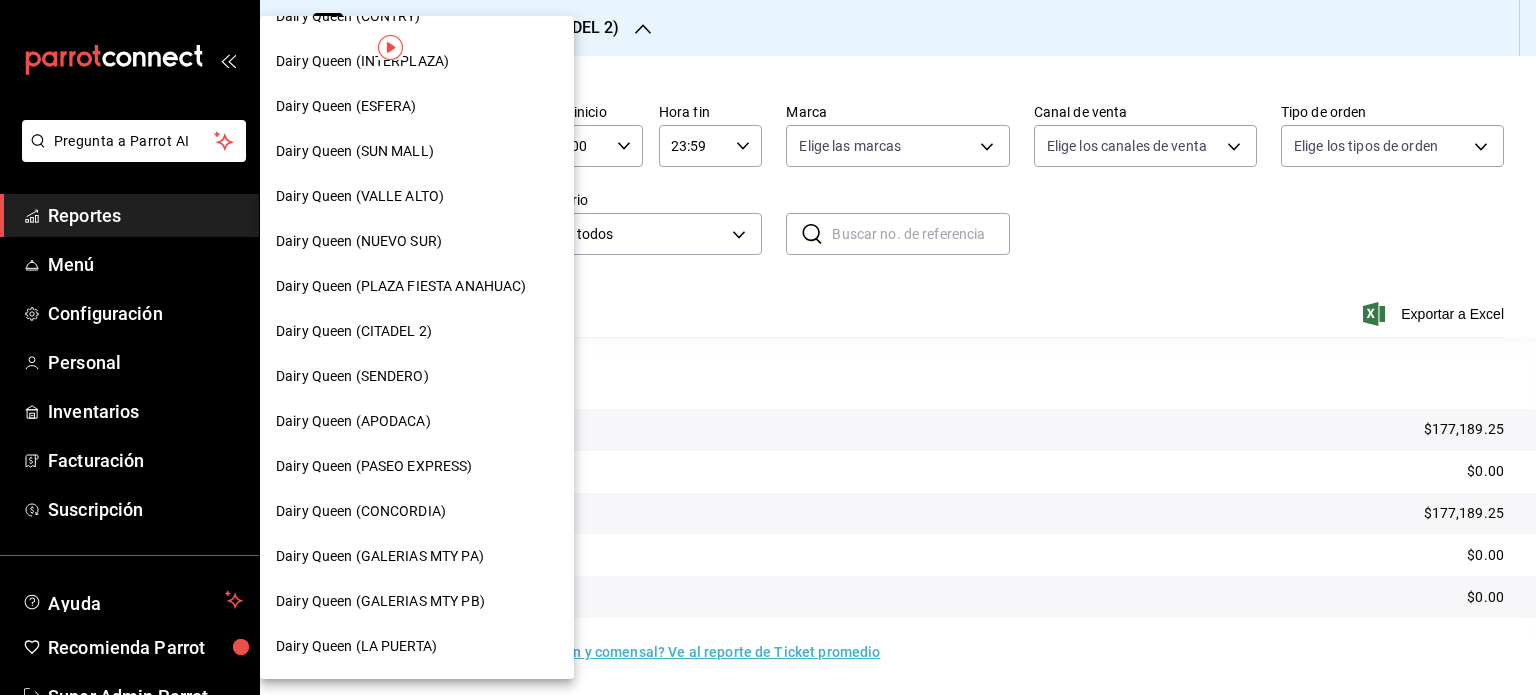 click on "Dairy Queen (SENDERO)" at bounding box center (417, 376) 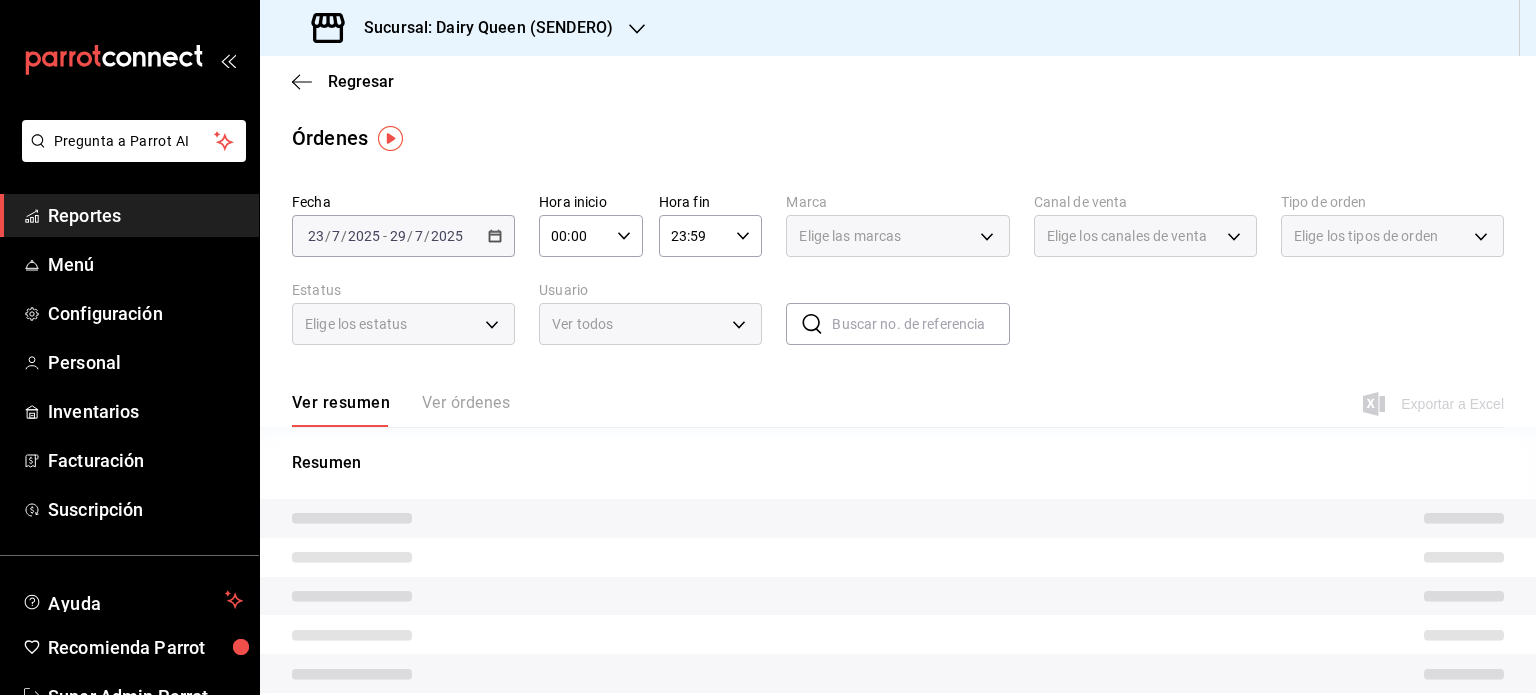 scroll, scrollTop: 0, scrollLeft: 0, axis: both 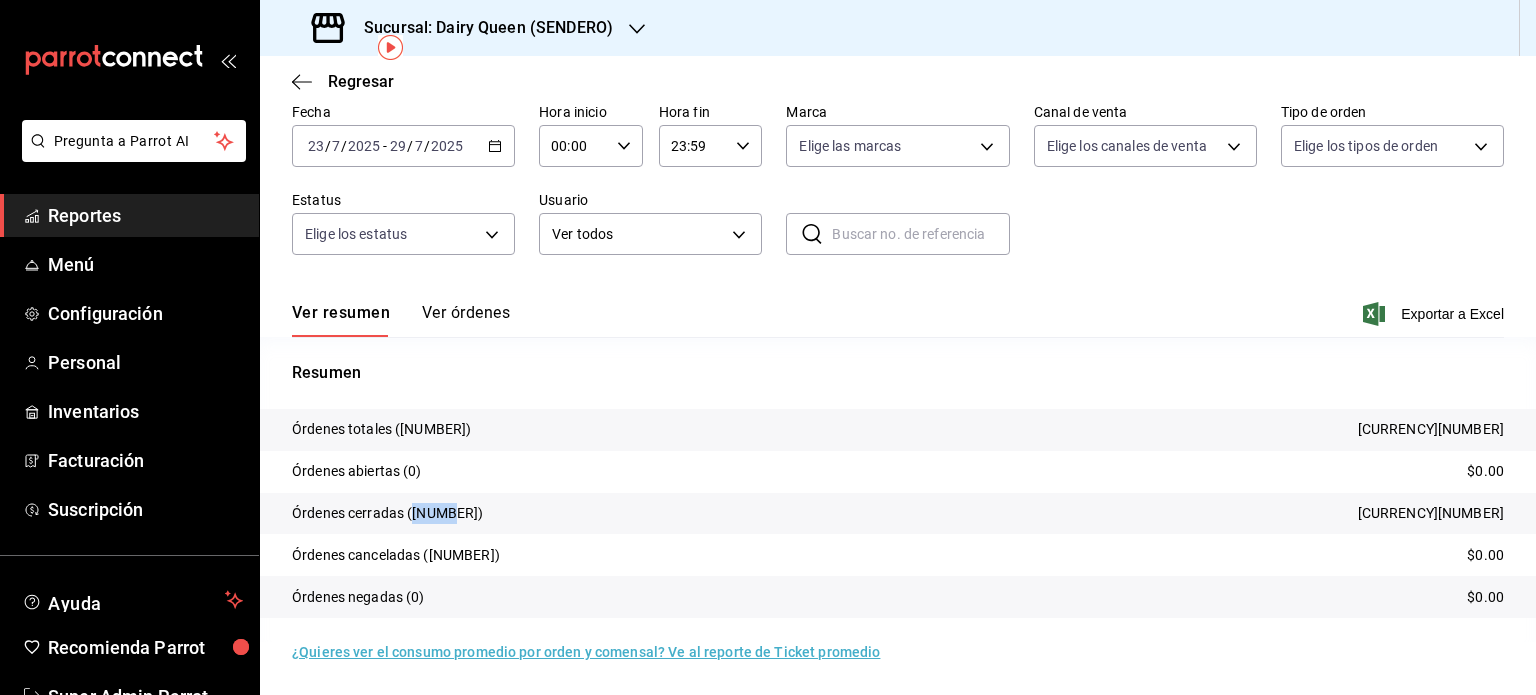 drag, startPoint x: 445, startPoint y: 514, endPoint x: 412, endPoint y: 517, distance: 33.13608 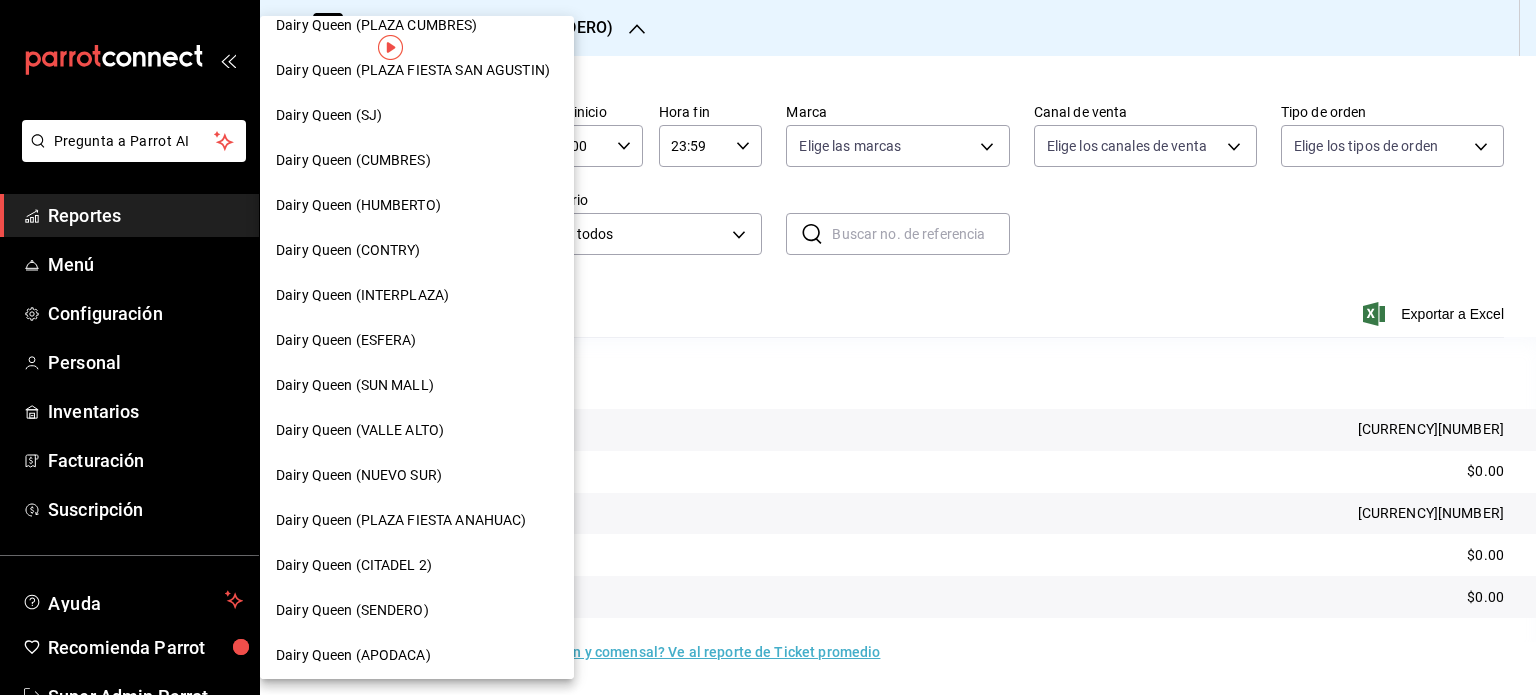 scroll, scrollTop: 100, scrollLeft: 0, axis: vertical 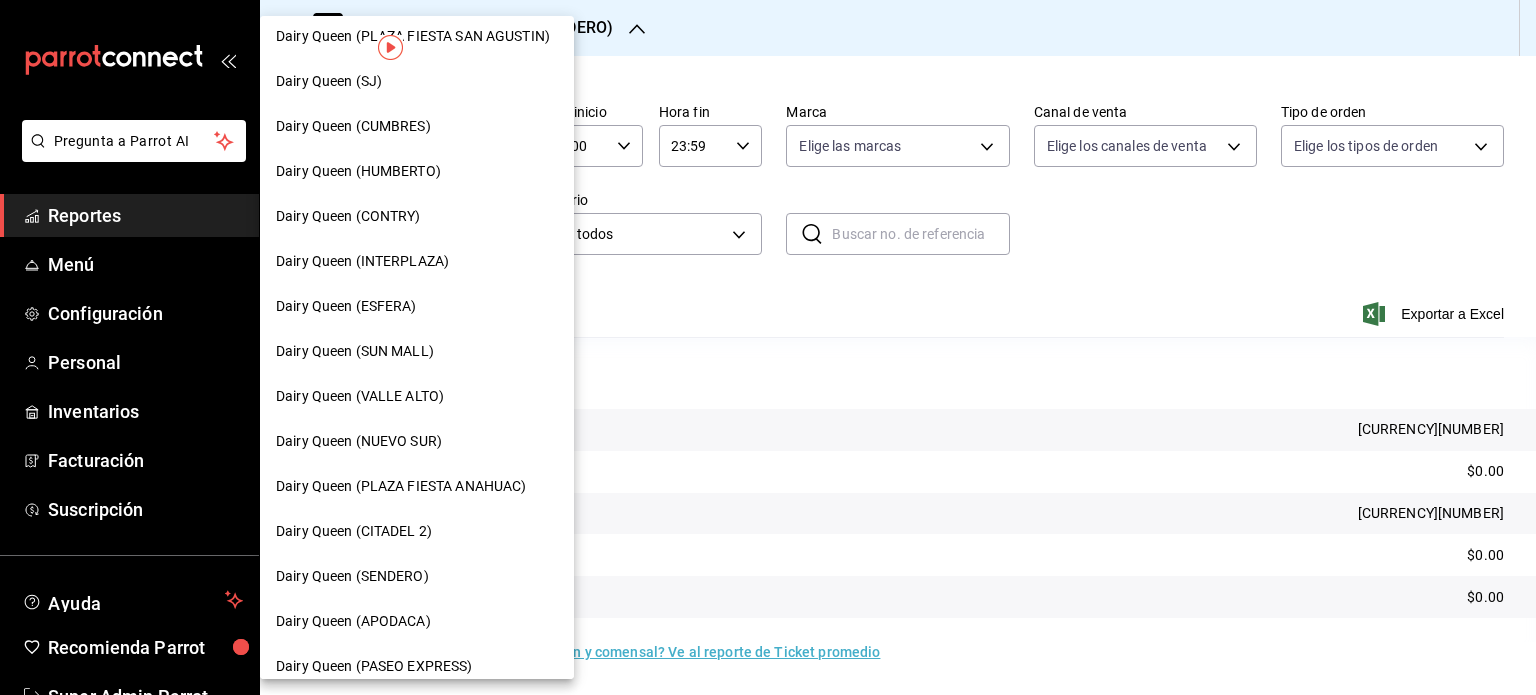 click on "Dairy Queen (APODACA)" at bounding box center [417, 621] 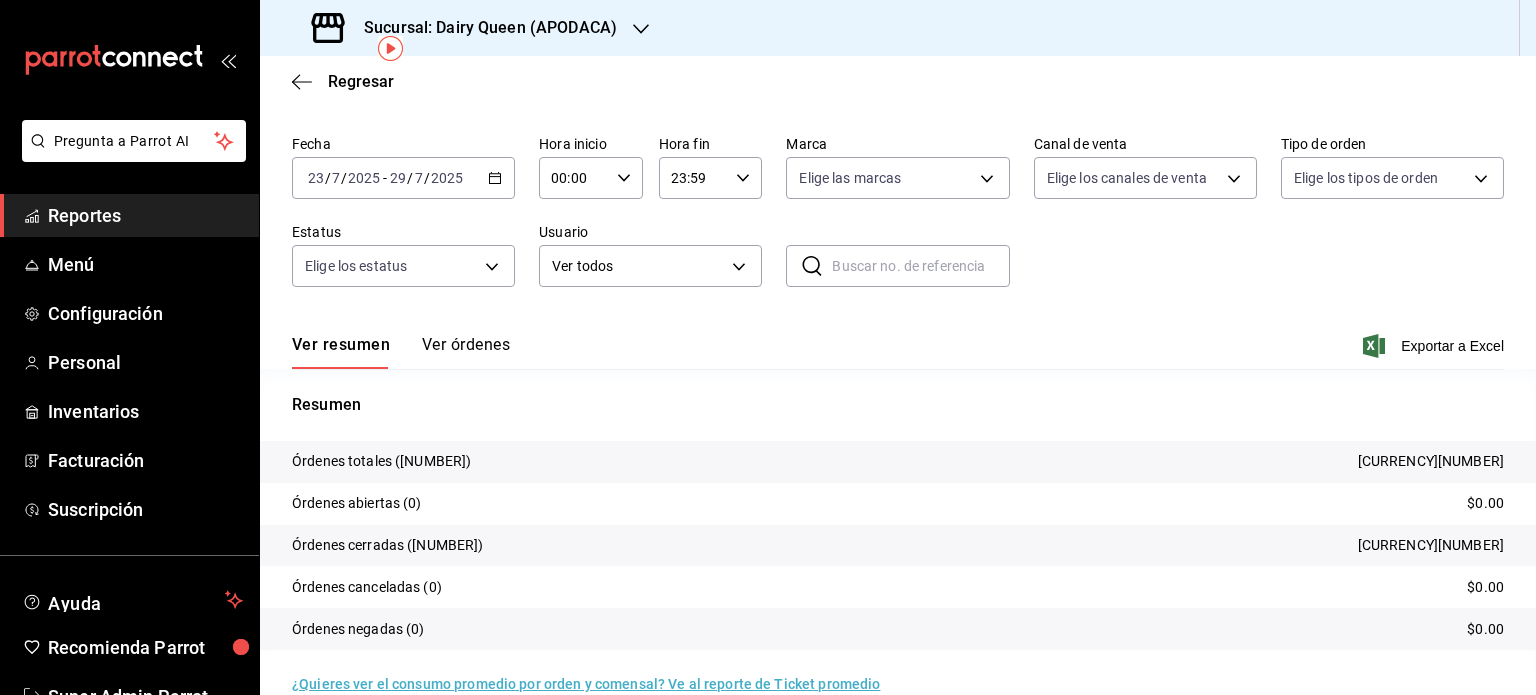 scroll, scrollTop: 90, scrollLeft: 0, axis: vertical 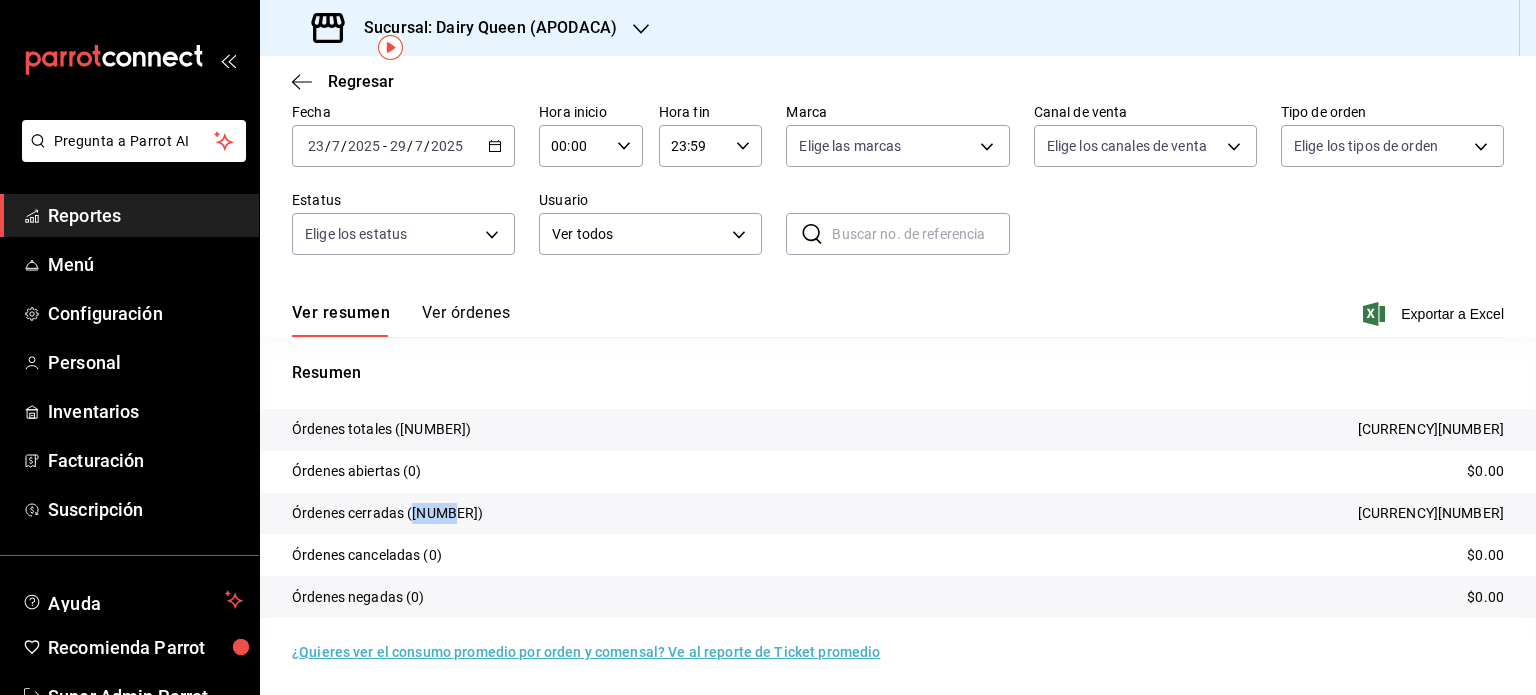 drag, startPoint x: 448, startPoint y: 516, endPoint x: 416, endPoint y: 522, distance: 32.55764 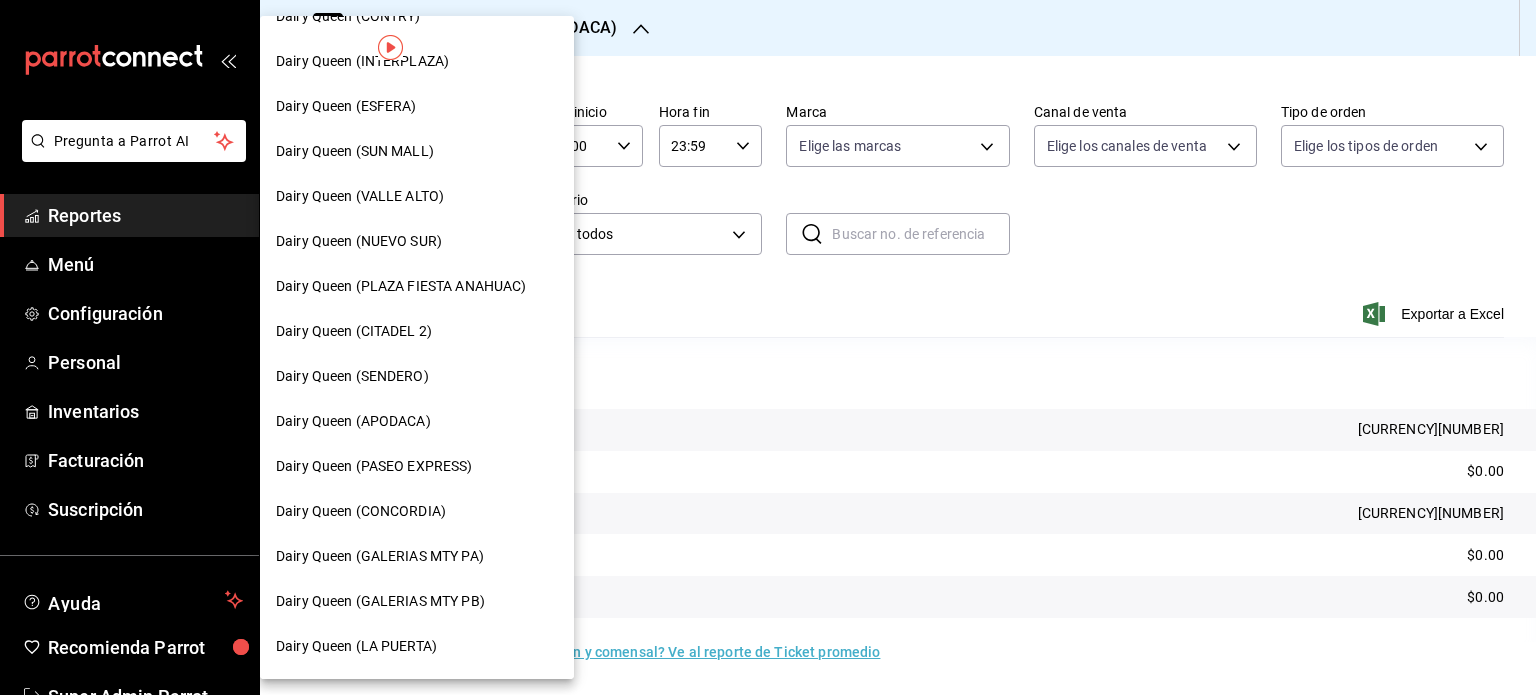 scroll, scrollTop: 400, scrollLeft: 0, axis: vertical 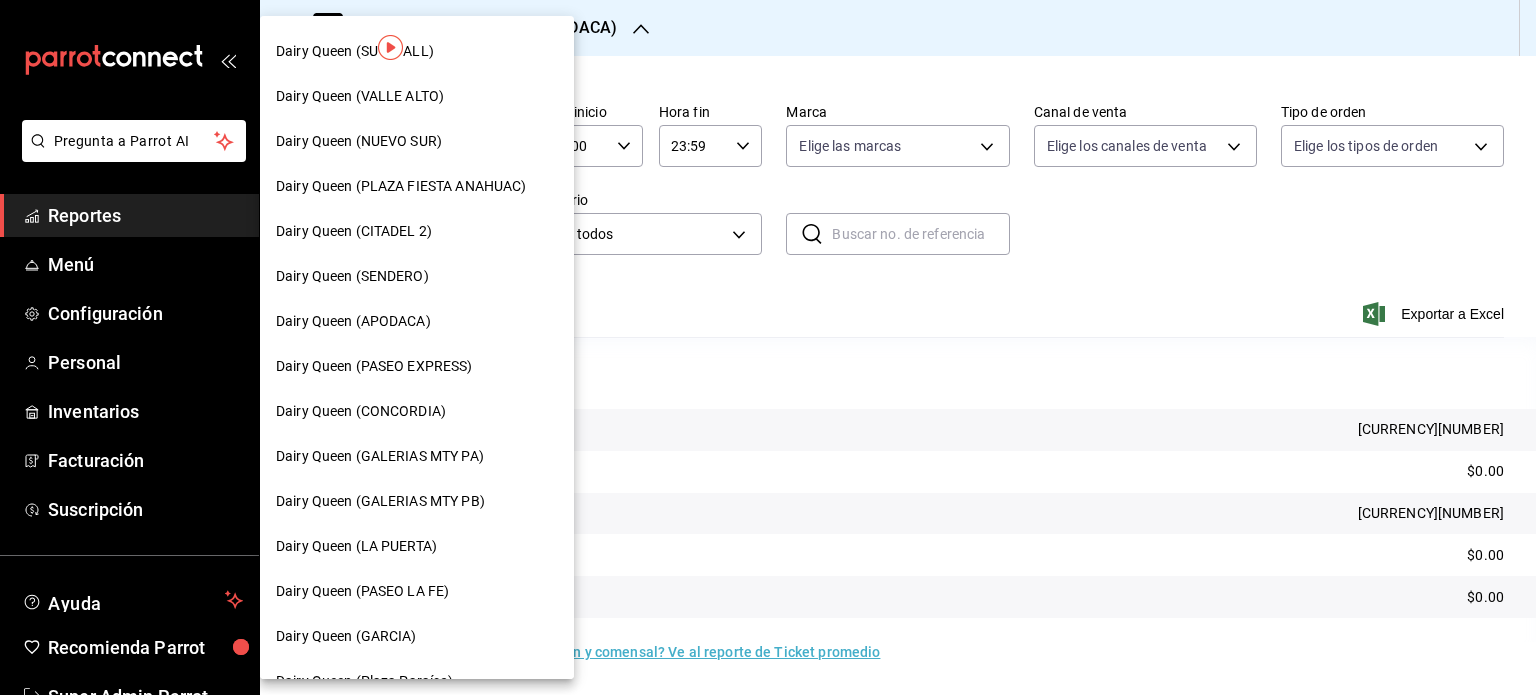 click on "Dairy Queen (PASEO EXPRESS)" at bounding box center [374, 366] 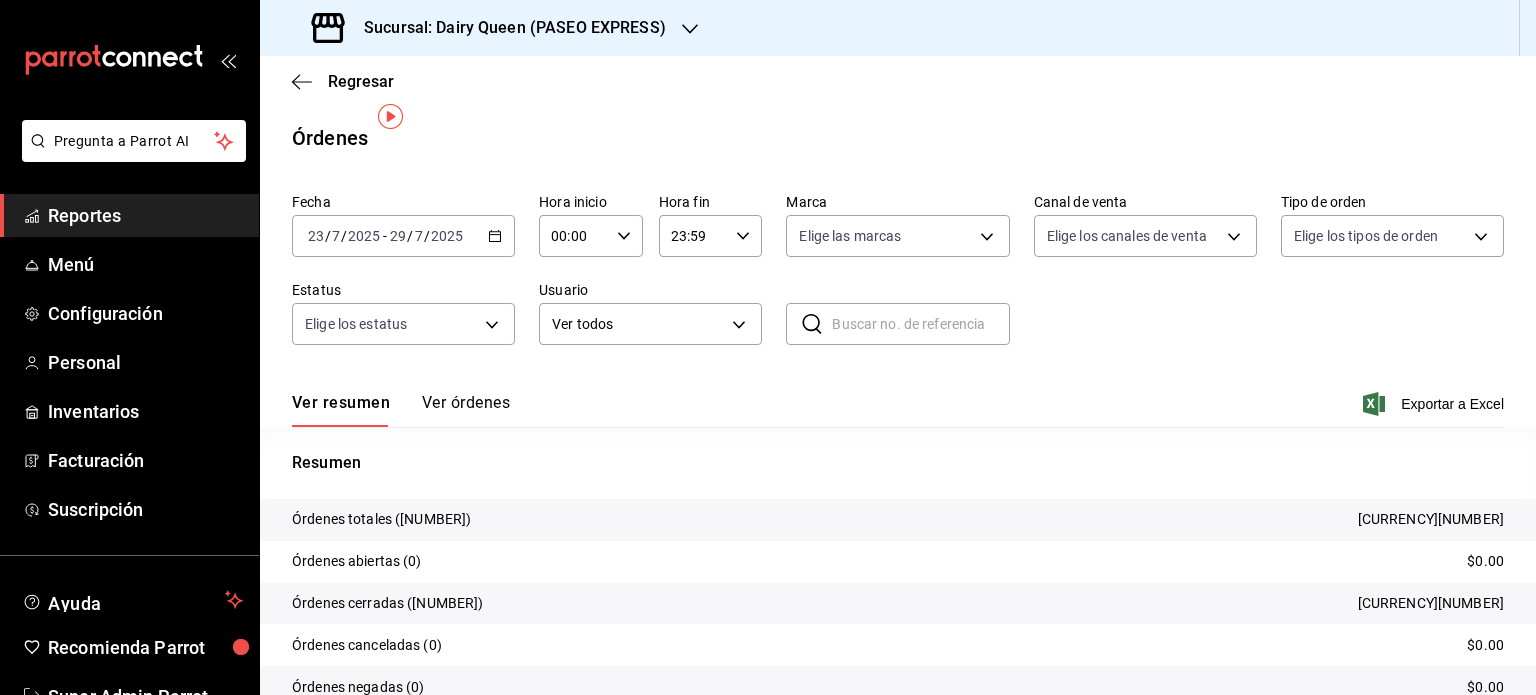 scroll, scrollTop: 90, scrollLeft: 0, axis: vertical 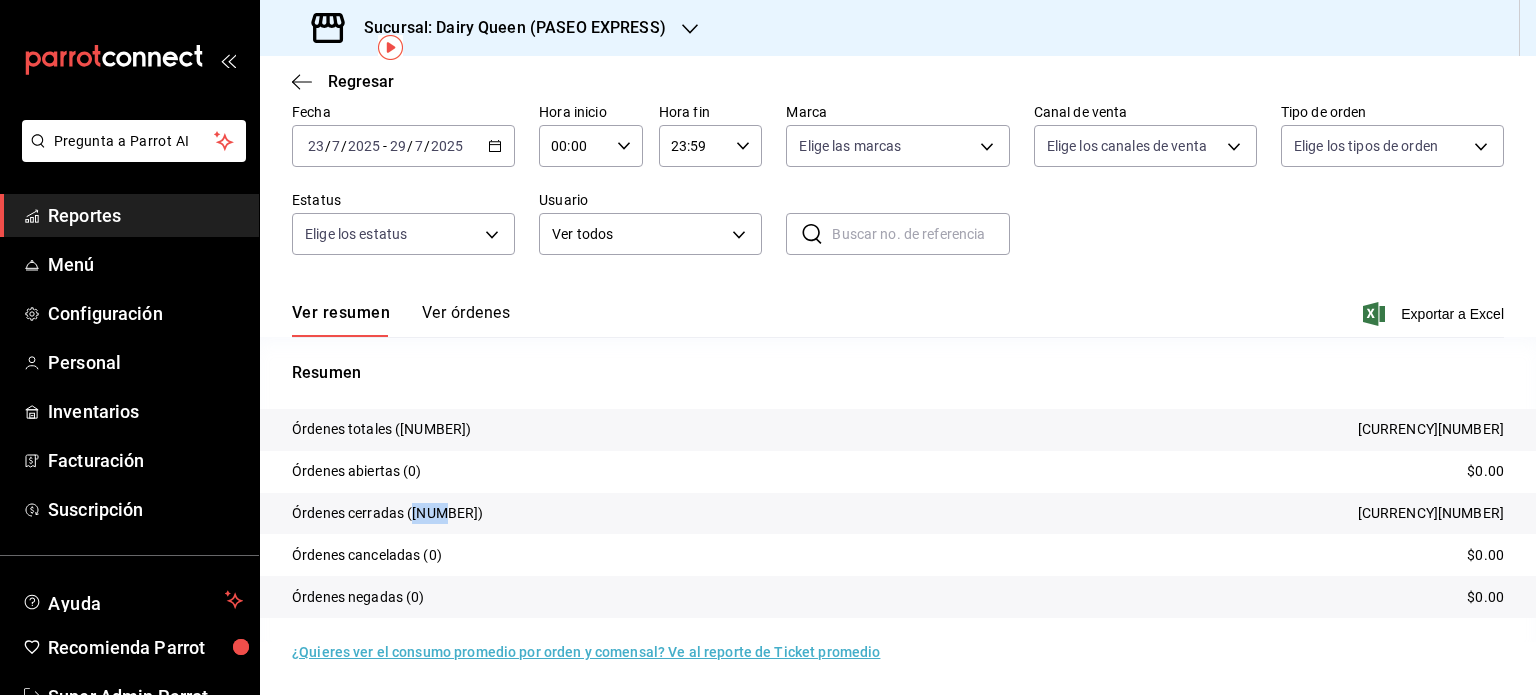drag, startPoint x: 442, startPoint y: 515, endPoint x: 412, endPoint y: 519, distance: 30.265491 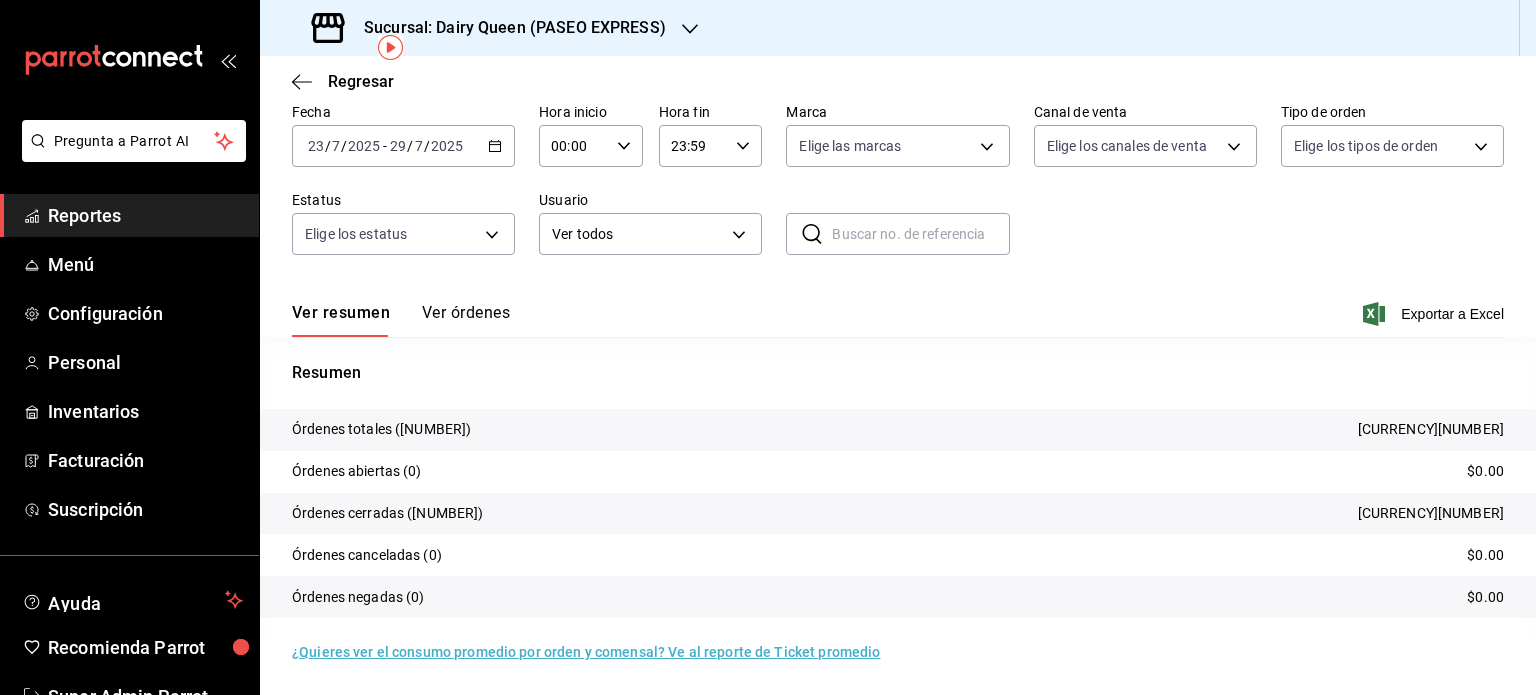 click on "Órdenes cerradas (3,015)" at bounding box center [388, 513] 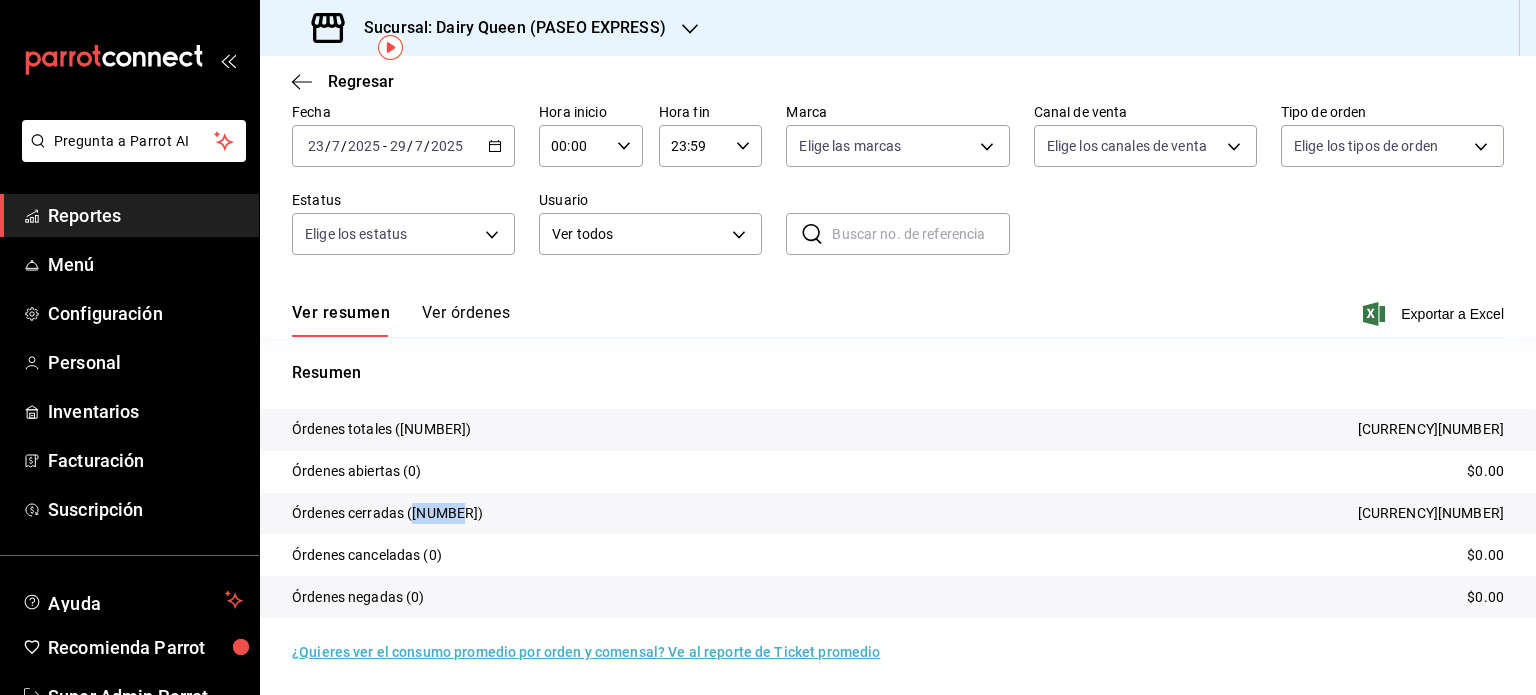 drag, startPoint x: 448, startPoint y: 518, endPoint x: 423, endPoint y: 522, distance: 25.317978 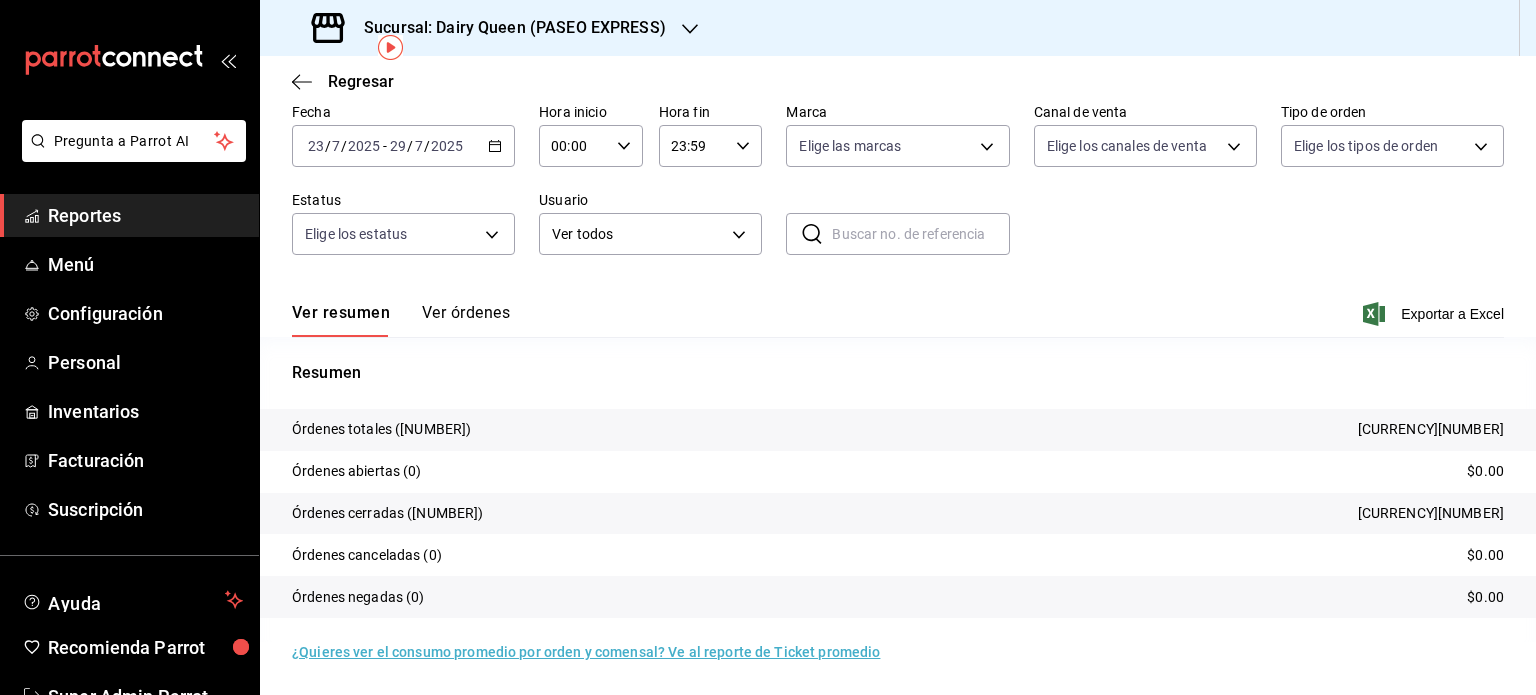 click on "Sucursal: Dairy Queen (PASEO EXPRESS)" at bounding box center [491, 28] 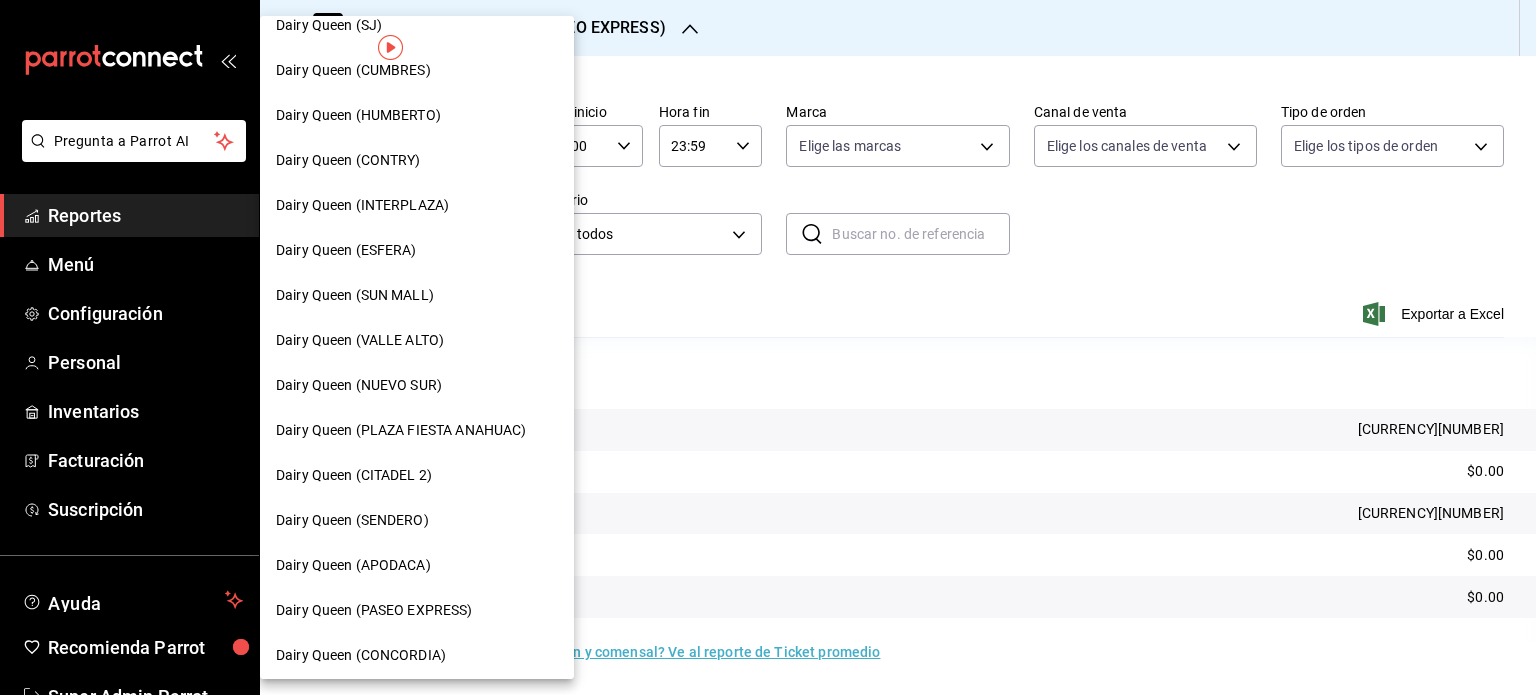 scroll, scrollTop: 200, scrollLeft: 0, axis: vertical 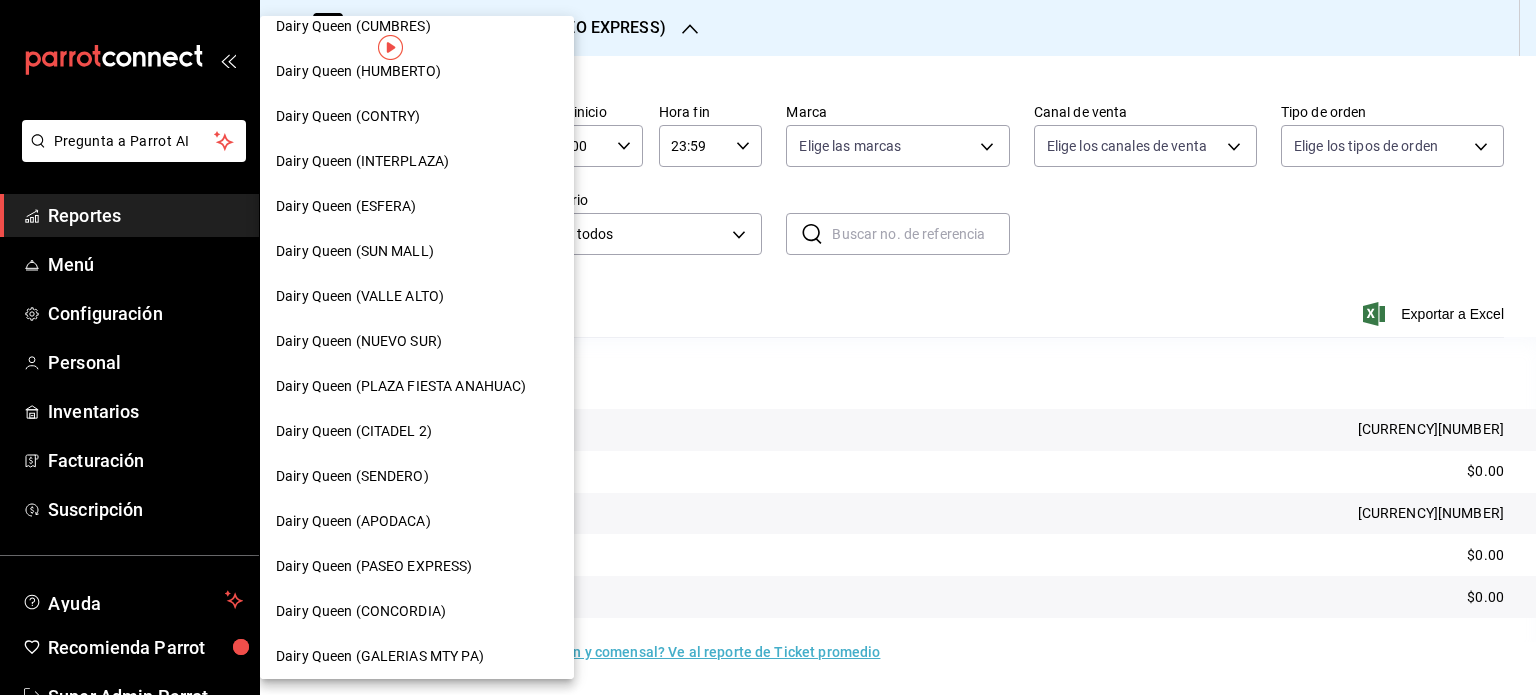 click on "Dairy Queen (CONCORDIA)" at bounding box center [417, 611] 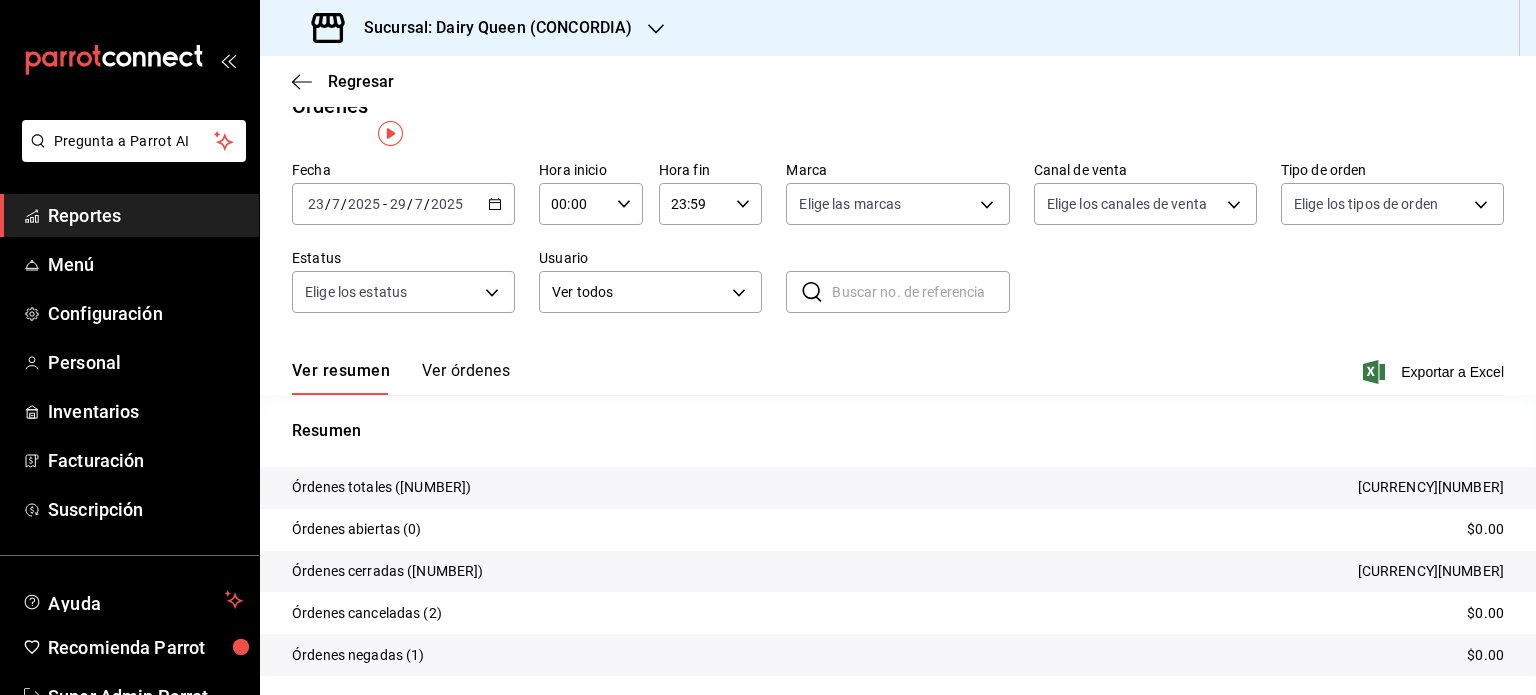 scroll, scrollTop: 90, scrollLeft: 0, axis: vertical 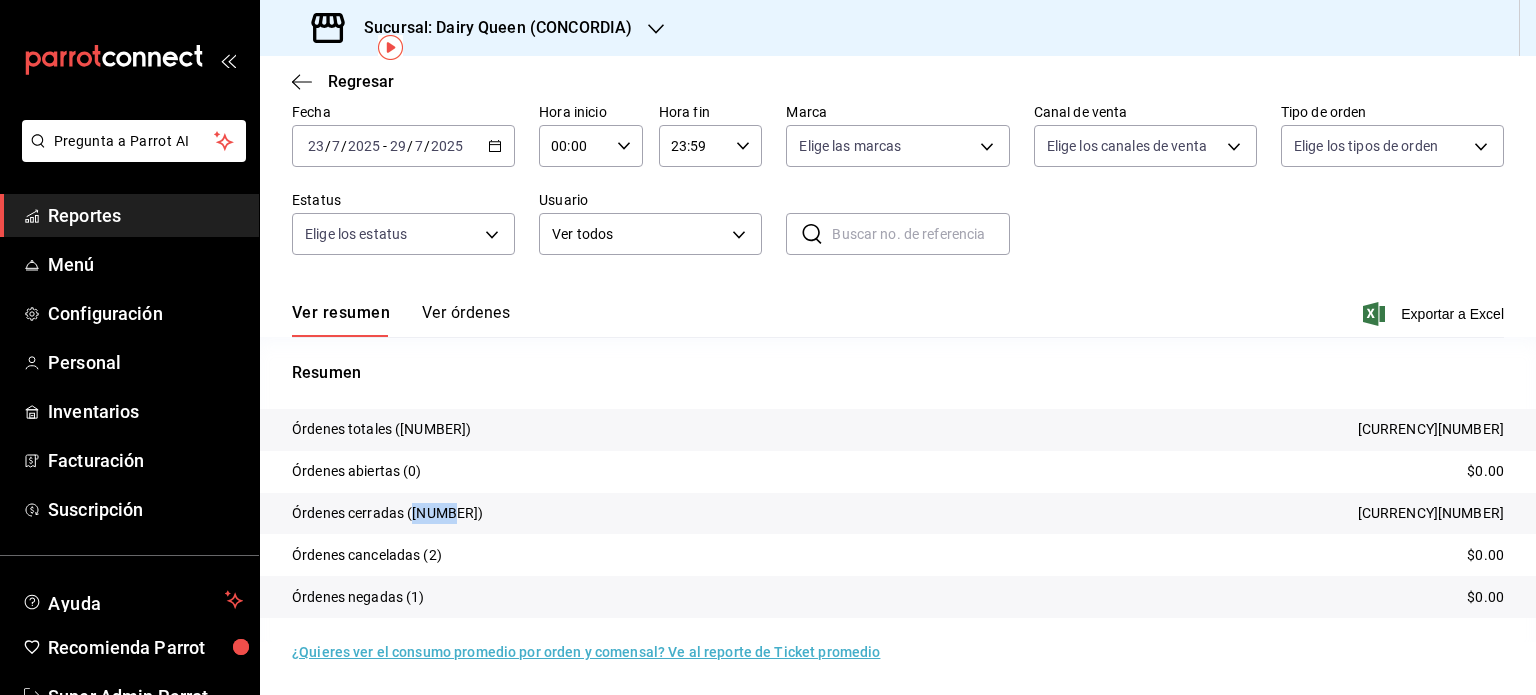 drag, startPoint x: 446, startPoint y: 513, endPoint x: 413, endPoint y: 517, distance: 33.24154 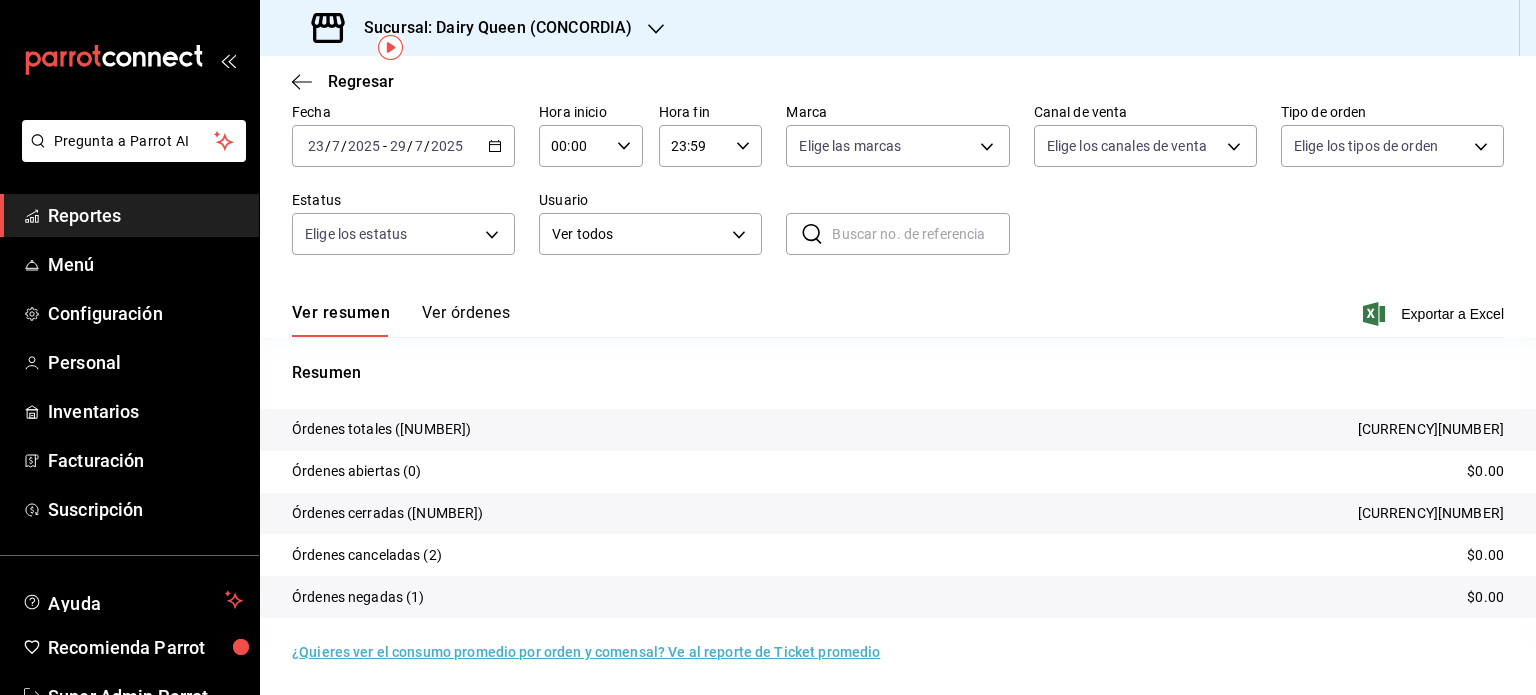 click at bounding box center [656, 28] 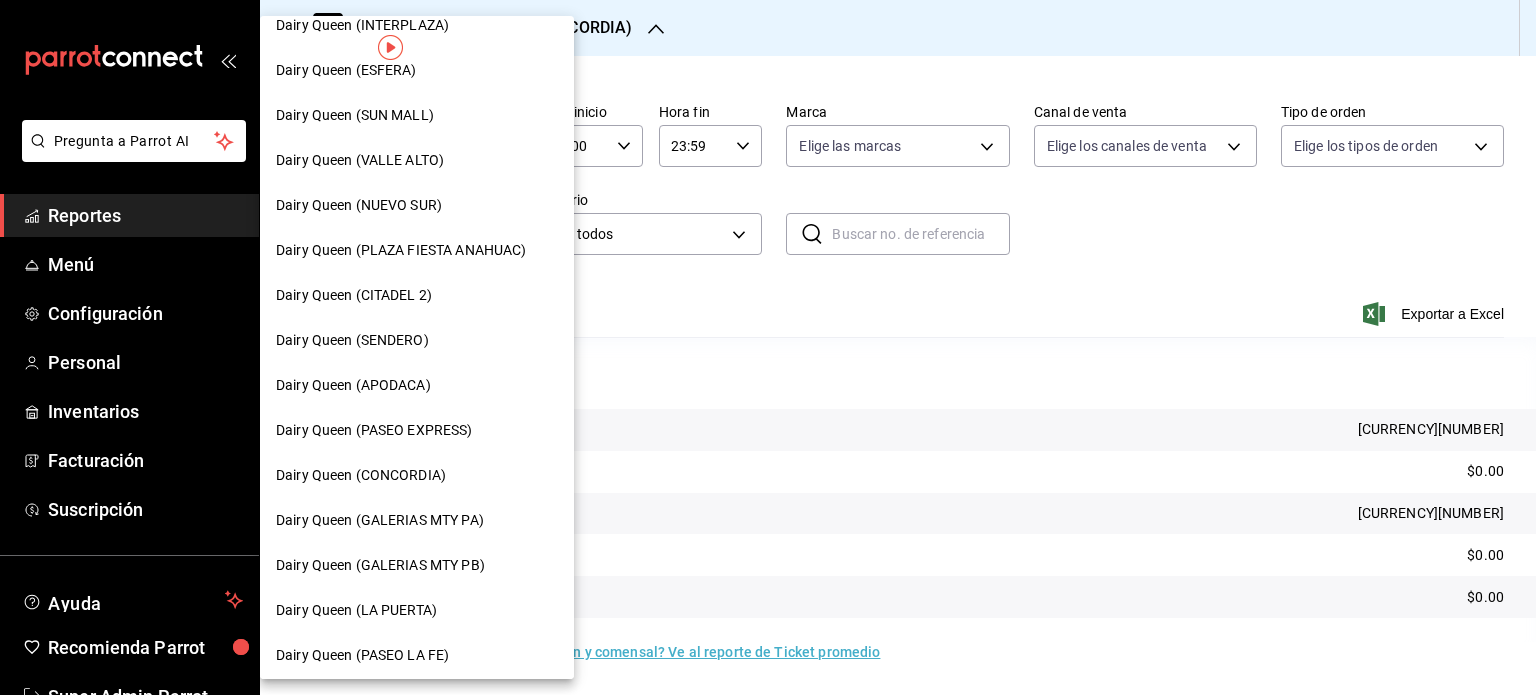 scroll, scrollTop: 500, scrollLeft: 0, axis: vertical 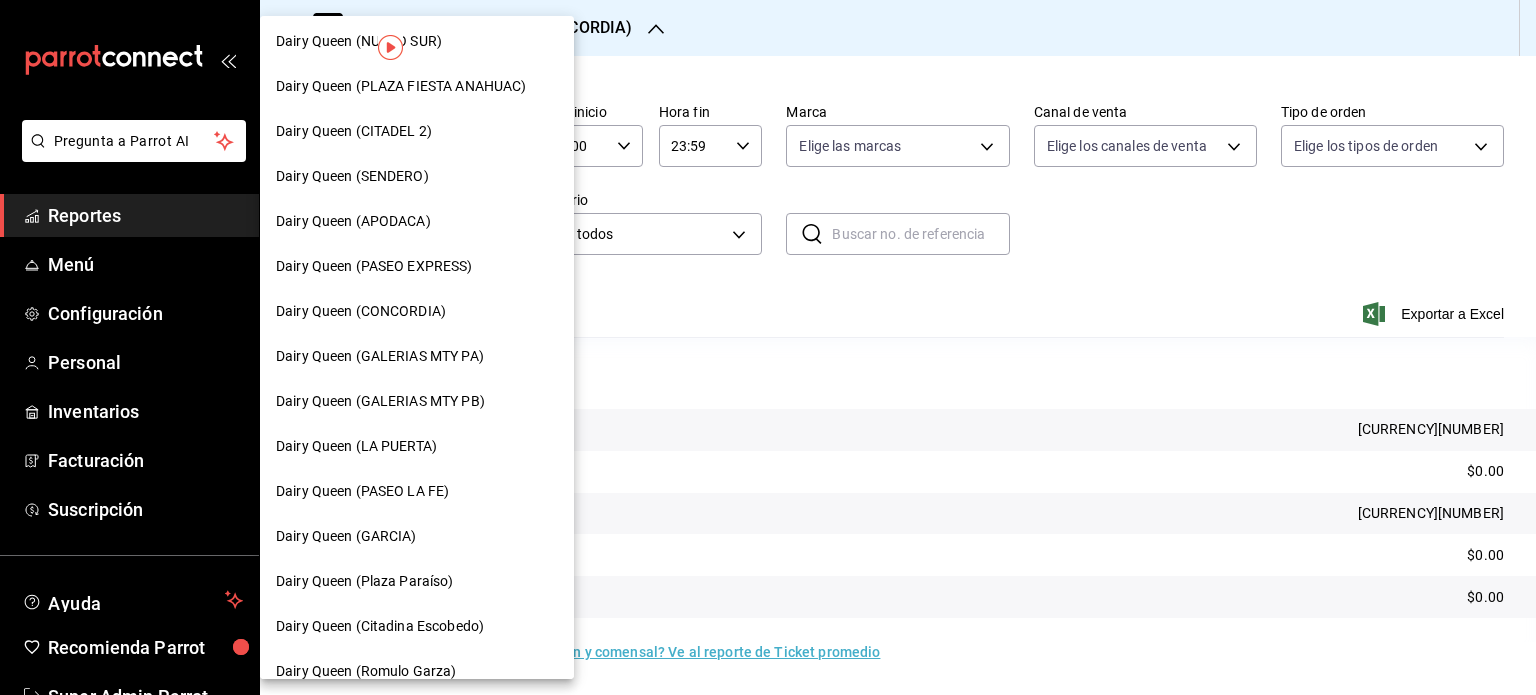click on "Dairy Queen (GALERIAS MTY PA)" at bounding box center (380, 356) 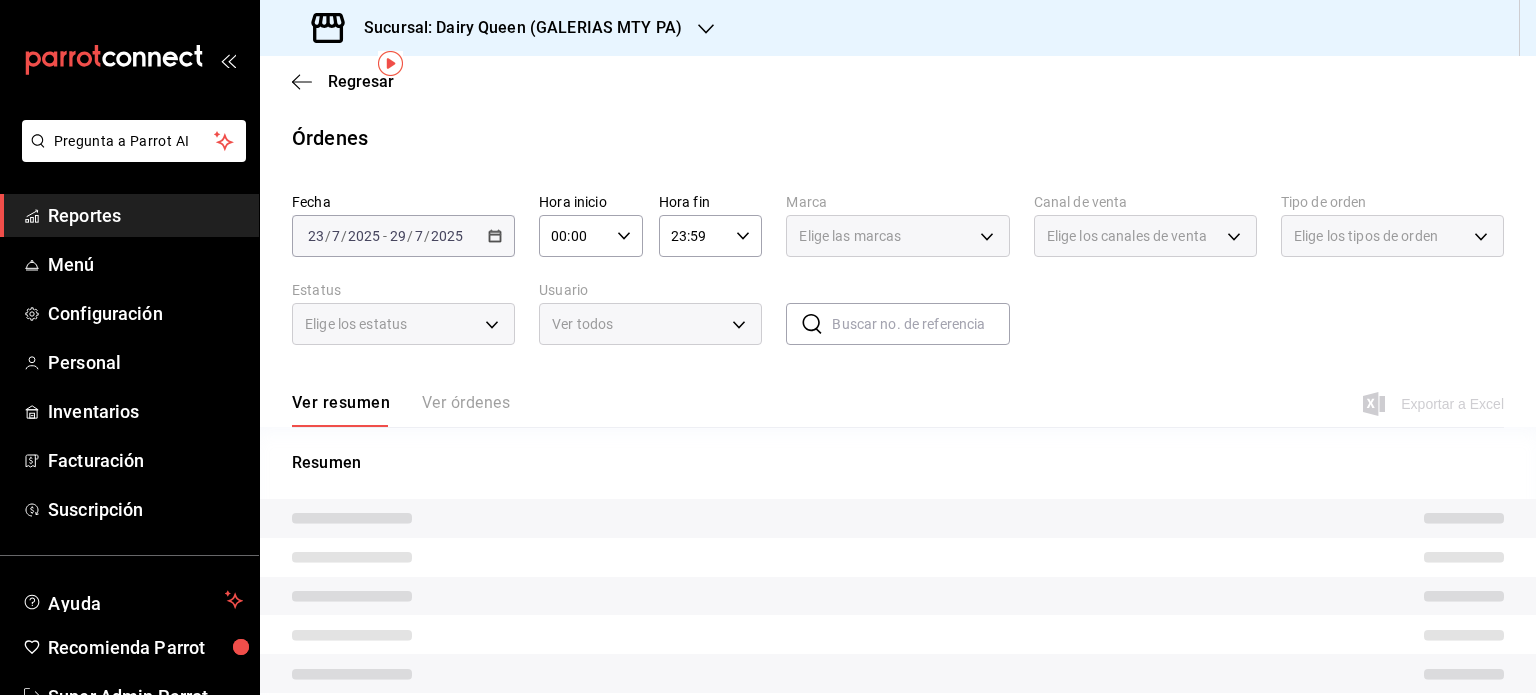 scroll, scrollTop: 75, scrollLeft: 0, axis: vertical 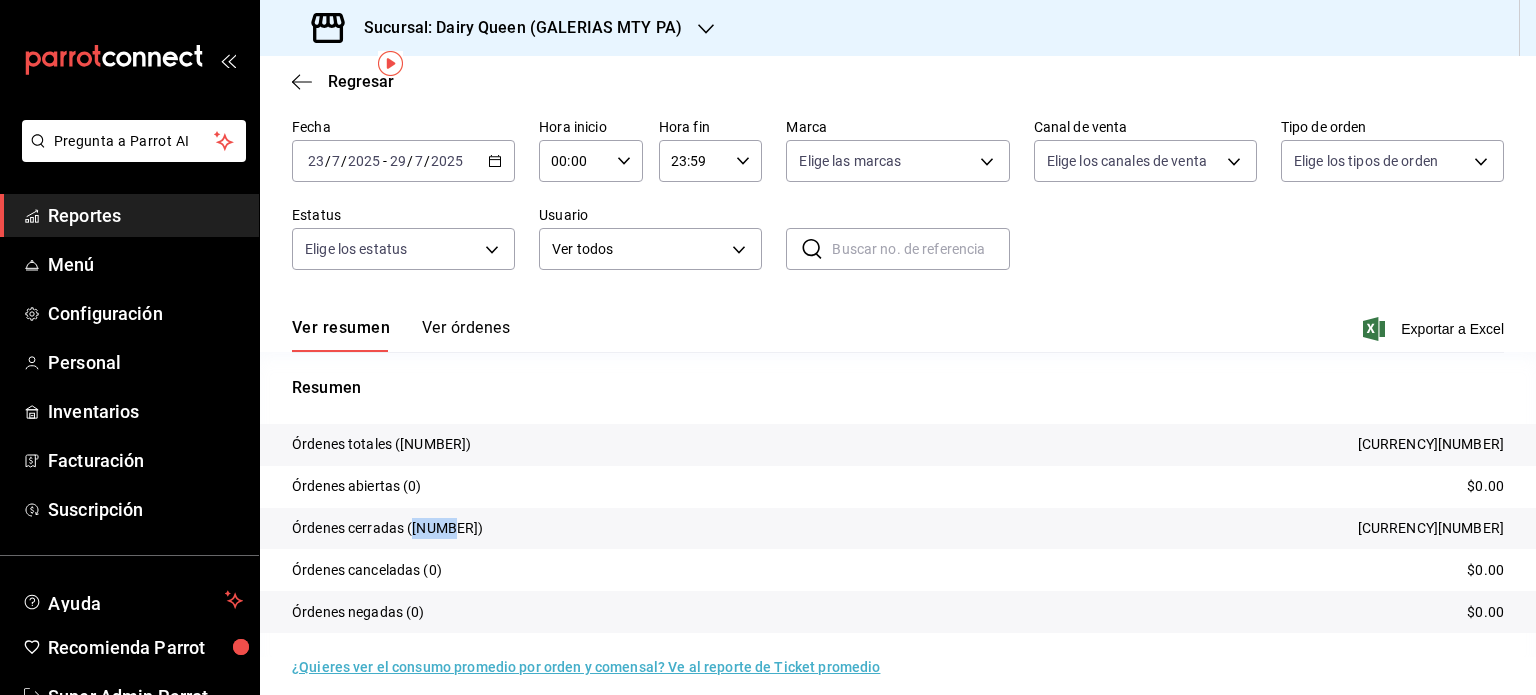 drag, startPoint x: 447, startPoint y: 528, endPoint x: 414, endPoint y: 533, distance: 33.37664 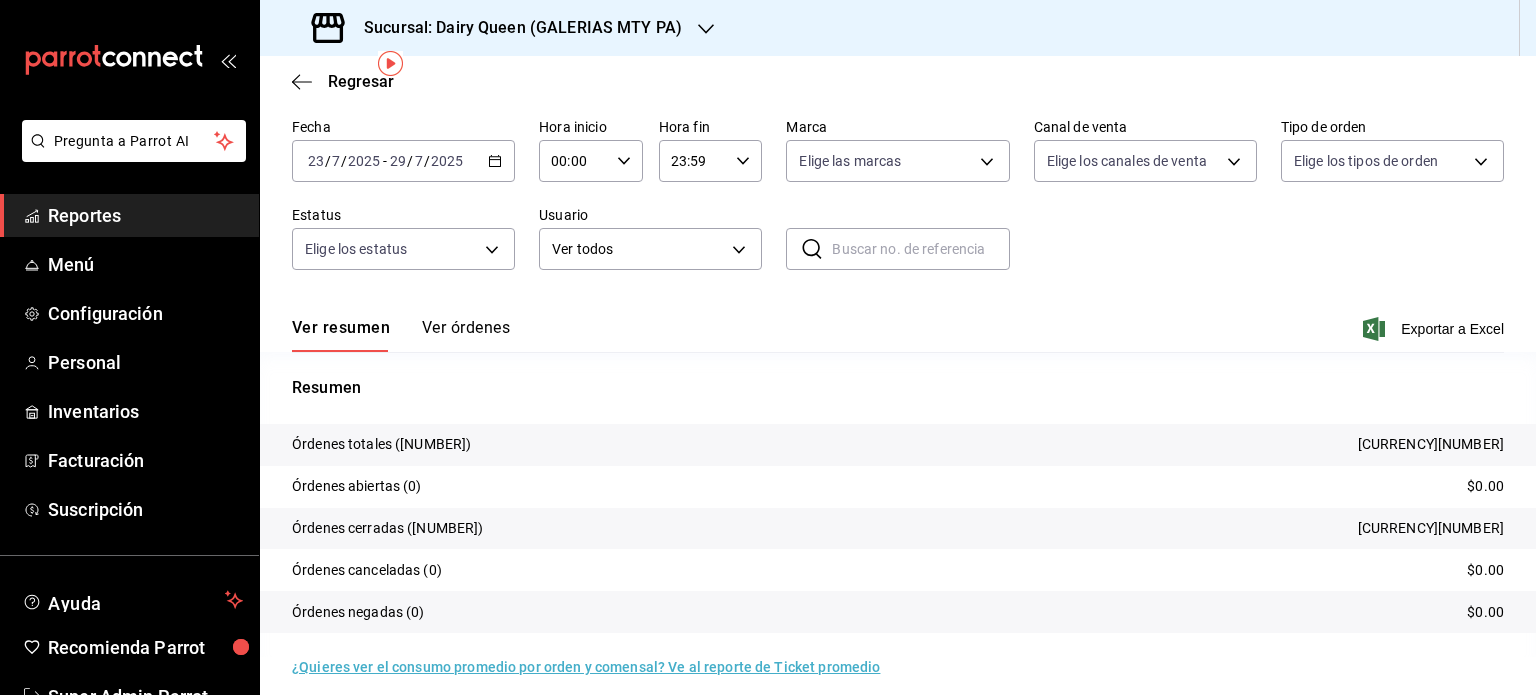 click on "Sucursal: Dairy Queen (GALERIAS MTY PA)" at bounding box center (515, 28) 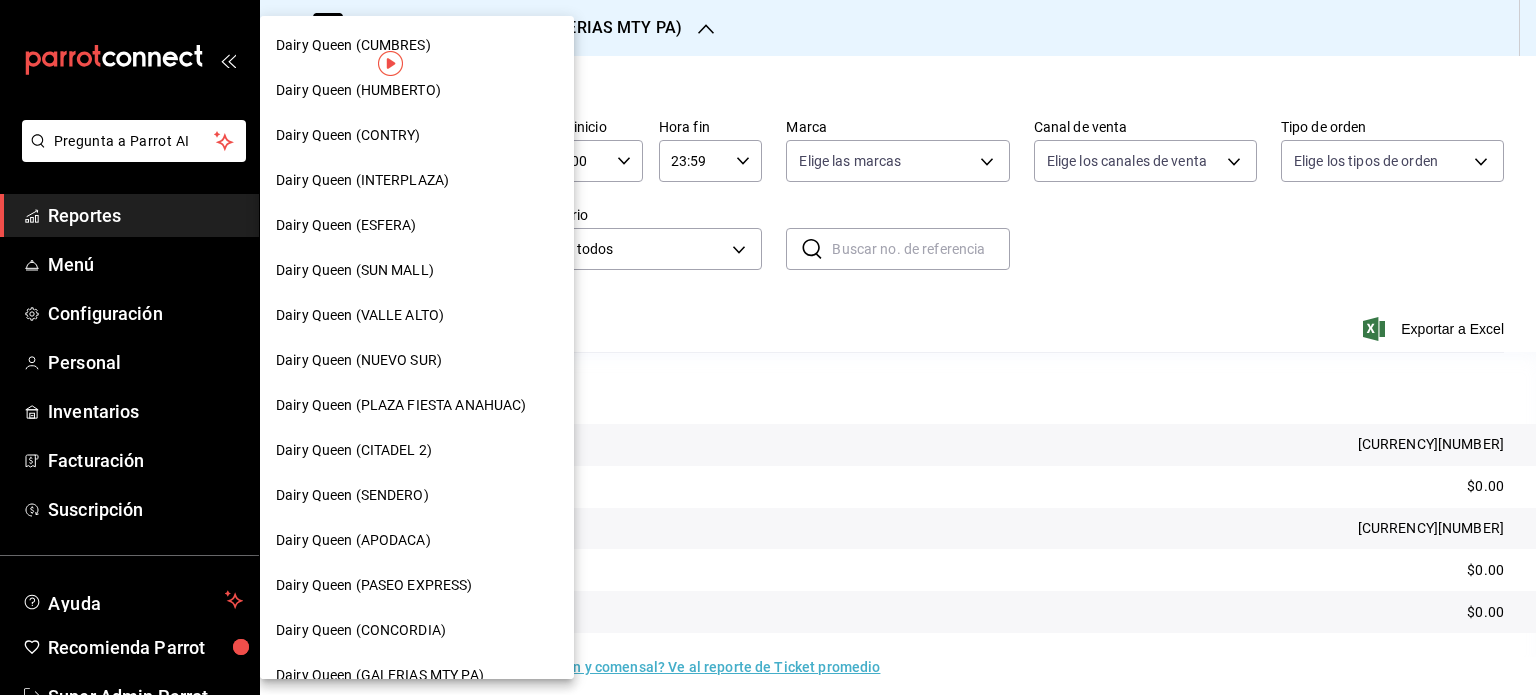 scroll, scrollTop: 700, scrollLeft: 0, axis: vertical 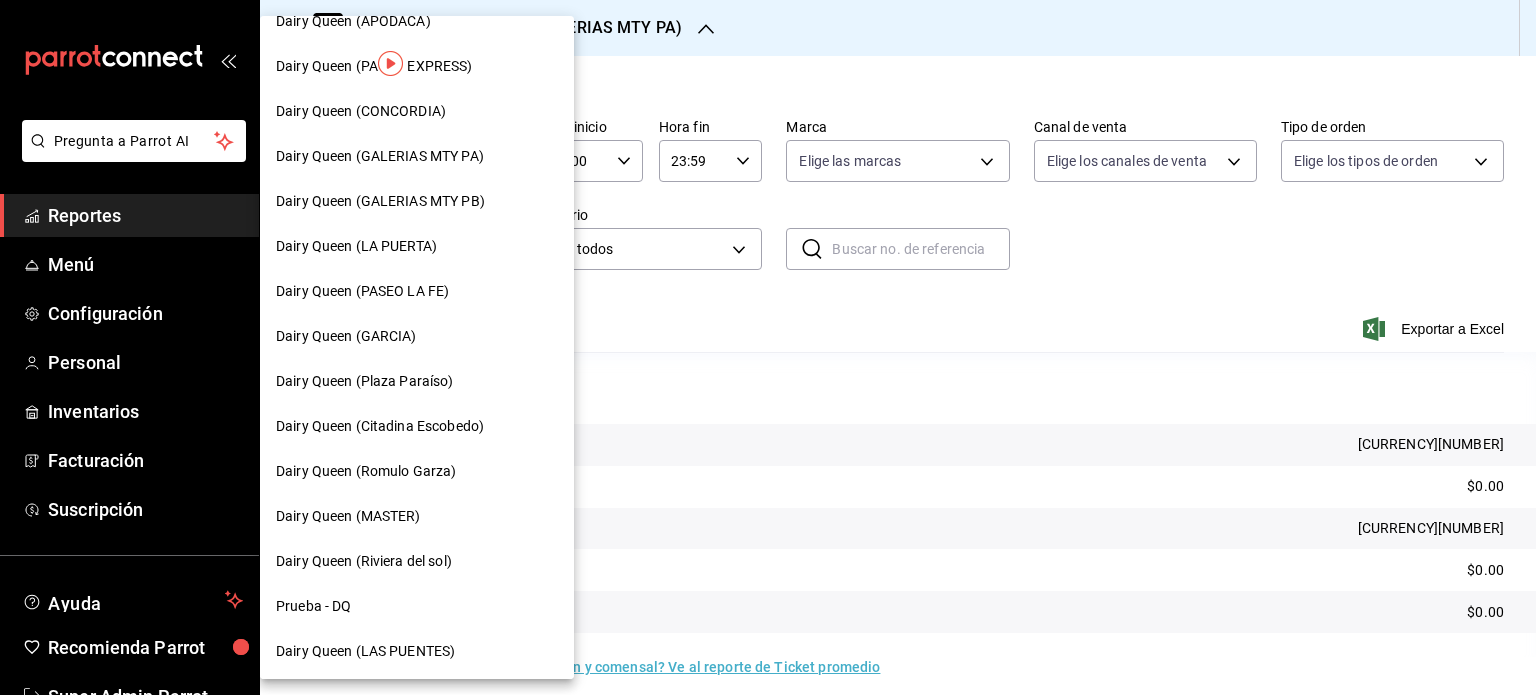 click on "Dairy Queen (GALERIAS MTY PB)" at bounding box center [380, 201] 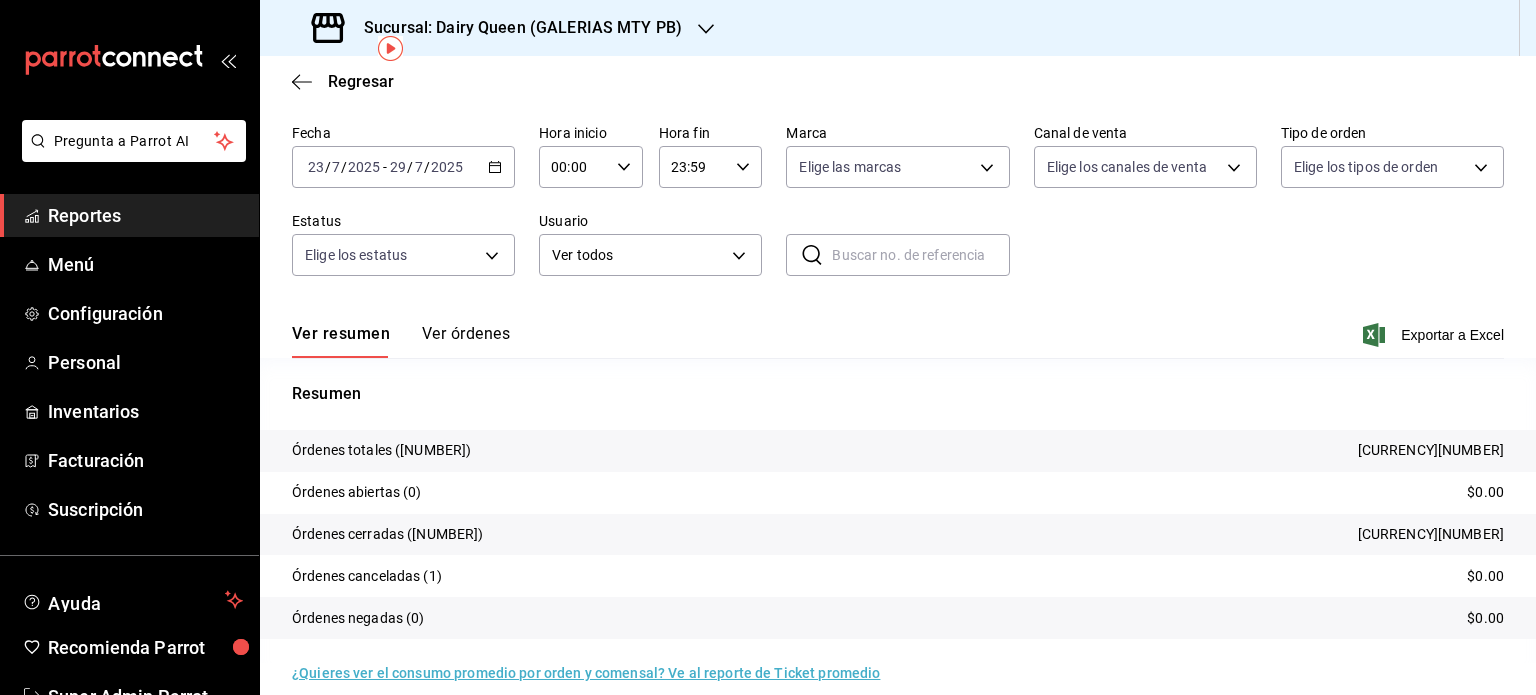 scroll, scrollTop: 90, scrollLeft: 0, axis: vertical 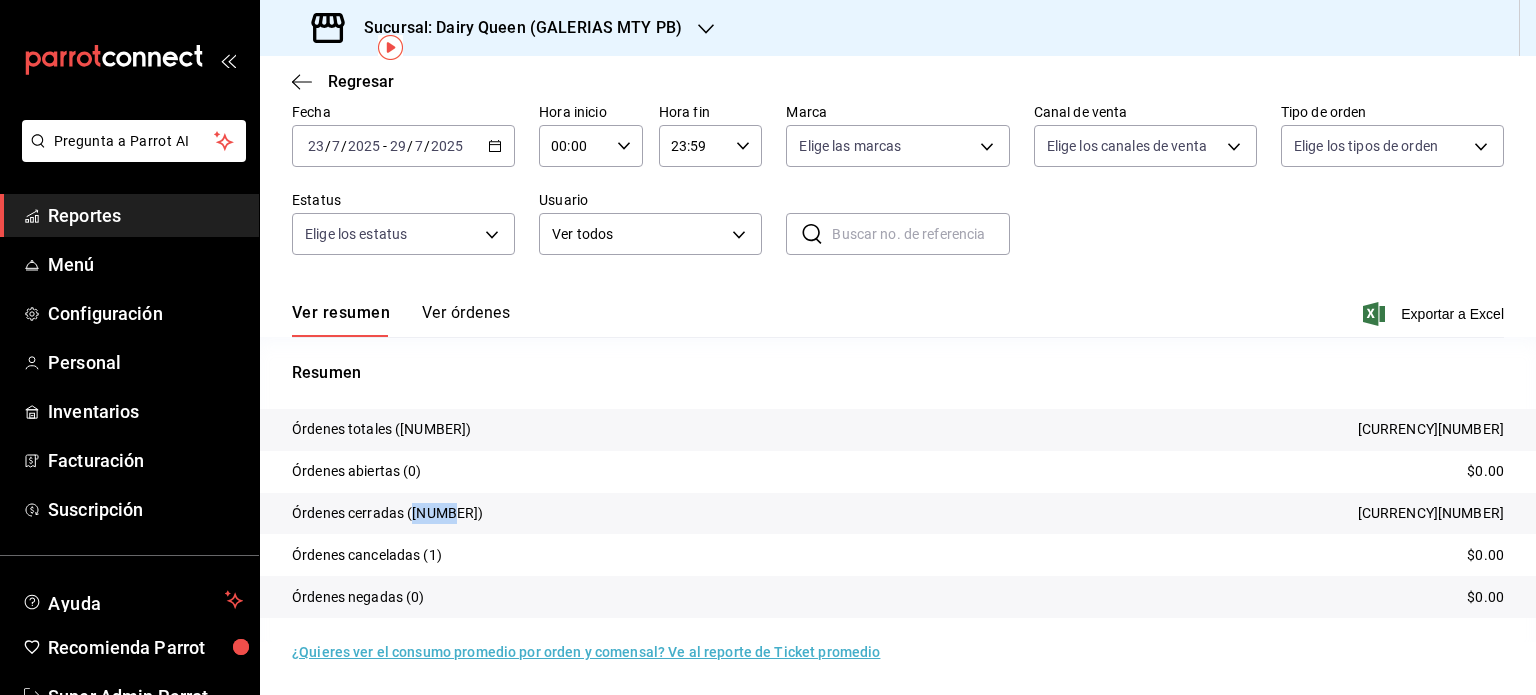 drag, startPoint x: 445, startPoint y: 515, endPoint x: 414, endPoint y: 516, distance: 31.016125 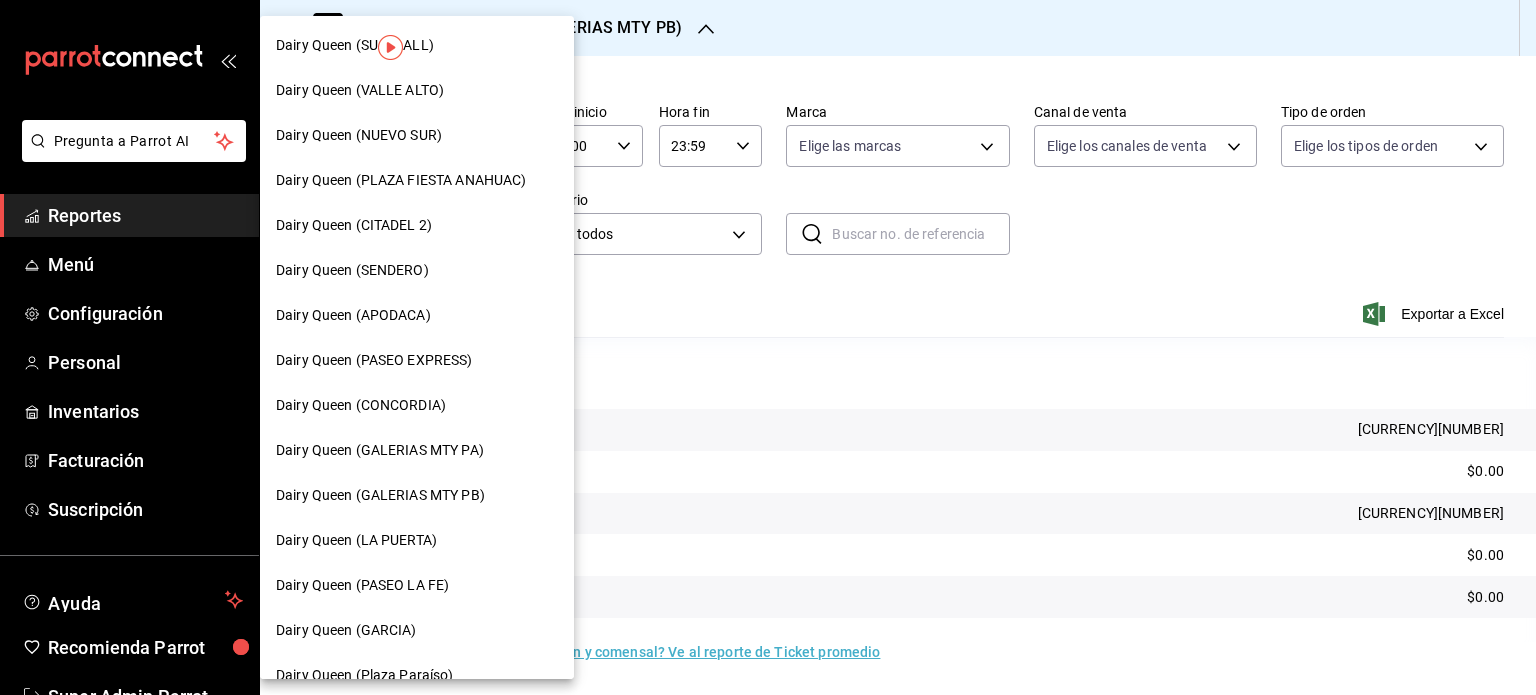 scroll, scrollTop: 500, scrollLeft: 0, axis: vertical 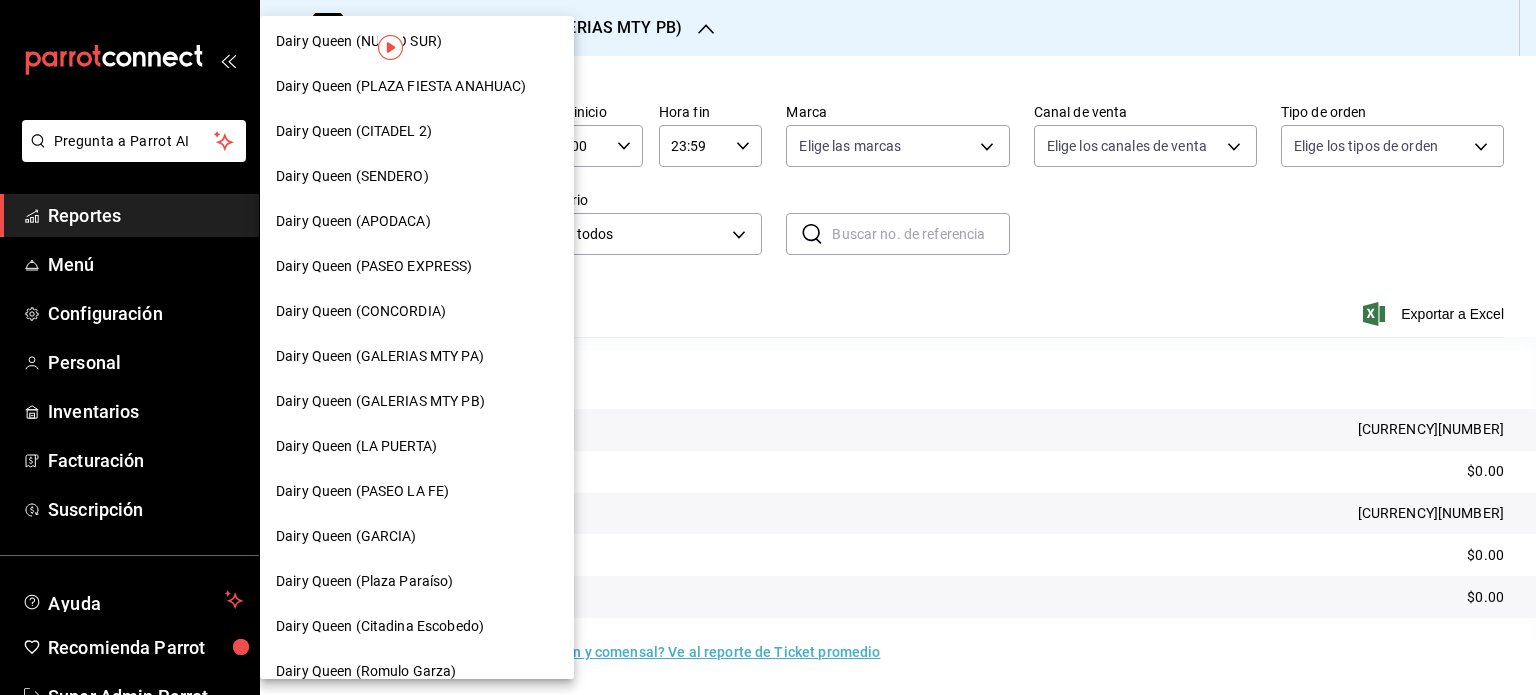 click on "Dairy Queen (LA PUERTA)" at bounding box center (356, 446) 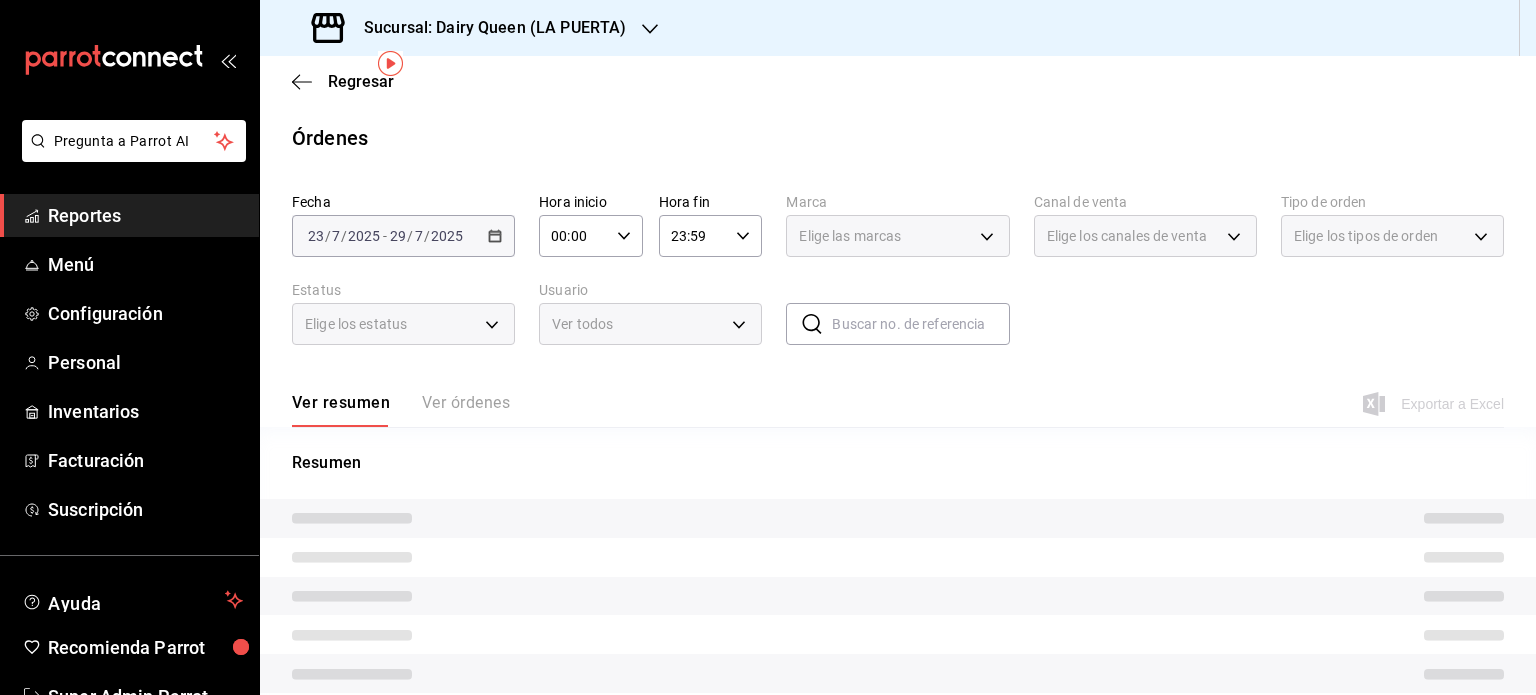 scroll, scrollTop: 75, scrollLeft: 0, axis: vertical 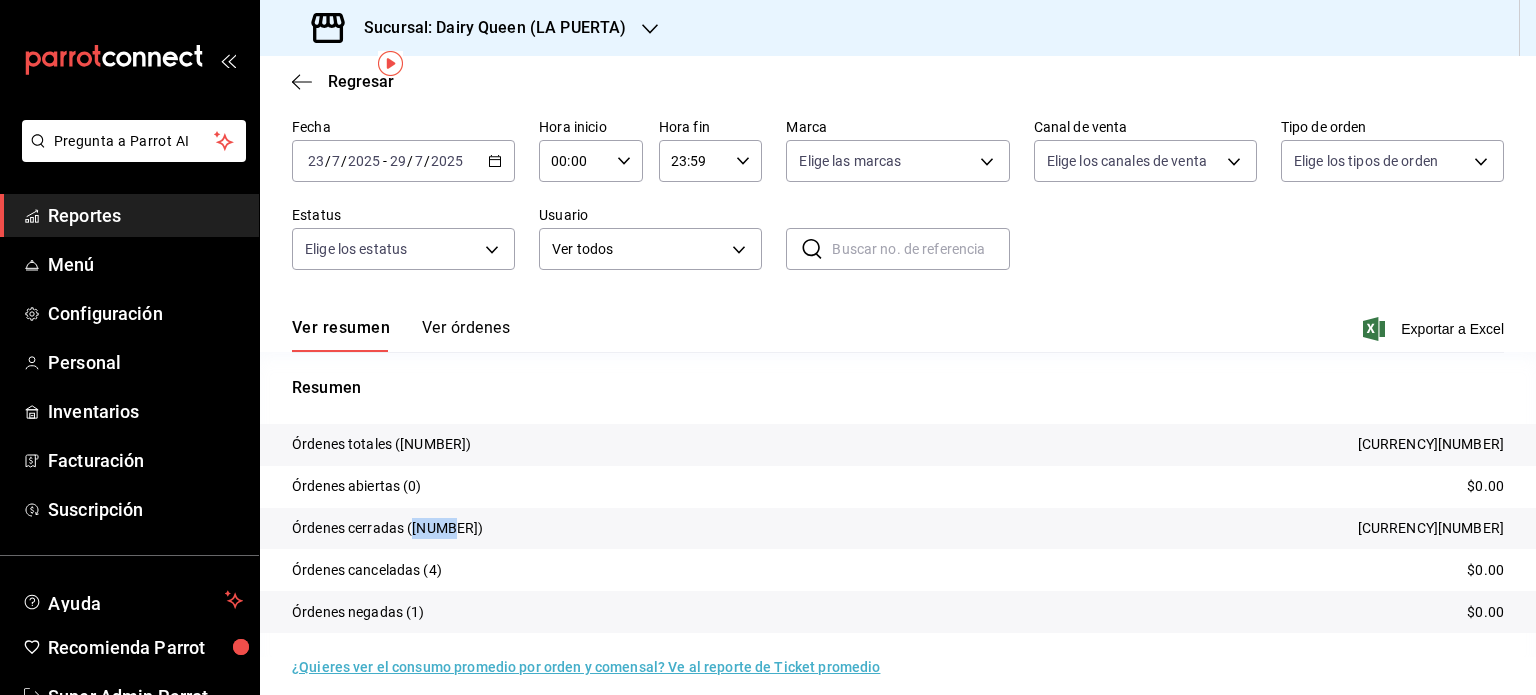 drag, startPoint x: 447, startPoint y: 528, endPoint x: 414, endPoint y: 545, distance: 37.12142 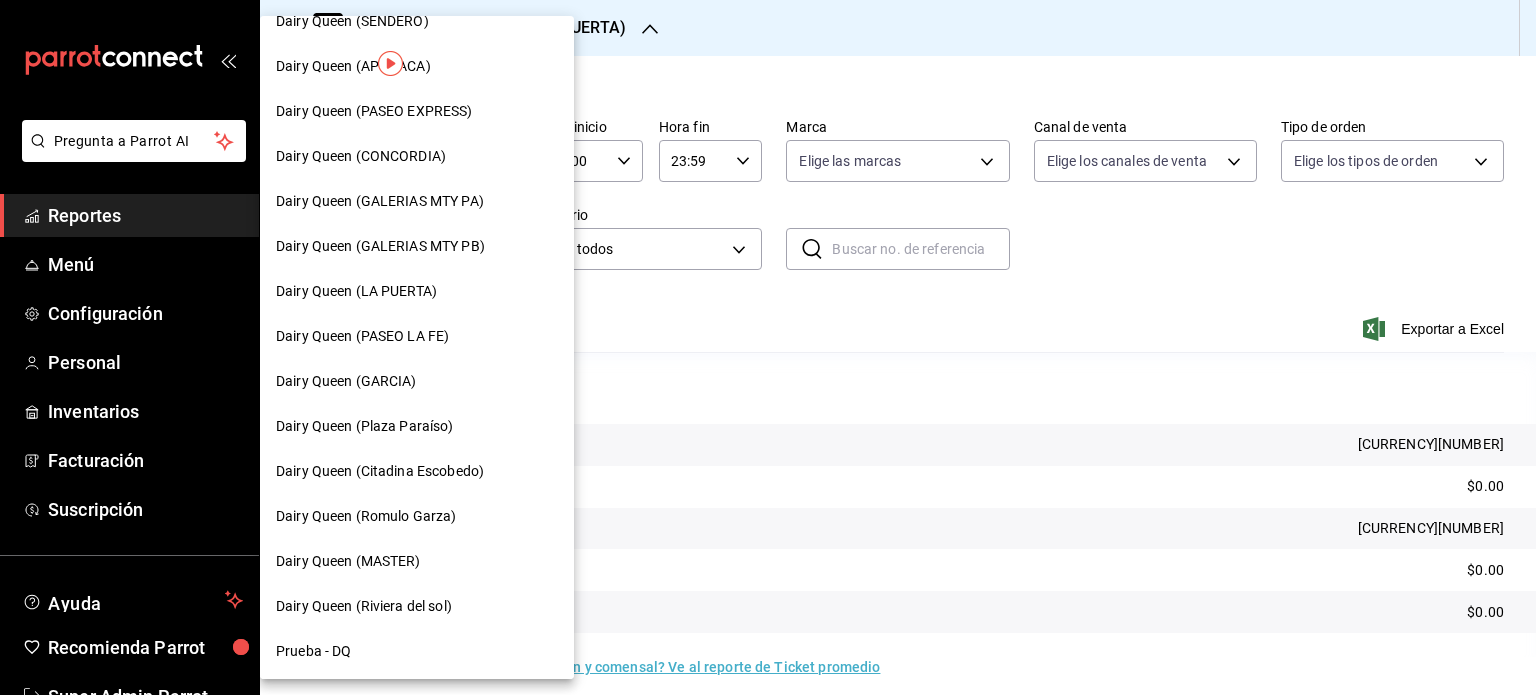 scroll, scrollTop: 700, scrollLeft: 0, axis: vertical 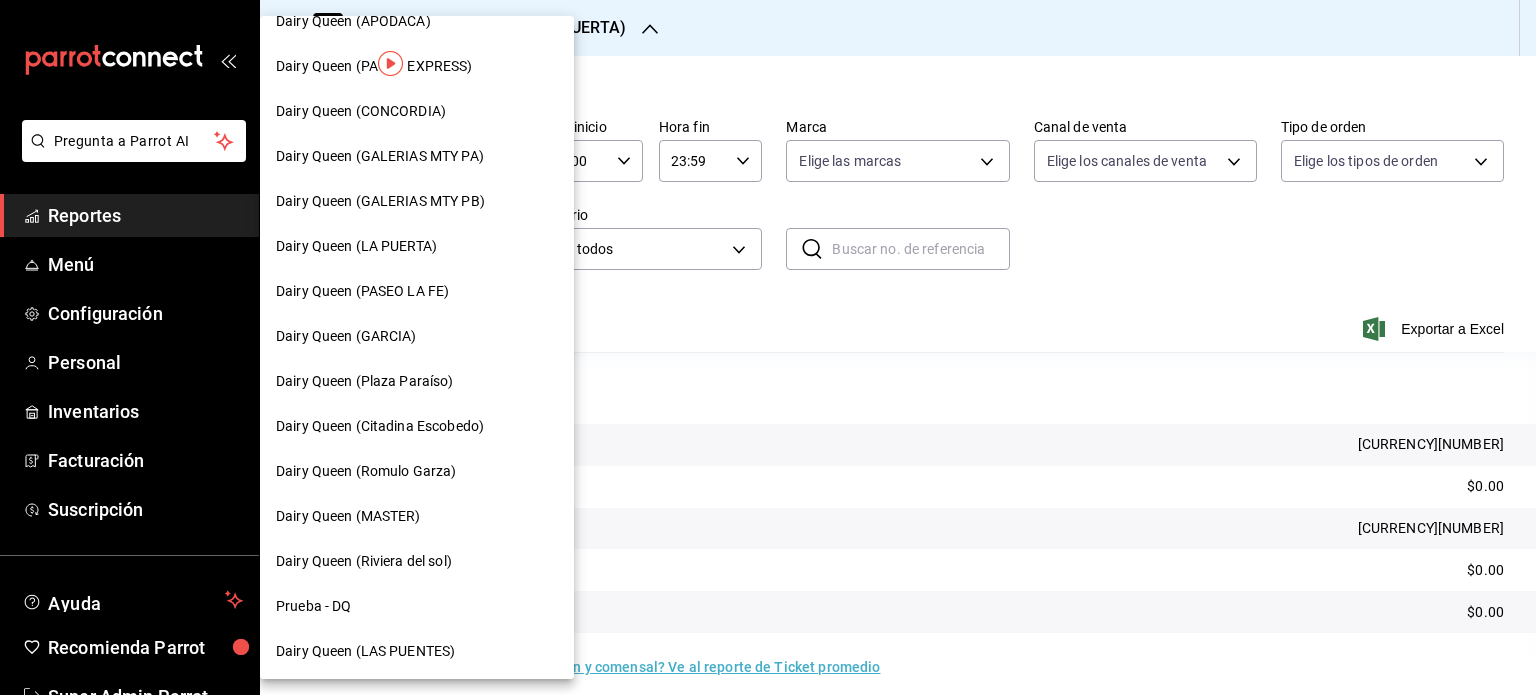 click on "Dairy Queen (GARCIA)" at bounding box center (417, 336) 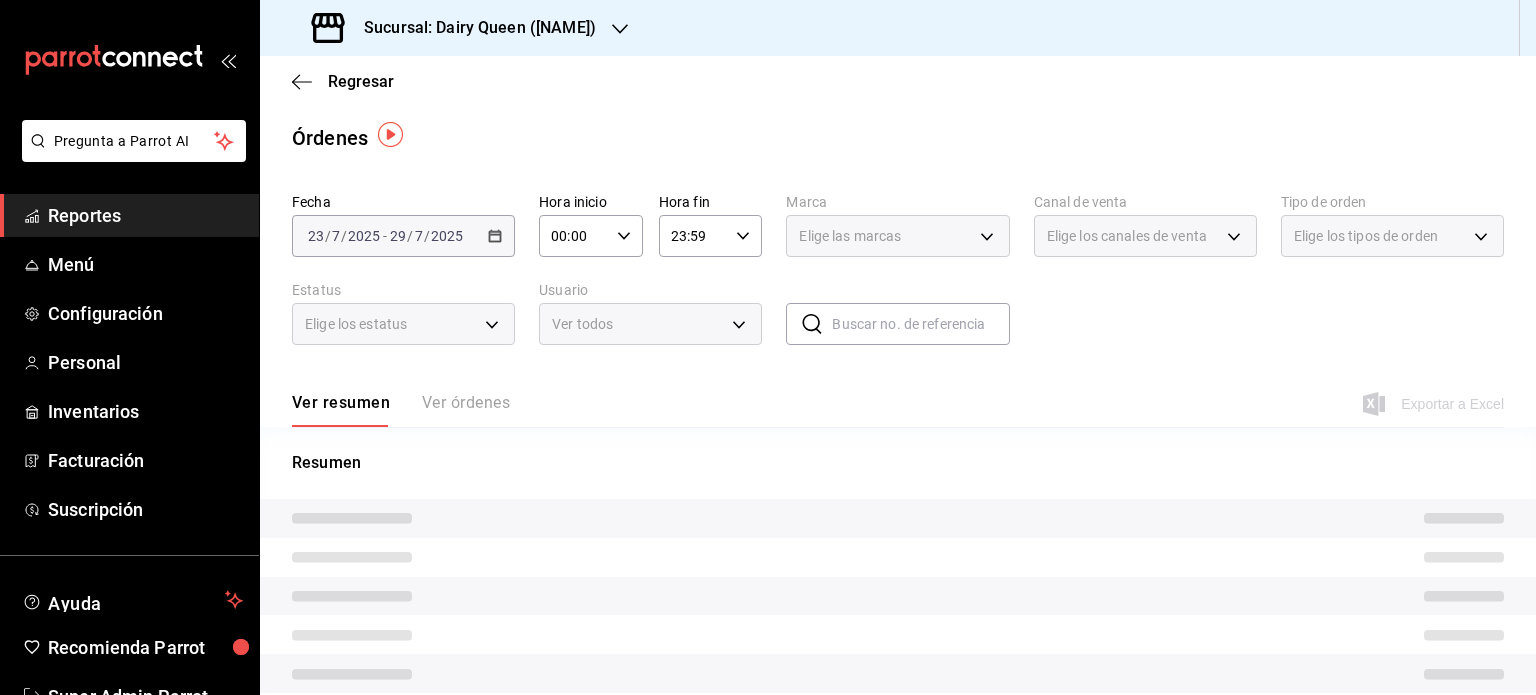 scroll, scrollTop: 75, scrollLeft: 0, axis: vertical 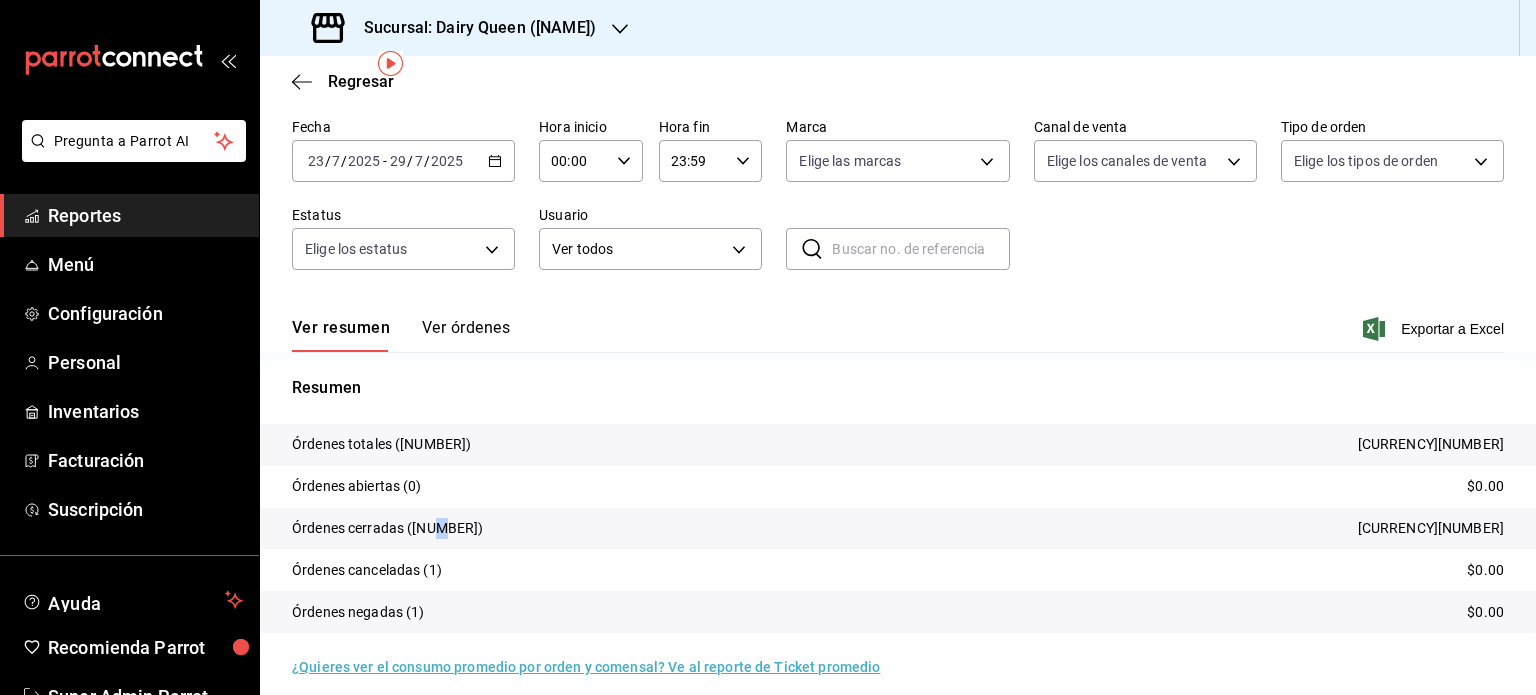 click on "Órdenes cerradas (1,391)" at bounding box center [388, 528] 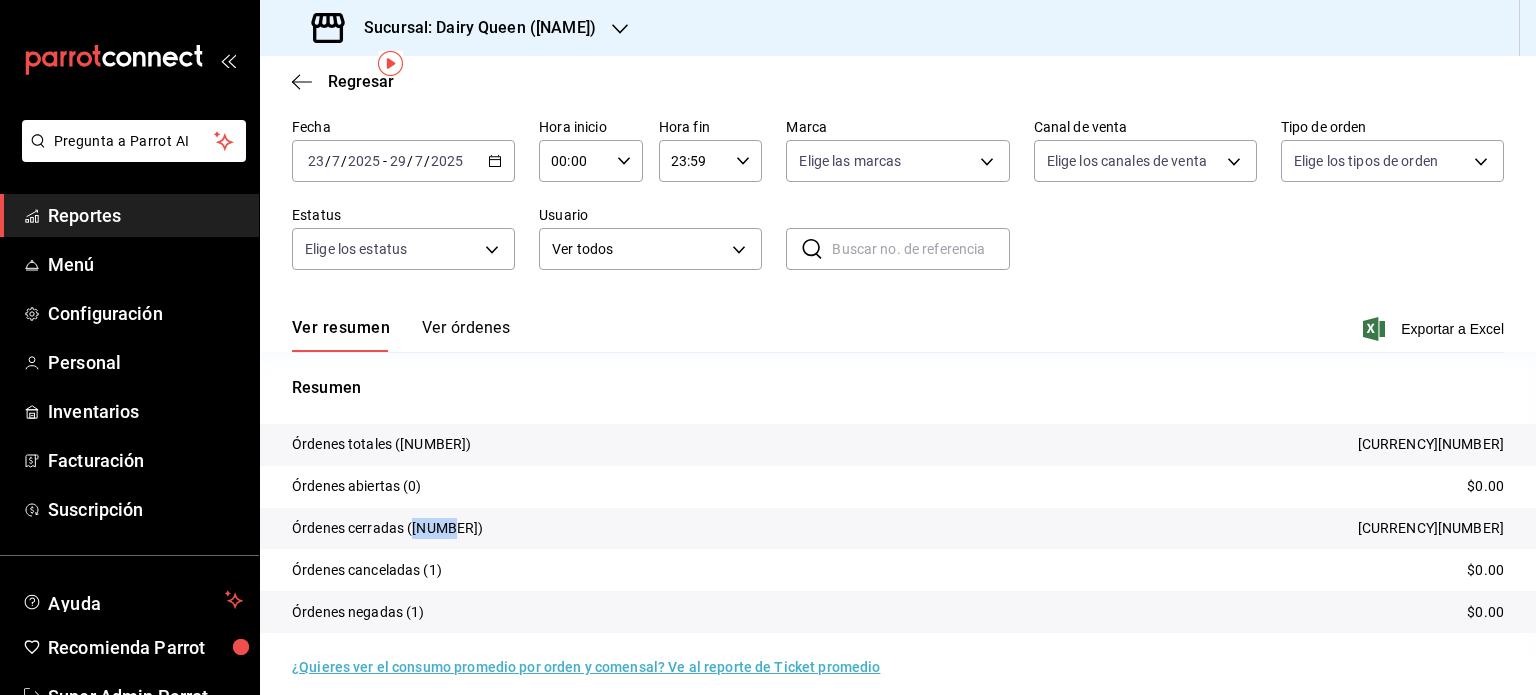 drag, startPoint x: 444, startPoint y: 521, endPoint x: 416, endPoint y: 523, distance: 28.071337 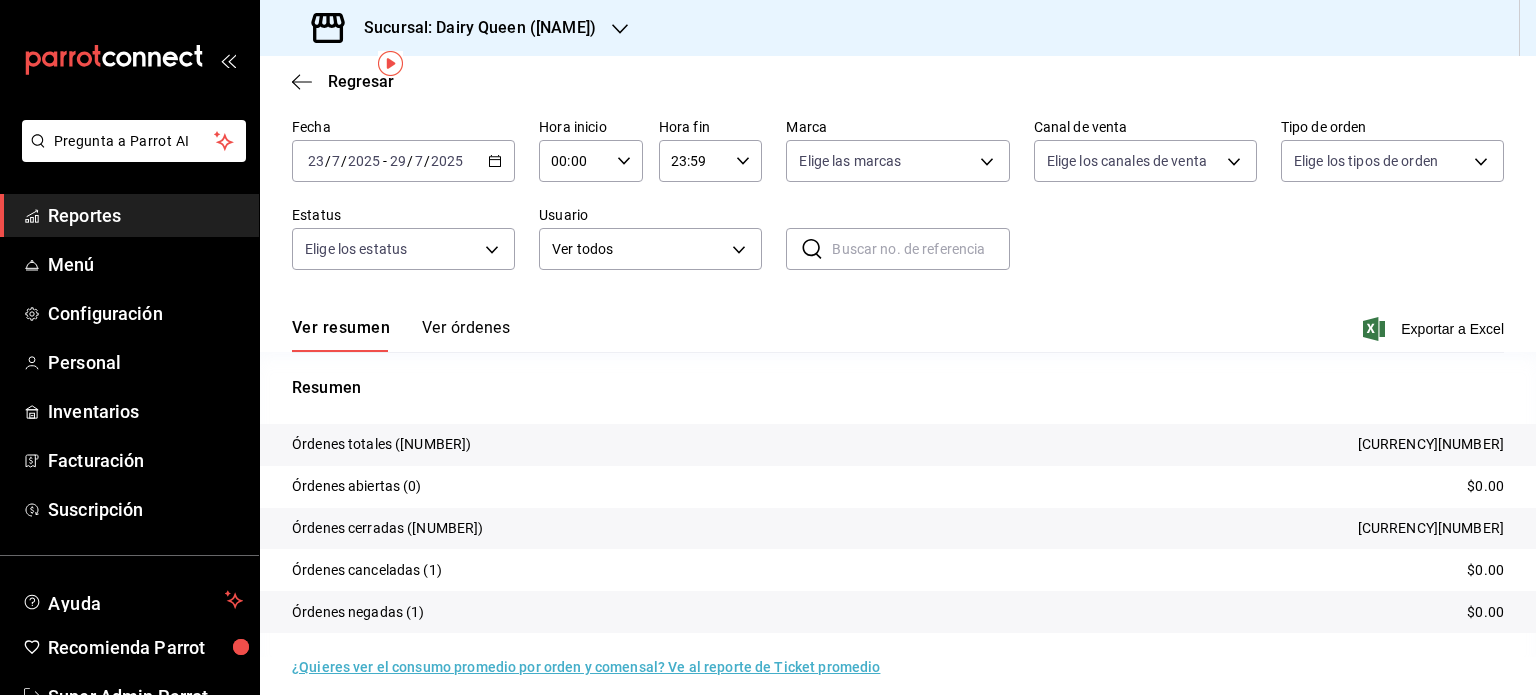 click on "Sucursal: [BRAND] ([LOCATION])" at bounding box center (456, 28) 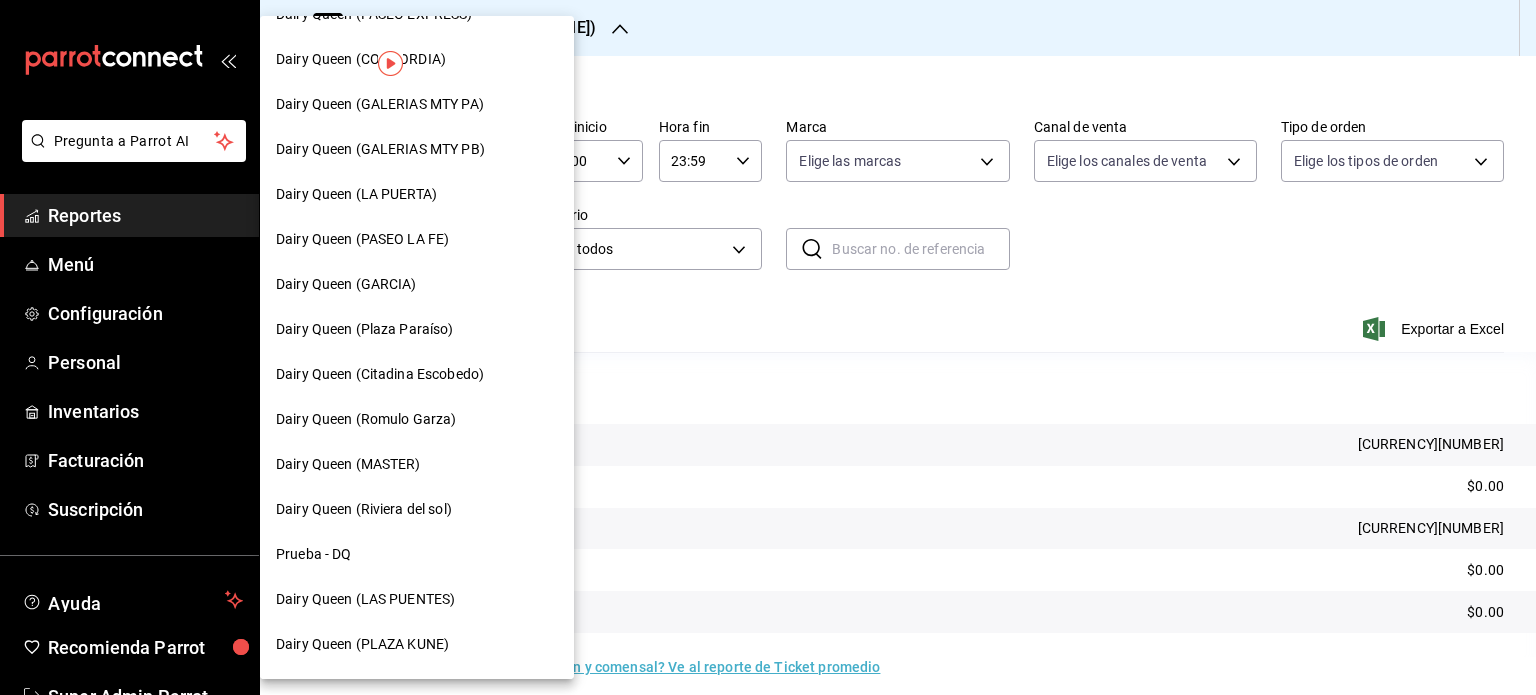 scroll, scrollTop: 800, scrollLeft: 0, axis: vertical 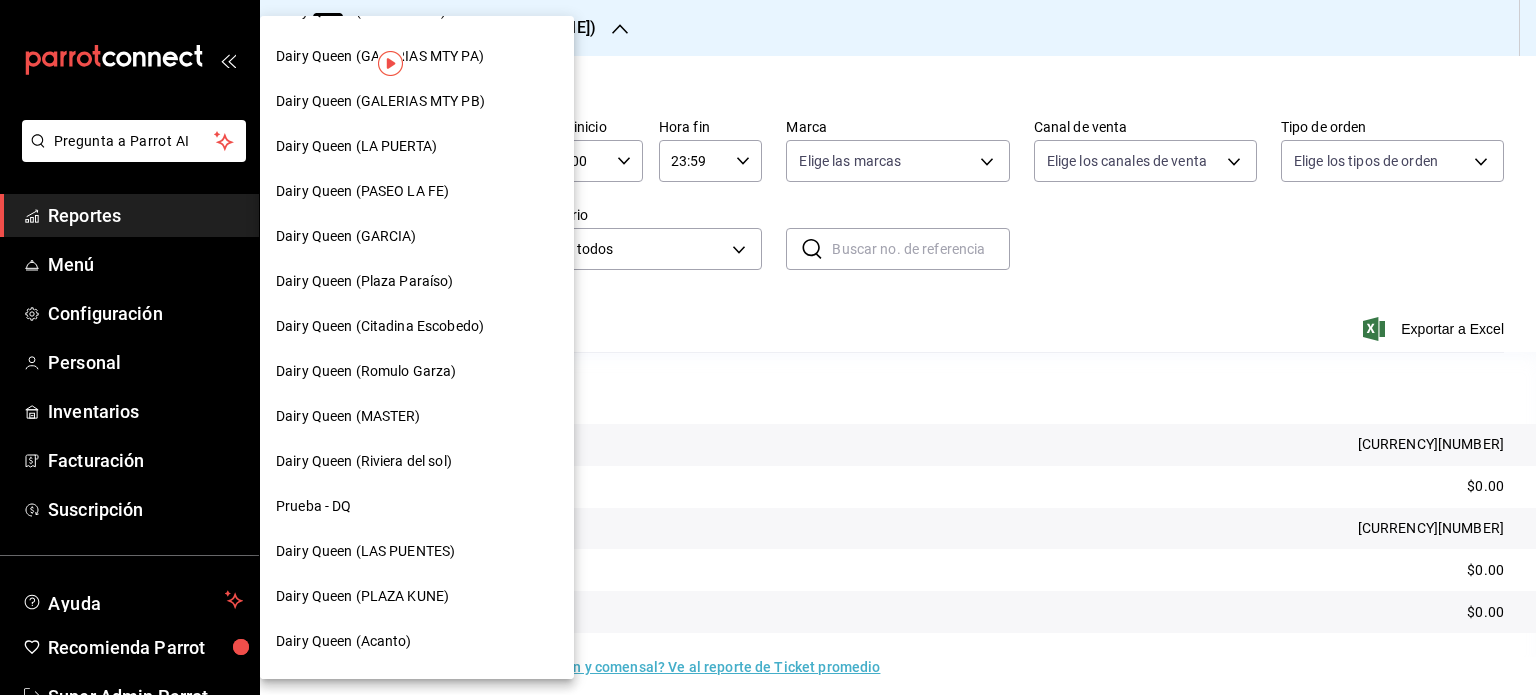 click on "Dairy Queen (Plaza Paraíso)" at bounding box center (365, 281) 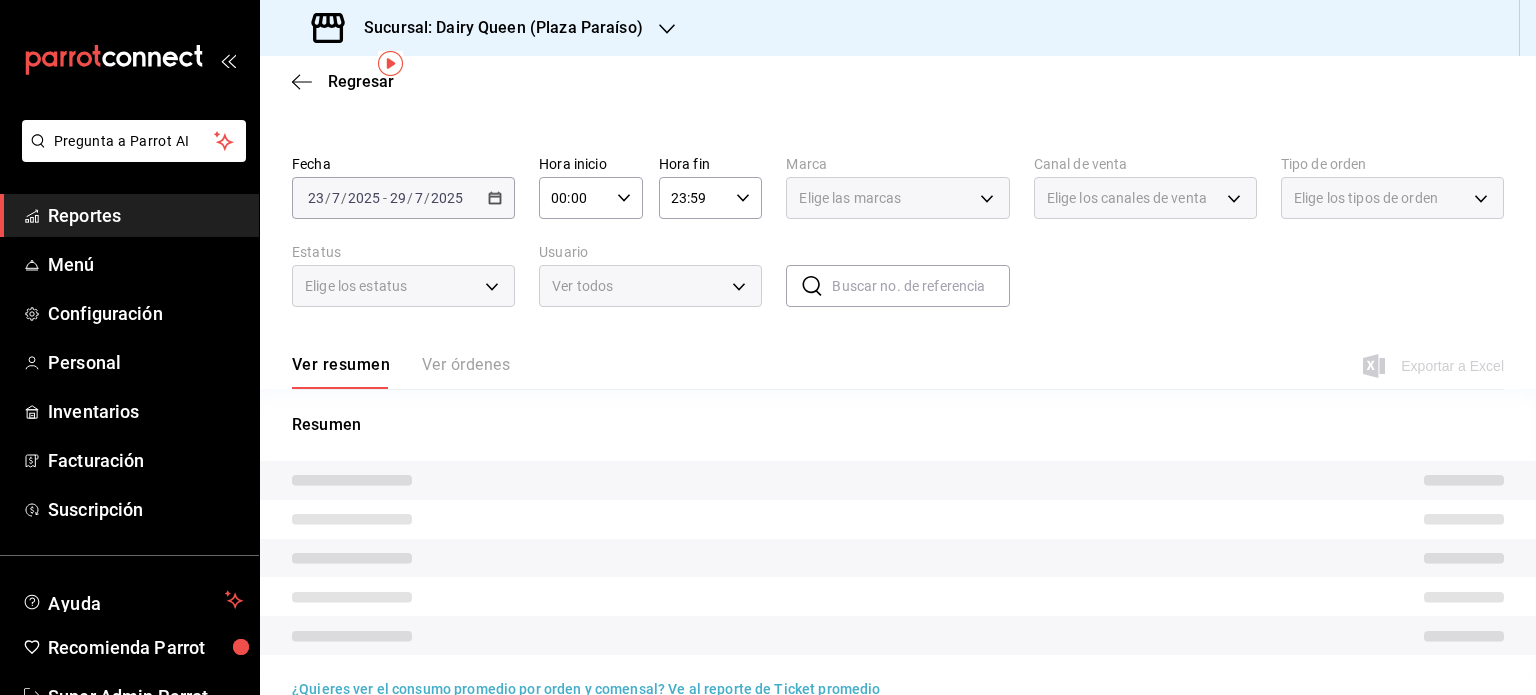 scroll, scrollTop: 75, scrollLeft: 0, axis: vertical 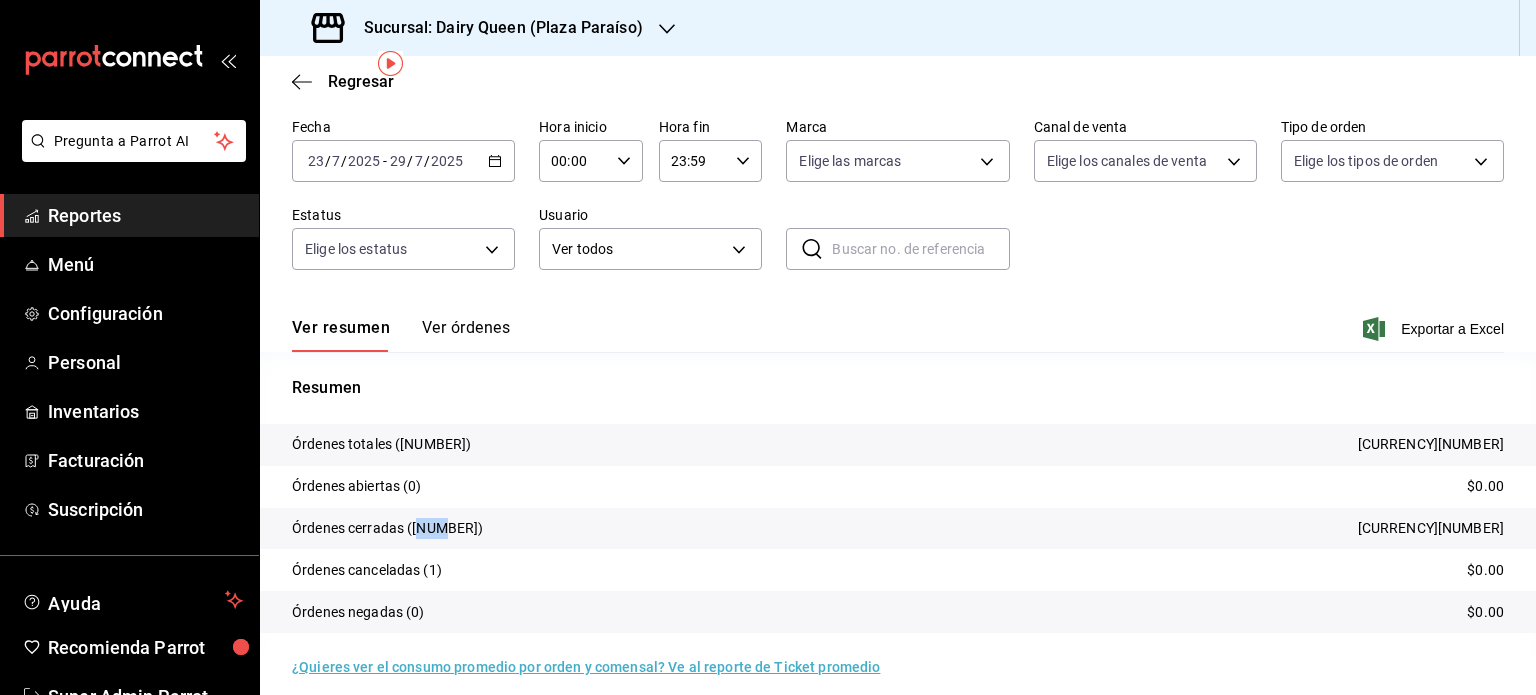 drag, startPoint x: 440, startPoint y: 532, endPoint x: 417, endPoint y: 537, distance: 23.537205 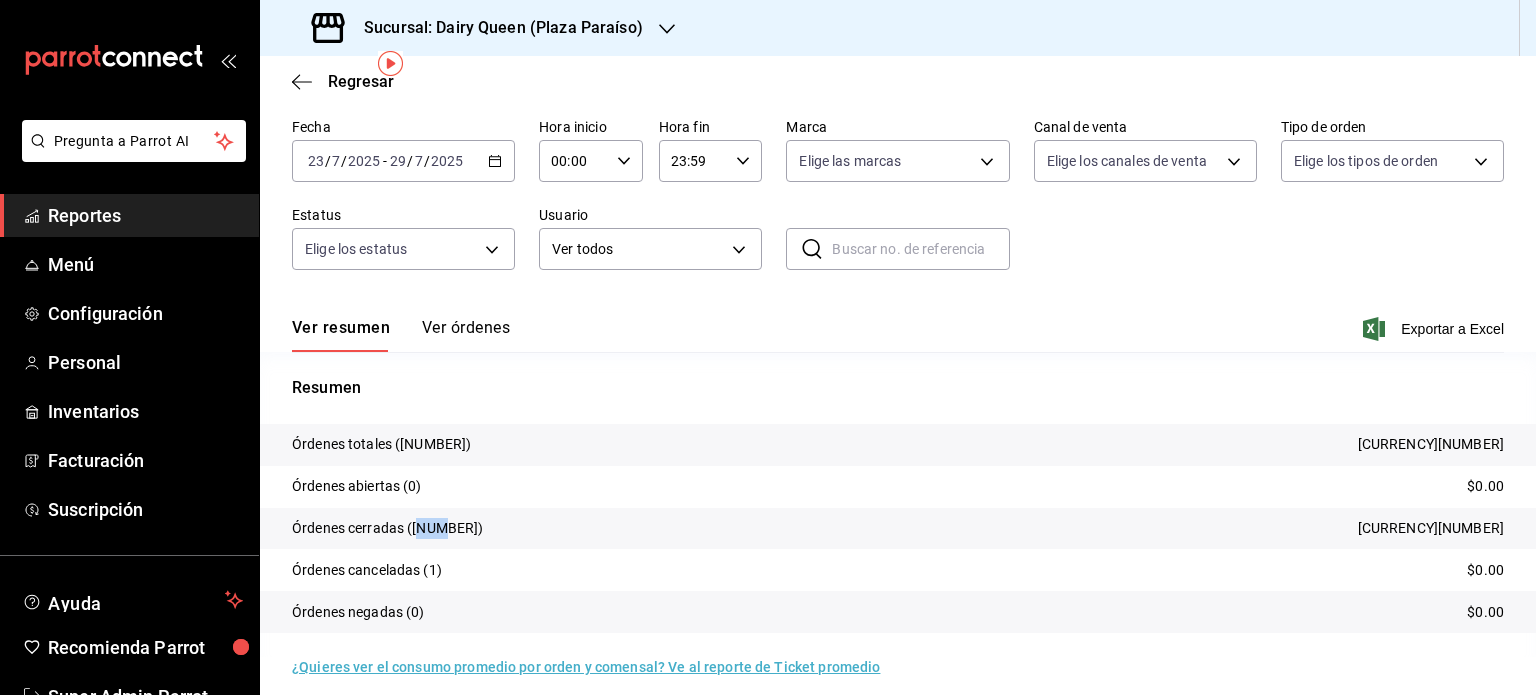 click on "Órdenes cerradas (840)" at bounding box center [388, 528] 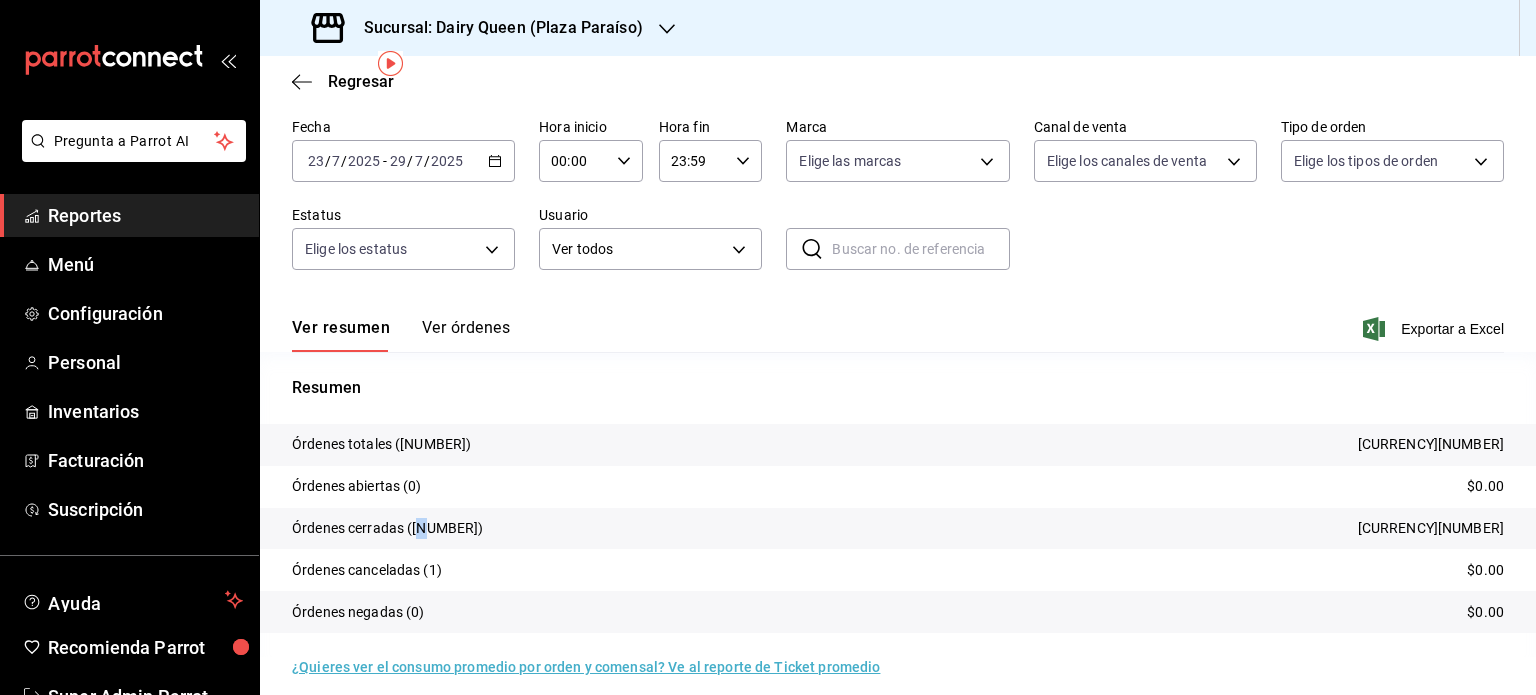 drag, startPoint x: 431, startPoint y: 531, endPoint x: 420, endPoint y: 531, distance: 11 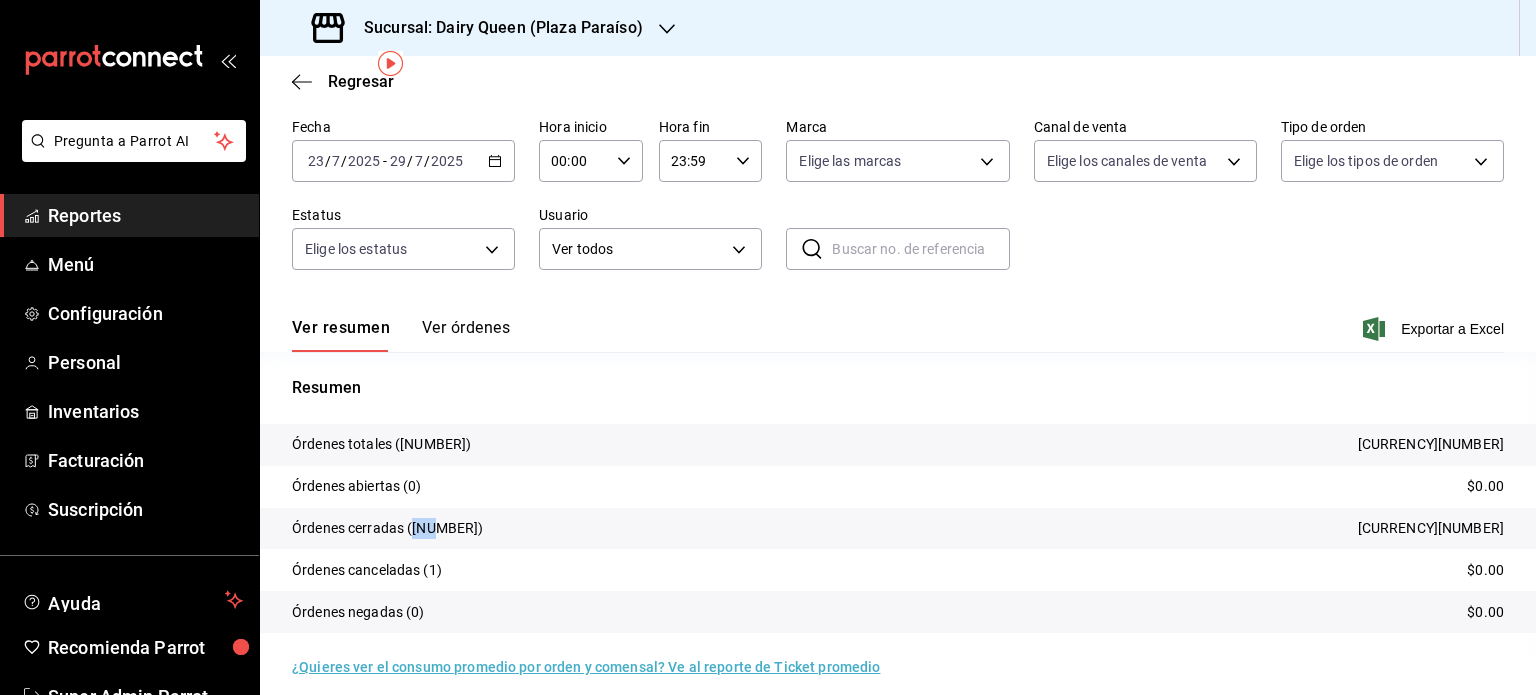 drag, startPoint x: 434, startPoint y: 531, endPoint x: 410, endPoint y: 534, distance: 24.186773 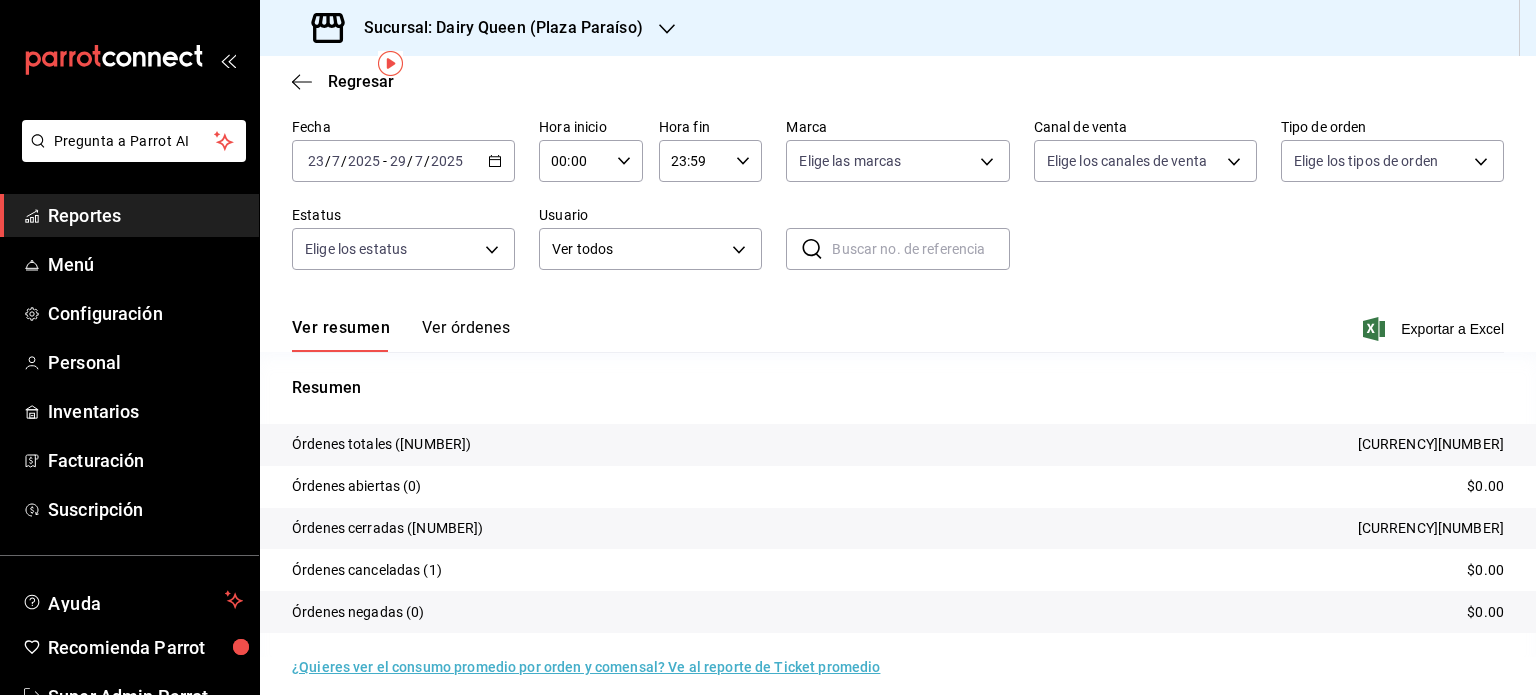 click on "Sucursal: Dairy Queen (Plaza Paraíso)" at bounding box center (479, 28) 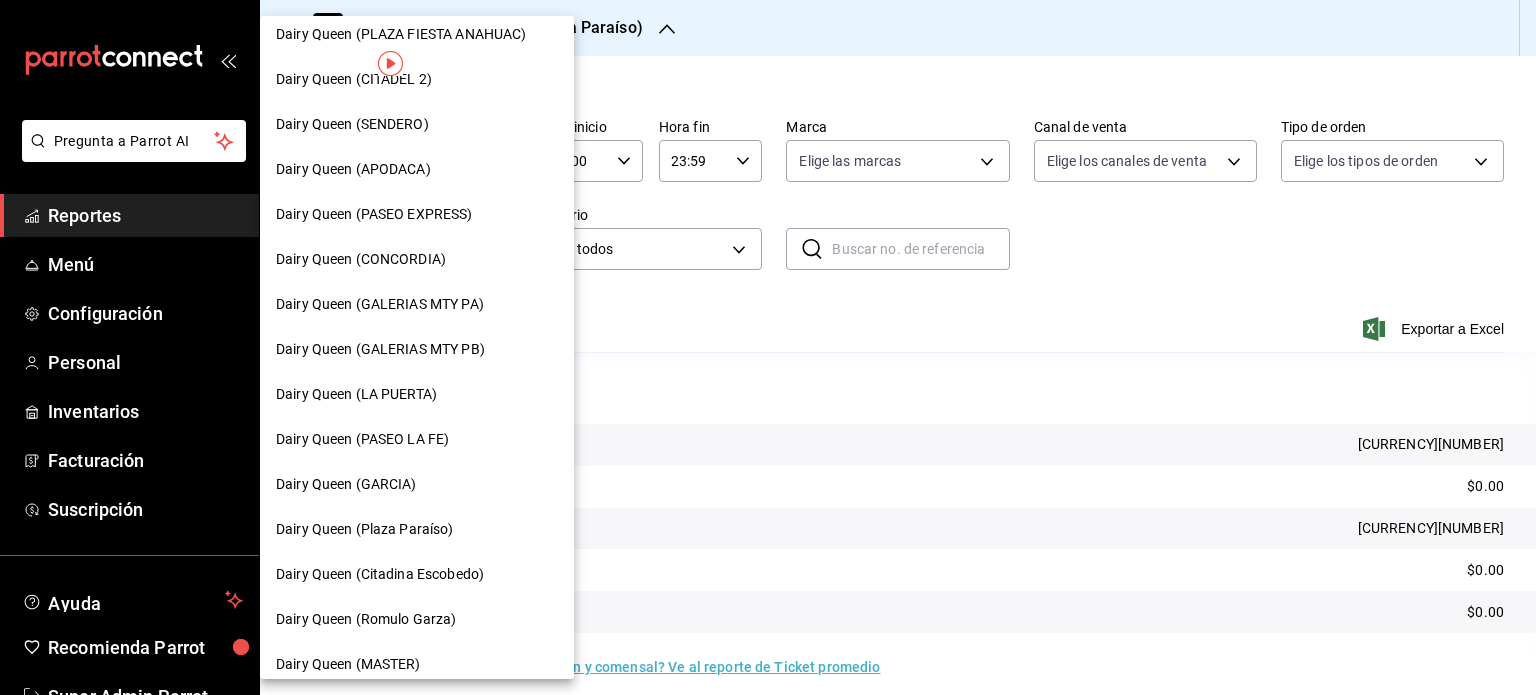 scroll, scrollTop: 600, scrollLeft: 0, axis: vertical 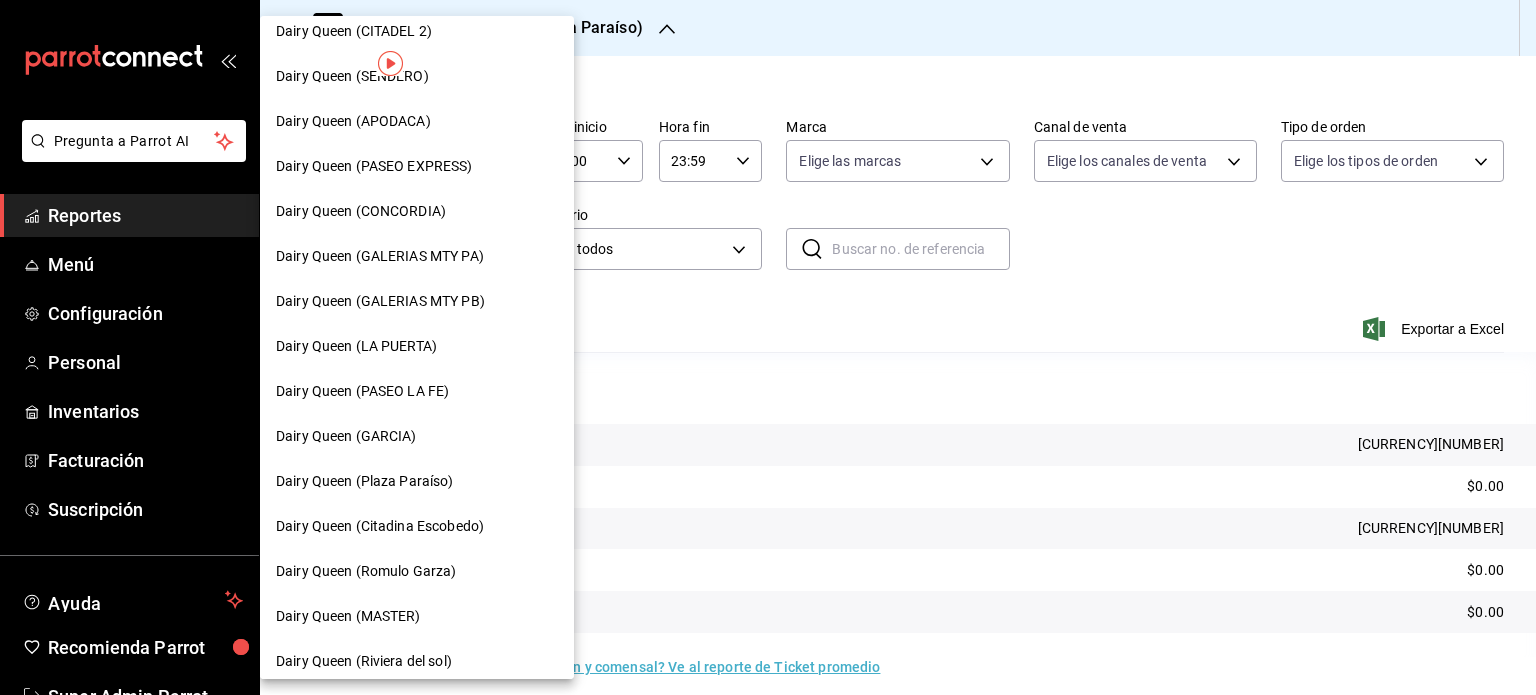 click on "Dairy Queen (Citadina Escobedo)" at bounding box center [417, 526] 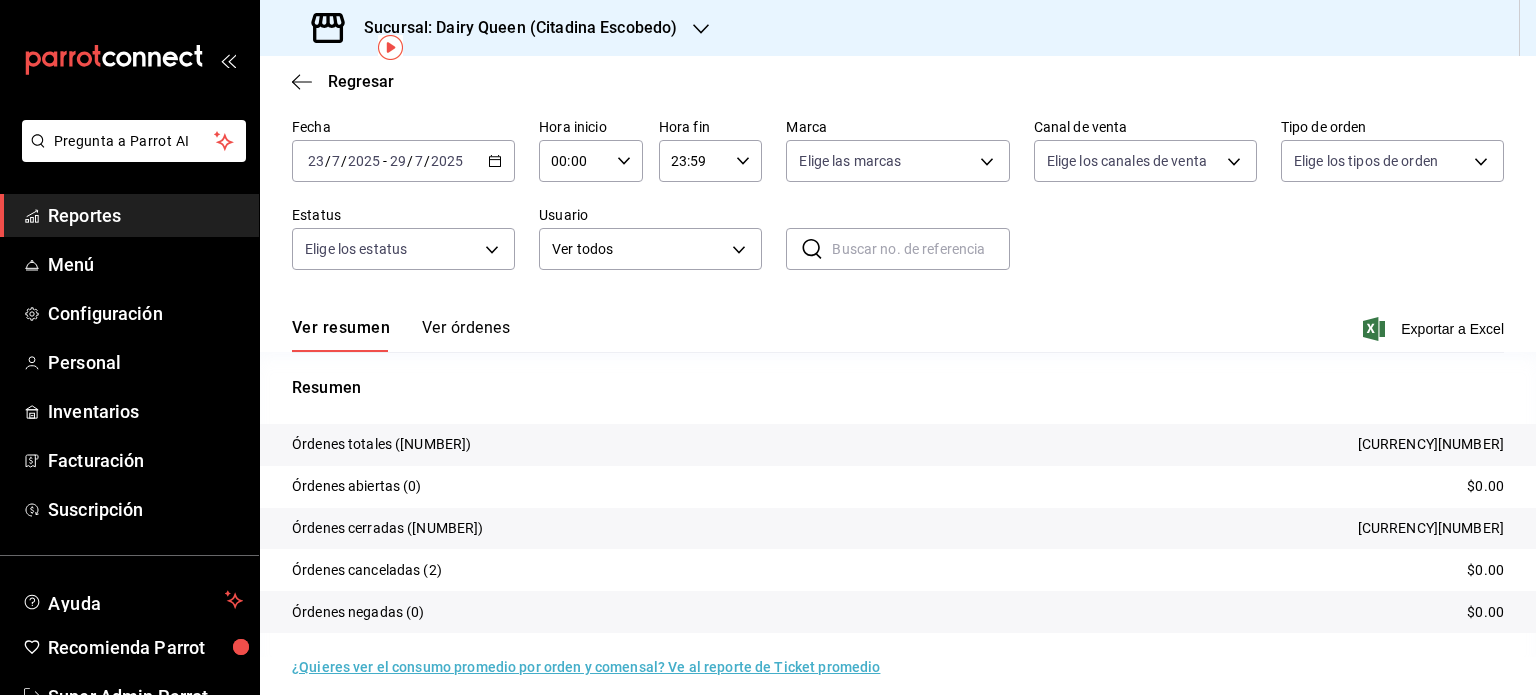 scroll, scrollTop: 90, scrollLeft: 0, axis: vertical 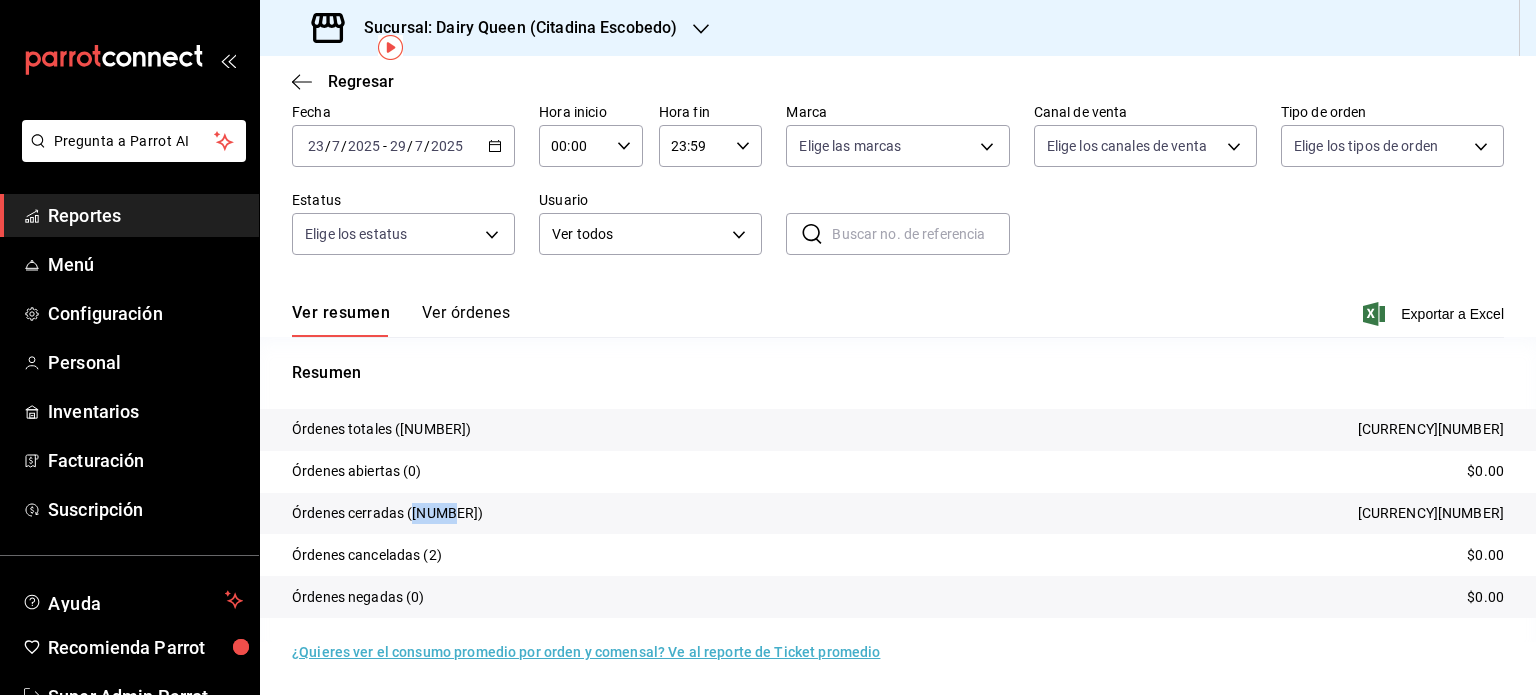drag, startPoint x: 448, startPoint y: 511, endPoint x: 410, endPoint y: 511, distance: 38 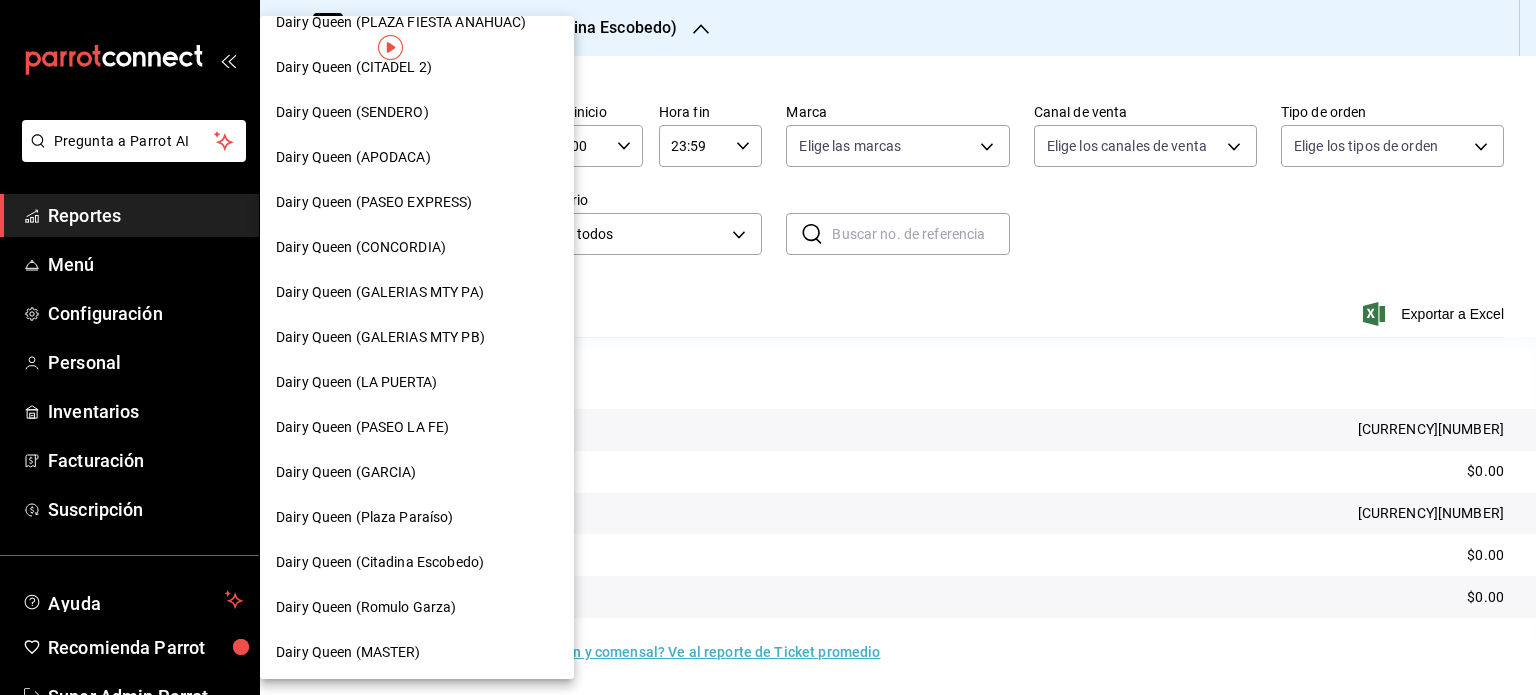 scroll, scrollTop: 600, scrollLeft: 0, axis: vertical 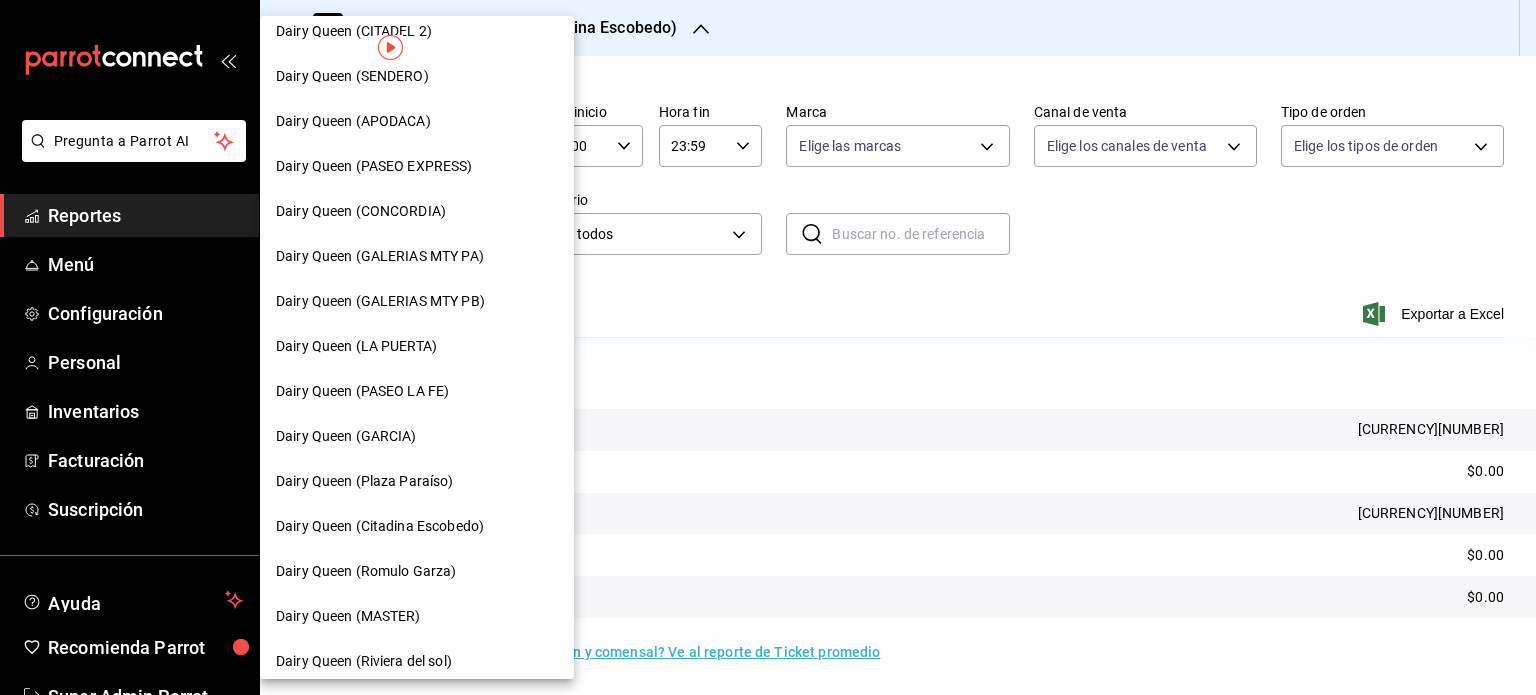 click on "Dairy Queen (Romulo Garza)" at bounding box center (366, 571) 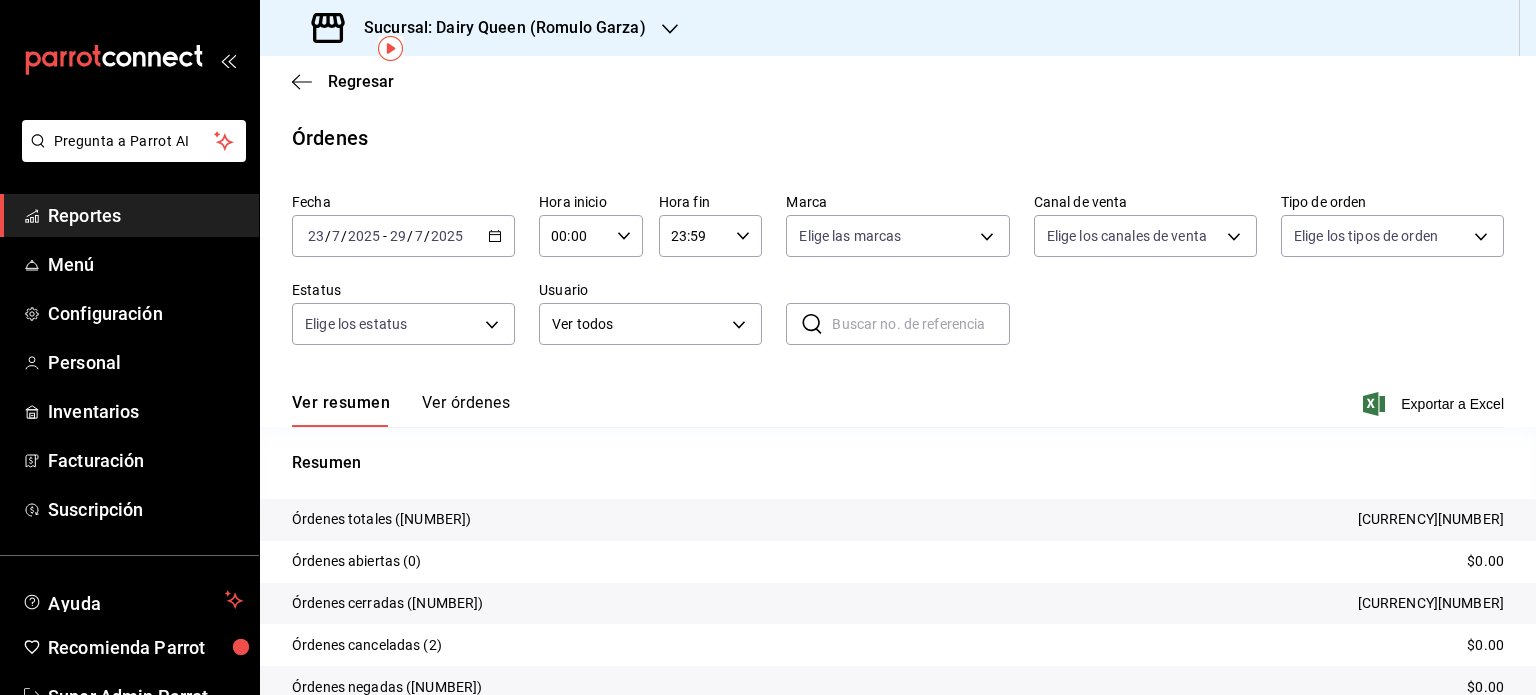 scroll, scrollTop: 90, scrollLeft: 0, axis: vertical 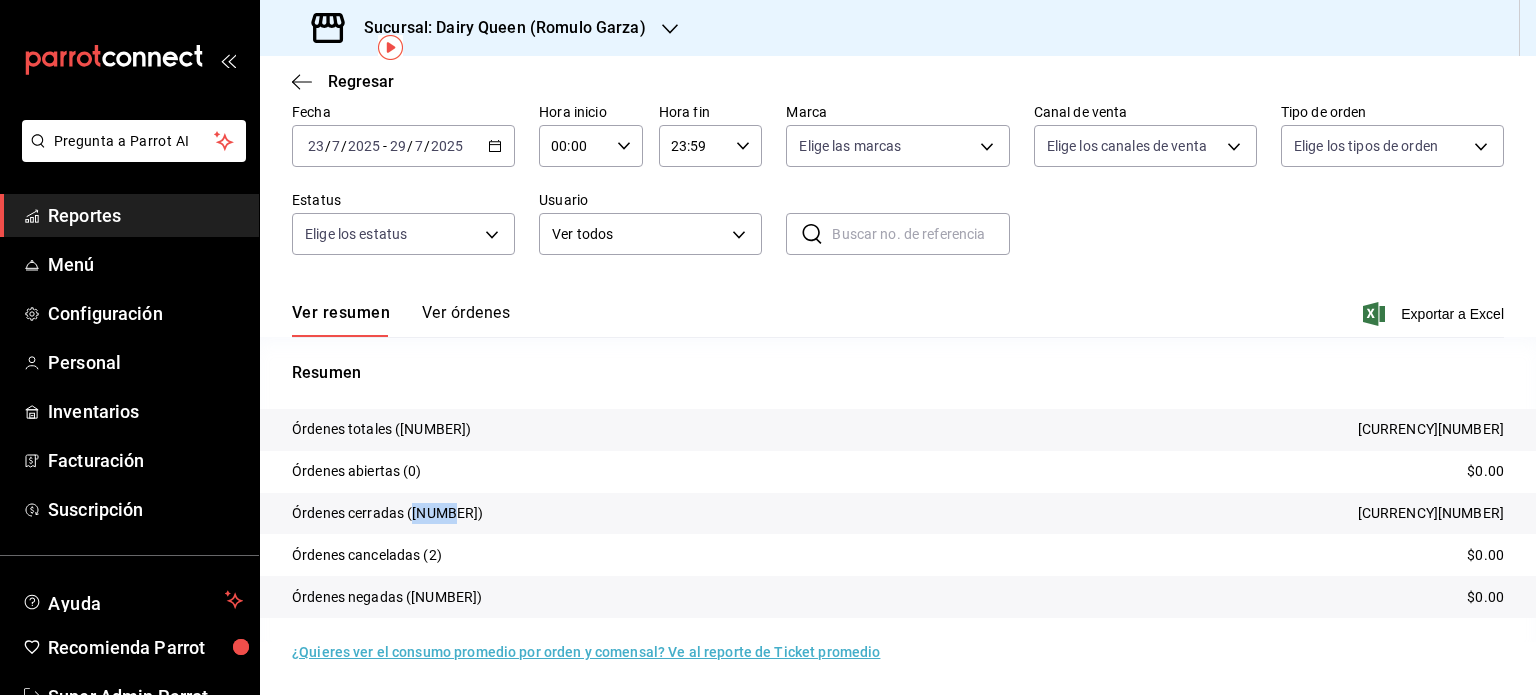 drag, startPoint x: 446, startPoint y: 507, endPoint x: 412, endPoint y: 511, distance: 34.234486 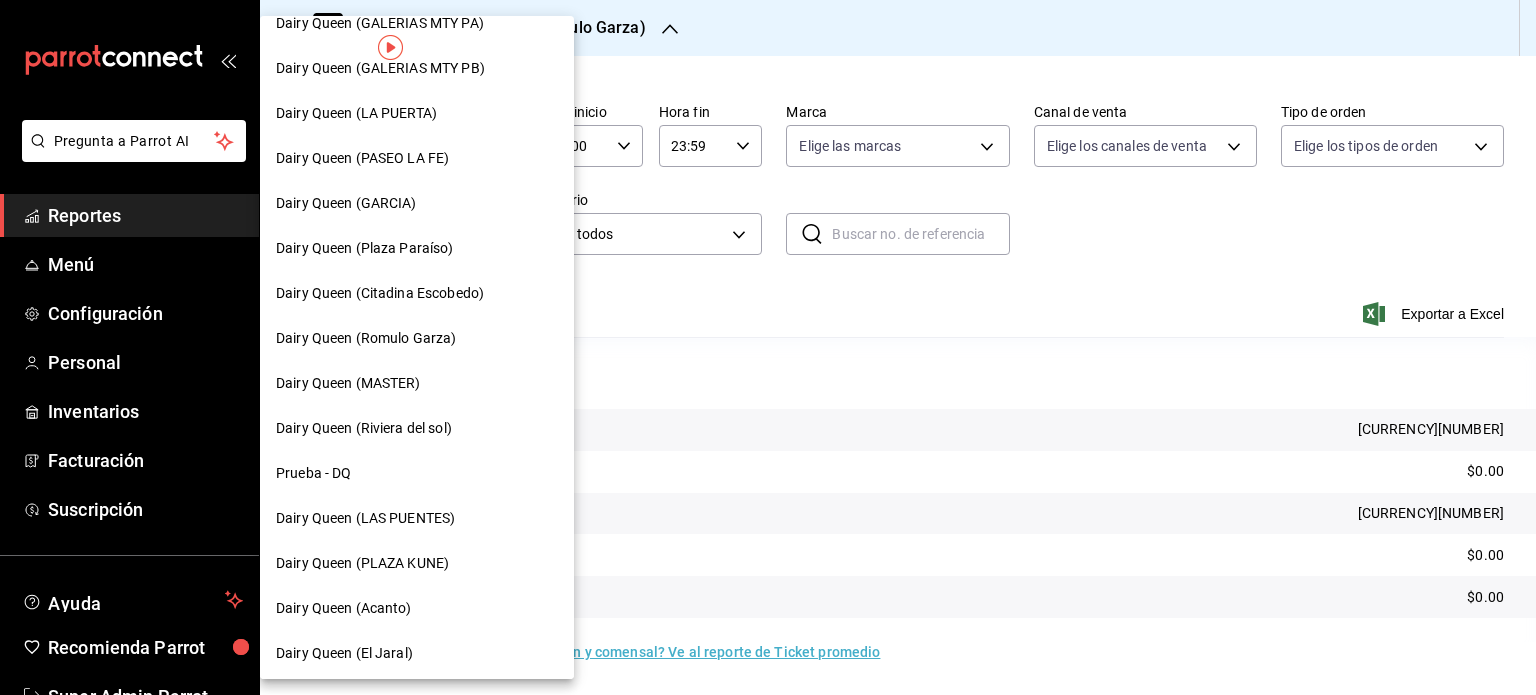 scroll, scrollTop: 837, scrollLeft: 0, axis: vertical 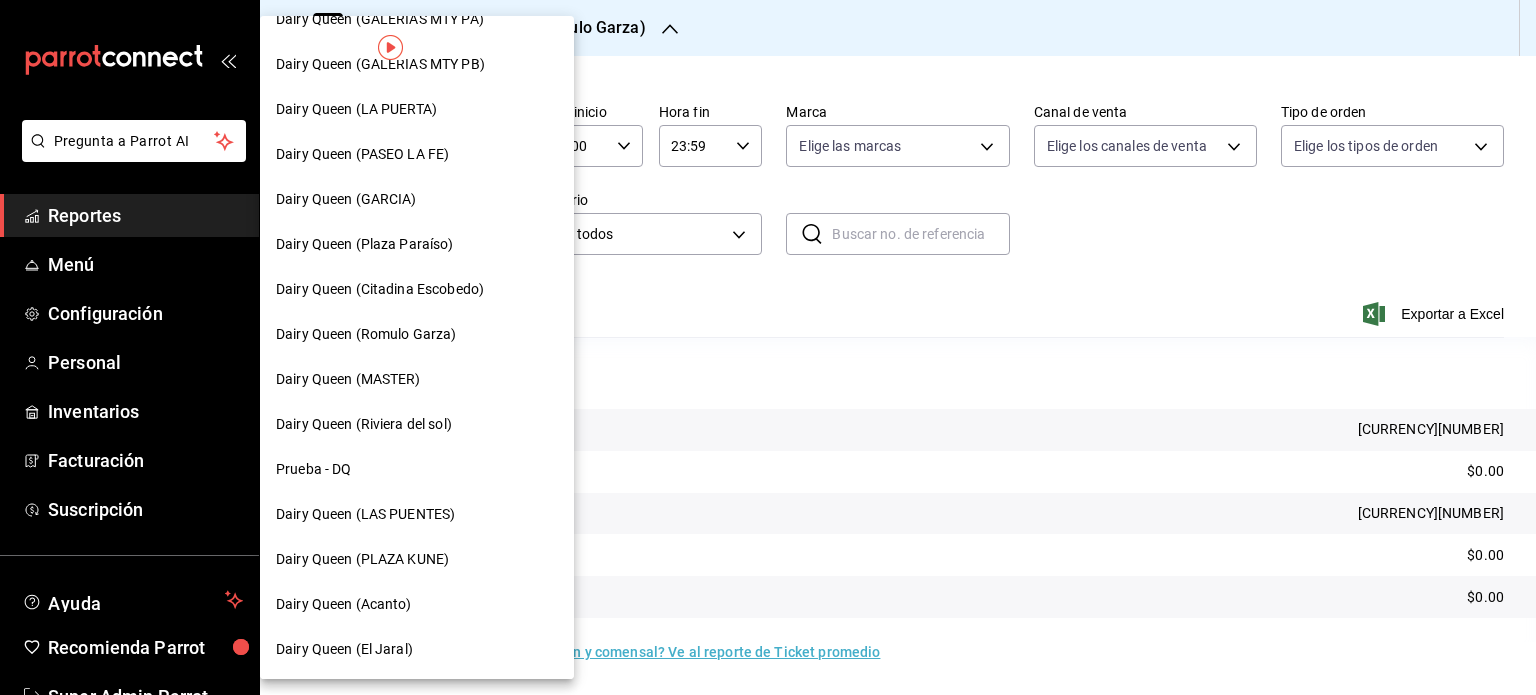 click on "Dairy Queen (Riviera del sol)" at bounding box center (364, 424) 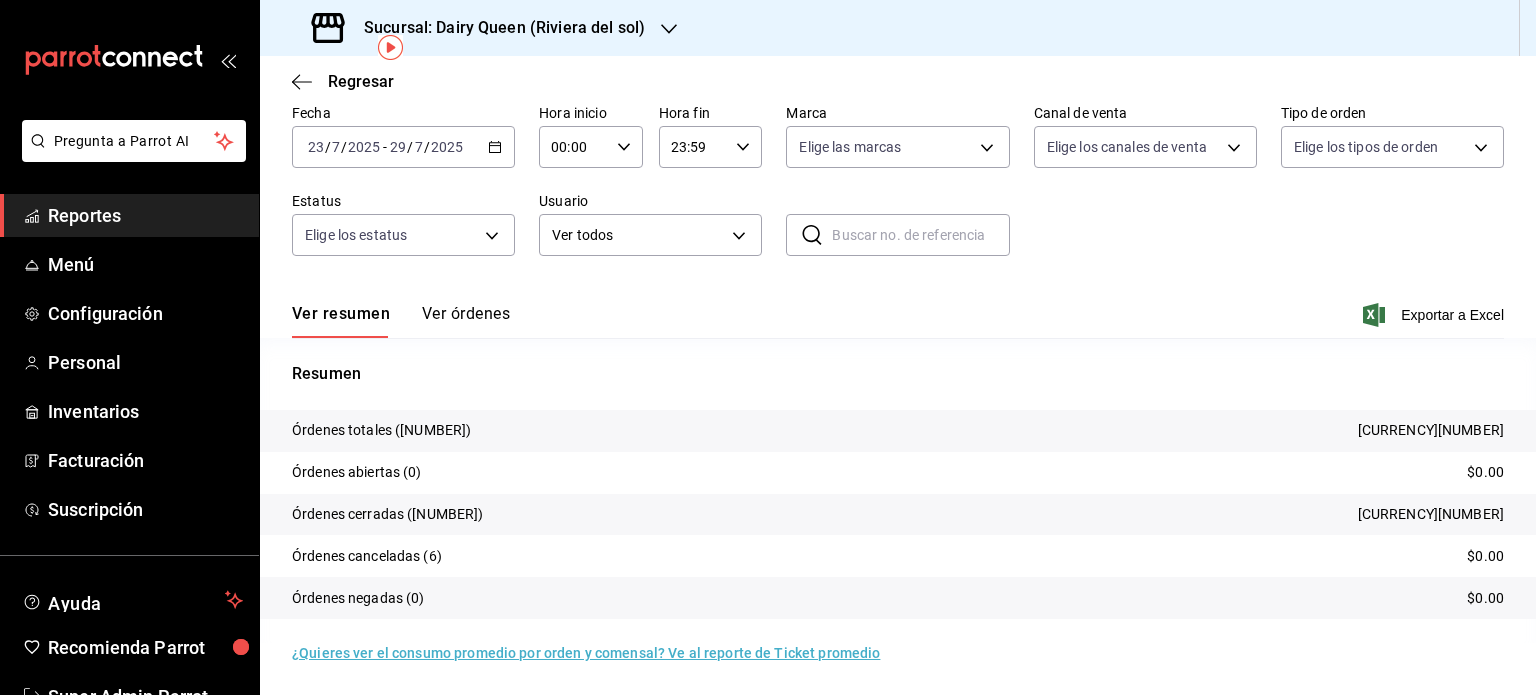 scroll, scrollTop: 90, scrollLeft: 0, axis: vertical 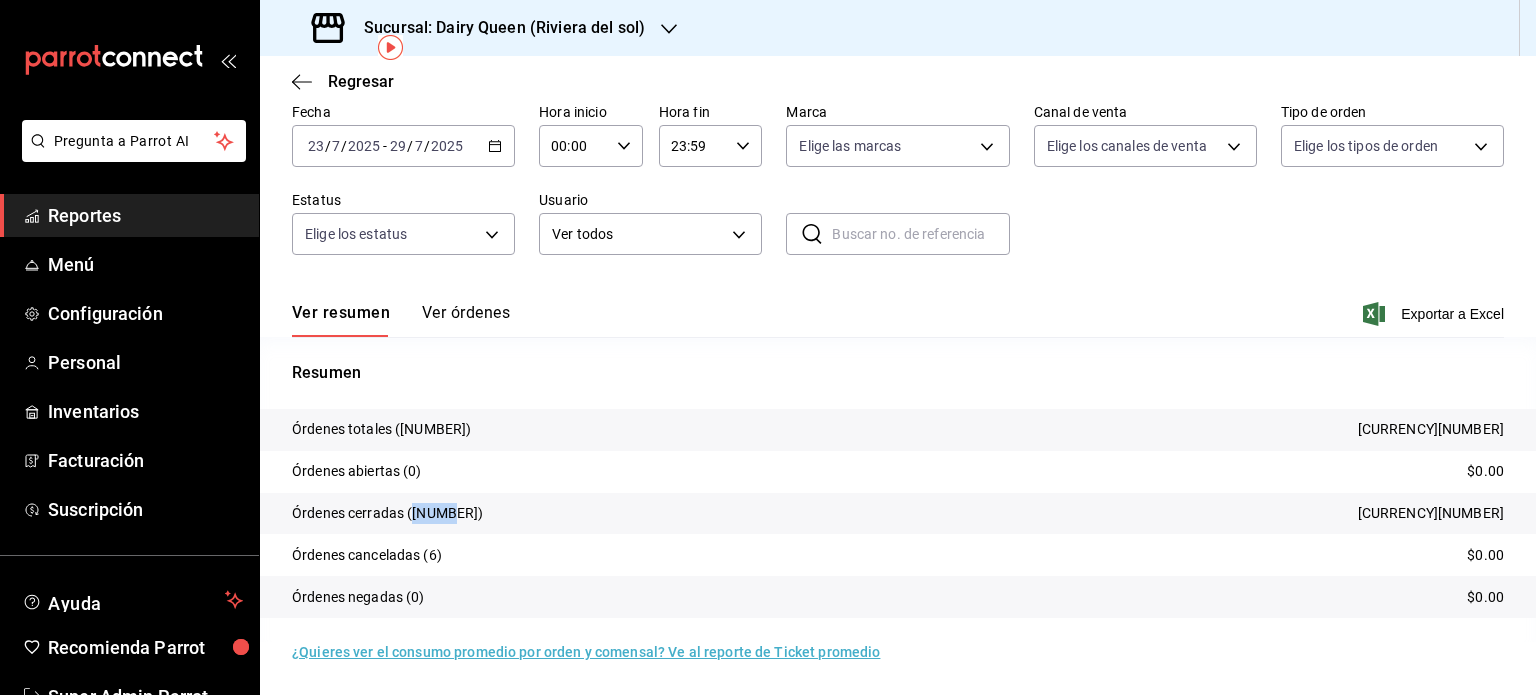 drag, startPoint x: 449, startPoint y: 511, endPoint x: 415, endPoint y: 514, distance: 34.132095 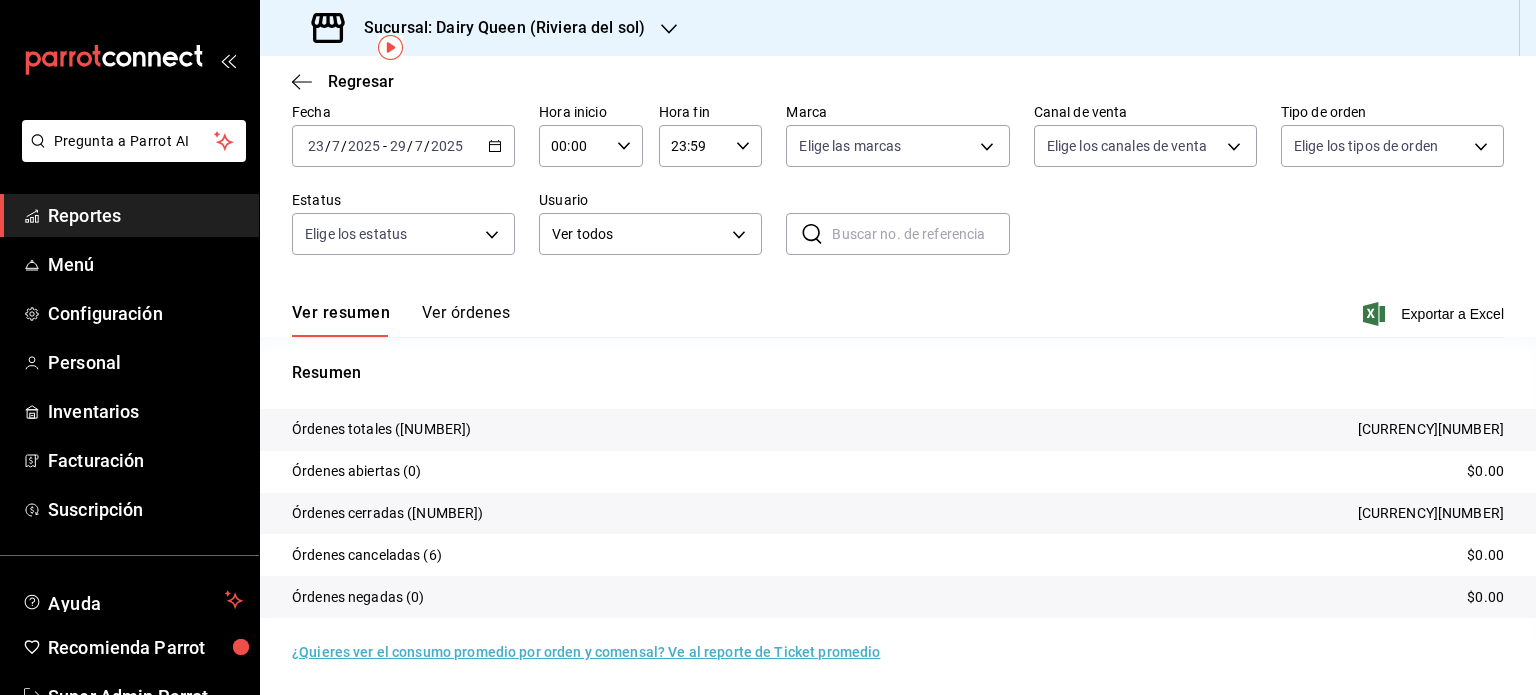 click on "Sucursal: Dairy Queen (Riviera del sol)" at bounding box center [480, 28] 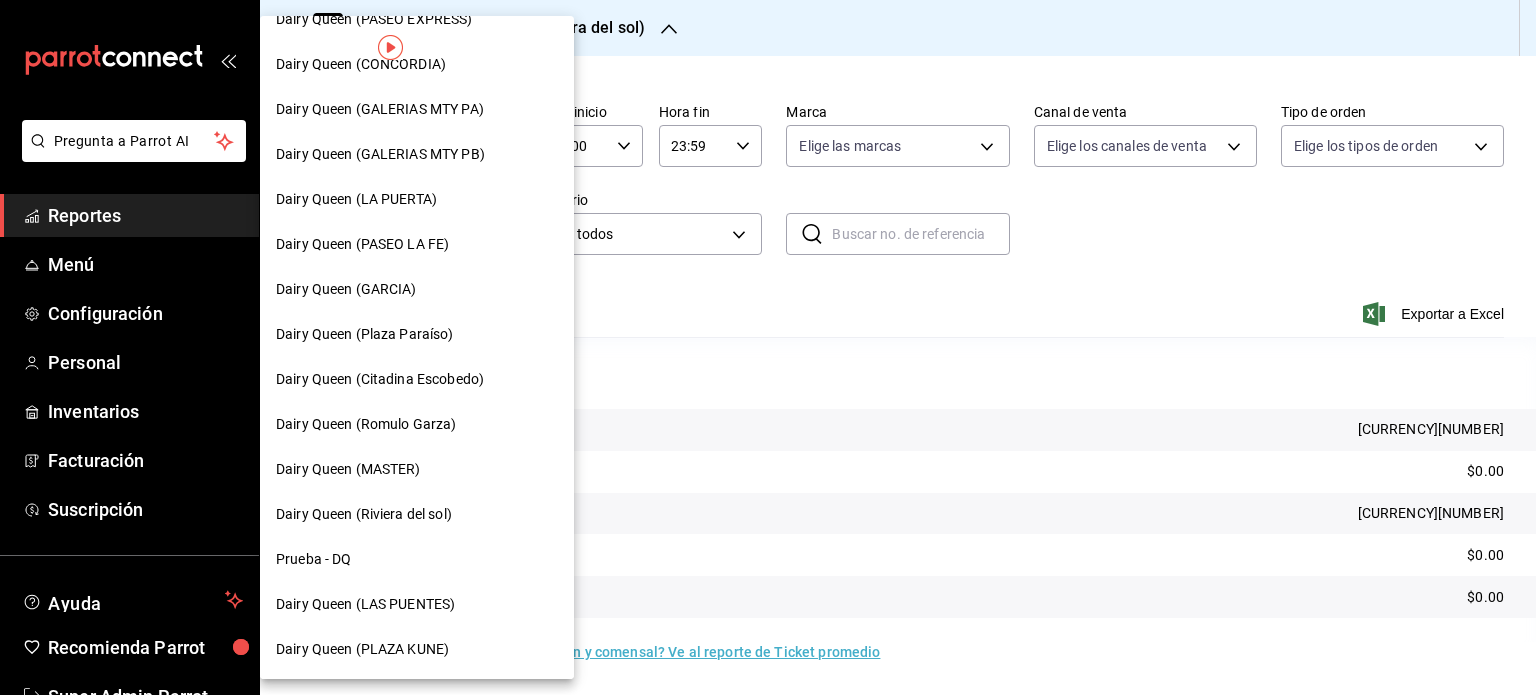 scroll, scrollTop: 837, scrollLeft: 0, axis: vertical 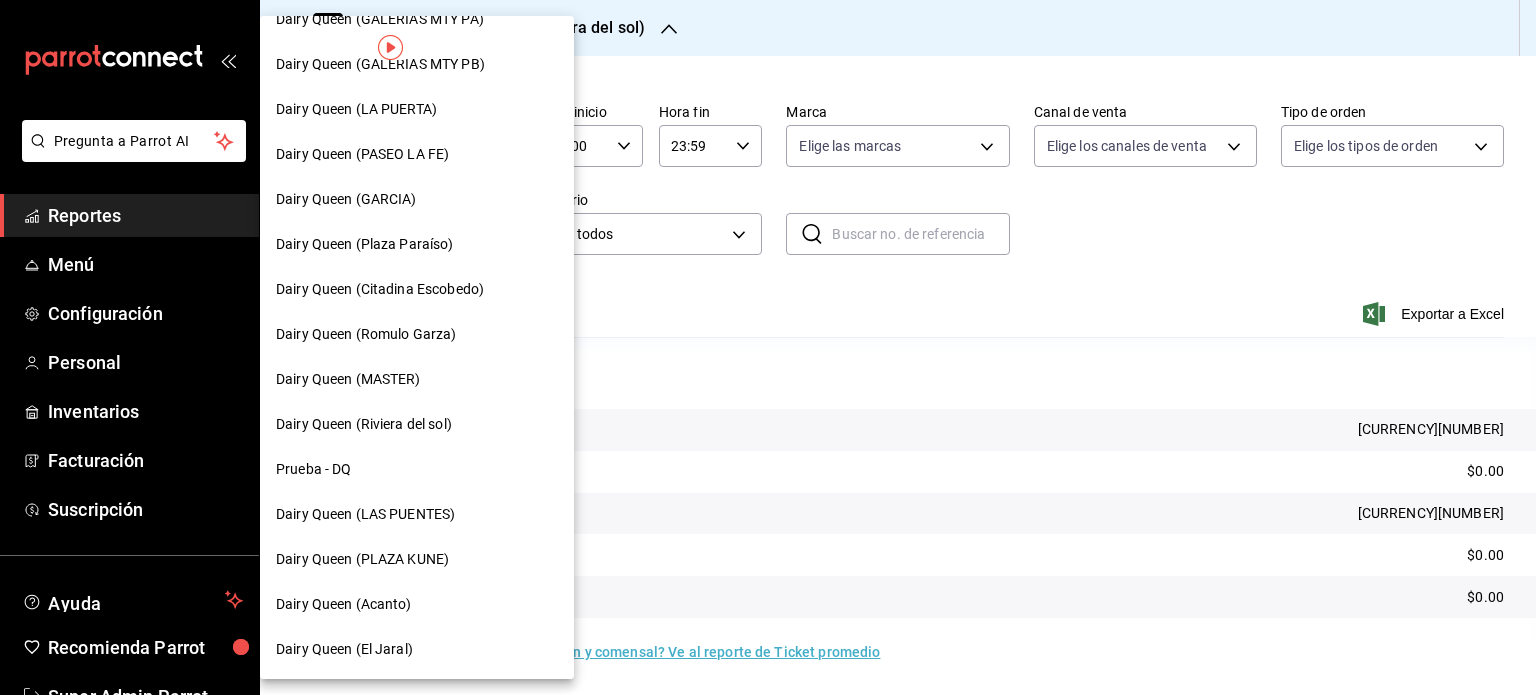 click on "Dairy Queen (LAS PUENTES)" at bounding box center [417, 514] 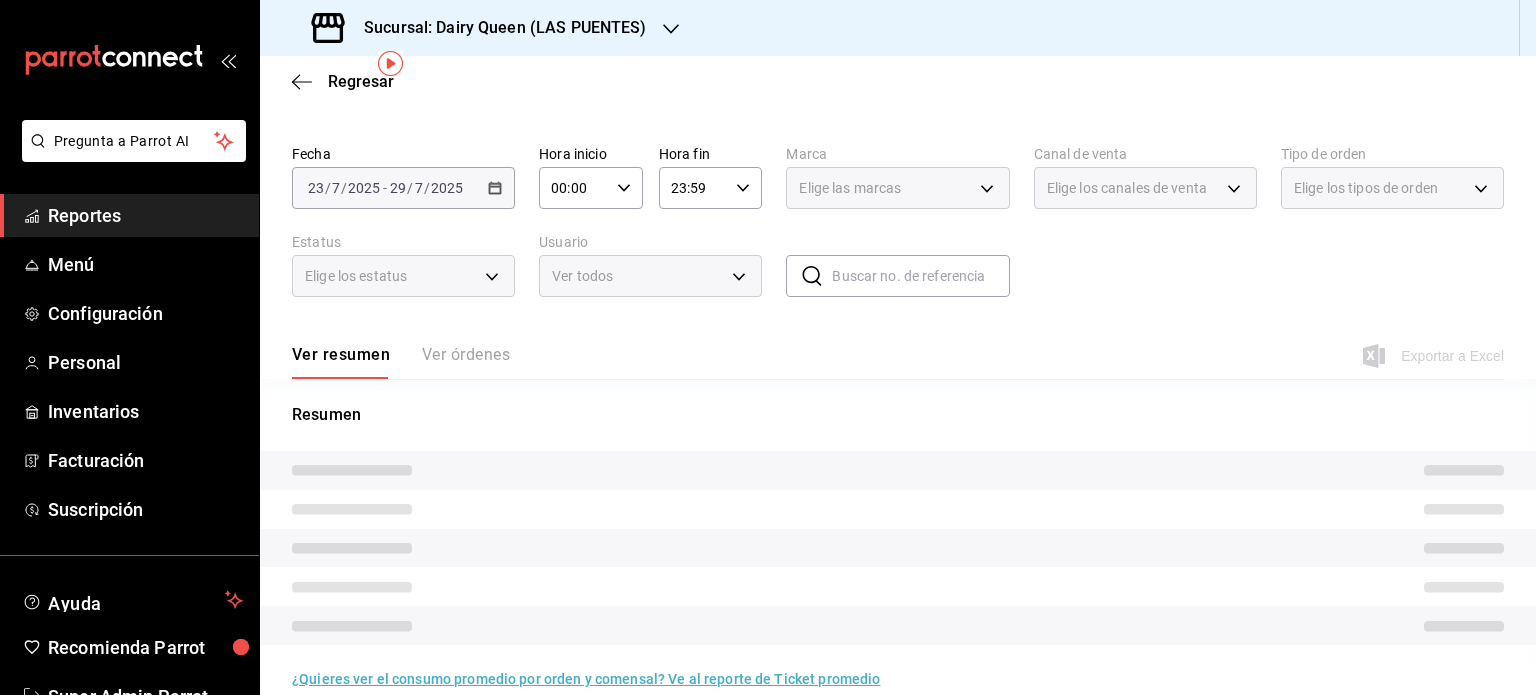 scroll, scrollTop: 75, scrollLeft: 0, axis: vertical 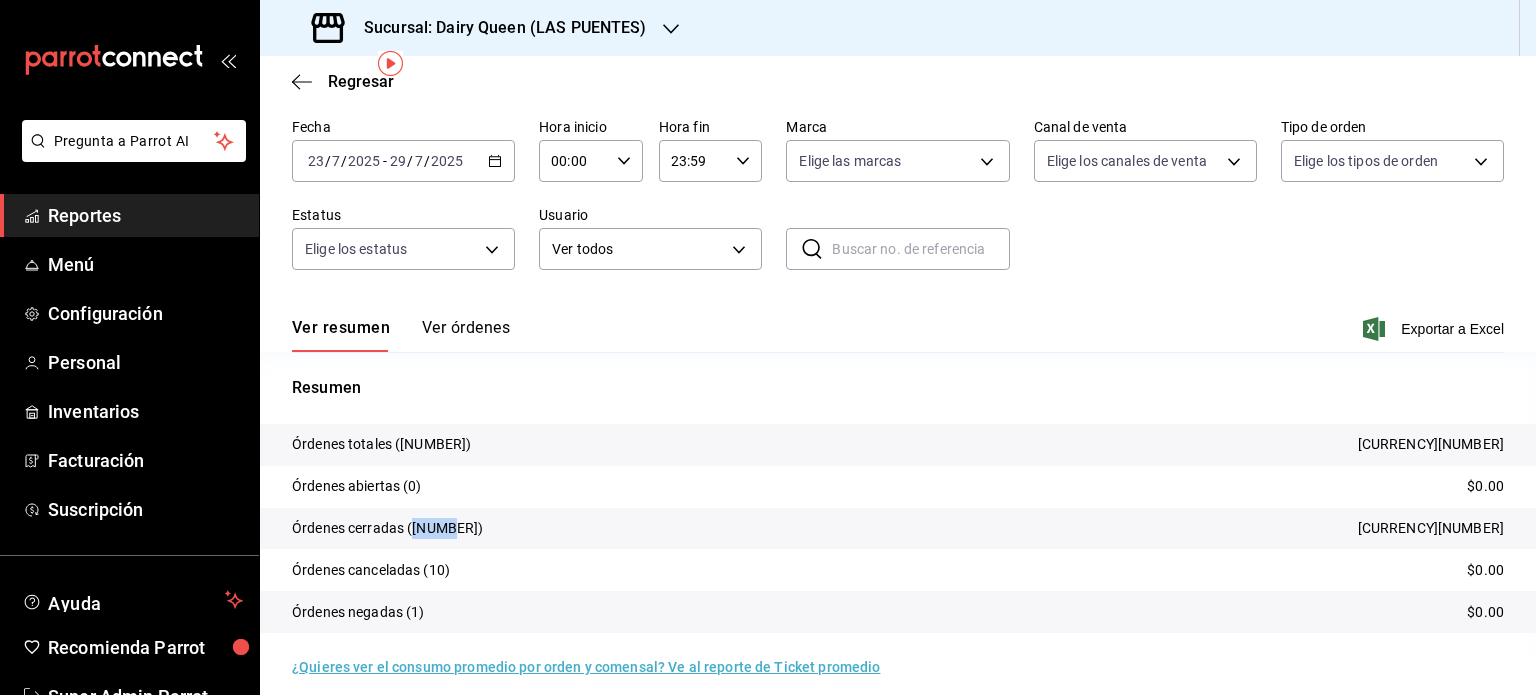 drag, startPoint x: 444, startPoint y: 529, endPoint x: 413, endPoint y: 532, distance: 31.144823 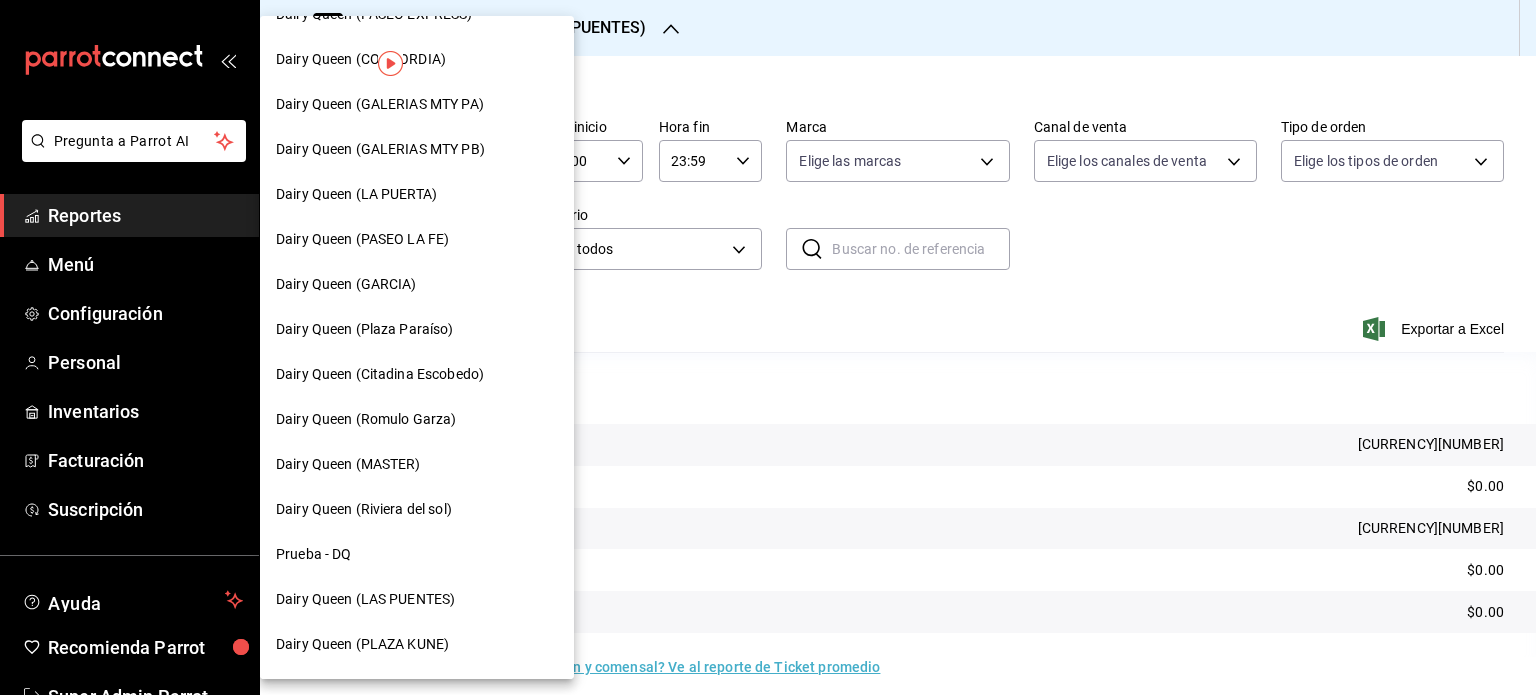 scroll, scrollTop: 837, scrollLeft: 0, axis: vertical 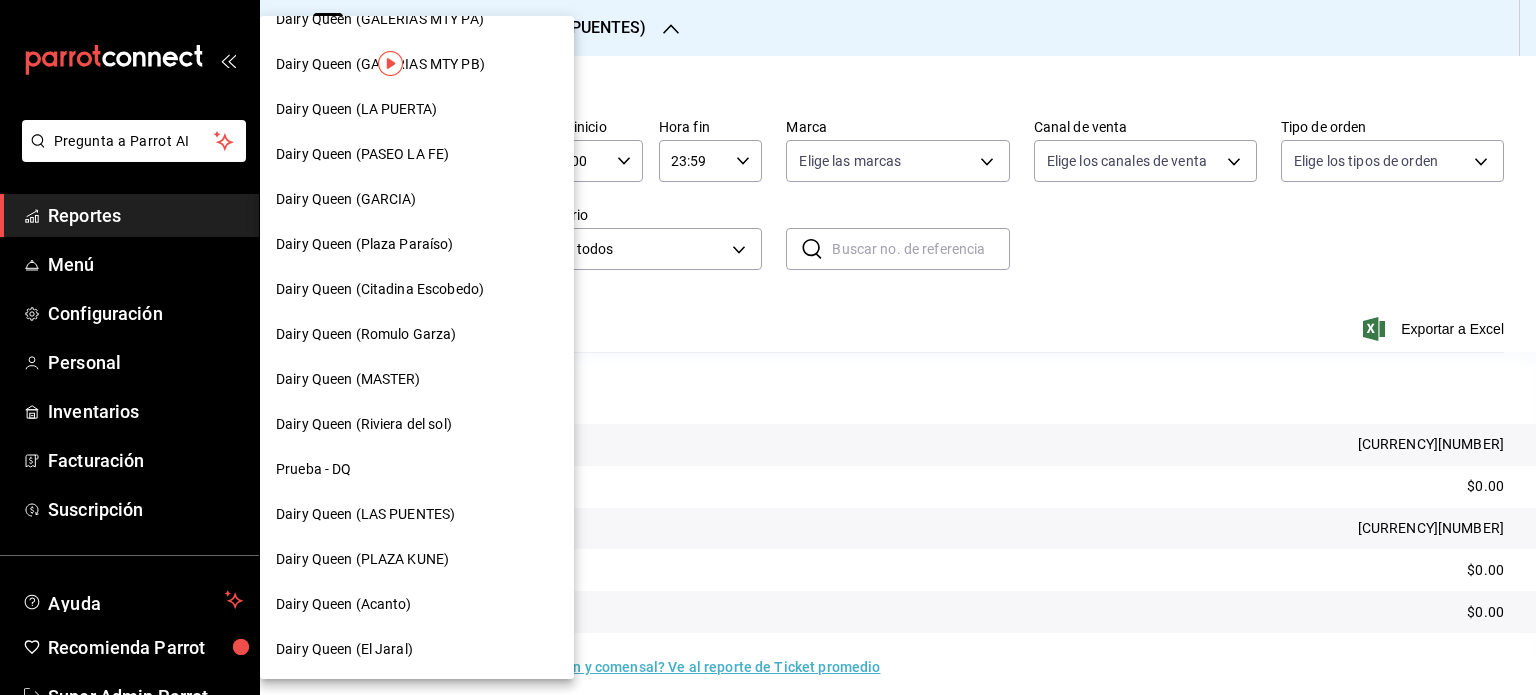 click on "Dairy Queen (PLAZA KUNE)" at bounding box center (362, 559) 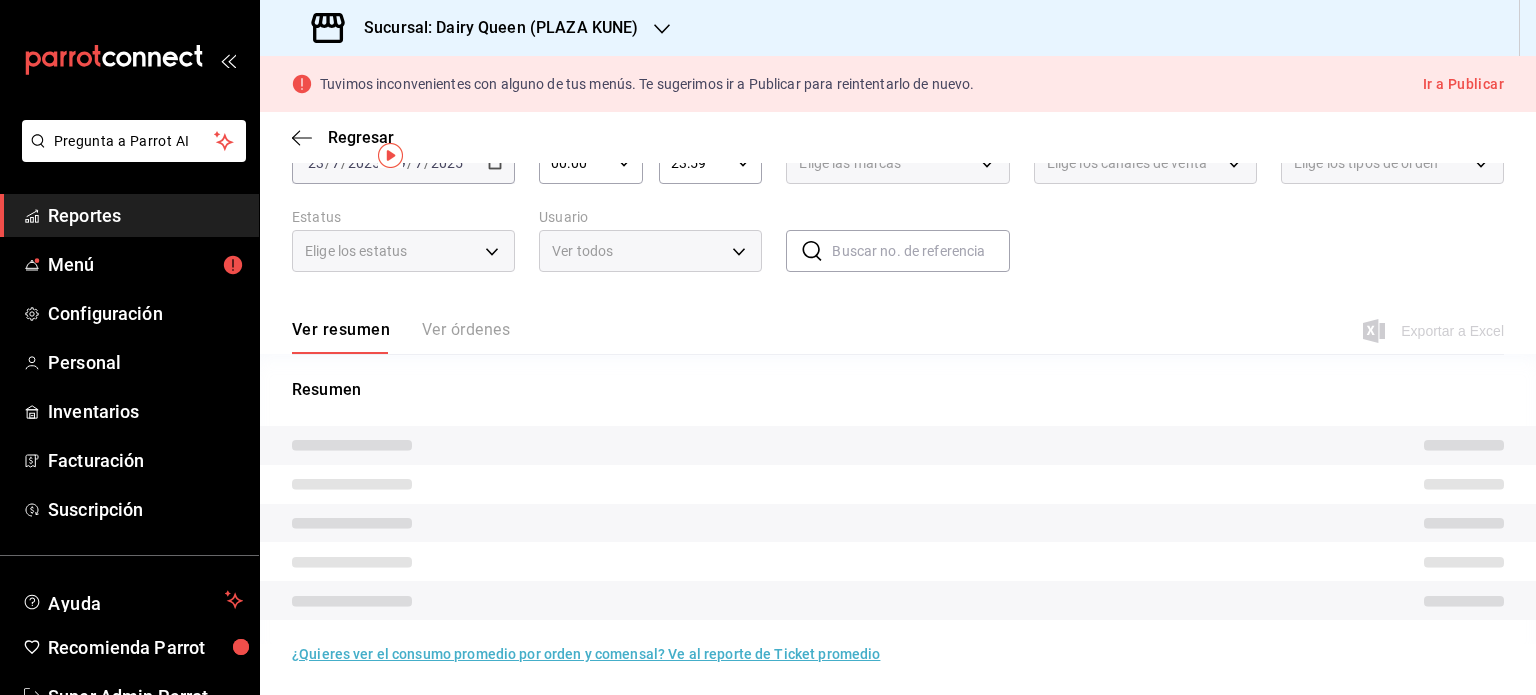 scroll, scrollTop: 131, scrollLeft: 0, axis: vertical 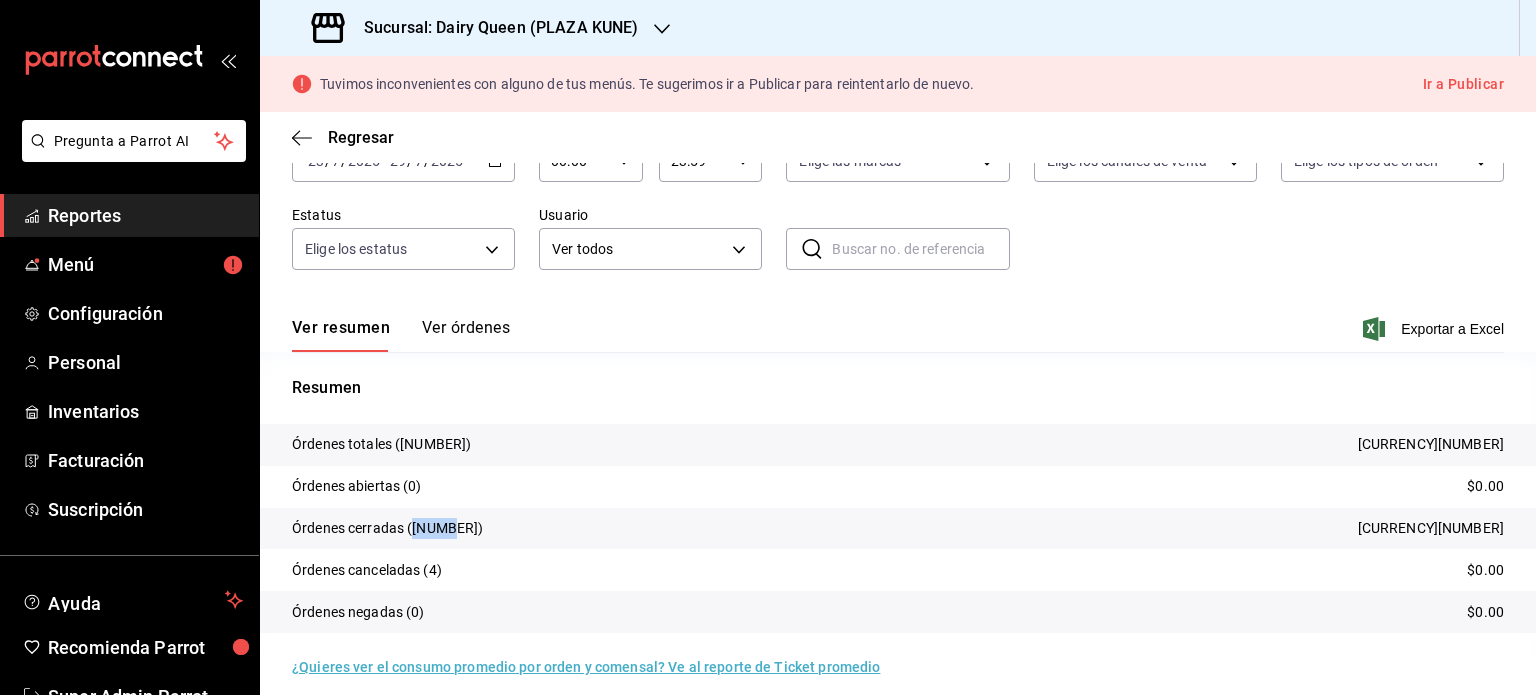 drag, startPoint x: 444, startPoint y: 527, endPoint x: 414, endPoint y: 532, distance: 30.413813 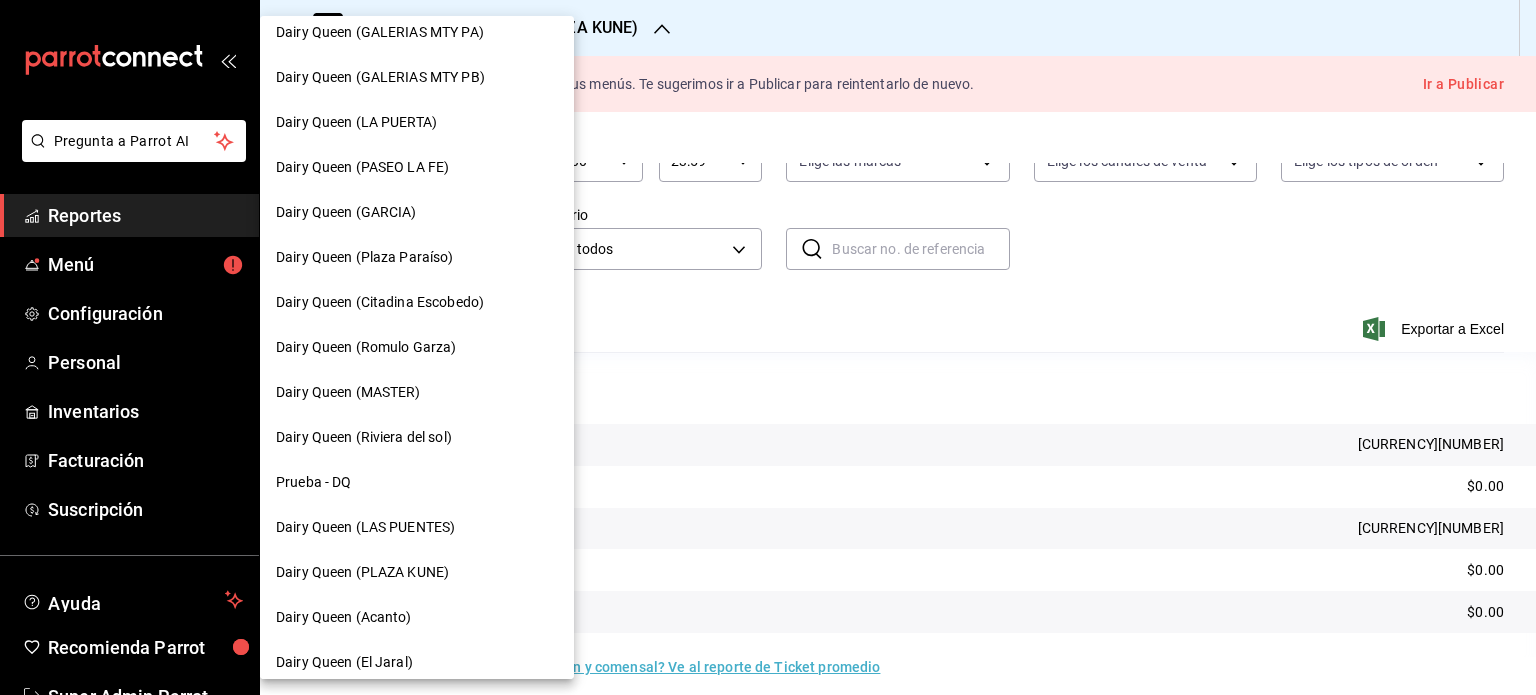scroll, scrollTop: 837, scrollLeft: 0, axis: vertical 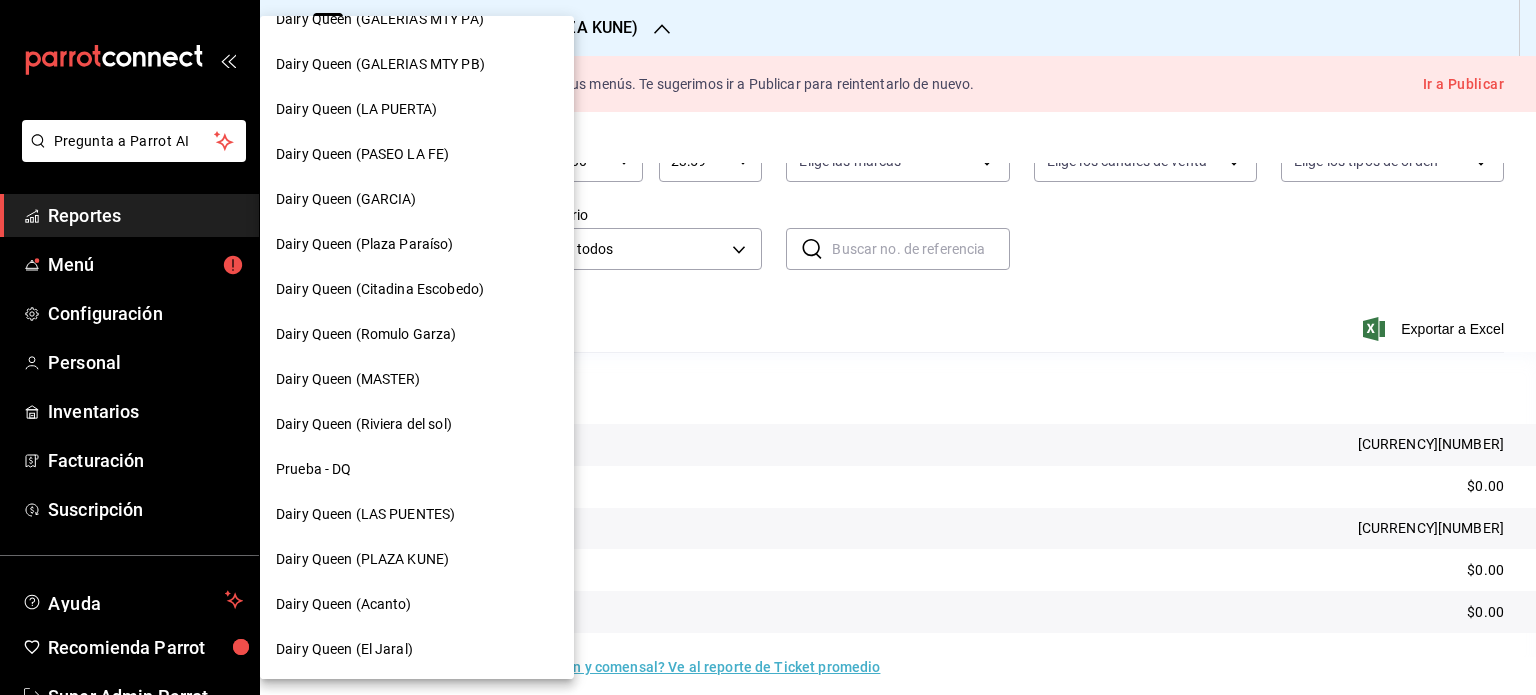 click on "Dairy Queen (Acanto)" at bounding box center [417, 604] 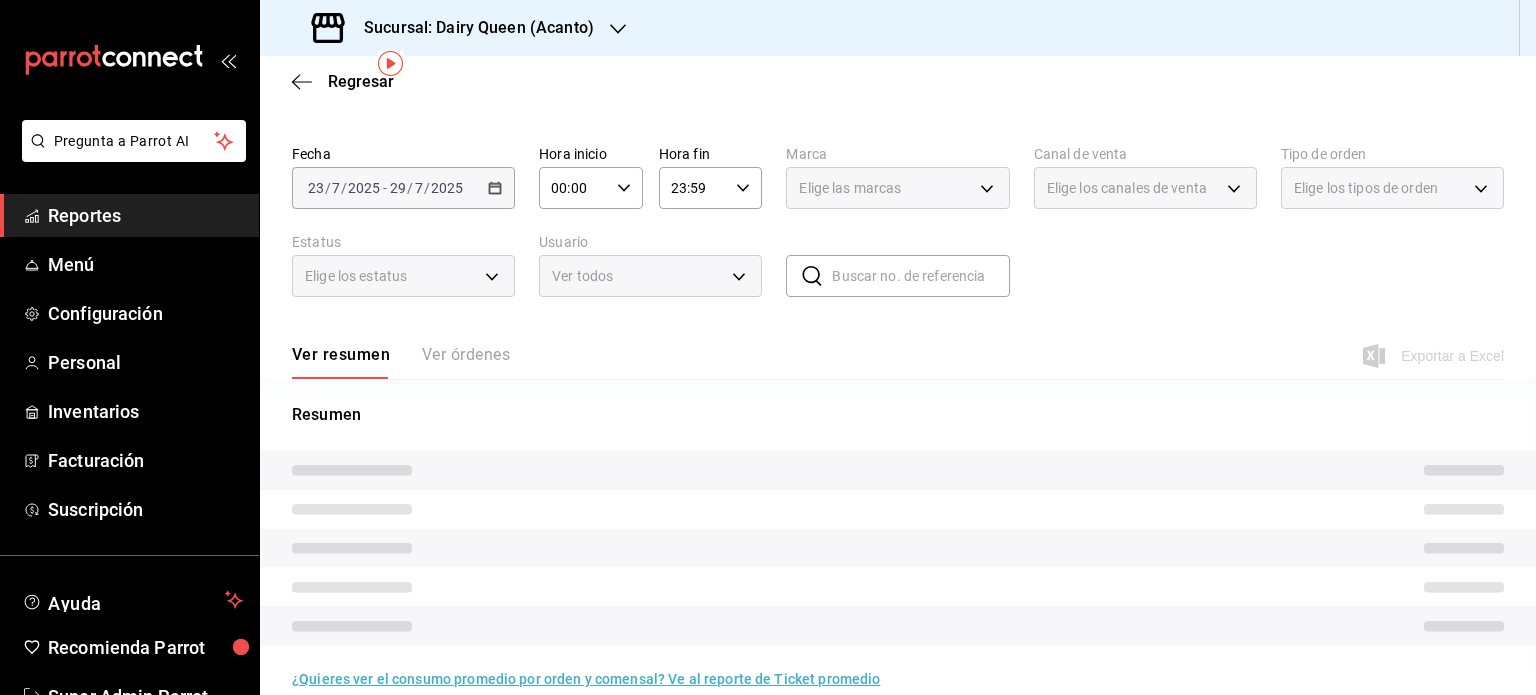 scroll, scrollTop: 75, scrollLeft: 0, axis: vertical 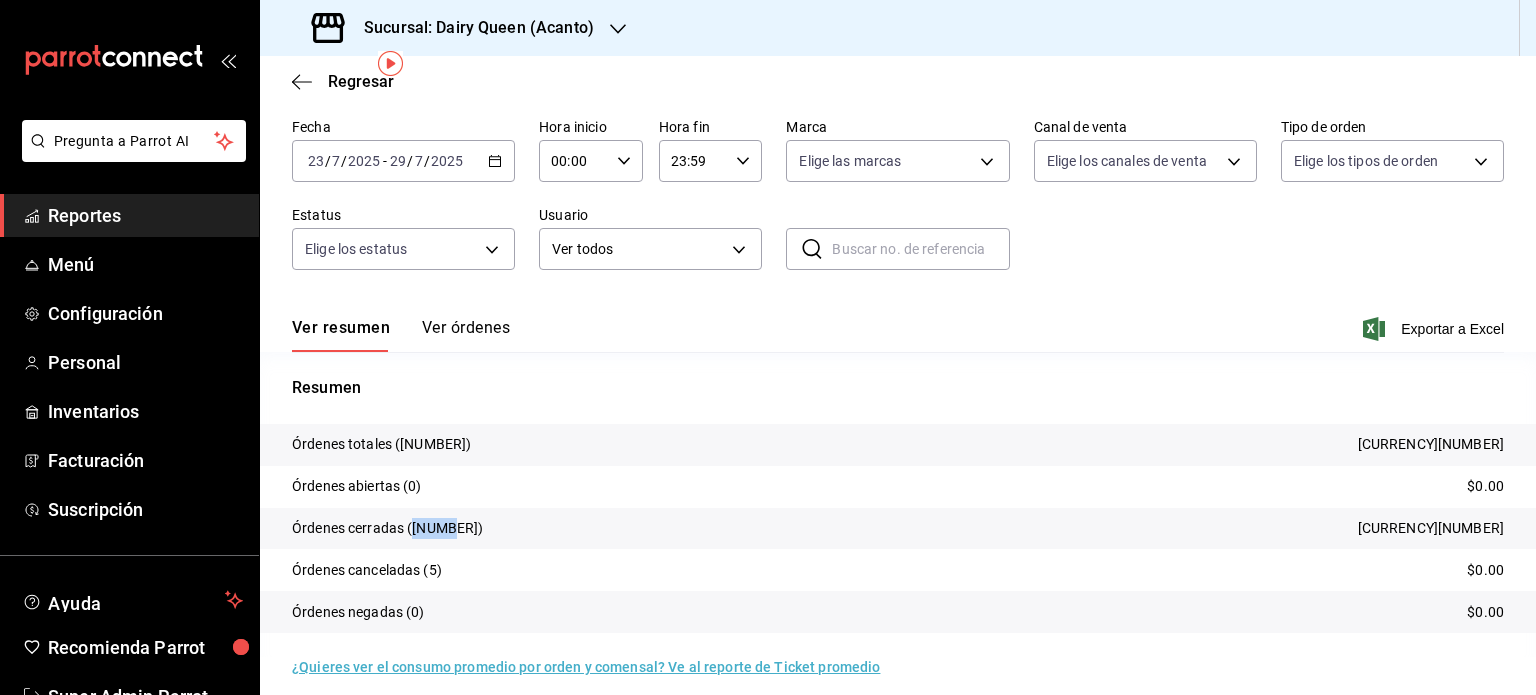 drag, startPoint x: 444, startPoint y: 529, endPoint x: 412, endPoint y: 531, distance: 32.06244 